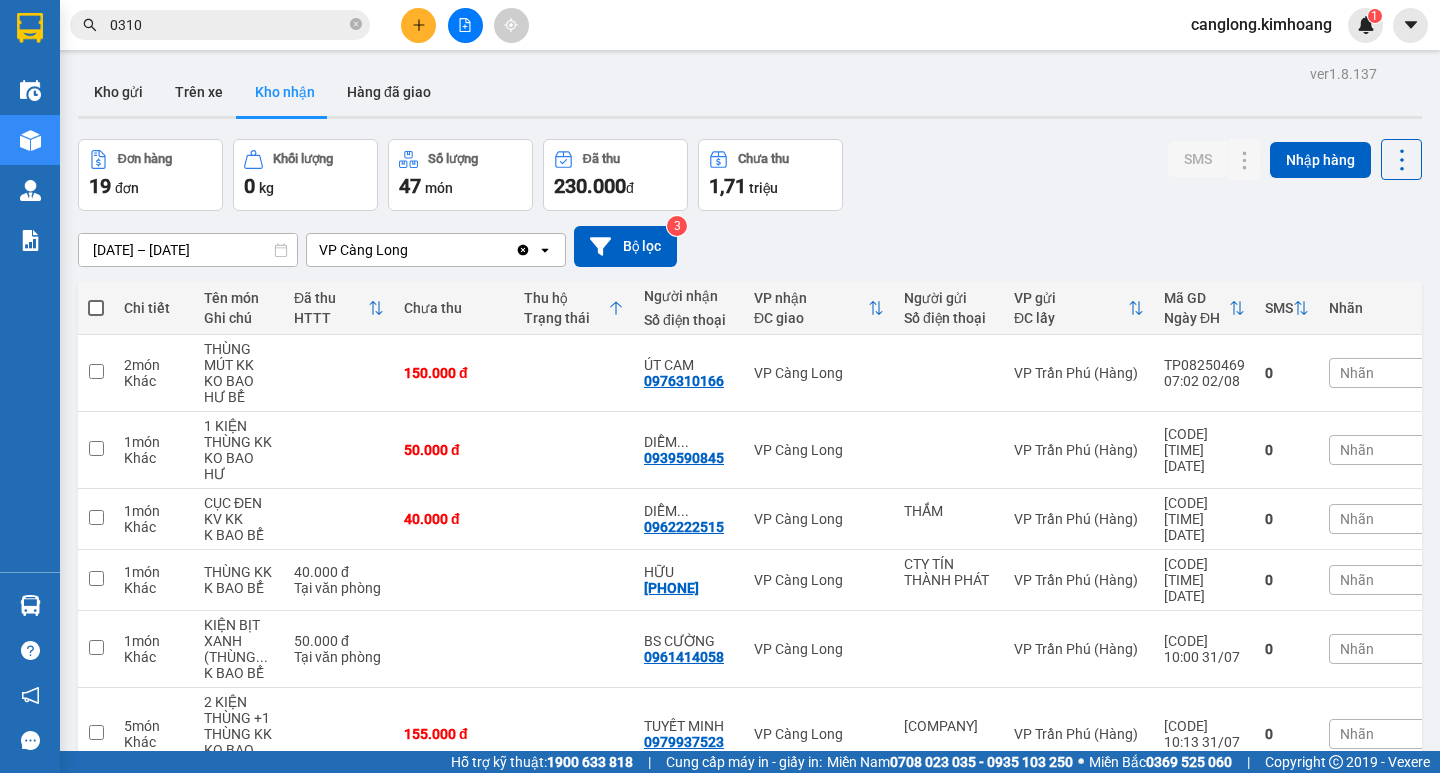 scroll, scrollTop: 0, scrollLeft: 0, axis: both 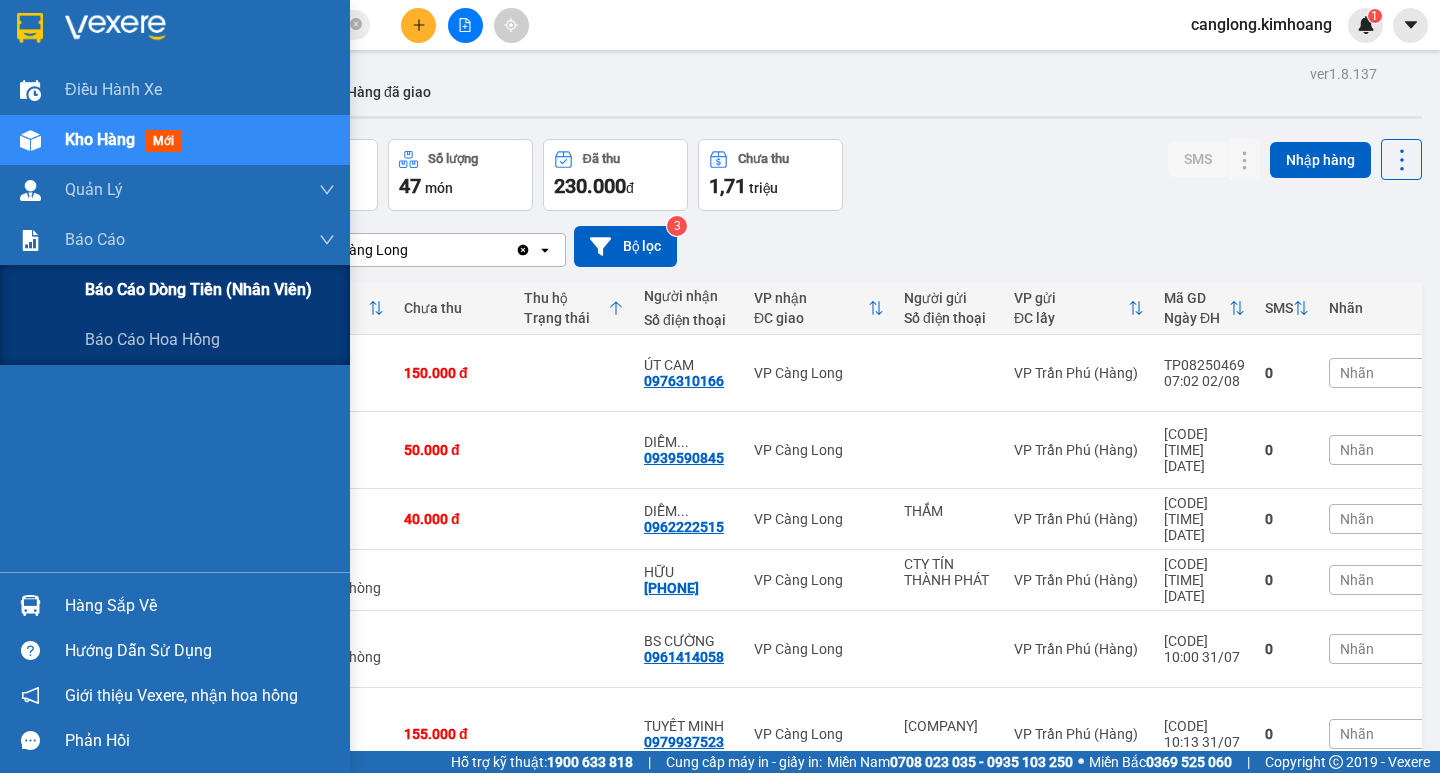click on "Báo cáo dòng tiền (nhân viên)" at bounding box center (198, 289) 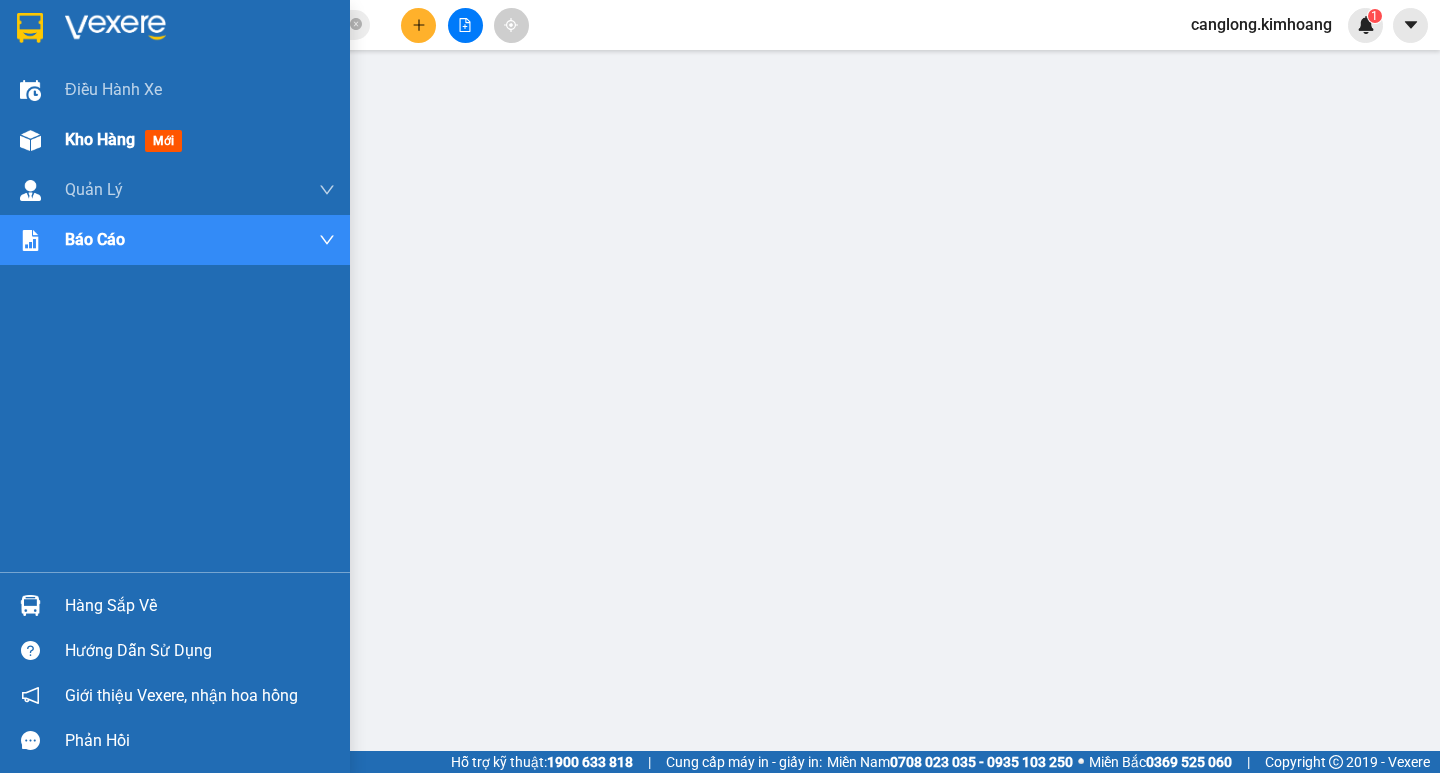 click at bounding box center (30, 140) 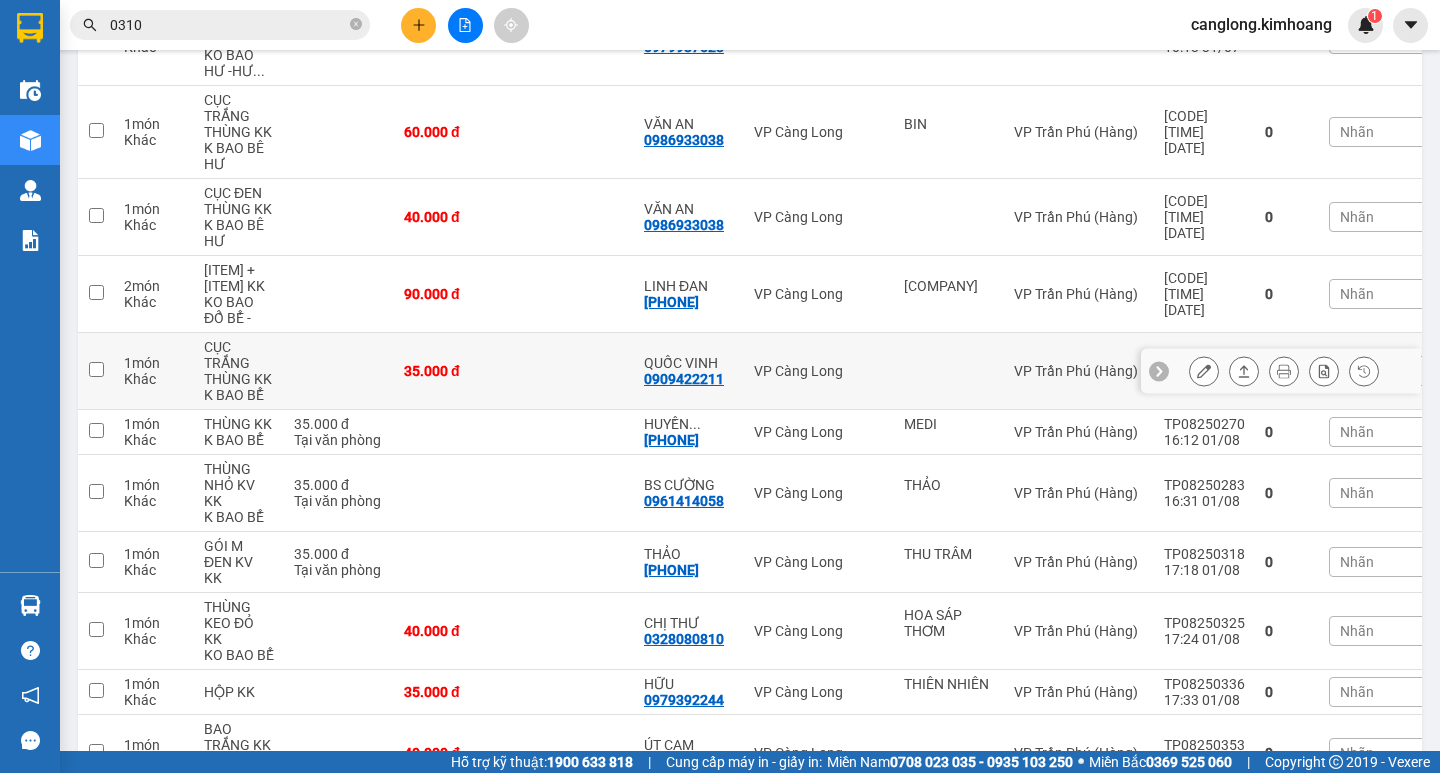 scroll, scrollTop: 700, scrollLeft: 0, axis: vertical 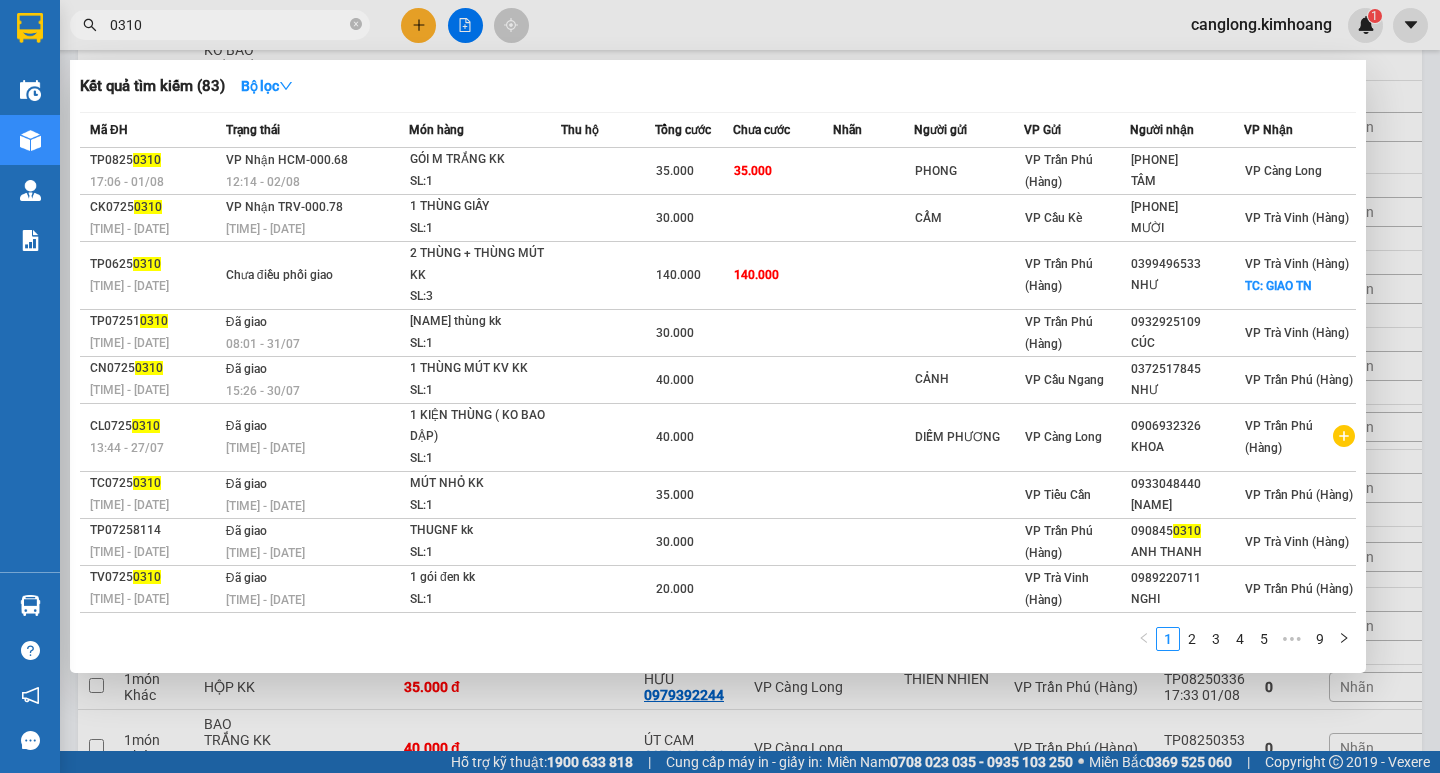 drag, startPoint x: 205, startPoint y: 28, endPoint x: 215, endPoint y: 40, distance: 15.6205 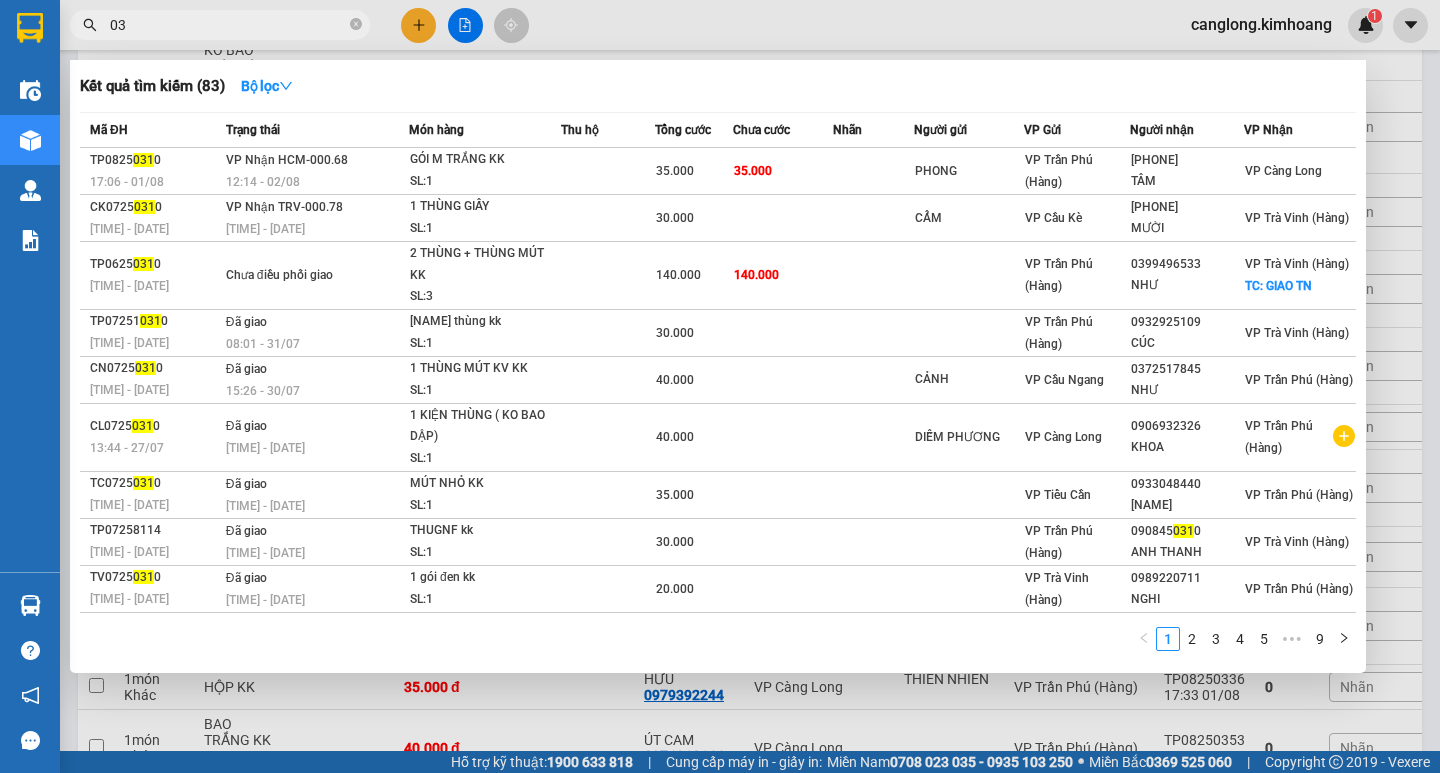 type on "0" 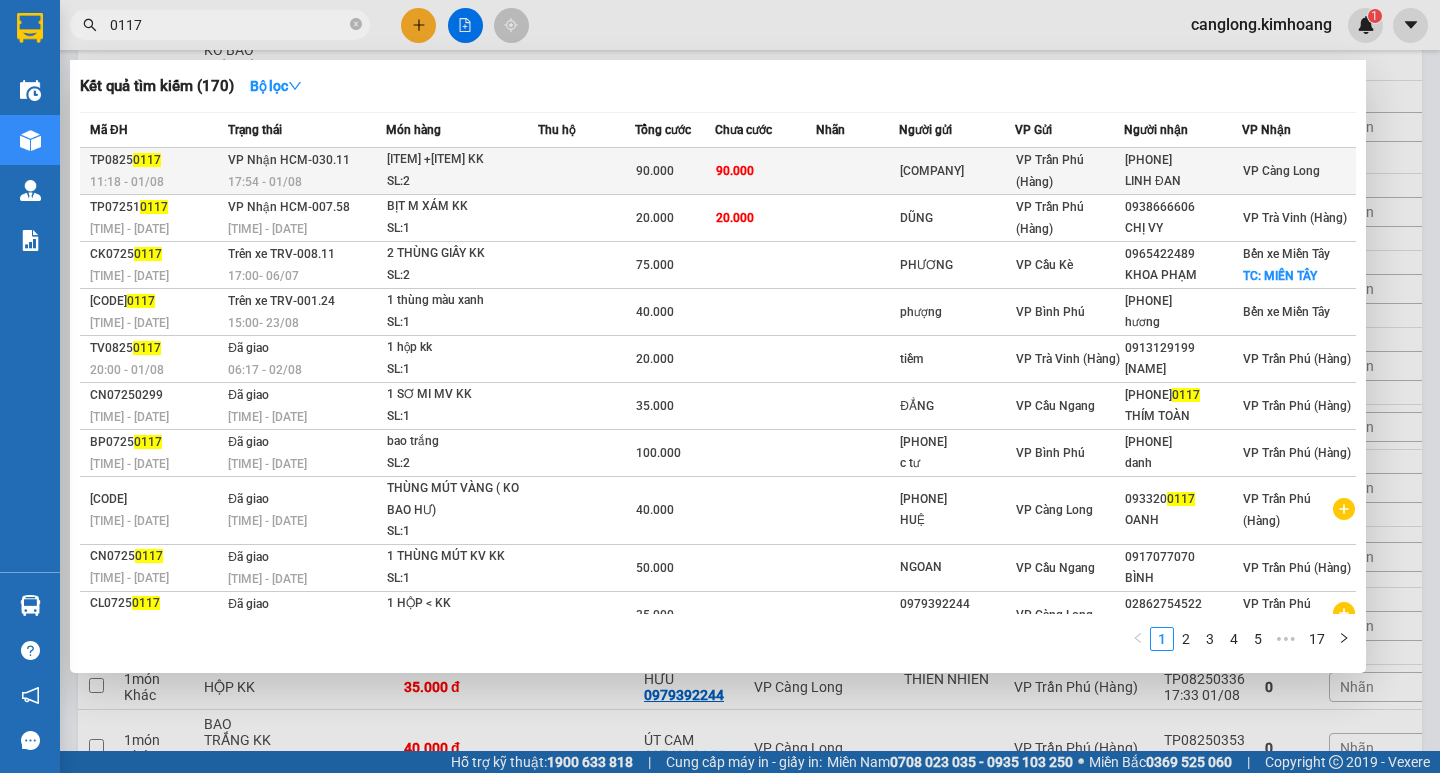 type on "0117" 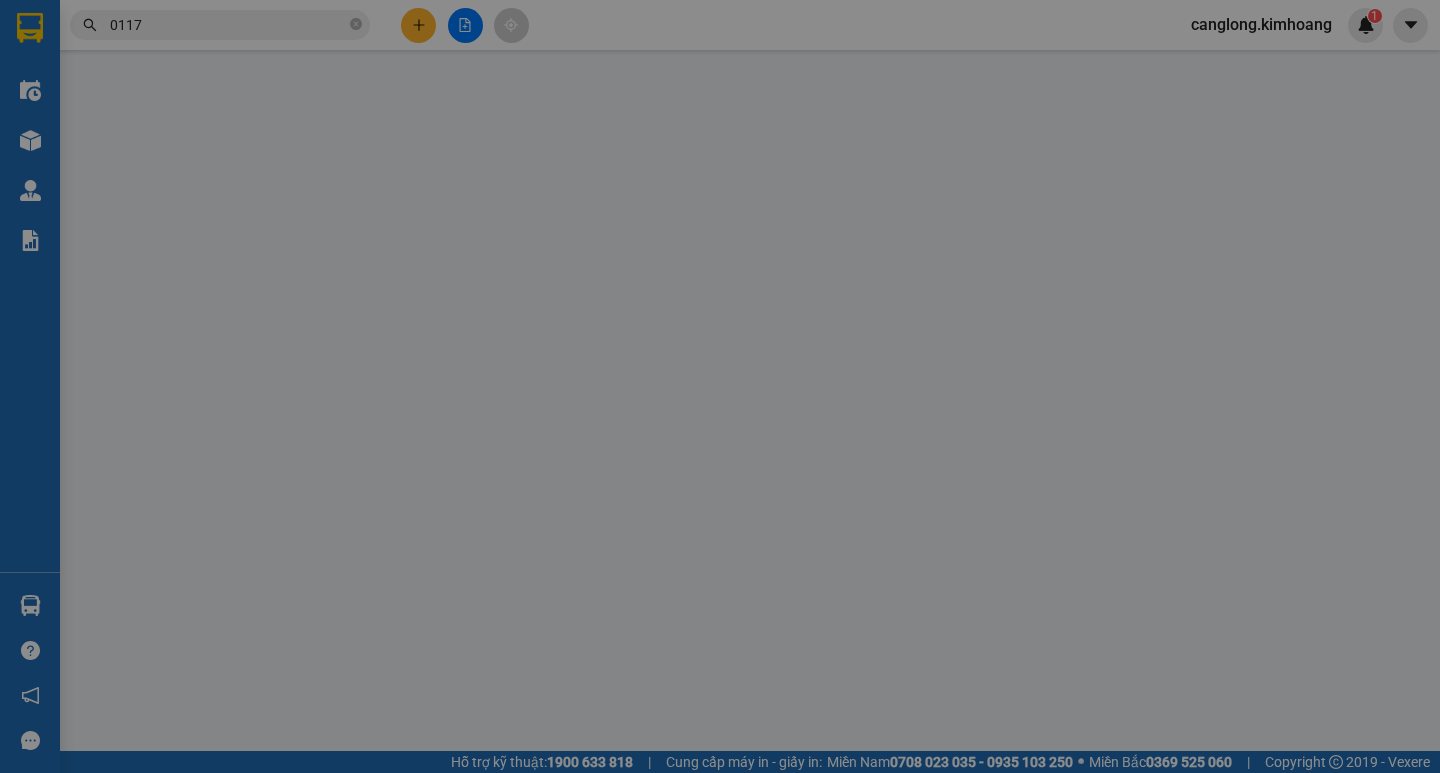 scroll, scrollTop: 0, scrollLeft: 0, axis: both 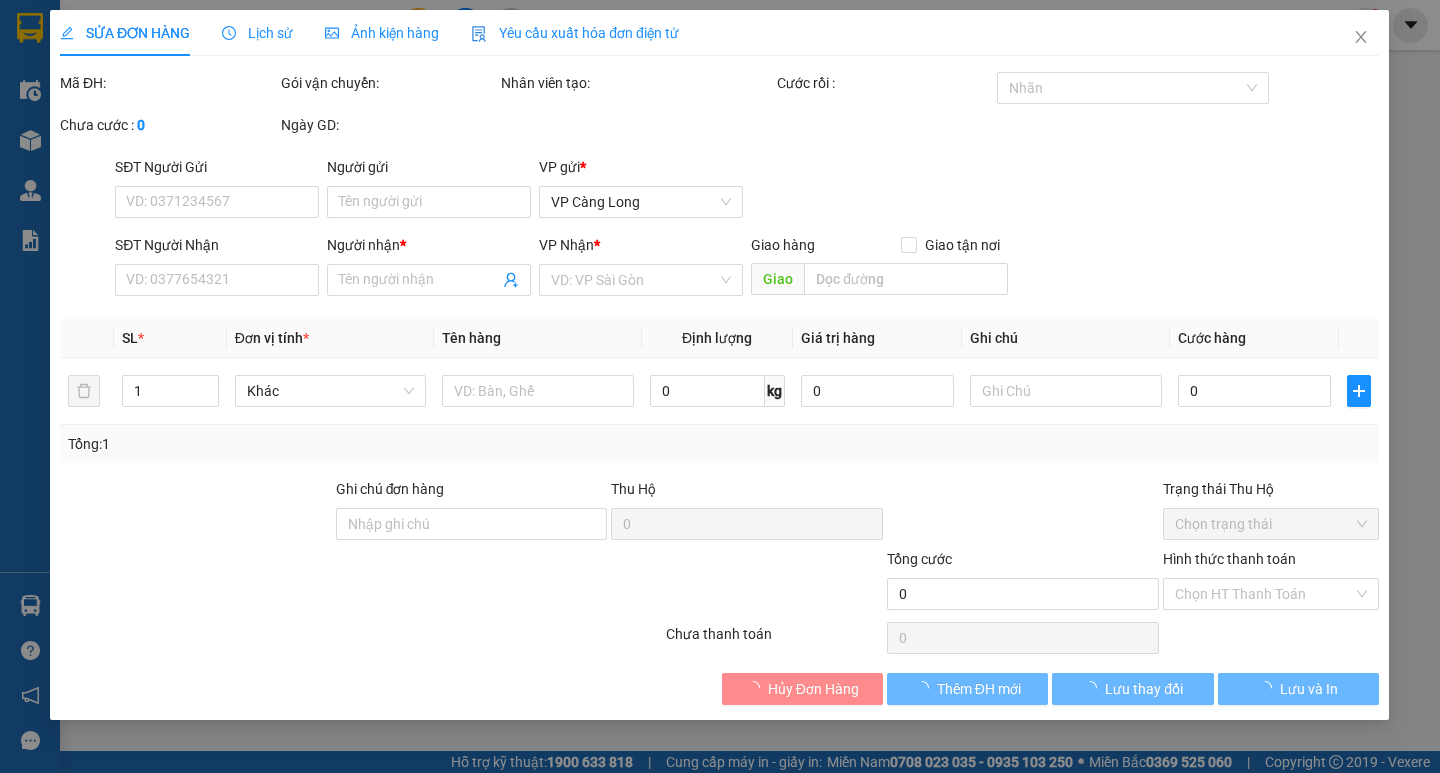 type on "CTY ONG THỢ" 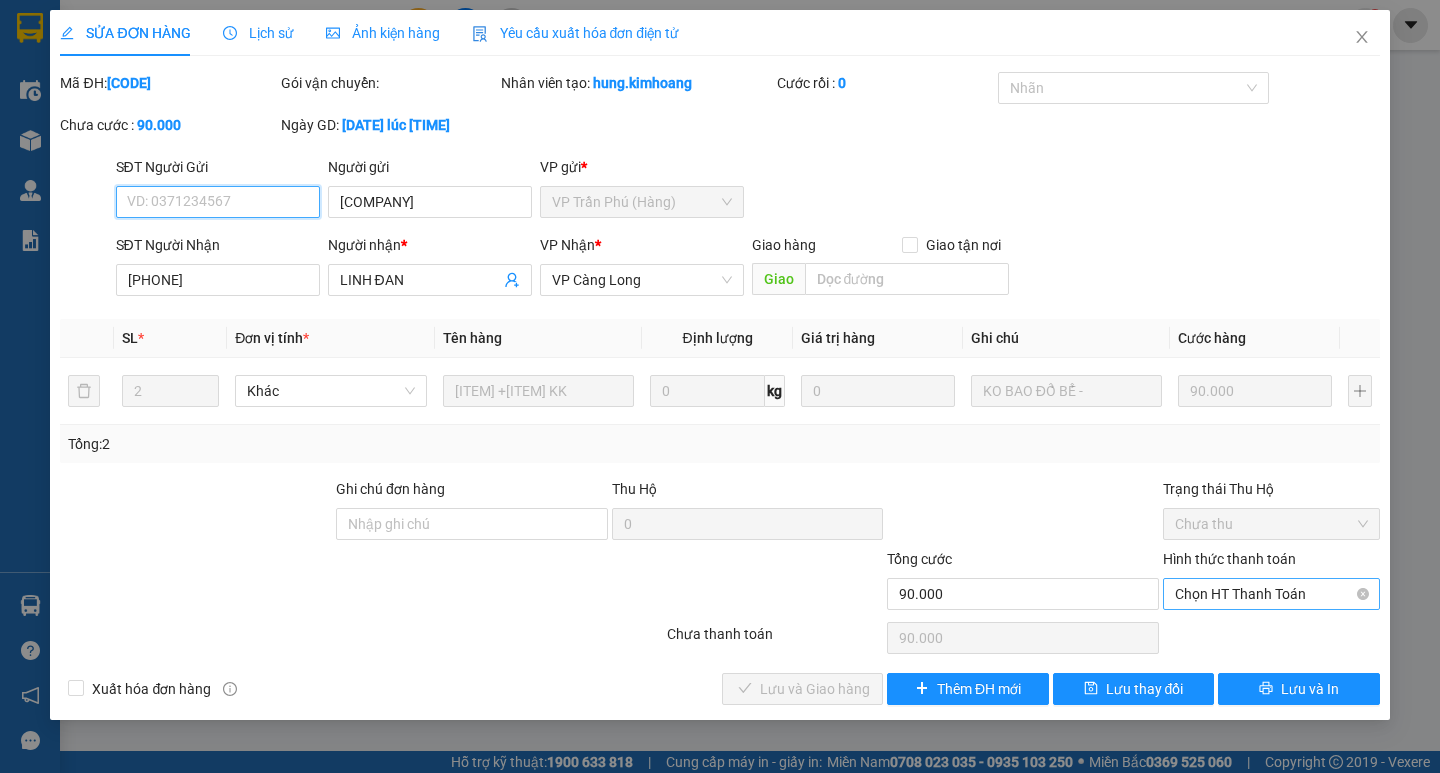 click on "Chọn HT Thanh Toán" at bounding box center (1271, 594) 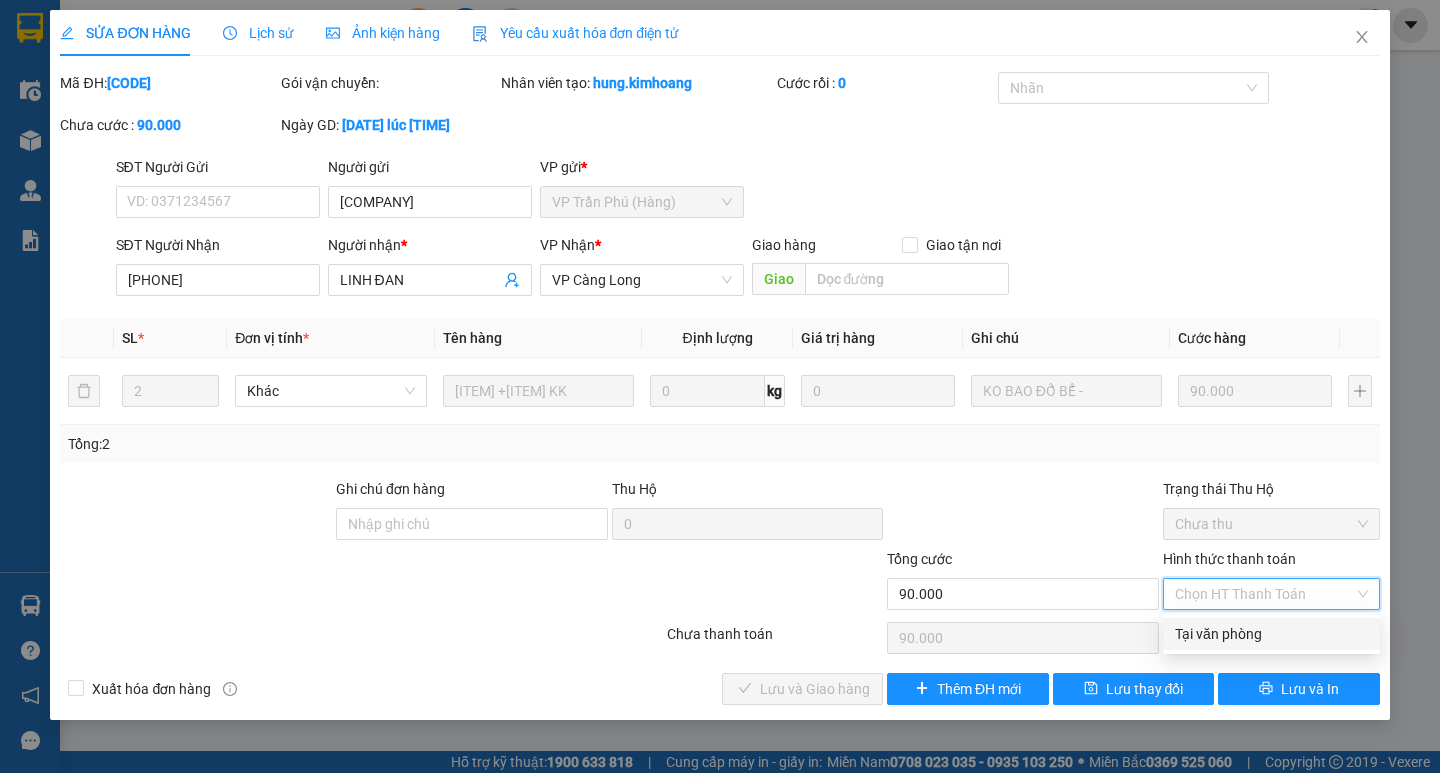 click on "Tại văn phòng" at bounding box center [1271, 634] 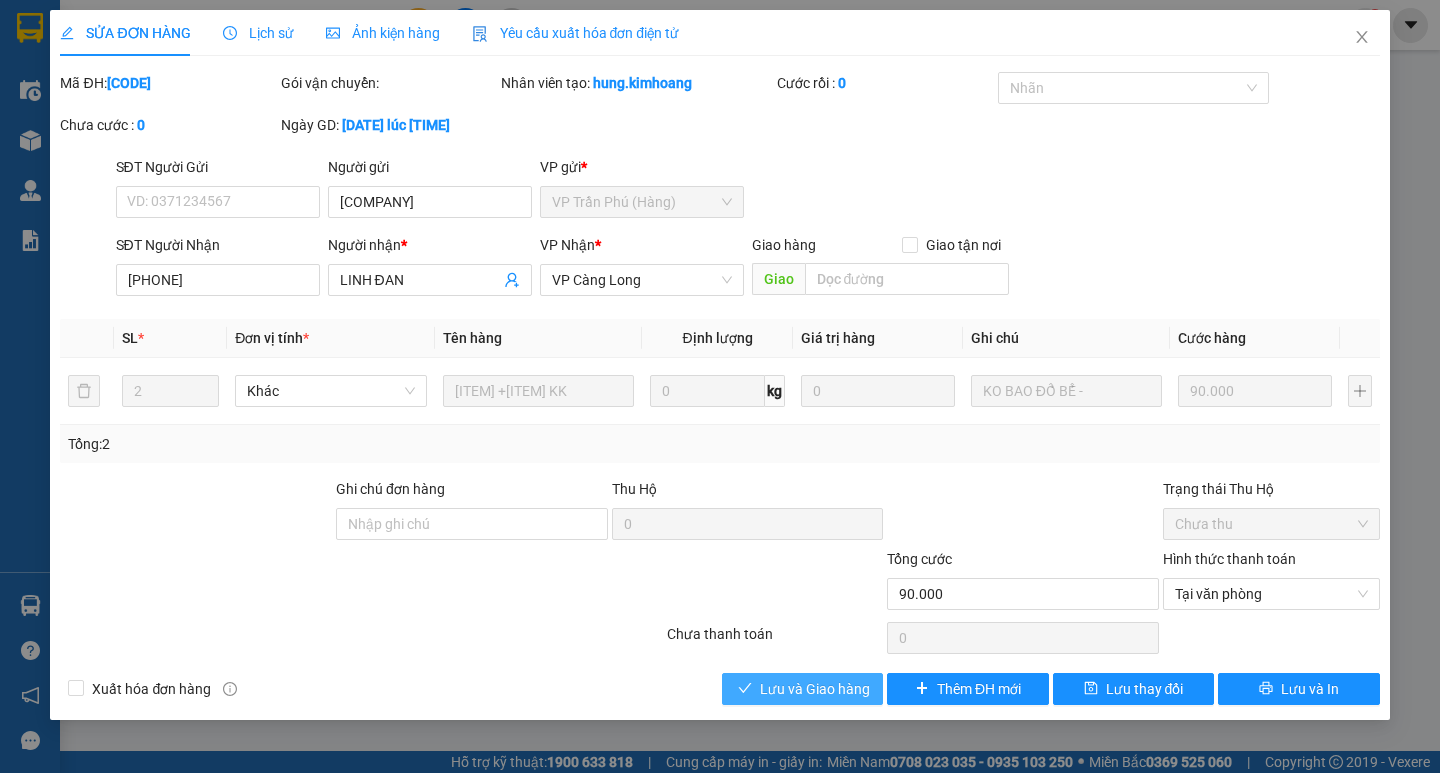 click on "Lưu và Giao hàng" at bounding box center [815, 689] 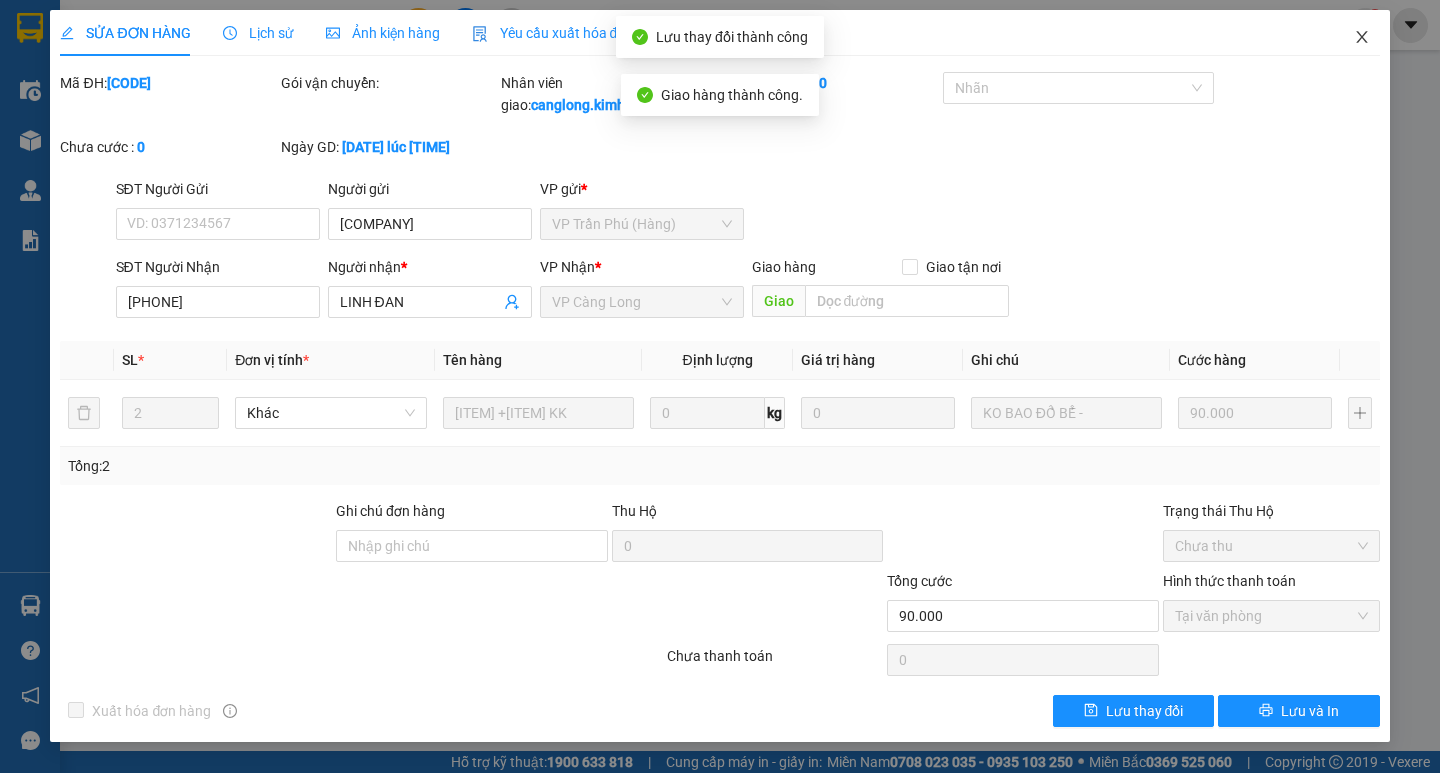 click 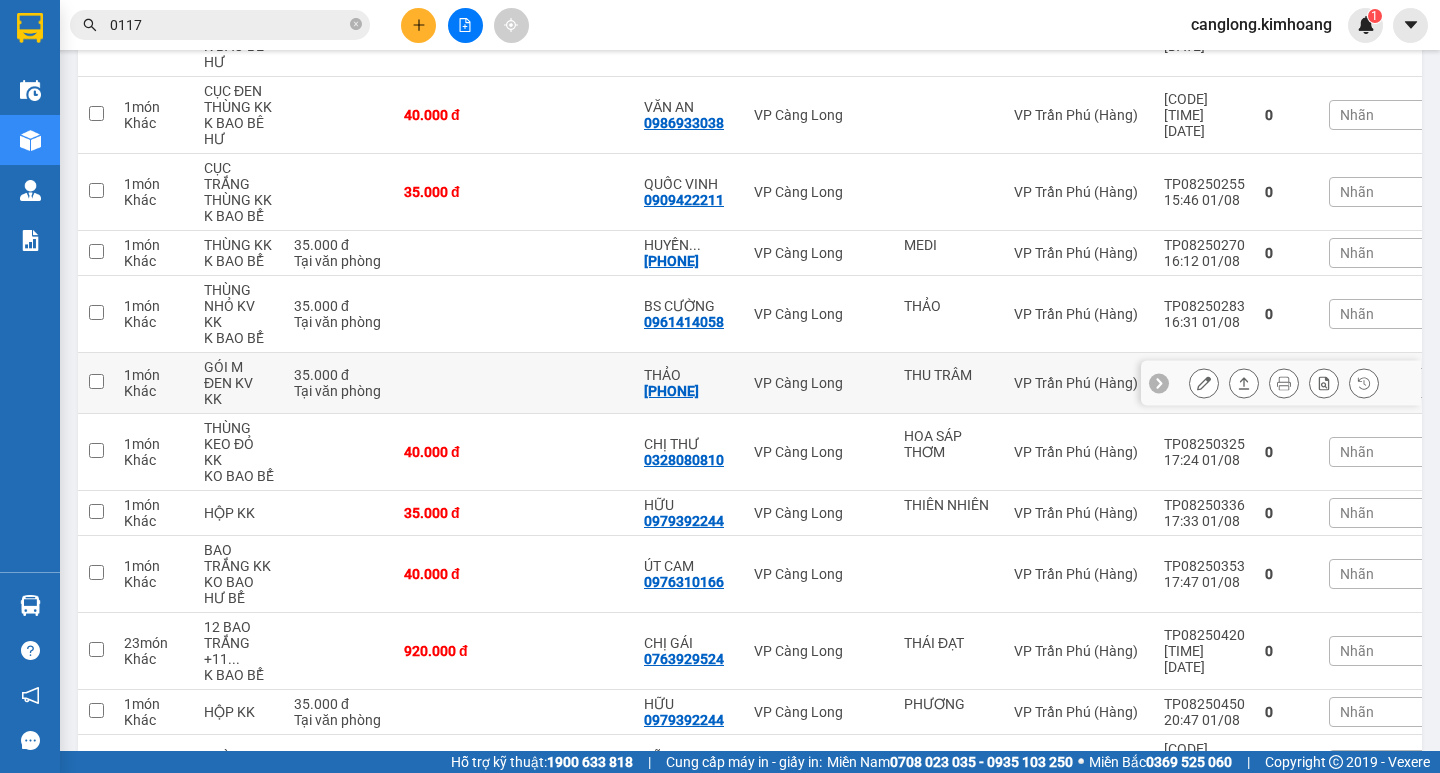 scroll, scrollTop: 900, scrollLeft: 0, axis: vertical 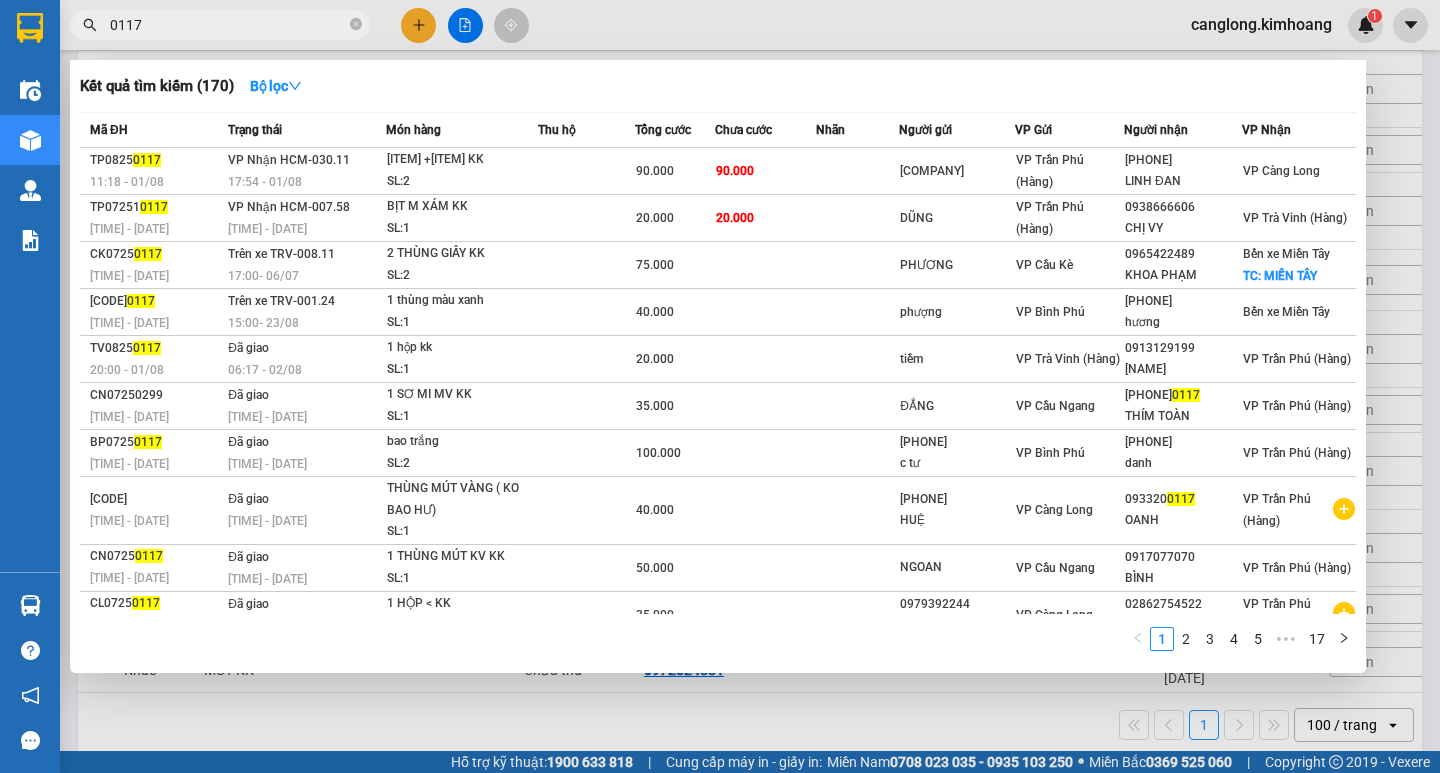click on "0117" at bounding box center [228, 25] 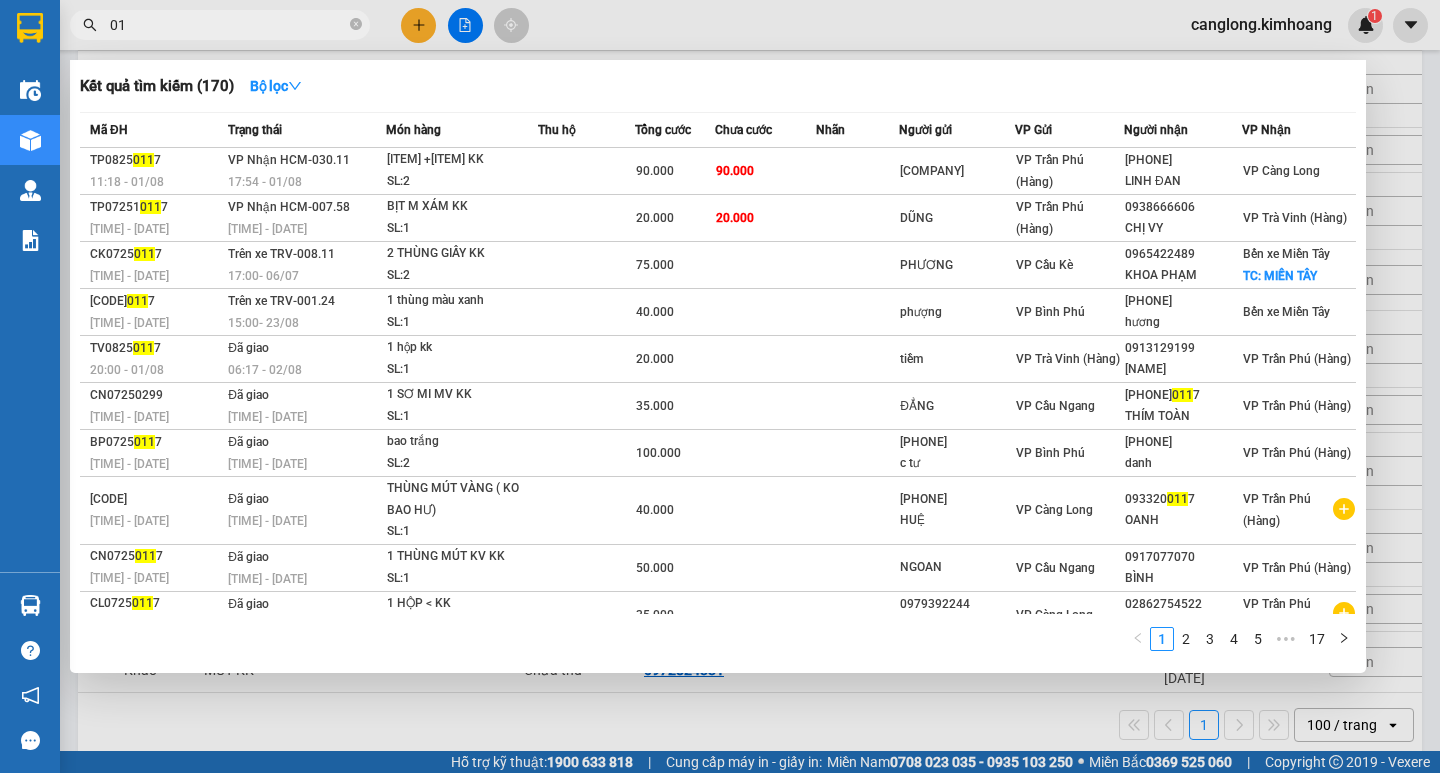 type on "0" 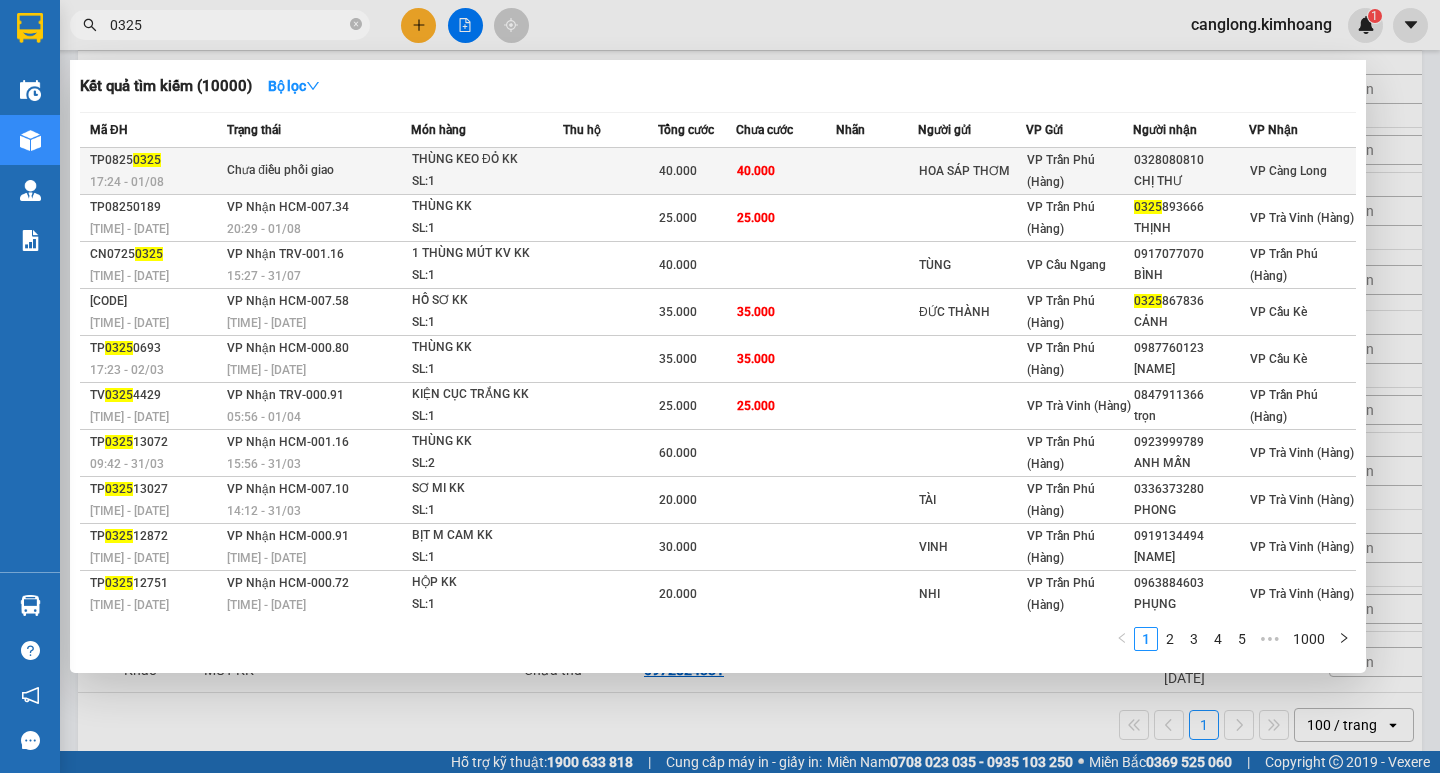 type on "0325" 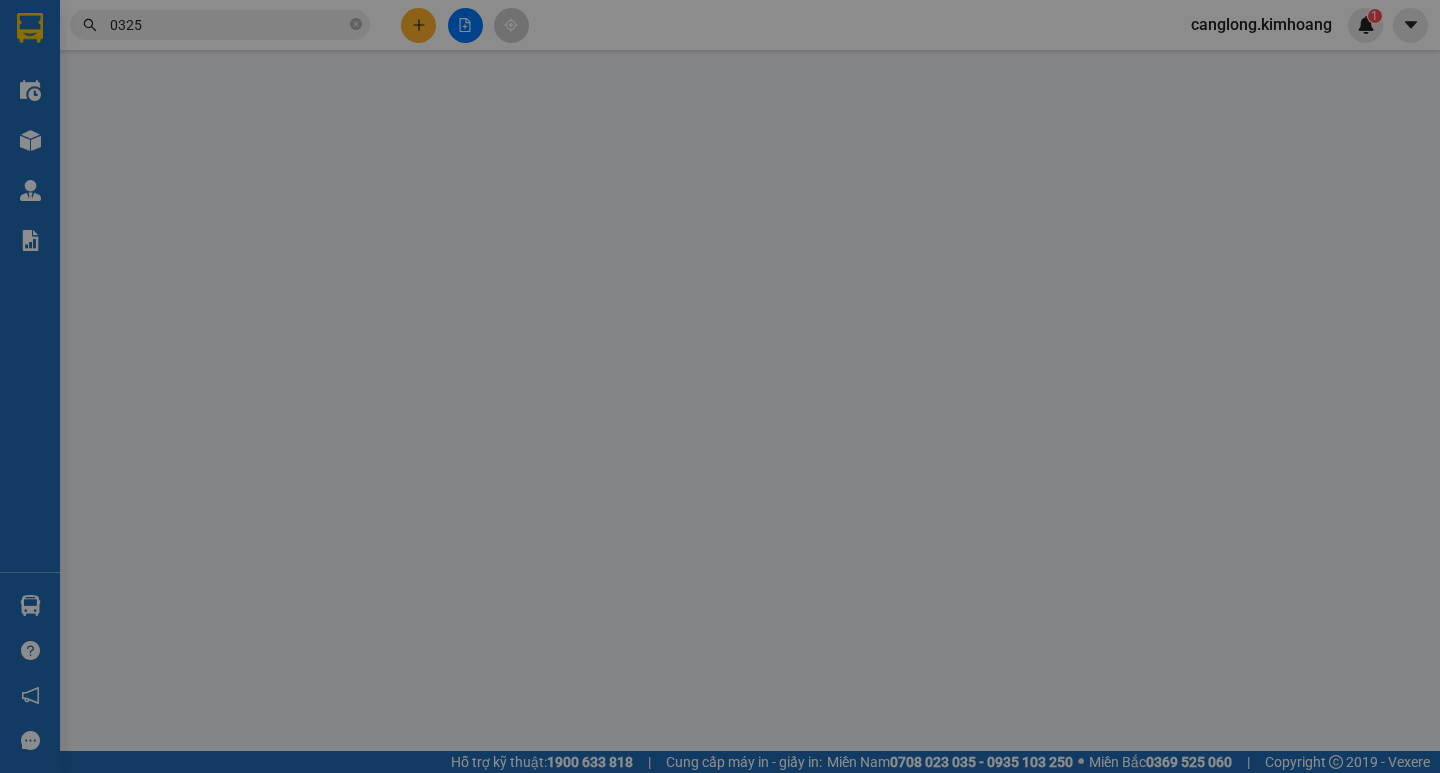scroll, scrollTop: 0, scrollLeft: 0, axis: both 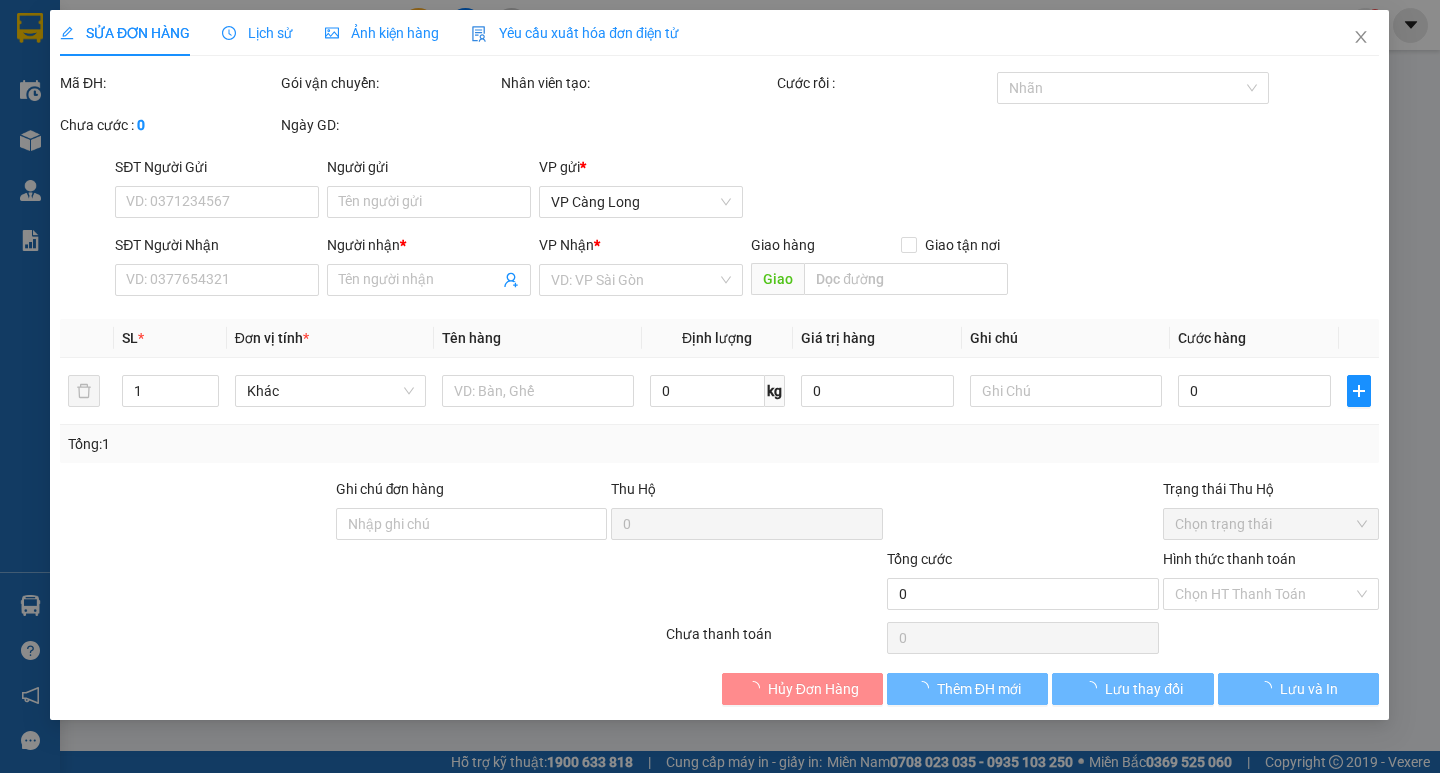 type on "HOA SÁP THƠM" 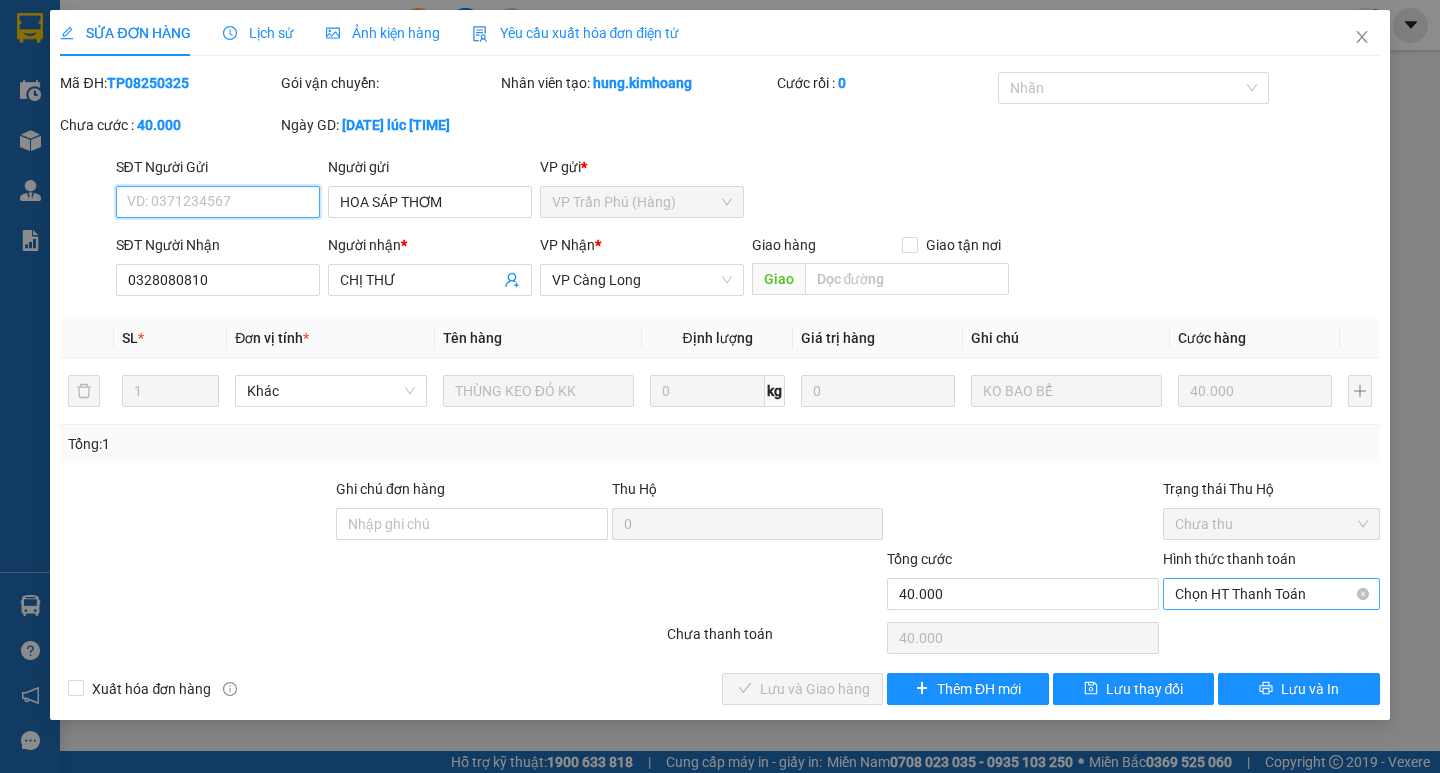 click on "Chọn HT Thanh Toán" at bounding box center [1271, 594] 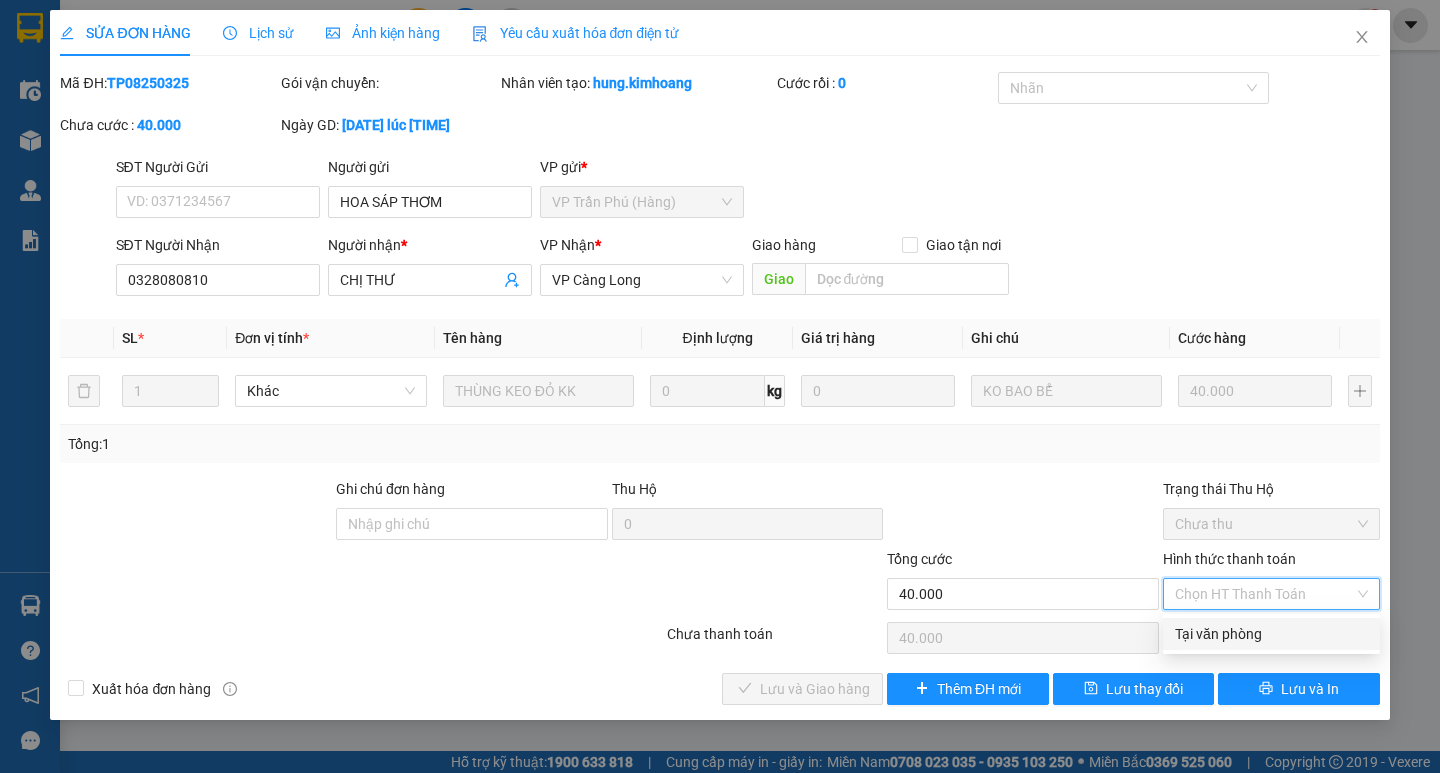 click on "Tại văn phòng" at bounding box center (1271, 634) 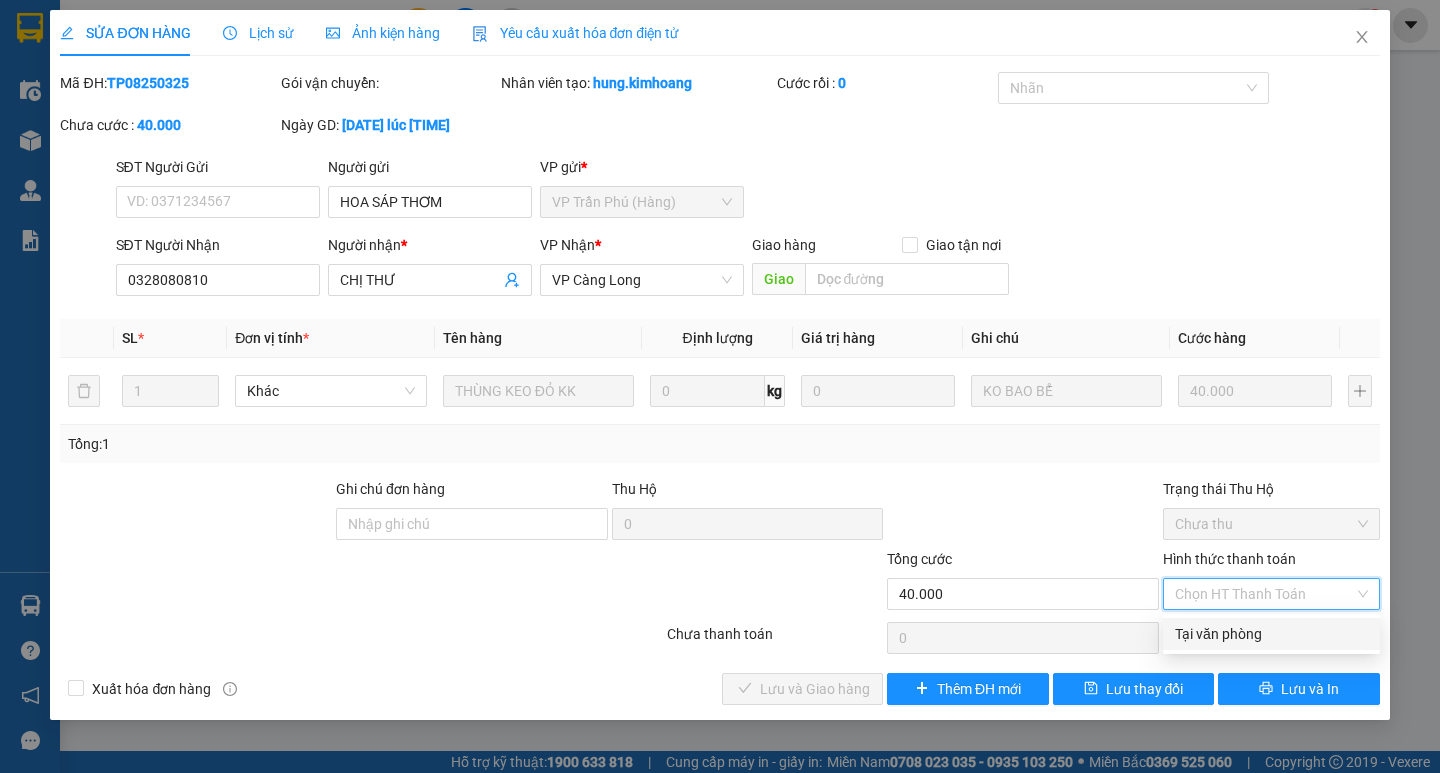 drag, startPoint x: 1231, startPoint y: 637, endPoint x: 1055, endPoint y: 642, distance: 176.07101 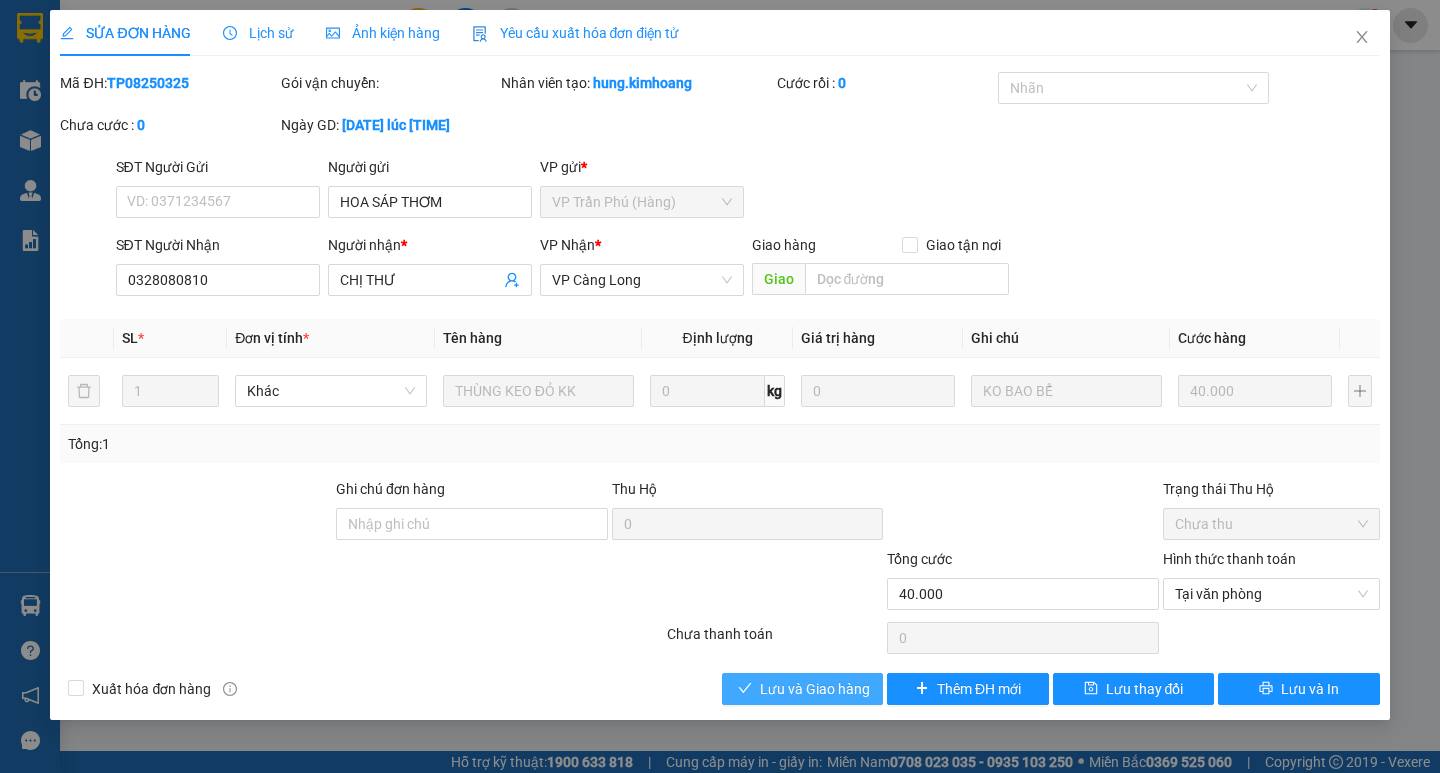 click on "Lưu và Giao hàng" at bounding box center [815, 689] 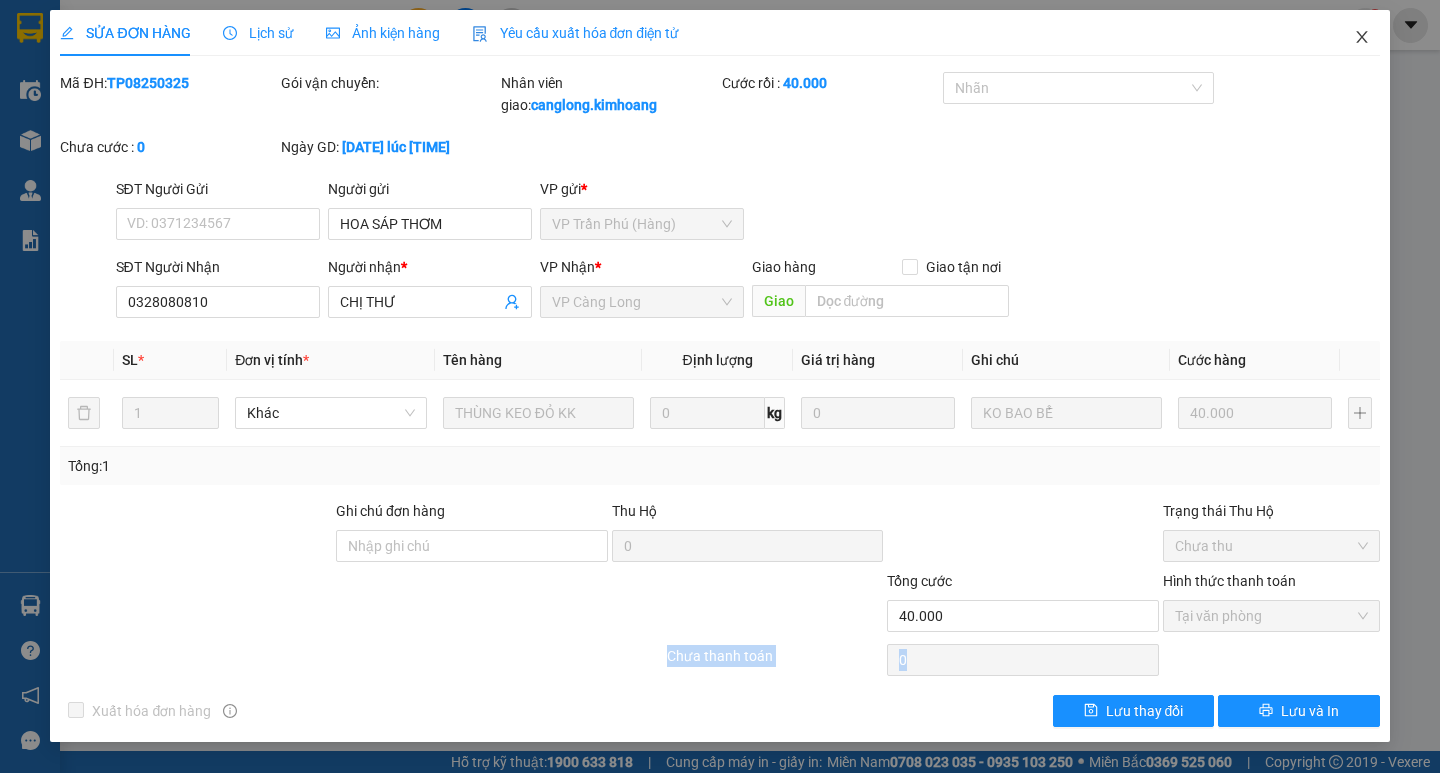 click at bounding box center [1362, 38] 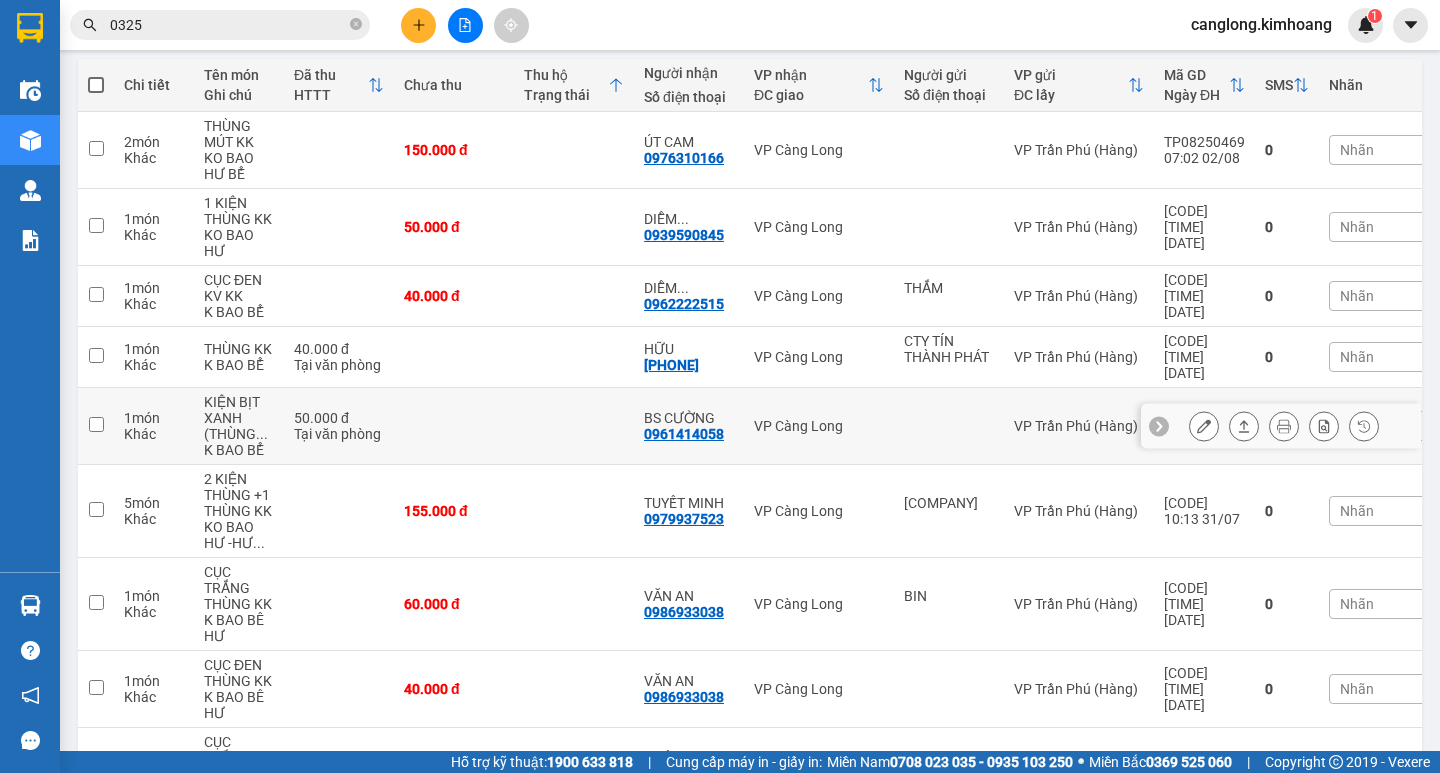 scroll, scrollTop: 0, scrollLeft: 0, axis: both 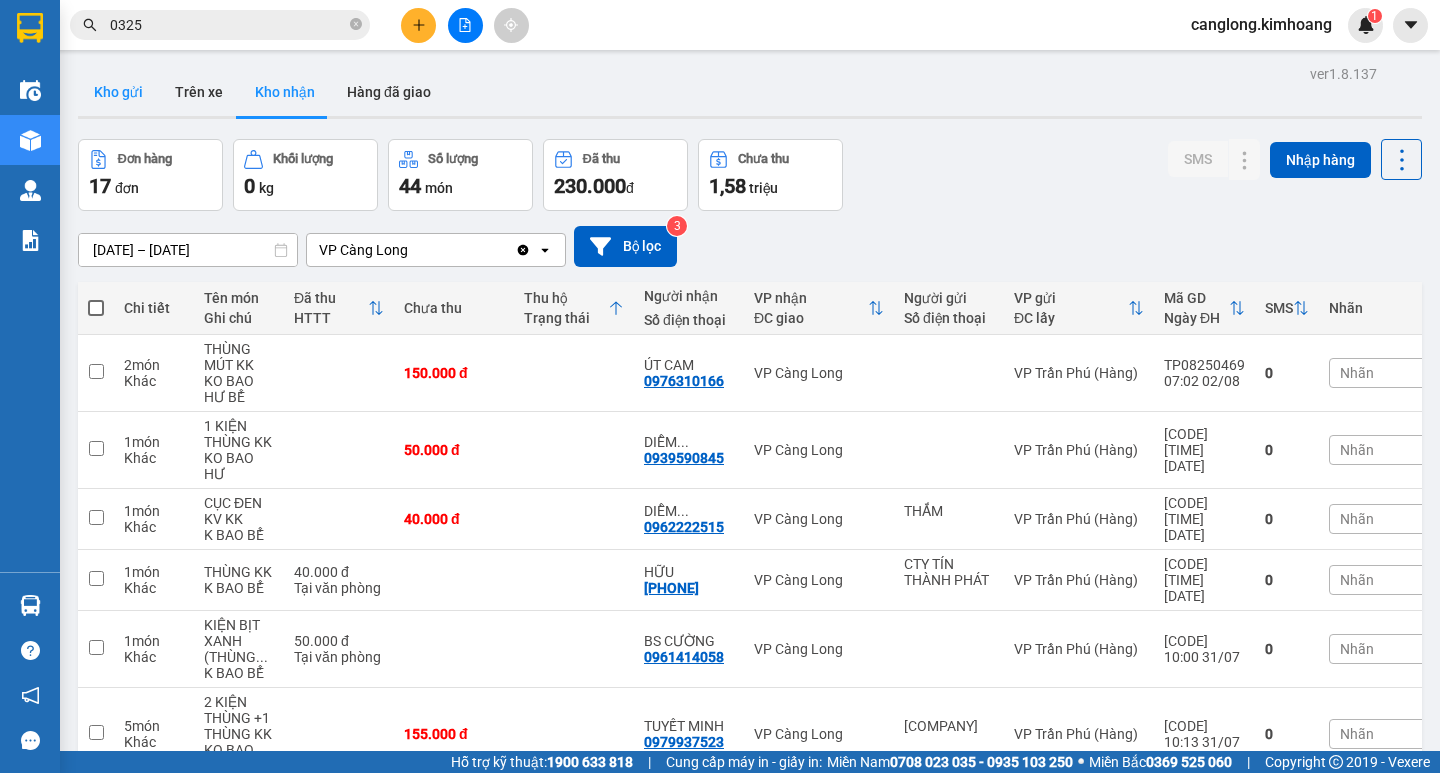 click on "Kho gửi" at bounding box center [118, 92] 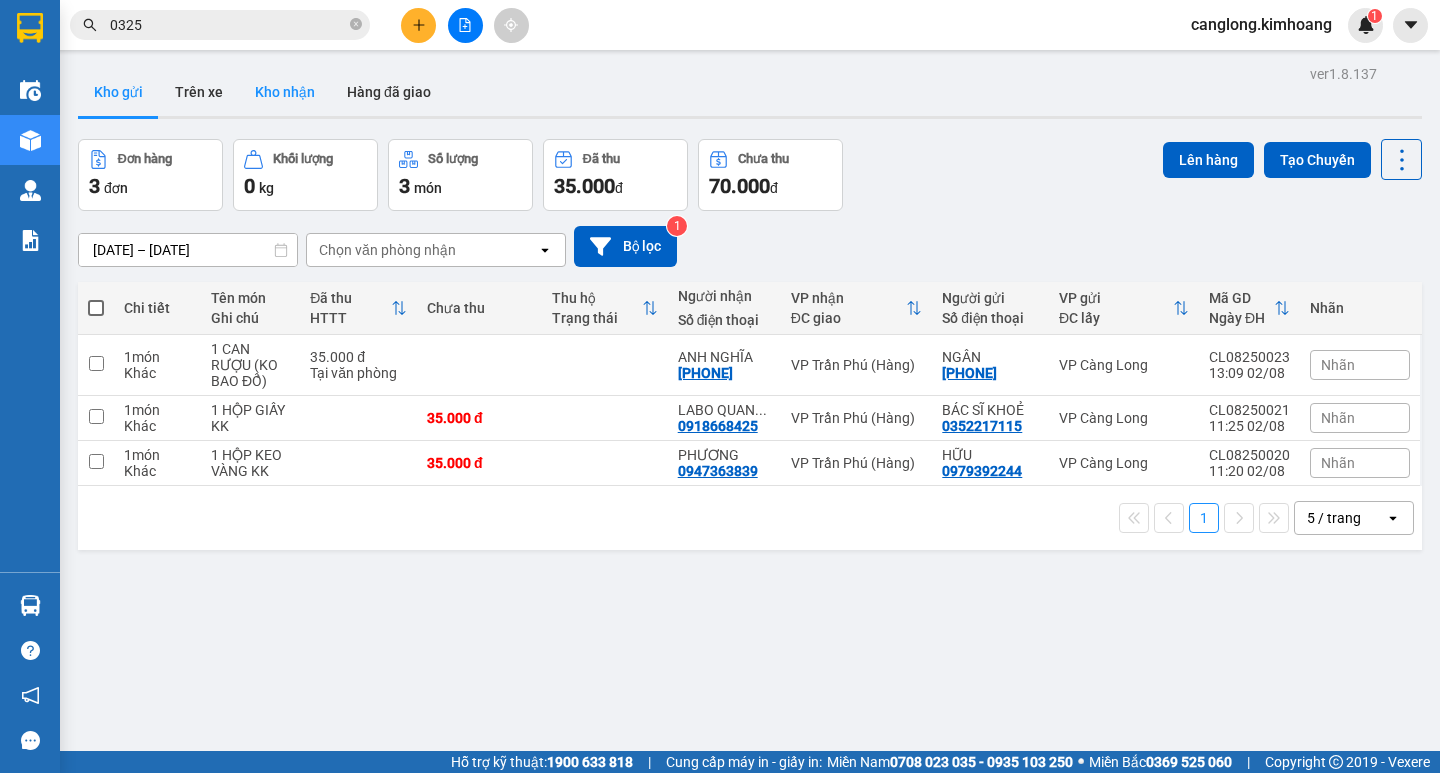 click on "Kho nhận" at bounding box center (285, 92) 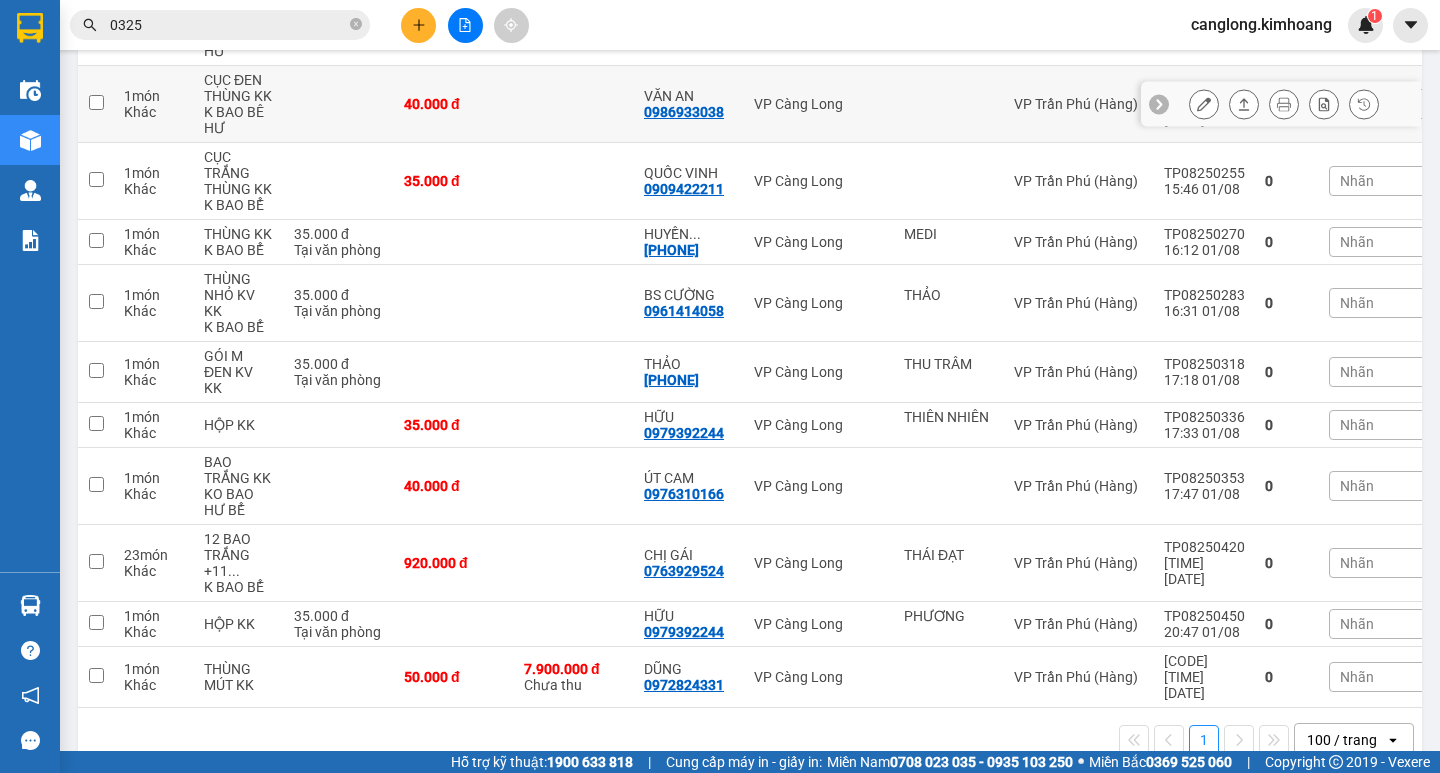 scroll, scrollTop: 823, scrollLeft: 0, axis: vertical 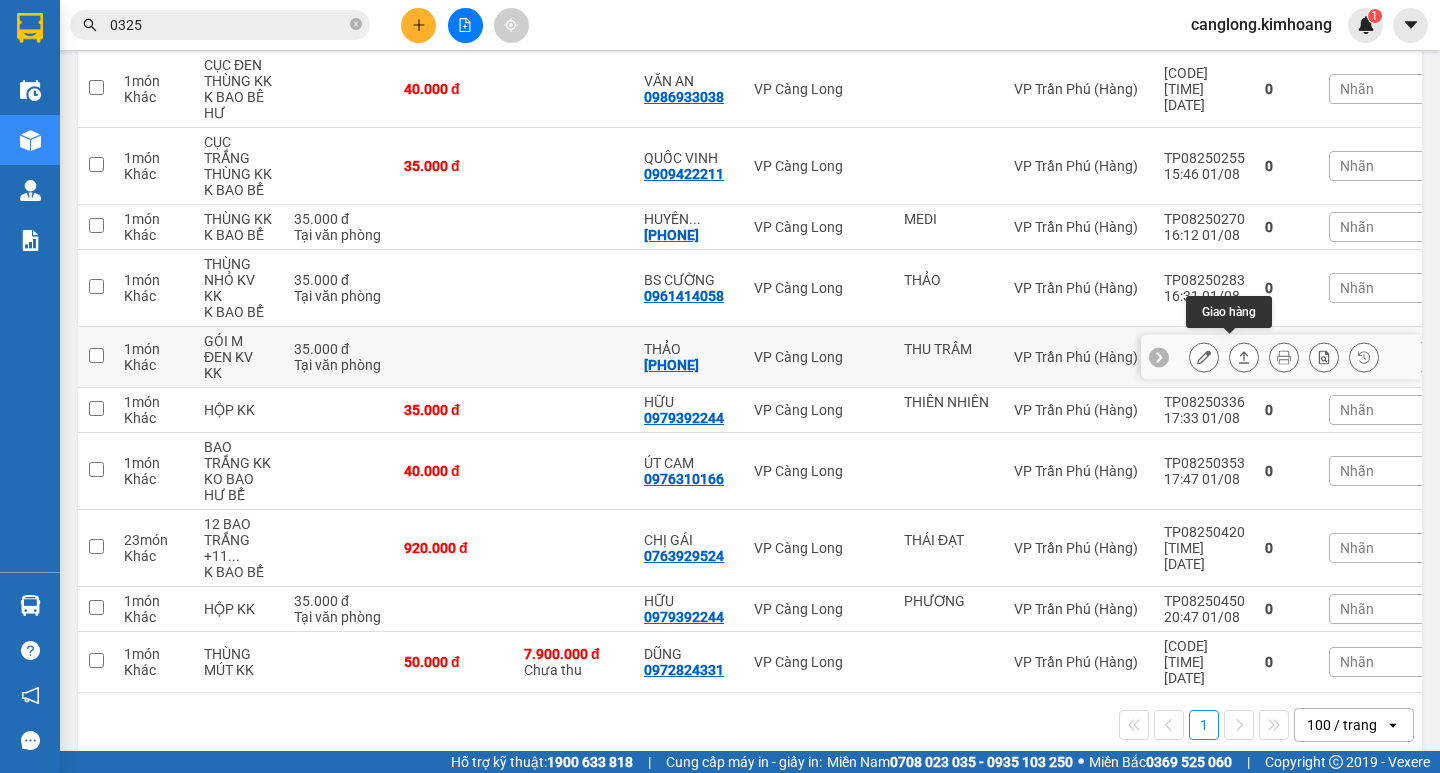 click 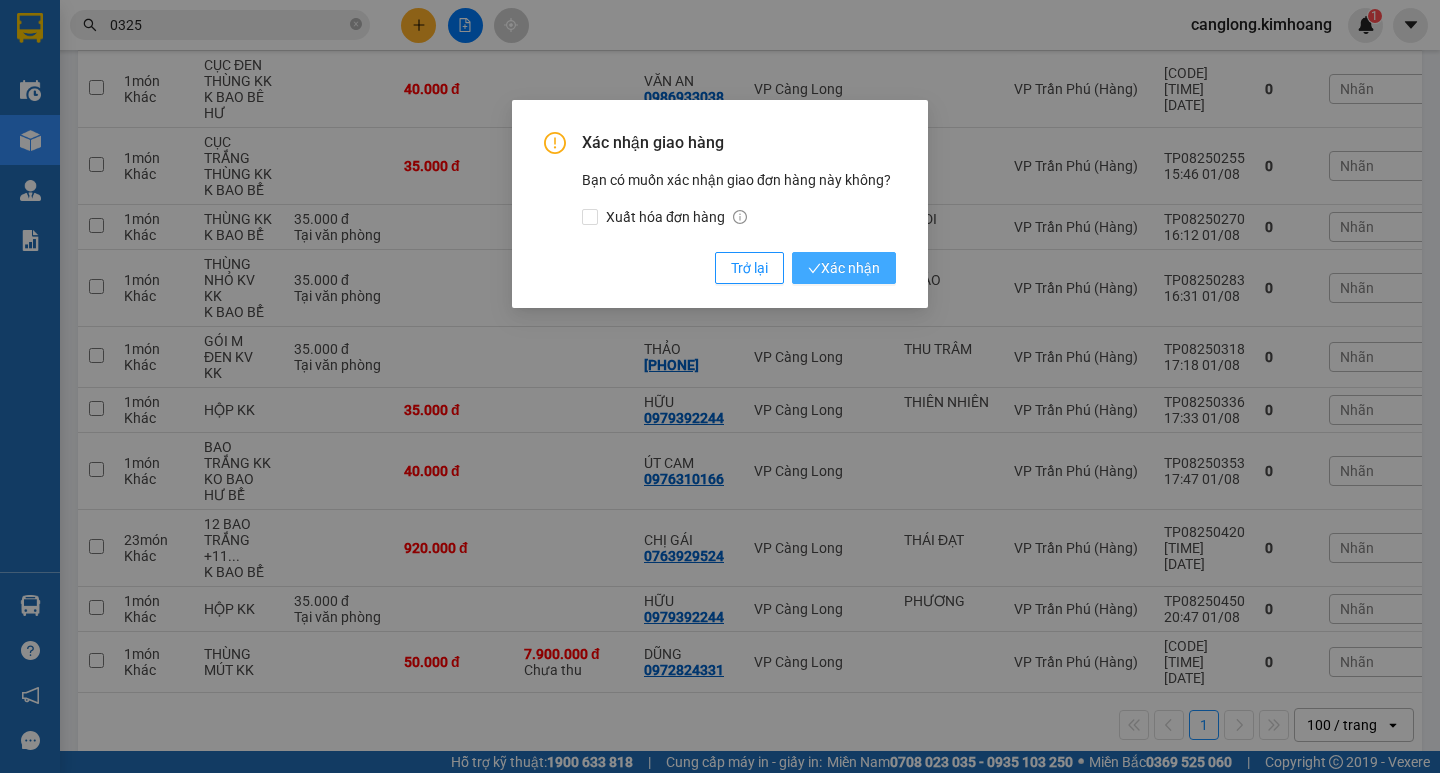 click on "Xác nhận" at bounding box center (844, 268) 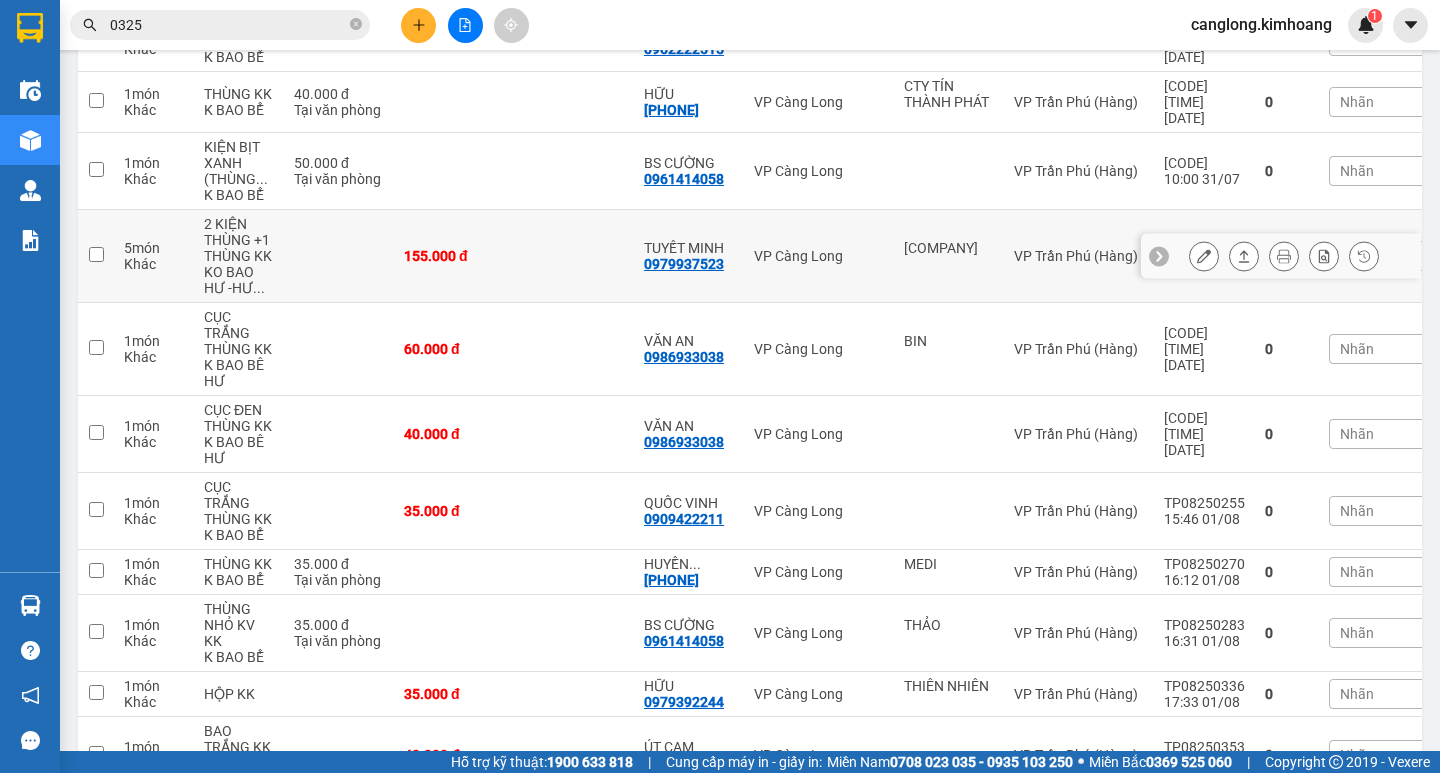 scroll, scrollTop: 78, scrollLeft: 0, axis: vertical 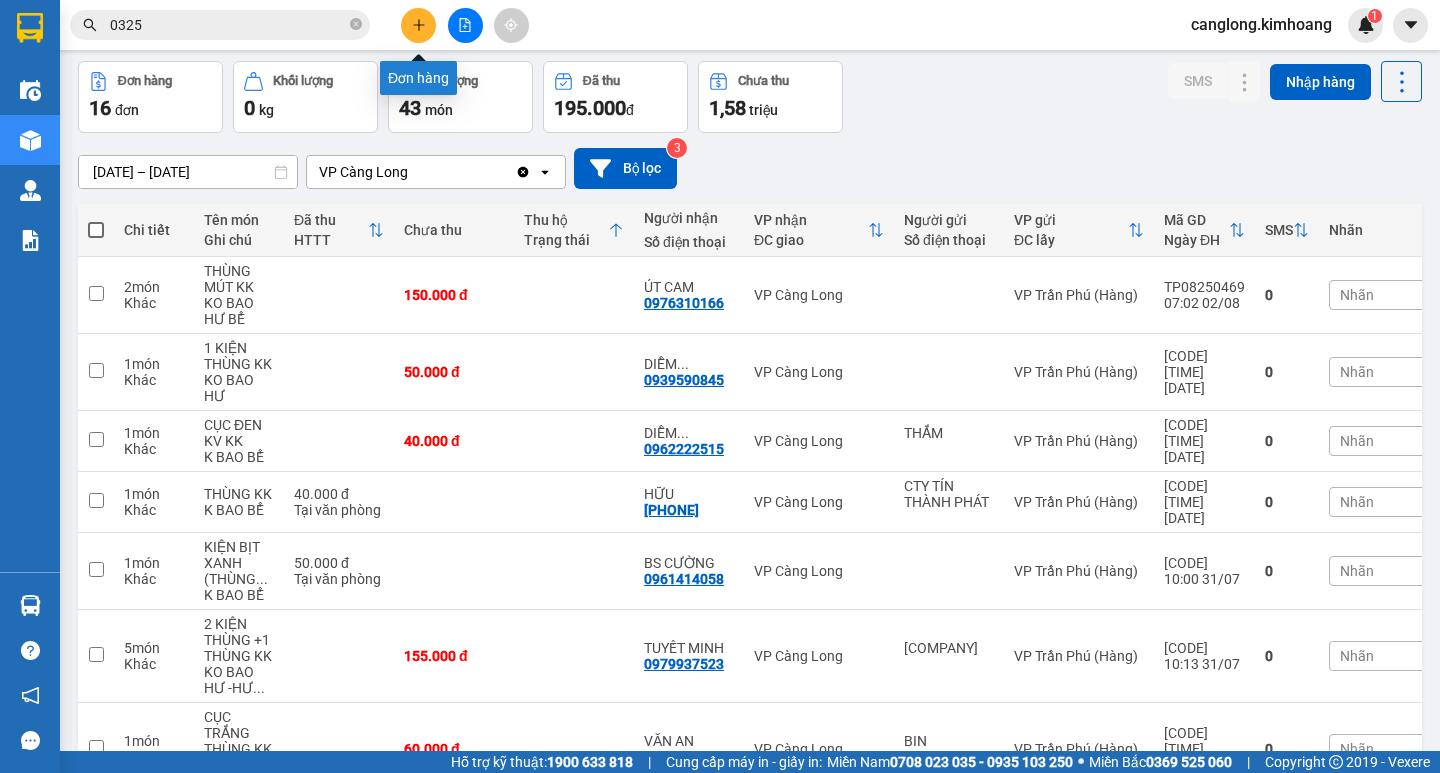 click 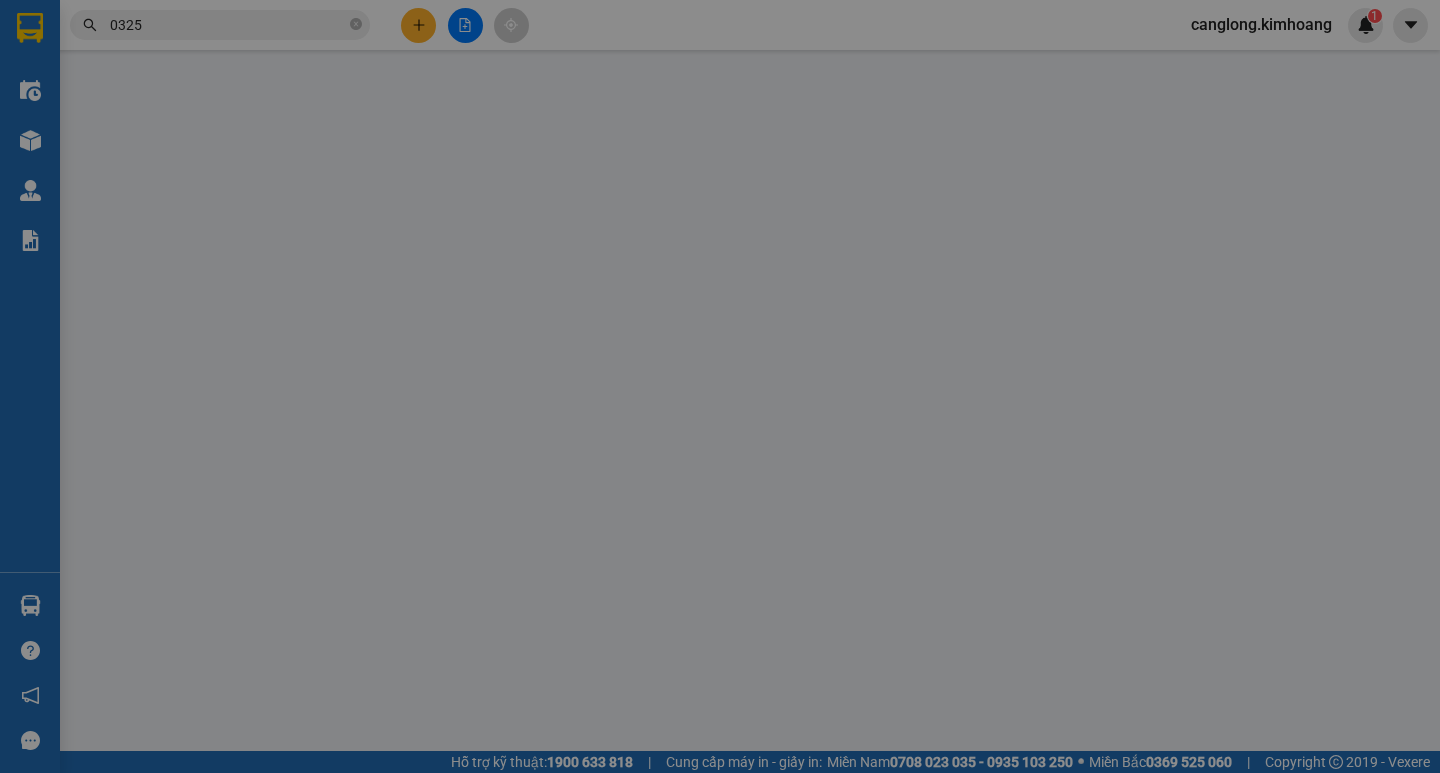 scroll, scrollTop: 0, scrollLeft: 0, axis: both 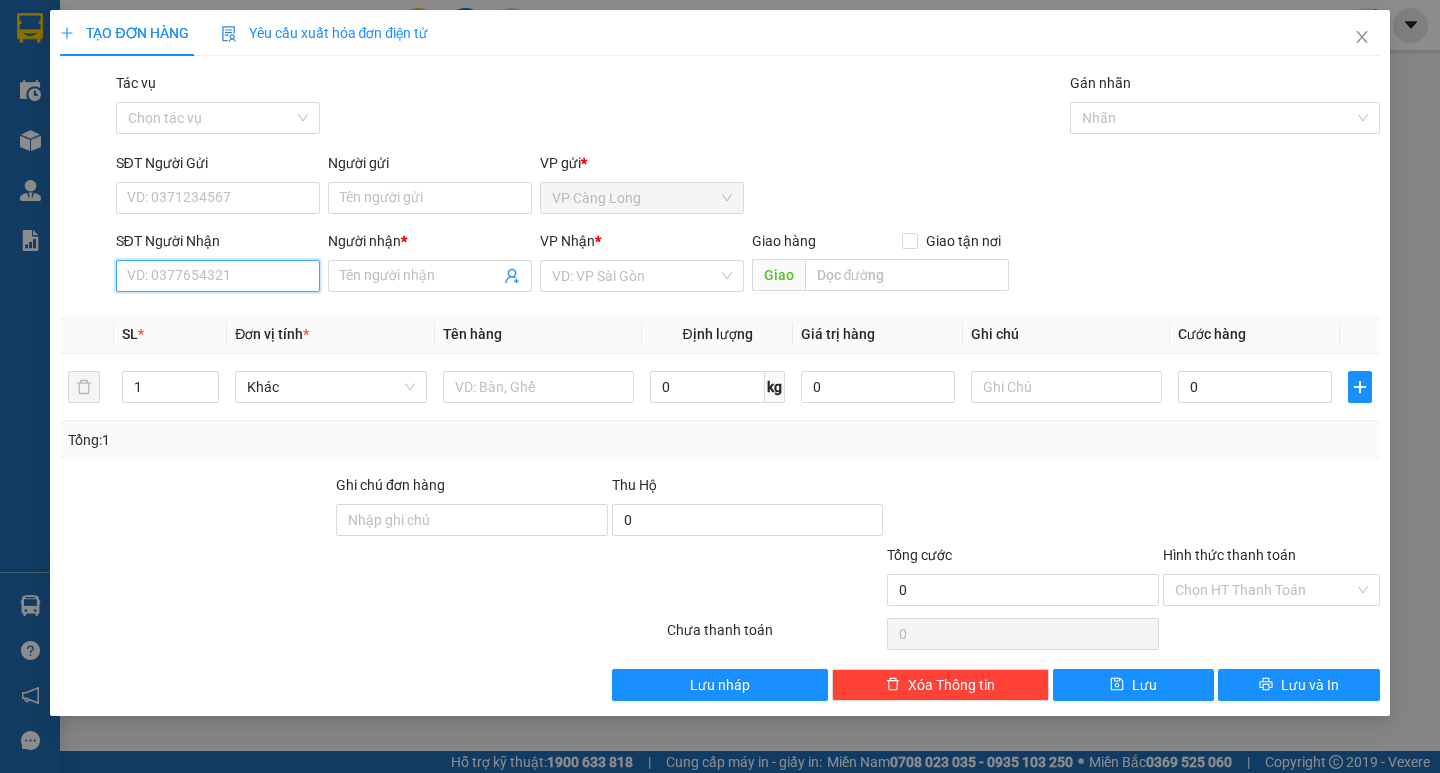 click on "SĐT Người Nhận" at bounding box center [218, 276] 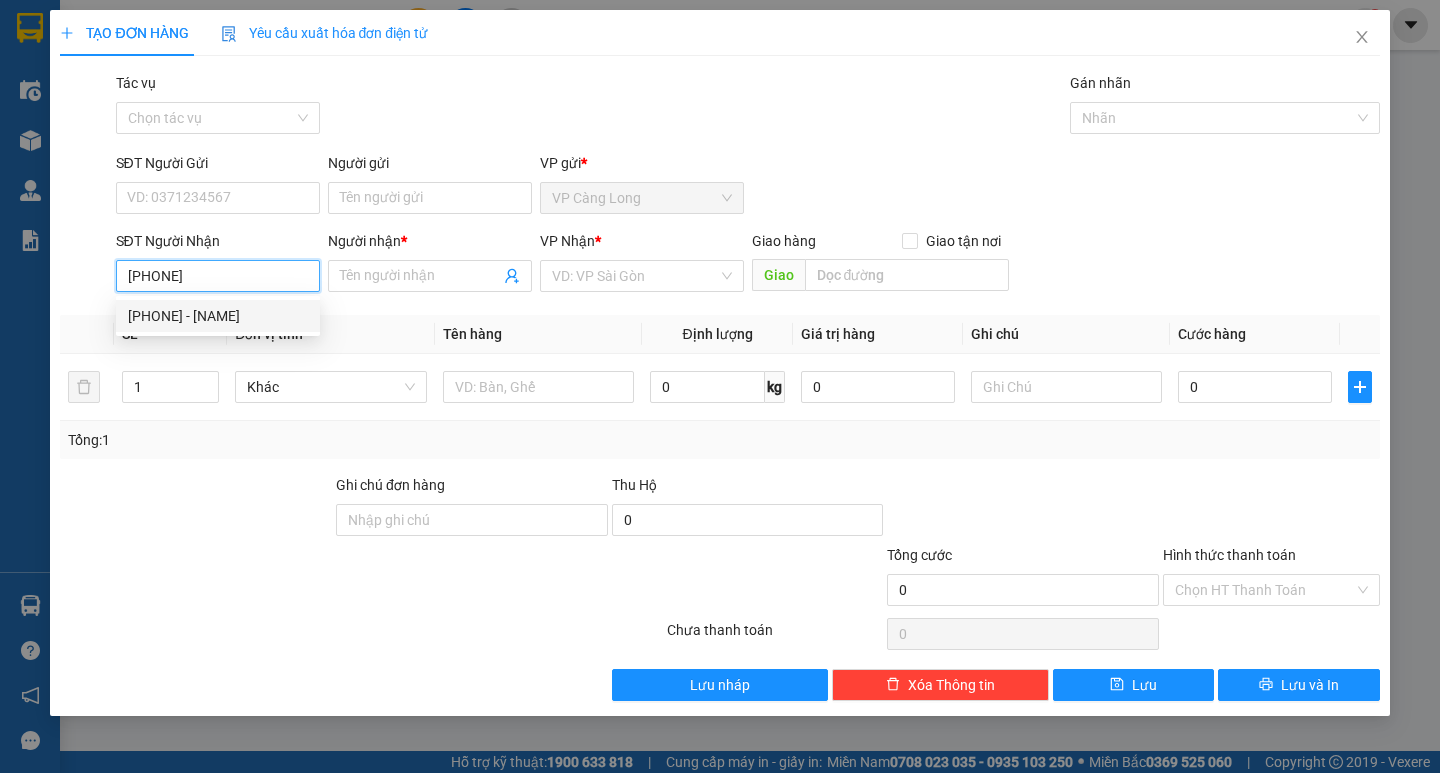click on "0934119724 - NGÂN" at bounding box center [218, 316] 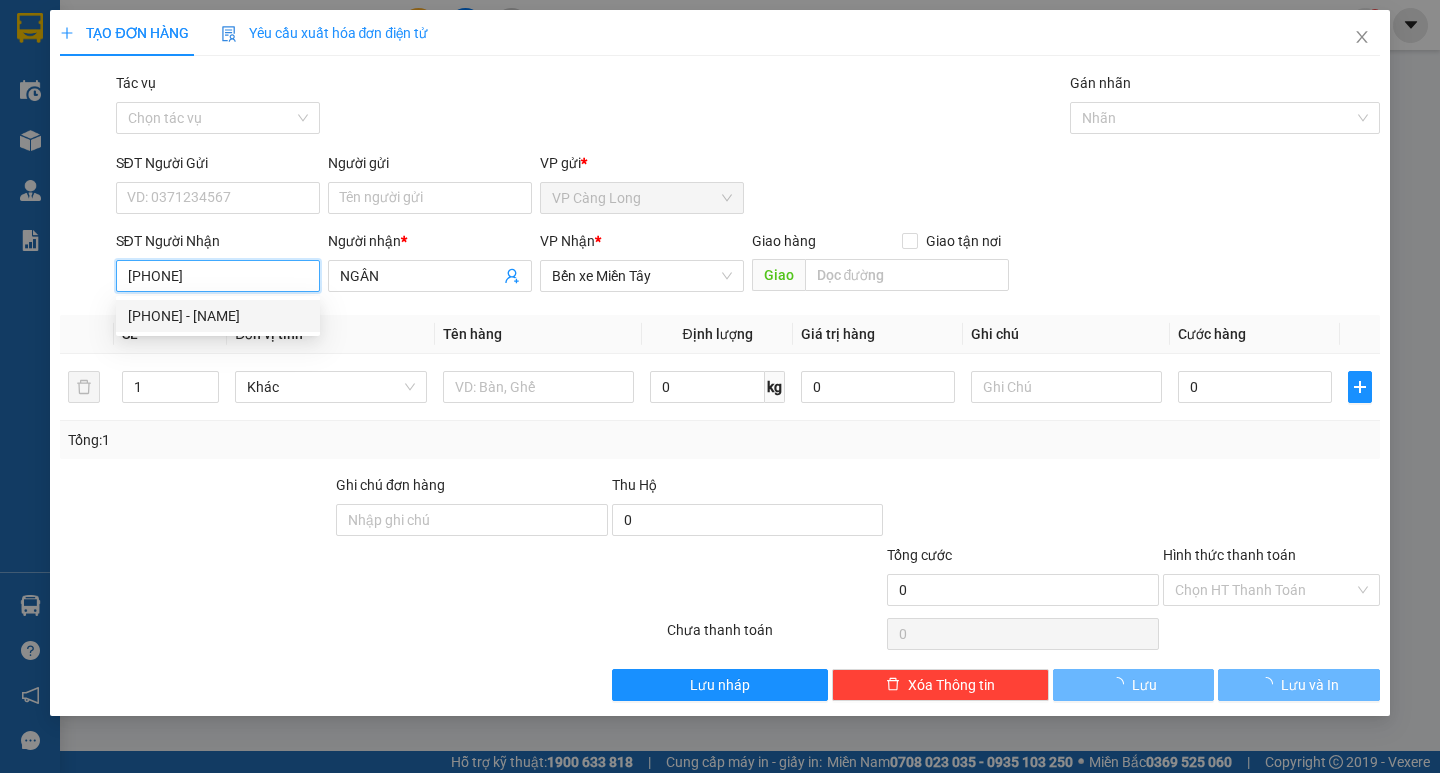 type on "40.000" 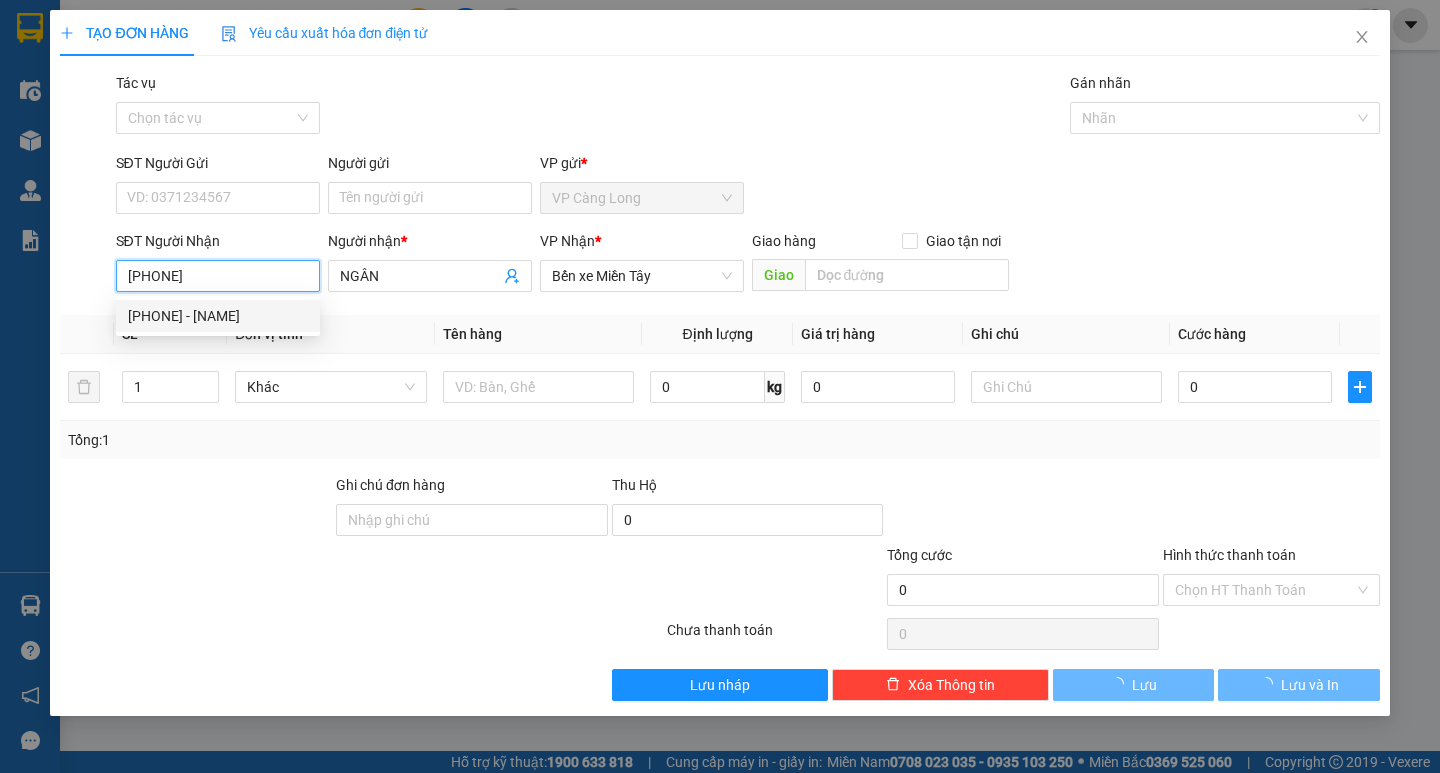 type on "40.000" 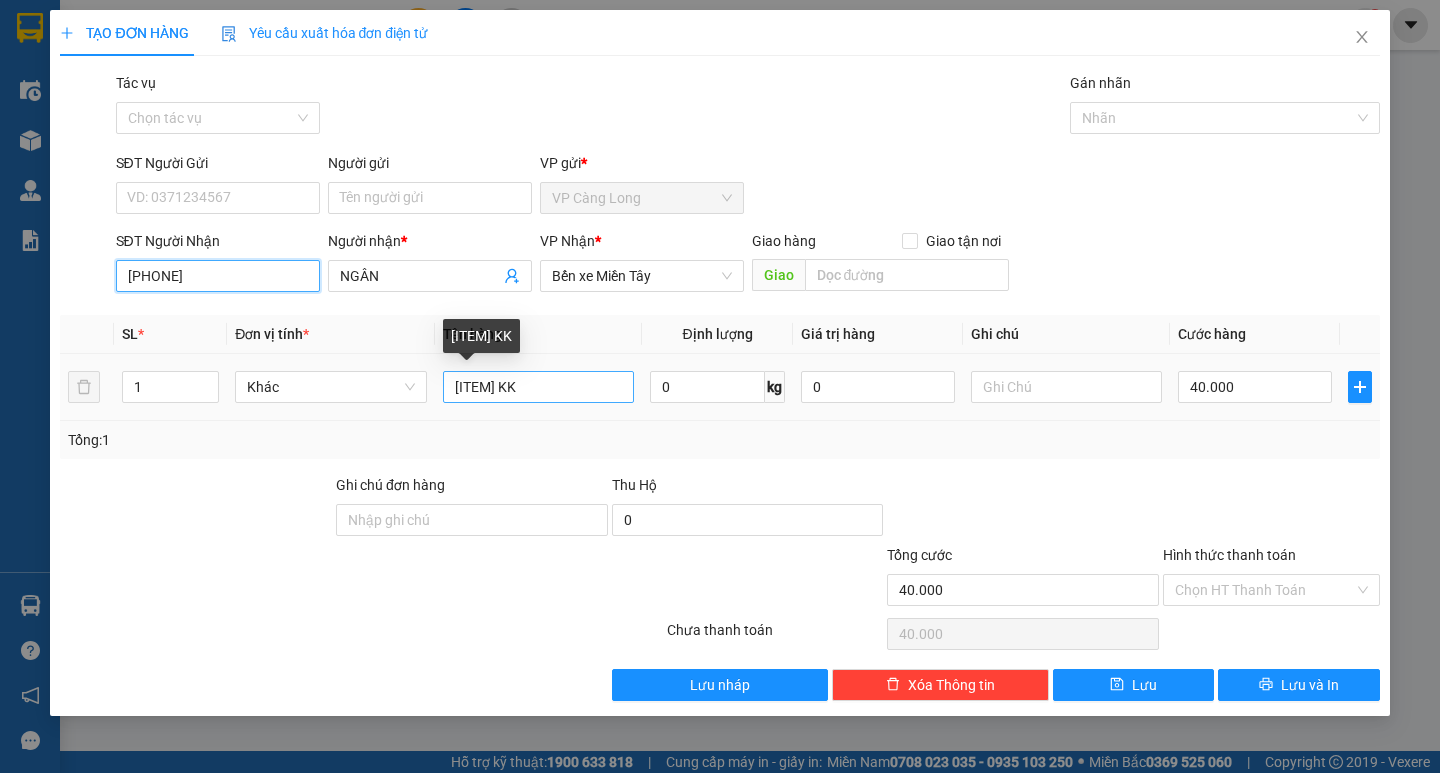 type on "0934119724" 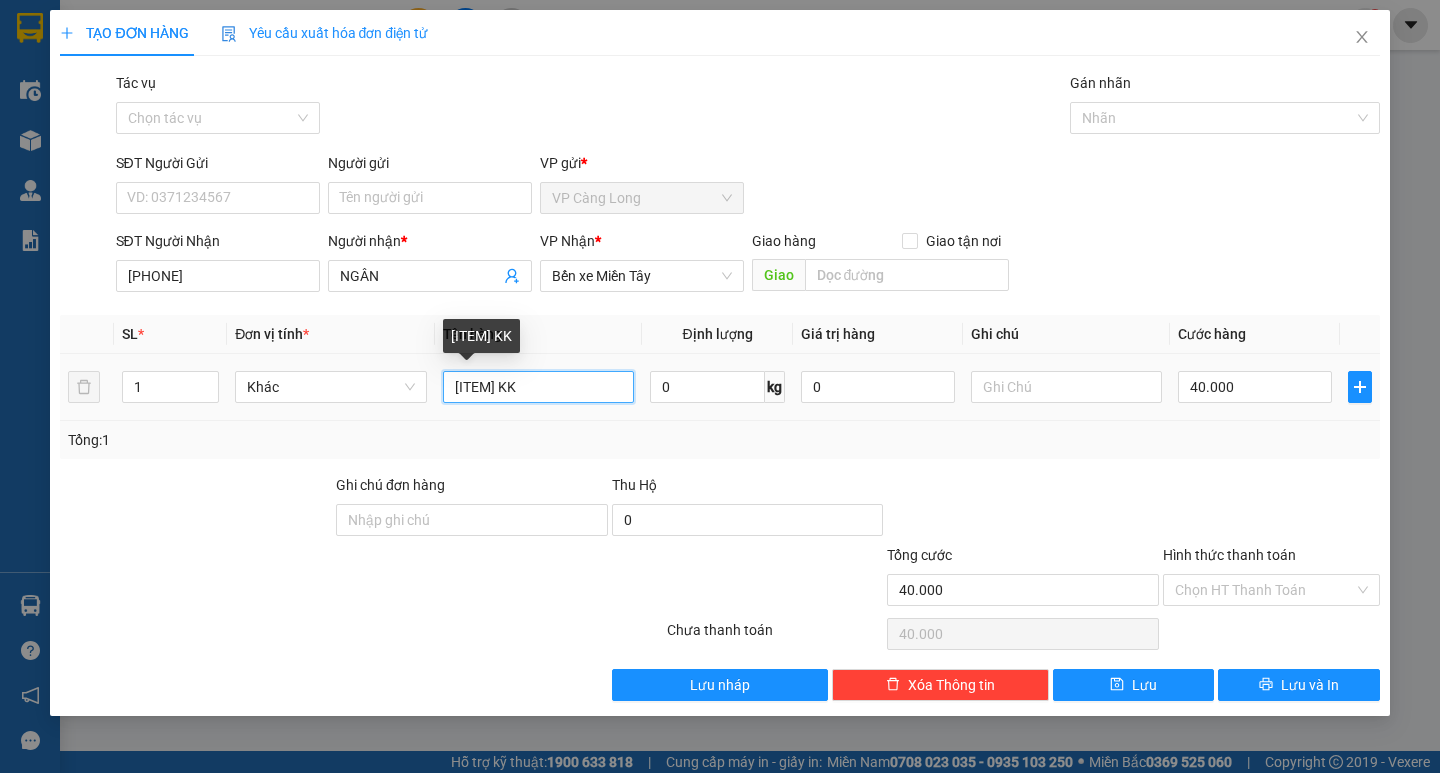 click on "1 THÙNG CÓ BỊCH TRÁNG KK" at bounding box center [538, 387] 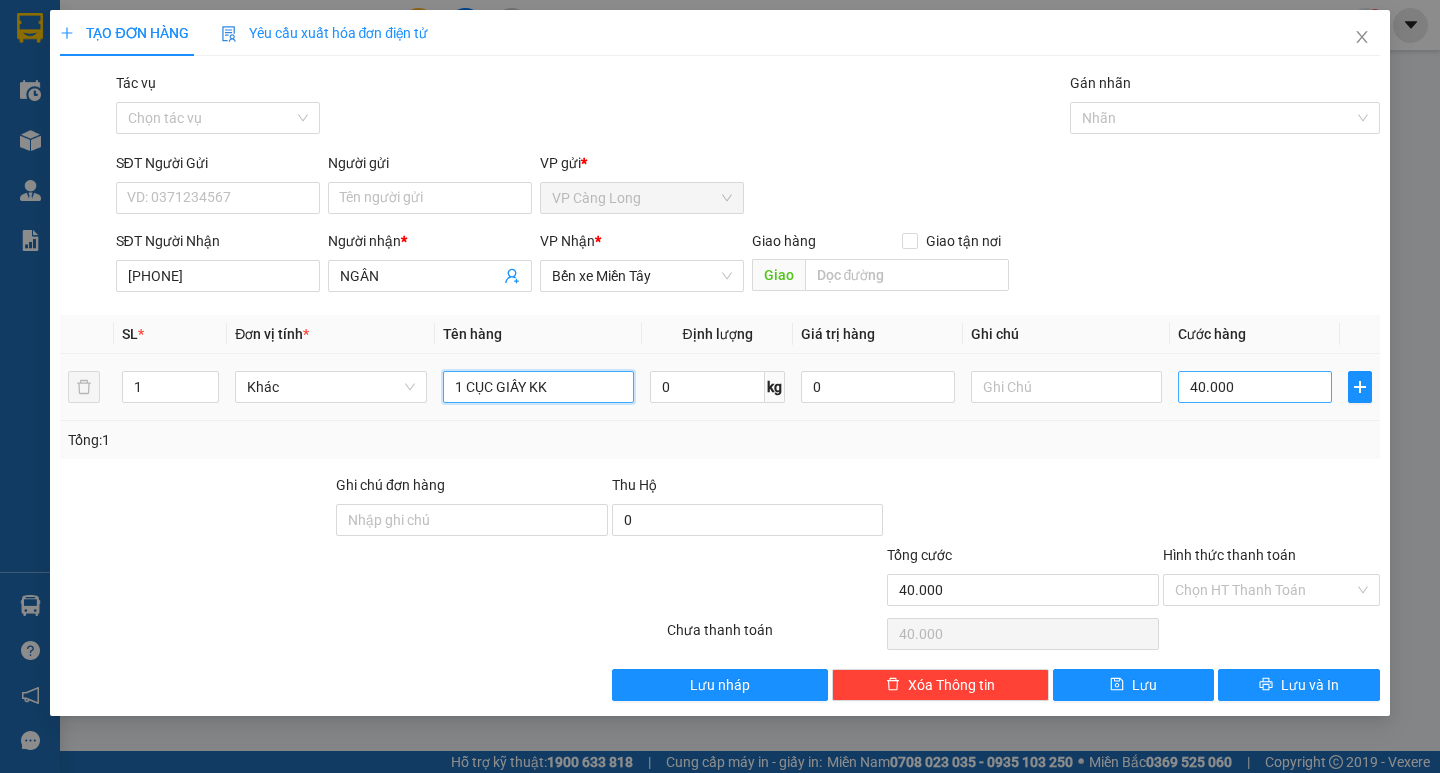 type on "1 CỤC GIẤY KK" 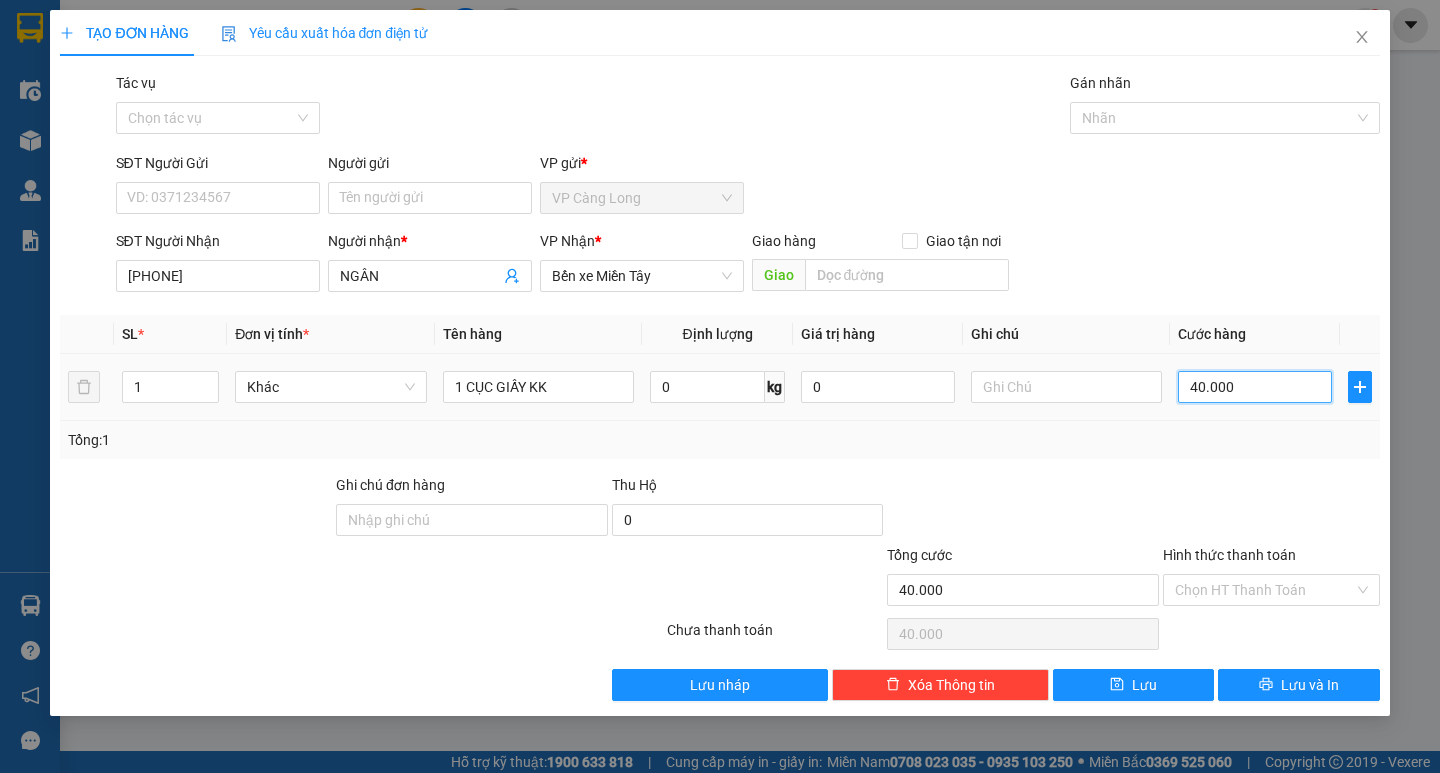 click on "40.000" at bounding box center (1255, 387) 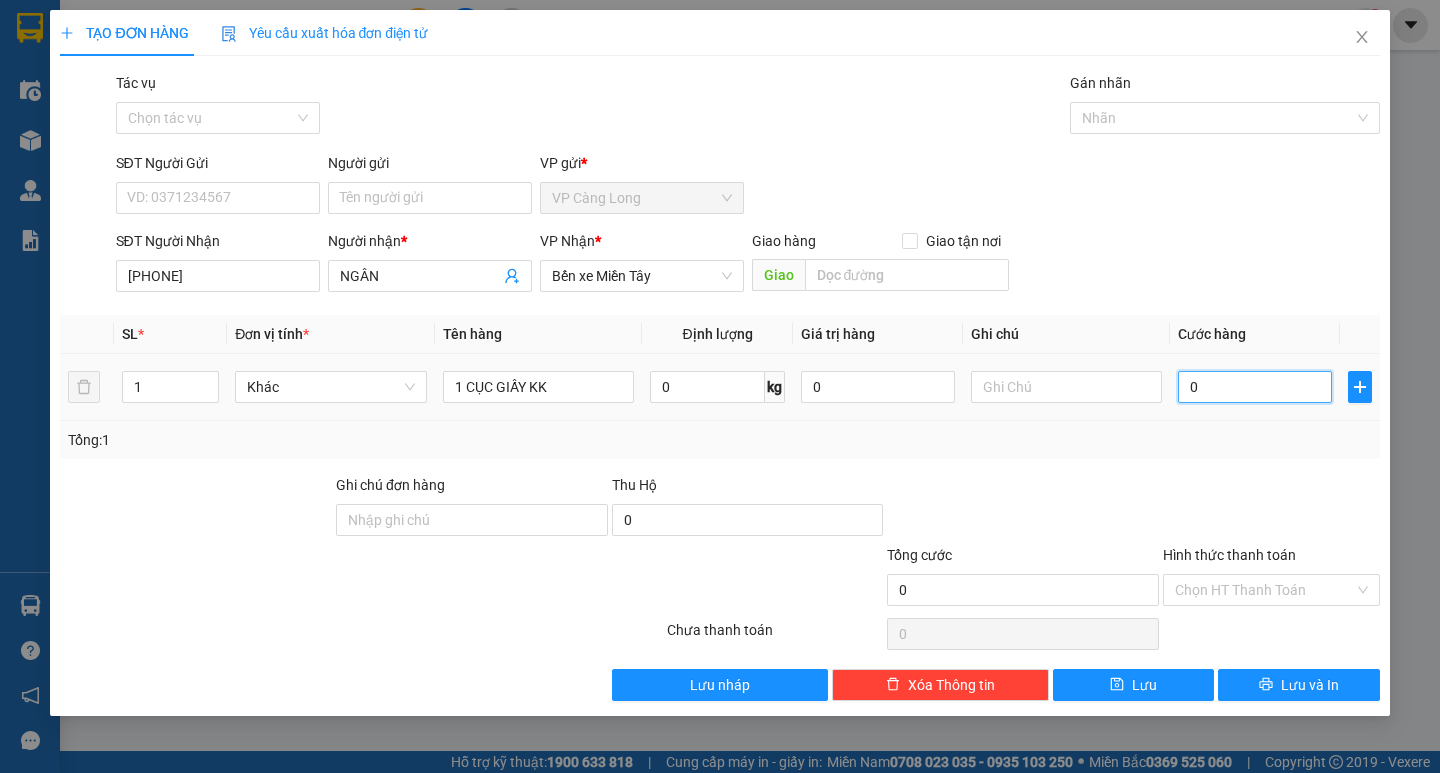 type on "0" 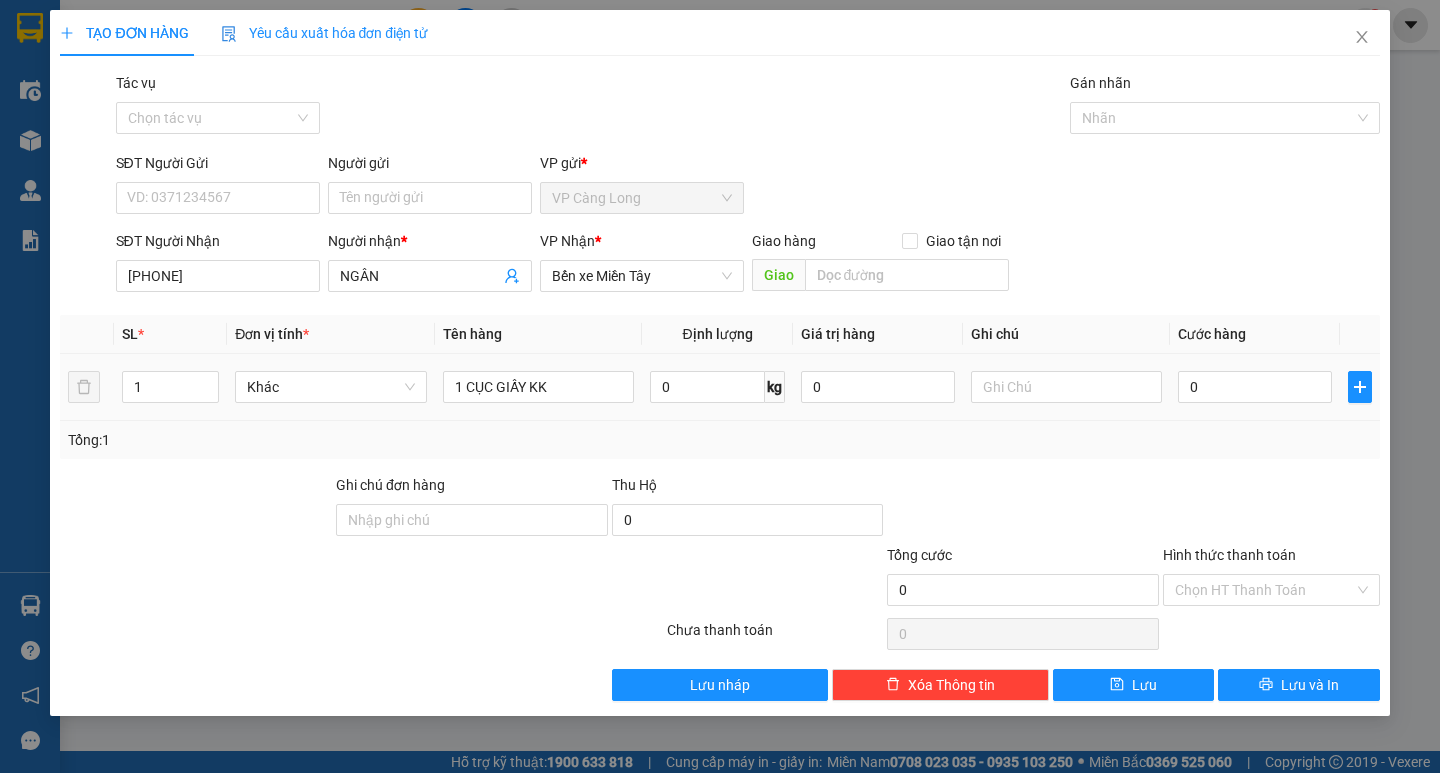 click on "0" at bounding box center (1255, 387) 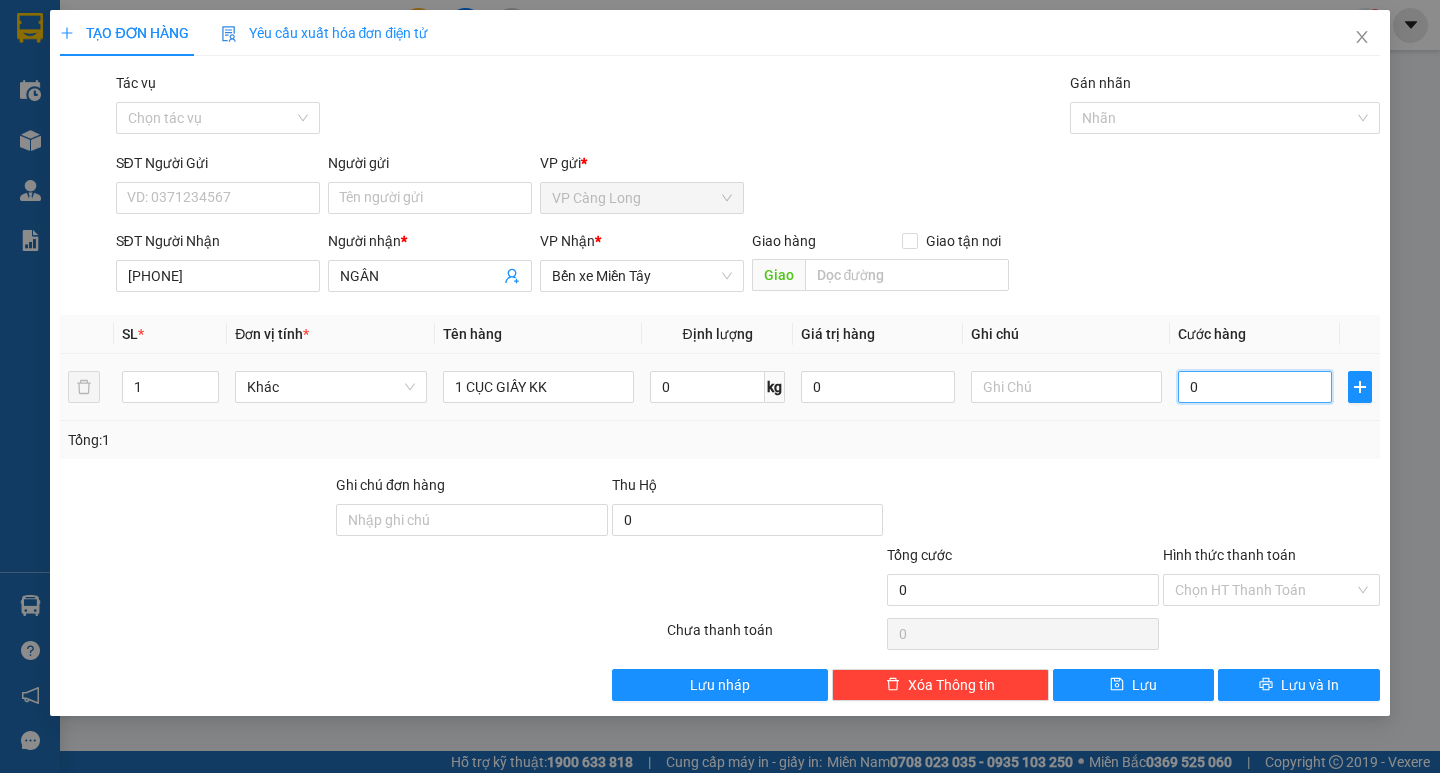 click on "0" at bounding box center (1255, 387) 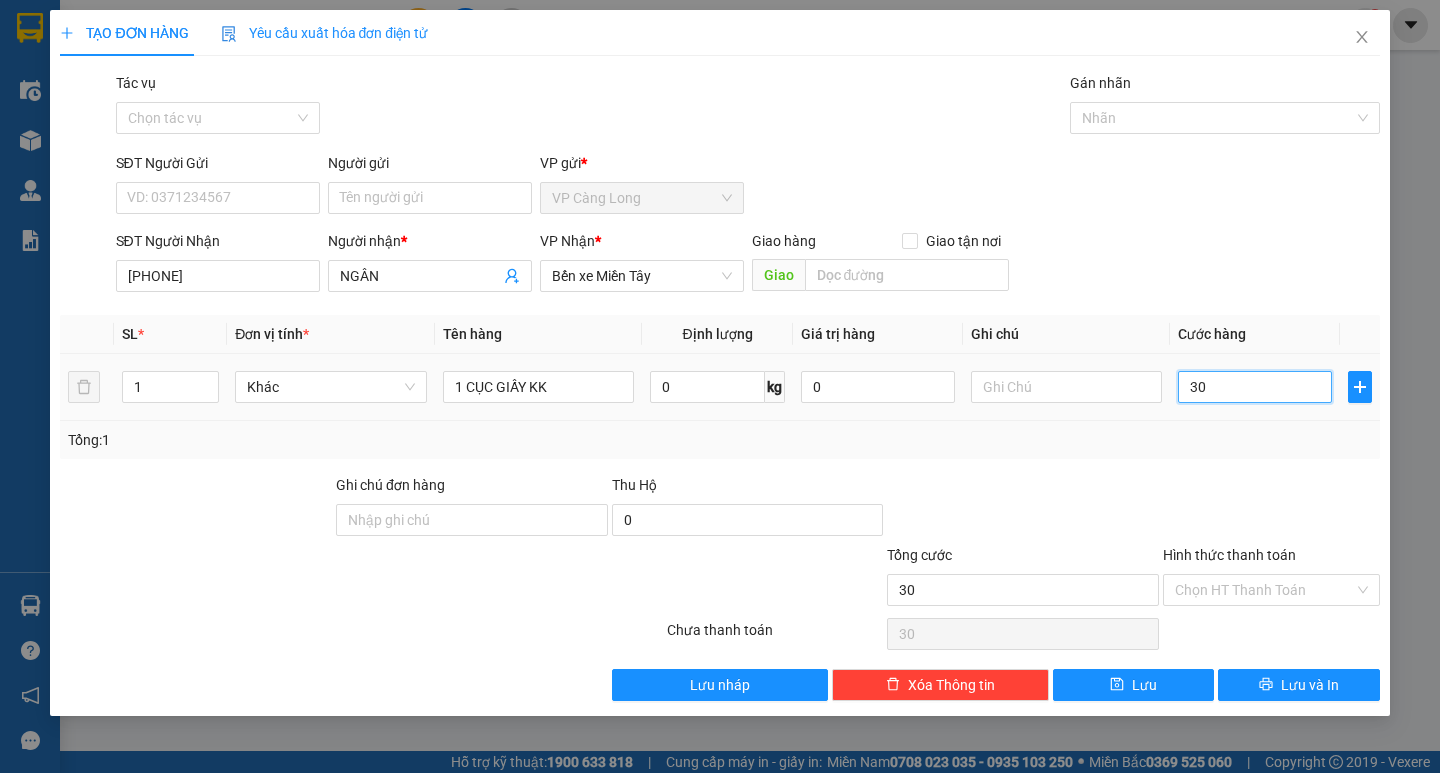 type on "350" 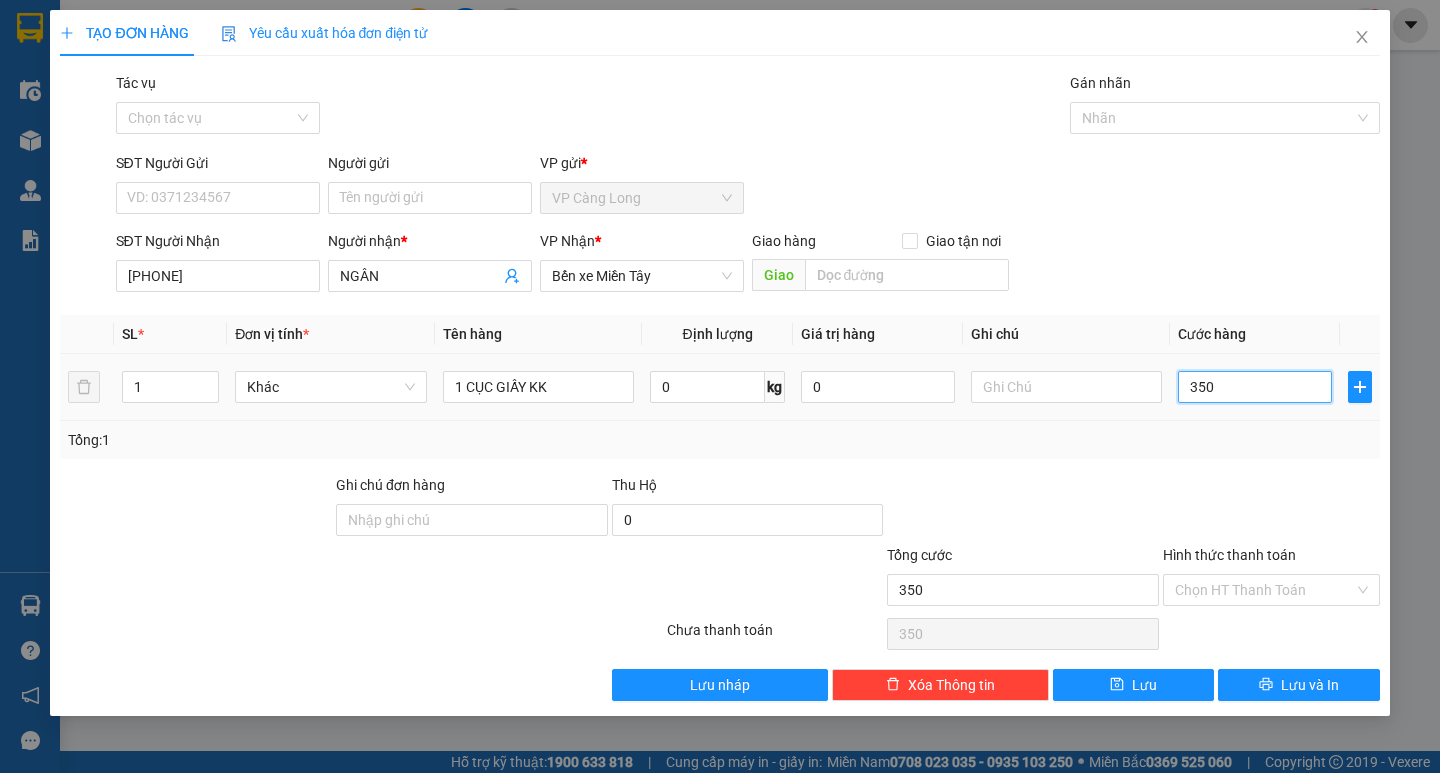 type on "3.500" 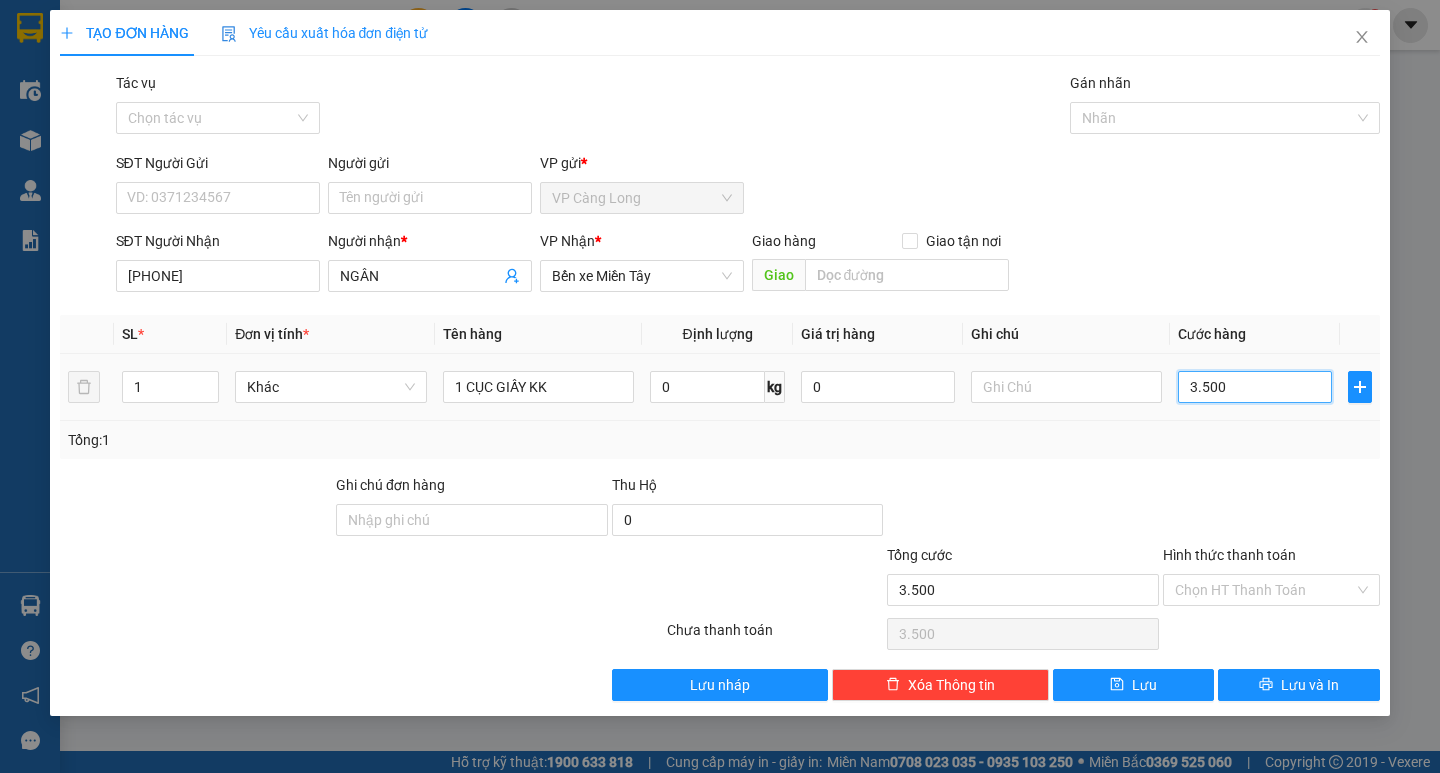 type on "33.500" 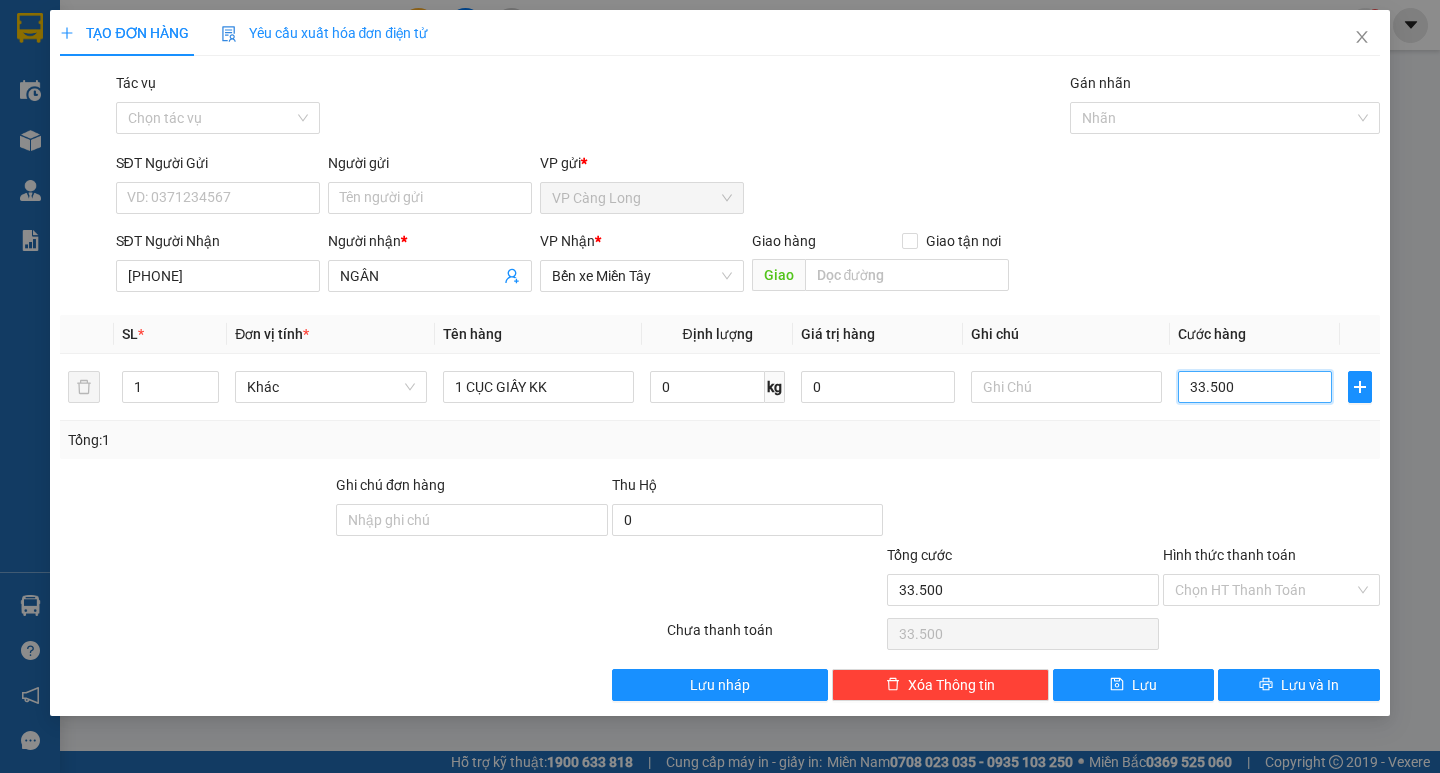 type on "333.500" 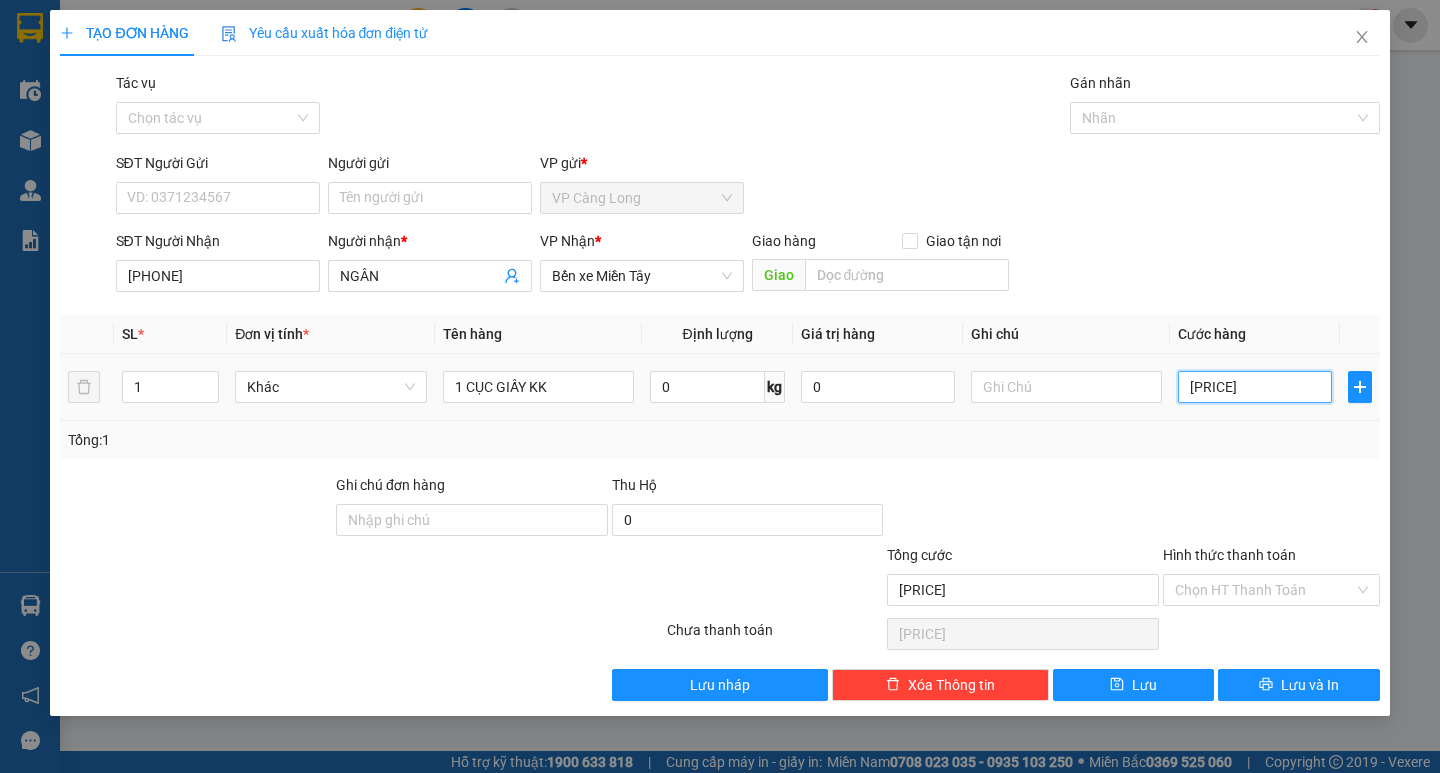 click on "333.500" at bounding box center (1255, 387) 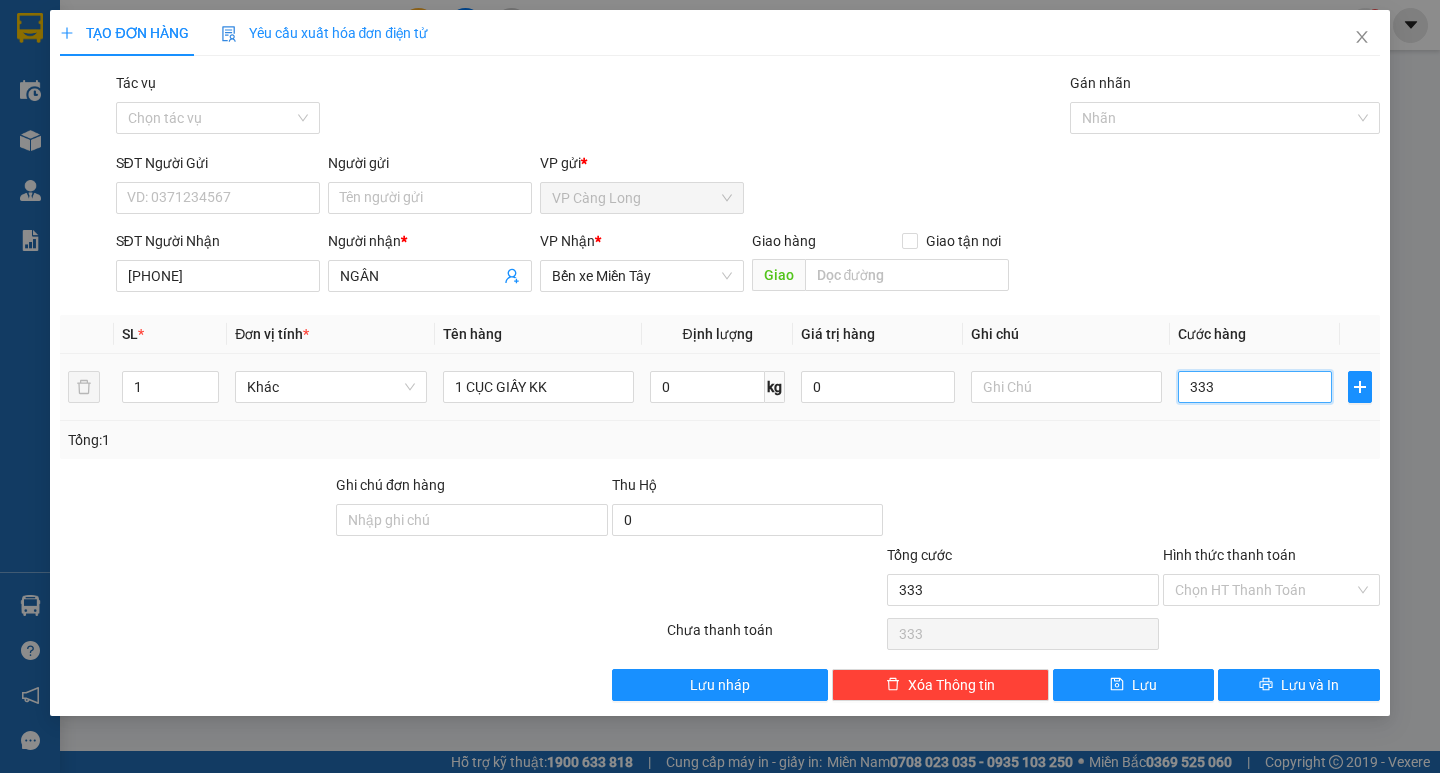 type on "33" 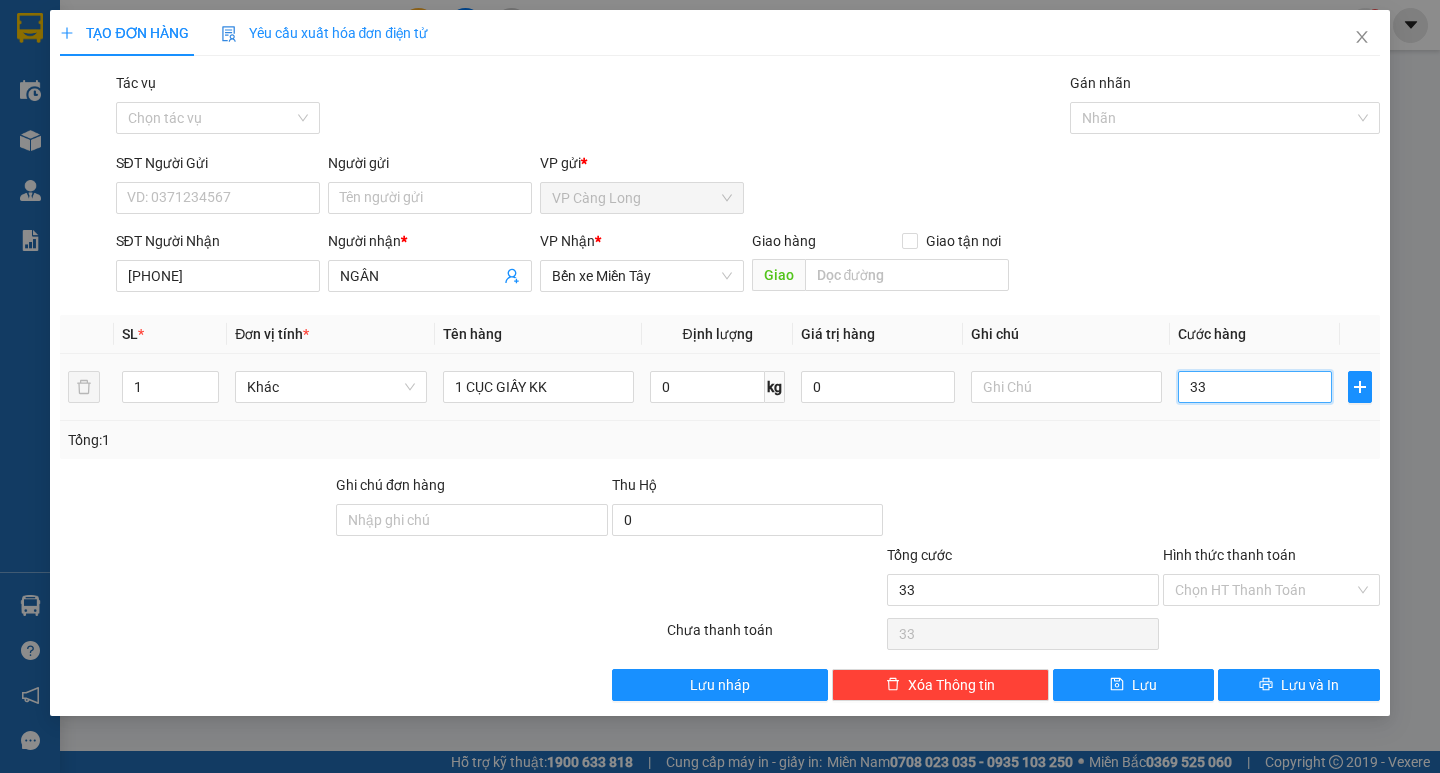 type on "3" 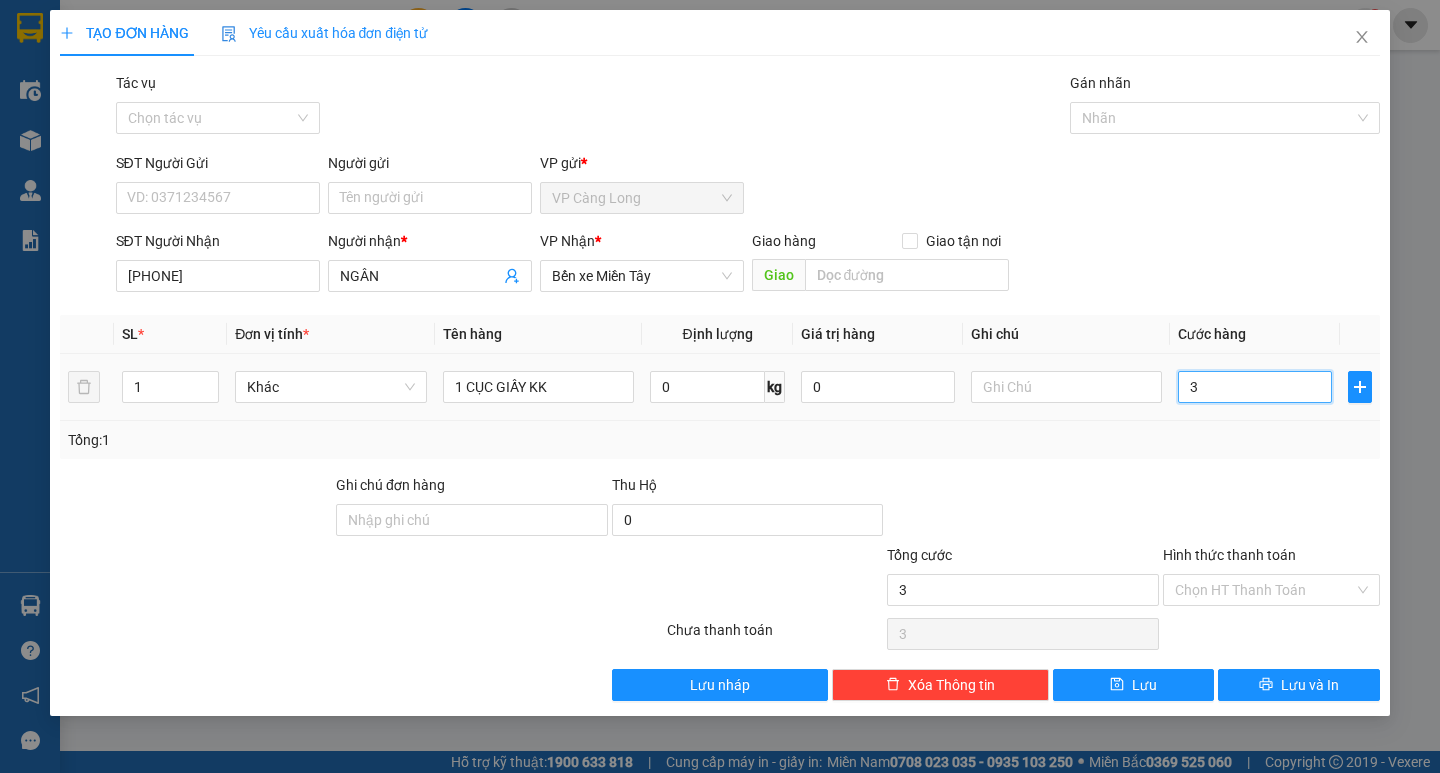 type on "35" 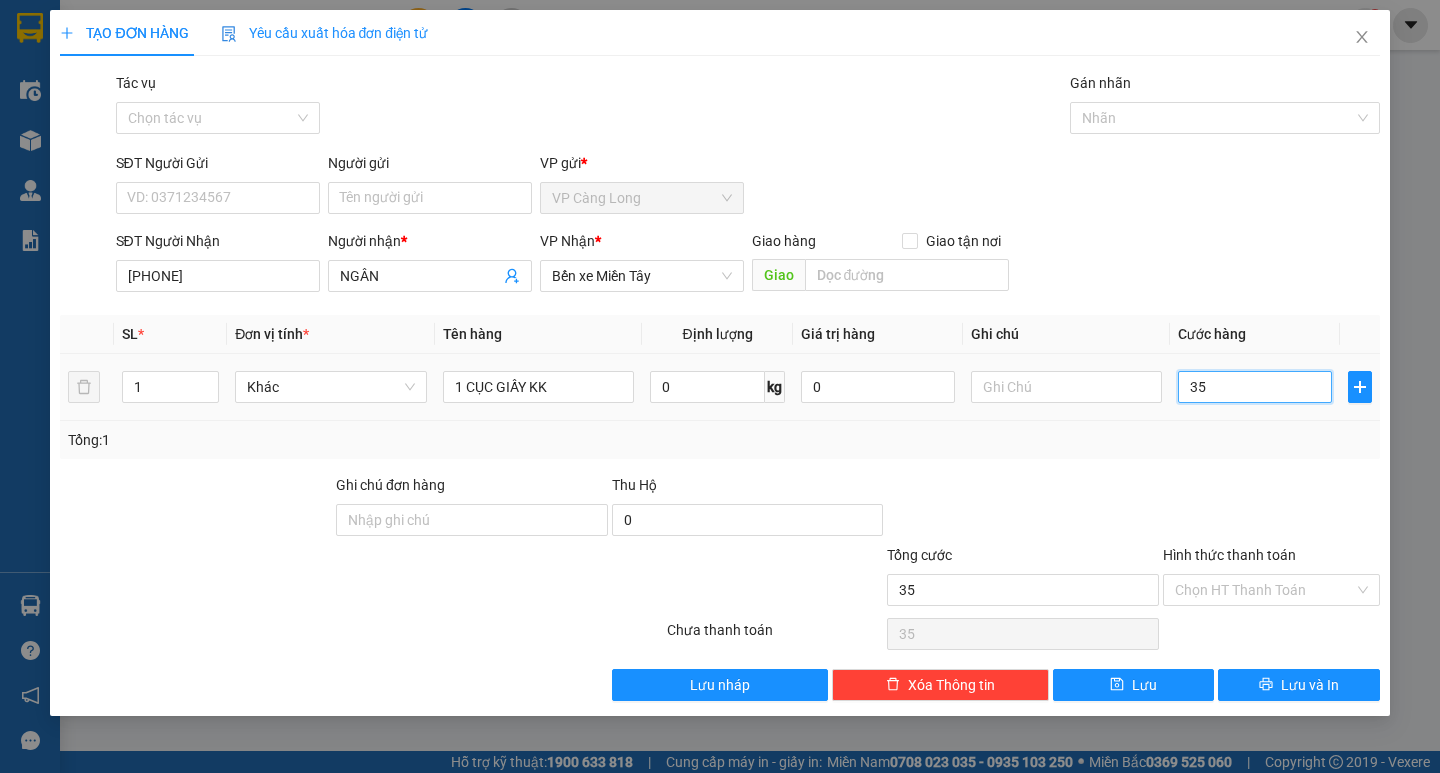 type on "350" 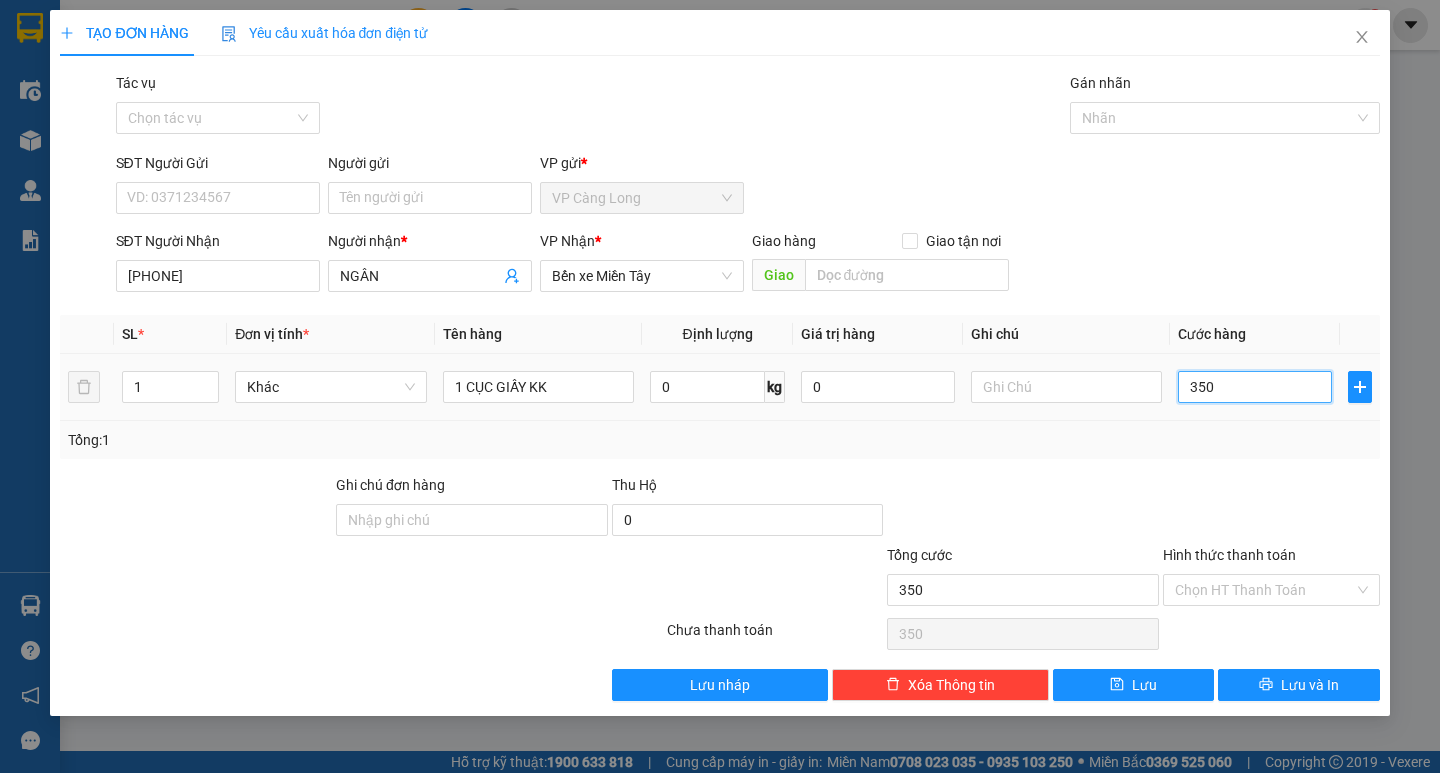 type on "3.500" 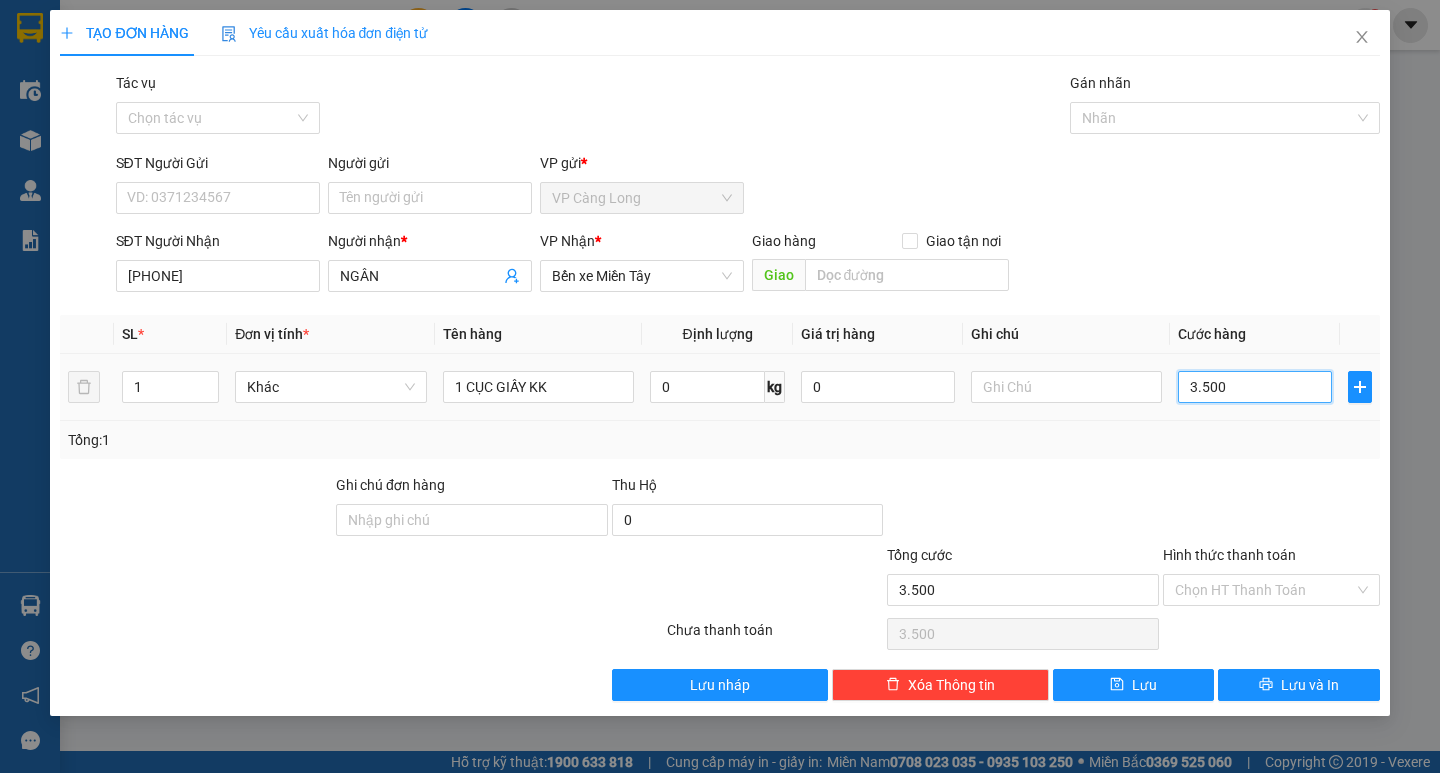 type on "35.000" 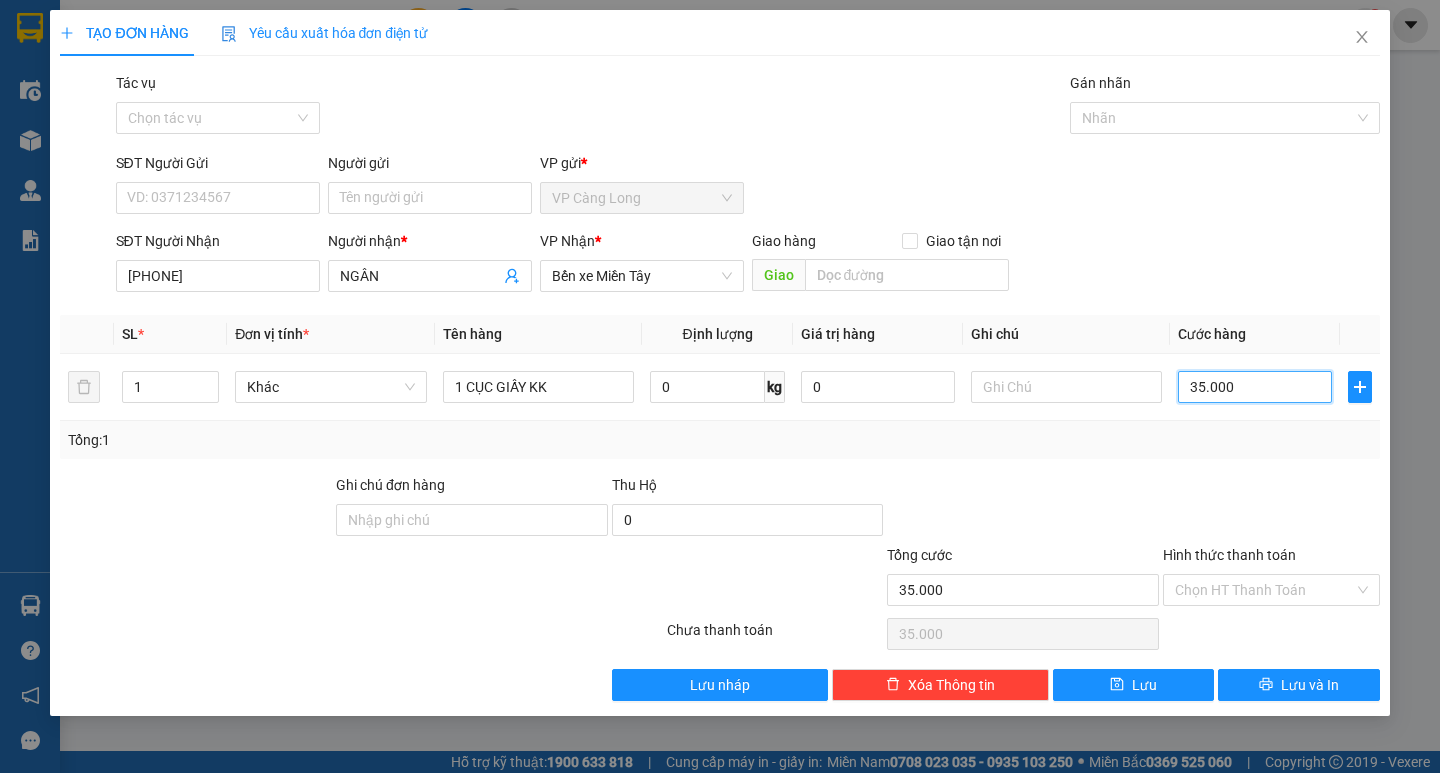type on "35.000" 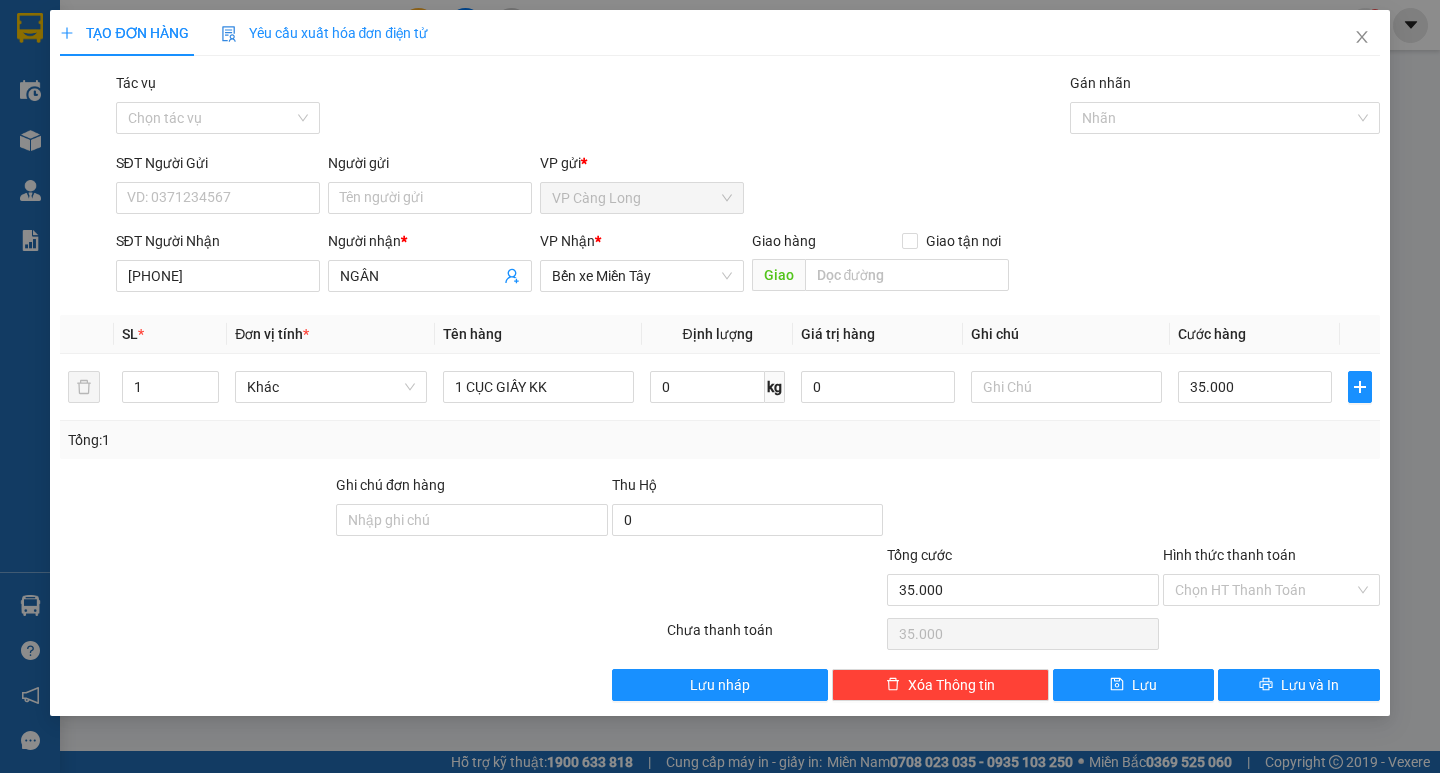 click on "Hình thức thanh toán" at bounding box center (1271, 559) 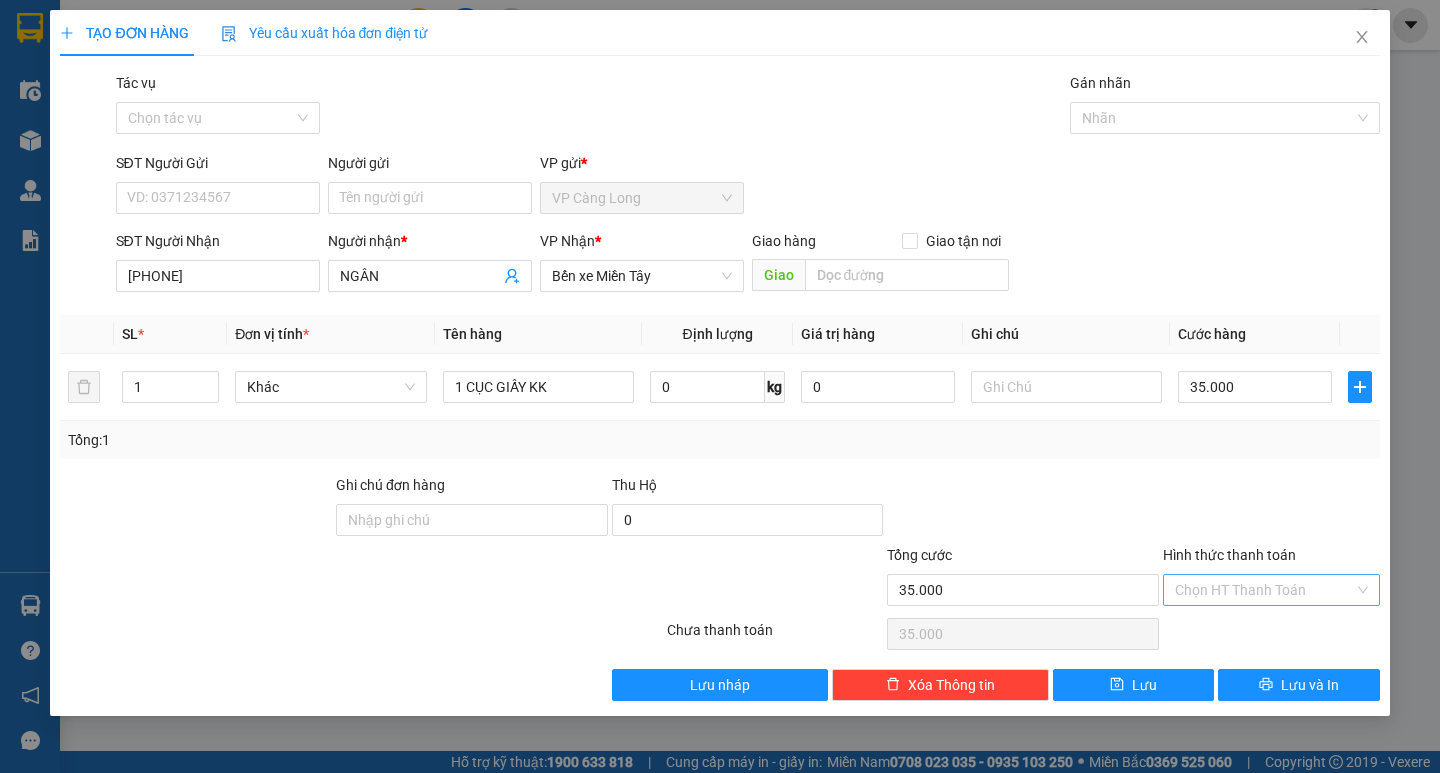 click on "Hình thức thanh toán" at bounding box center (1264, 590) 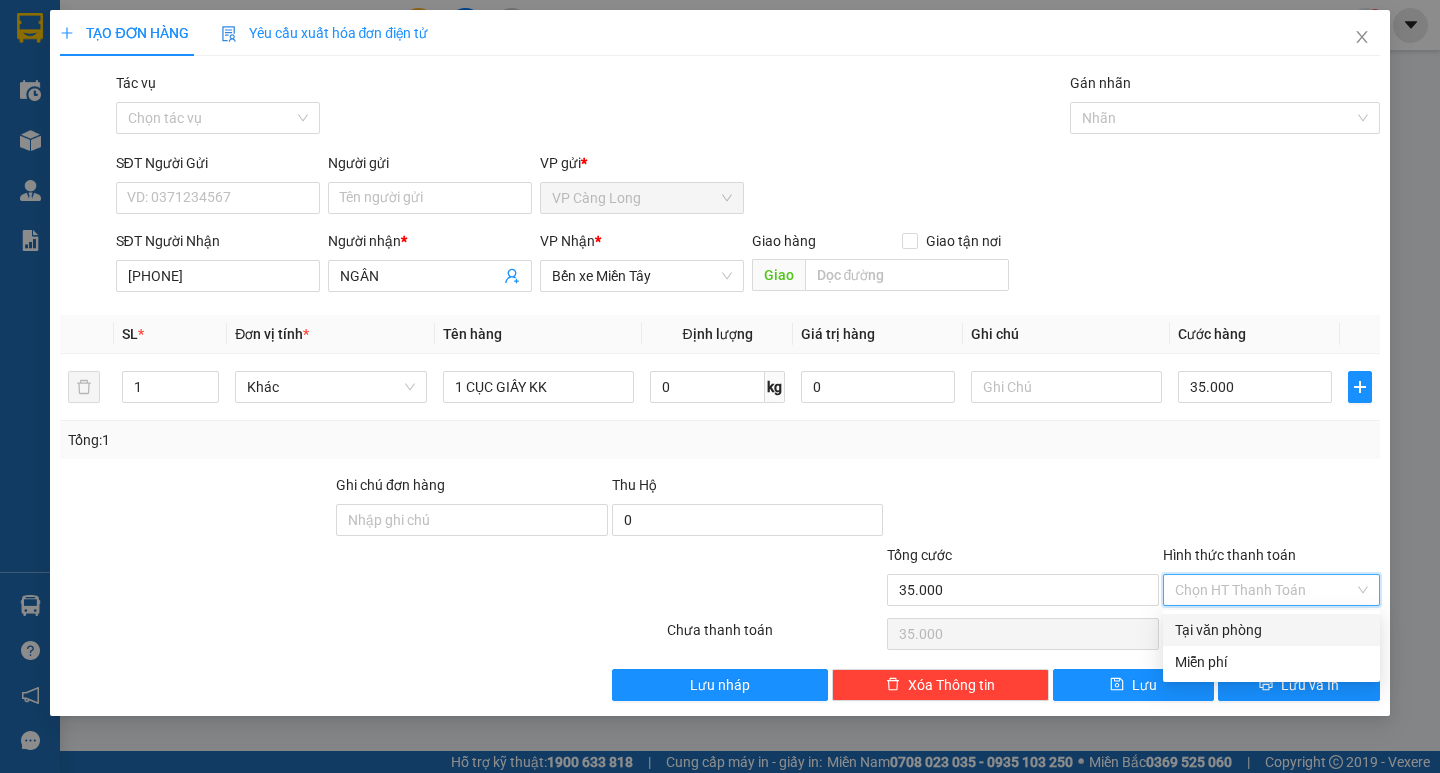 click on "Tại văn phòng" at bounding box center [1271, 630] 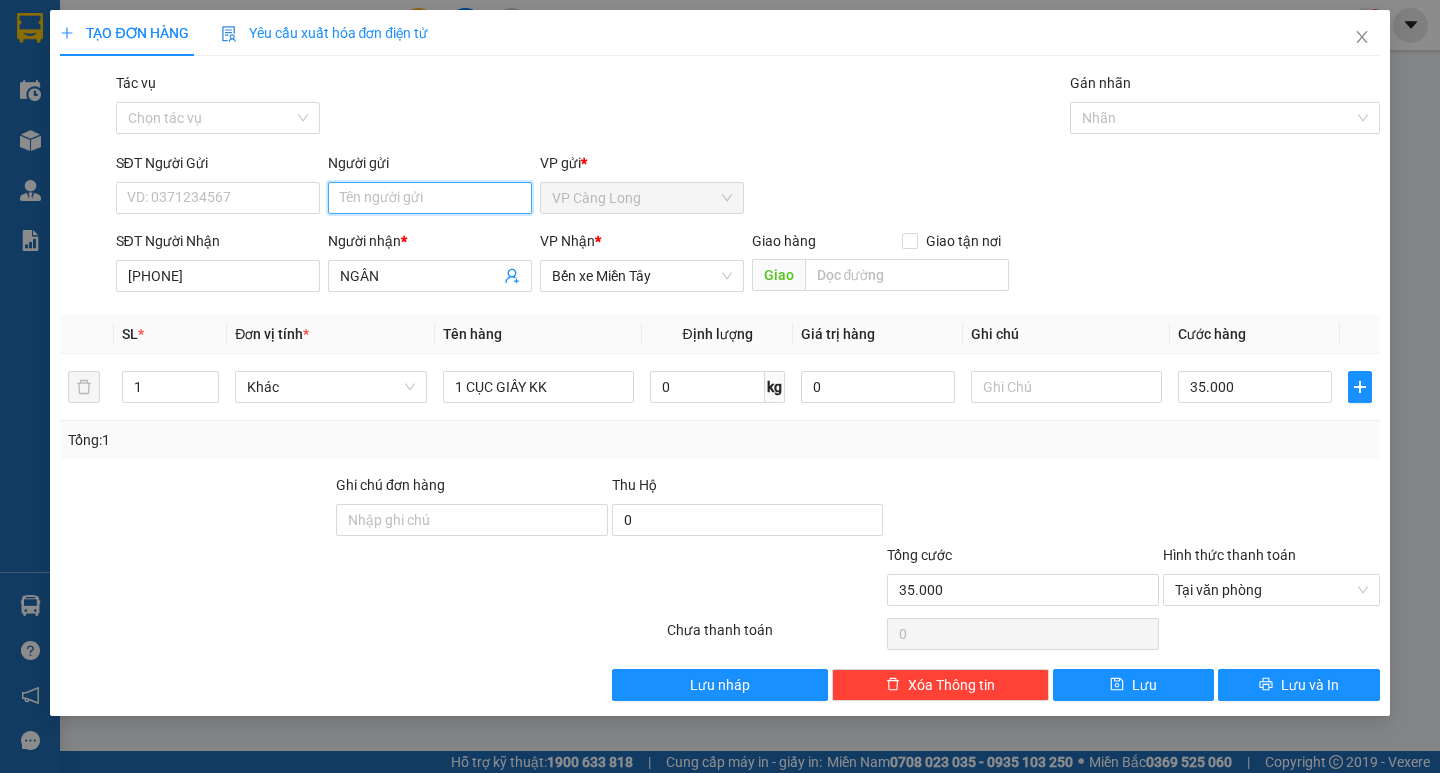 click on "Người gửi" at bounding box center [430, 198] 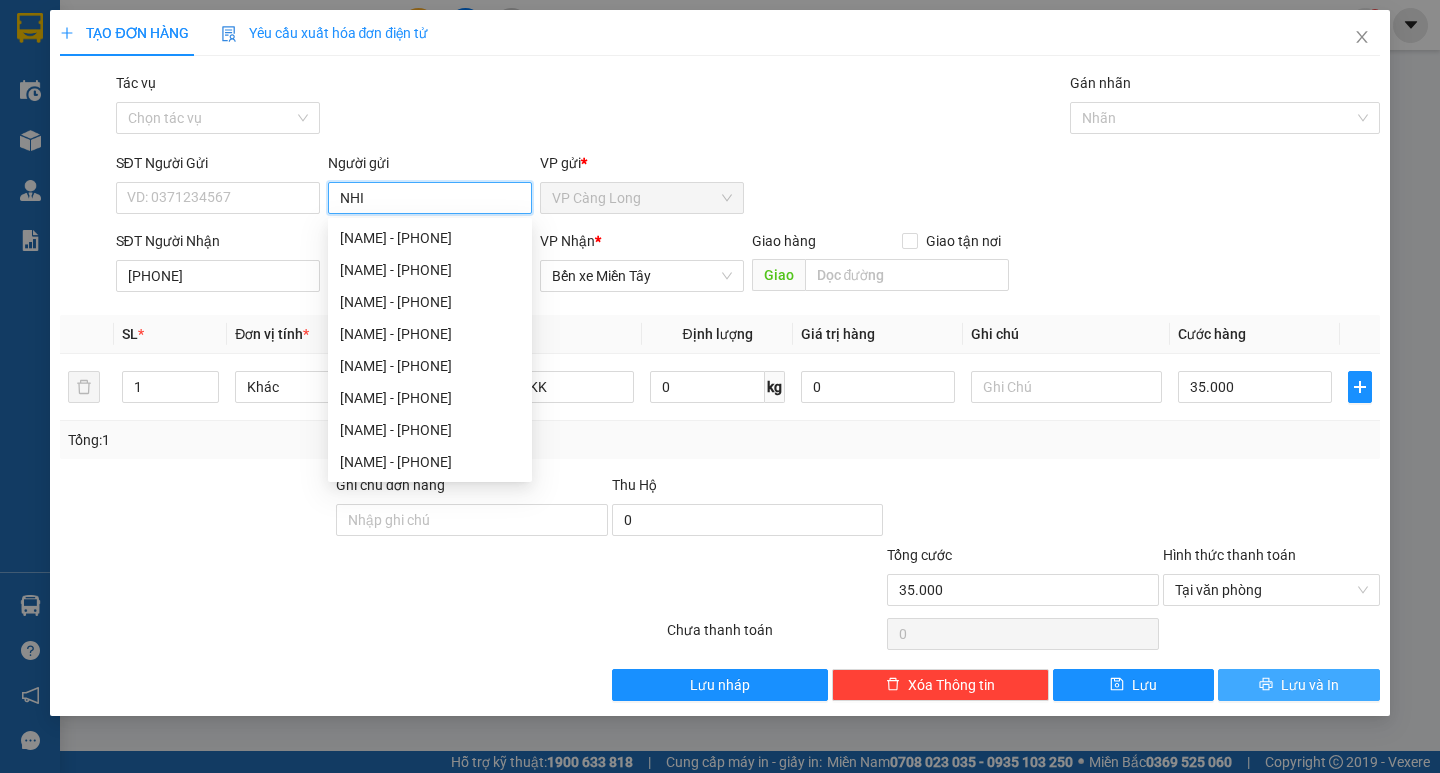 type on "NHI" 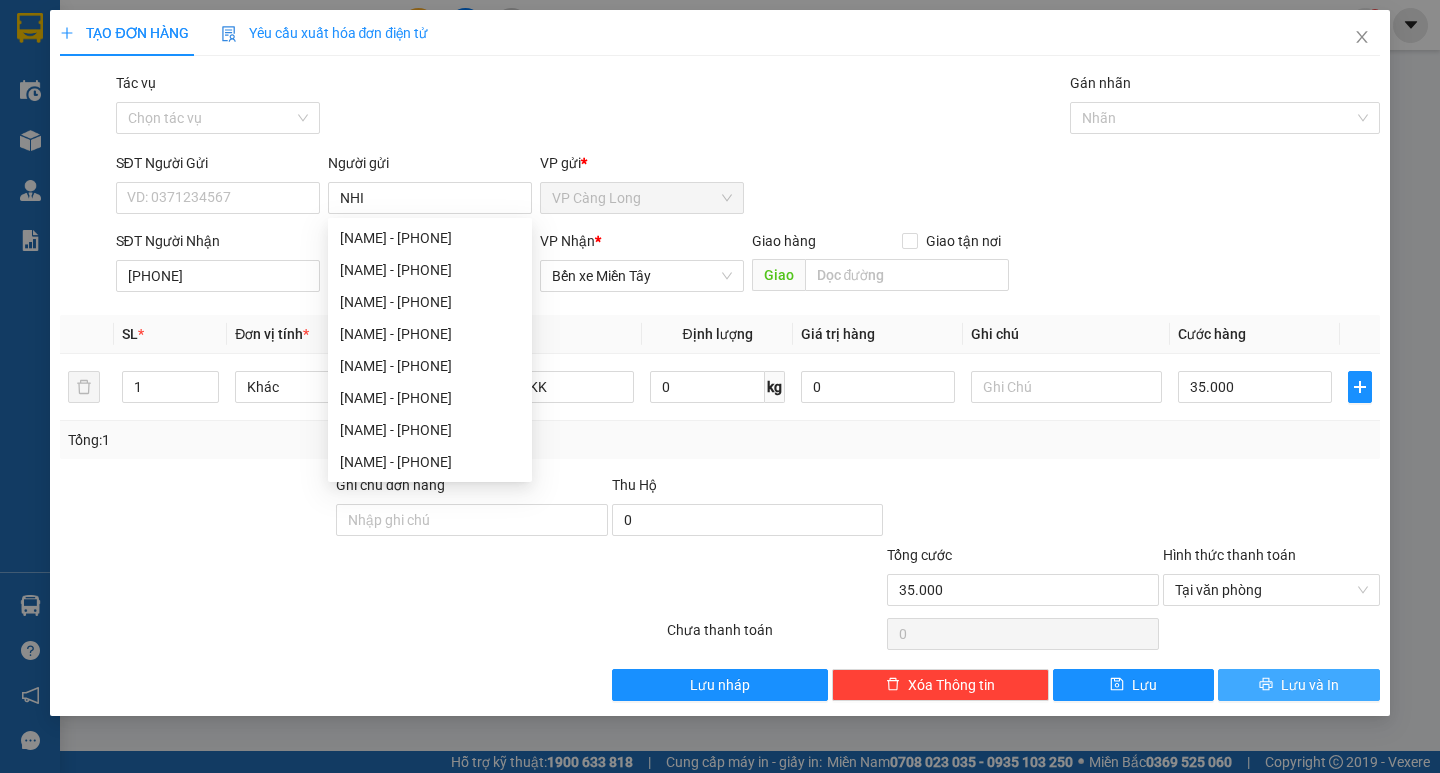 click on "Lưu và In" at bounding box center [1298, 685] 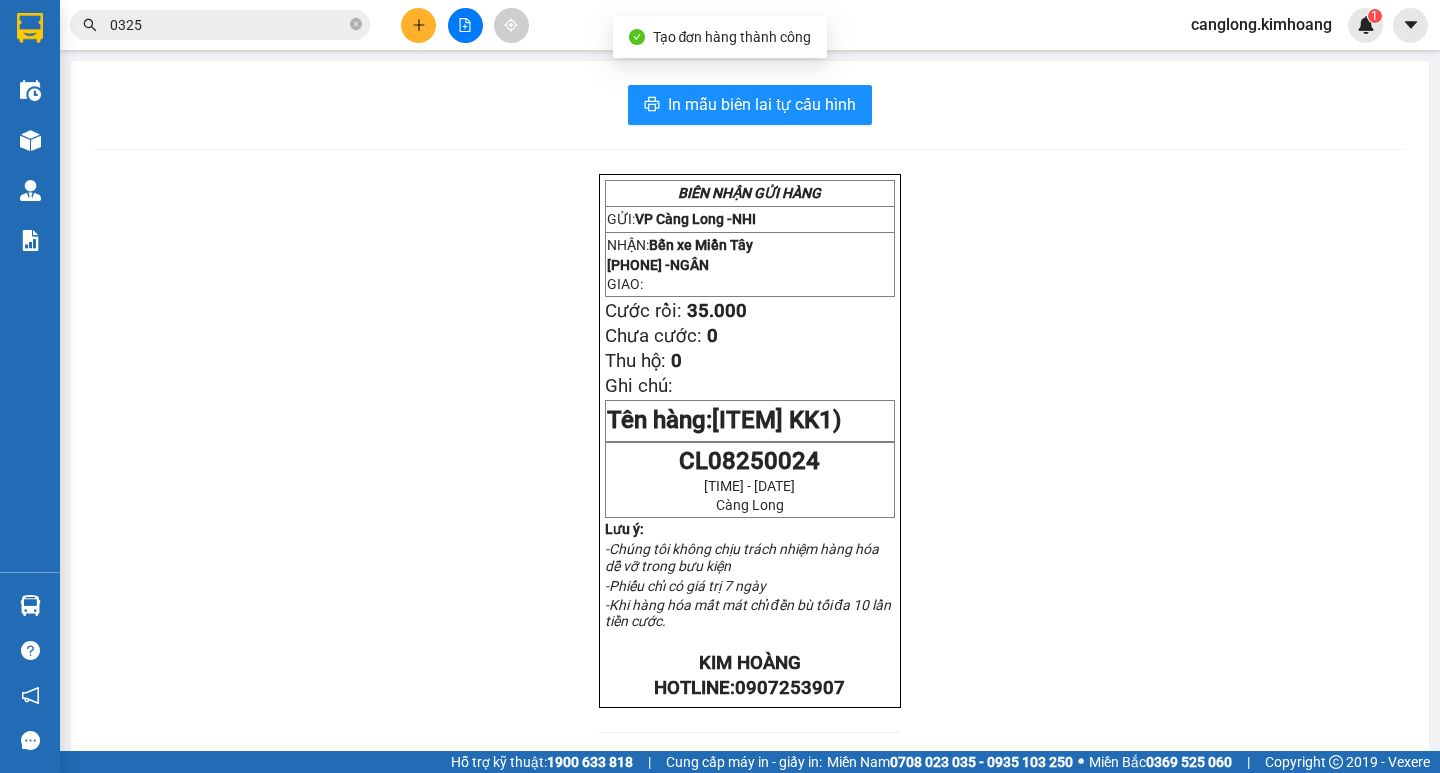 click on "In mẫu biên lai tự cấu hình
BIÊN NHẬN GỬI HÀNG
GỬI:  VP Càng Long -  NHI
NHẬN:  Bến xe Miền Tây
0934119724 -  NGÂN
GIAO:
Cước rồi:   35.000
Chưa cước:   0
Thu hộ:   0
Ghi chú:
Tên hàng:  1 CỤC GIẤY KK (SL:  1)
CL08250024
14:52:08 - 02/08/2025
Càng Long
Lưu ý:
-Chúng tôi không chịu trách nhiệm hàng hóa dễ vỡ trong bưu kiện
-Phiếu chỉ có giá trị 7 ngày
-Khi hàng hóa mất mát chỉ đền bù tối đa 10 lần tiền cước.
KIM HOÀNG
HOTLINE:  0907253907
GỬI:  VP Càng Long -  NHI
NHẬN:  Bến xe Miền Tây
0934119724 -  NGÂN
GIAO :
Cước rồi:   35.000
Chưa cước:   0
Thu hộ:   0
Ghi chú:
Tên hàng:  1 CỤC GIẤY KK (SL:  1)
CL08250024
14:52:08 - 02/08/2025
Càng Long" at bounding box center (750, 644) 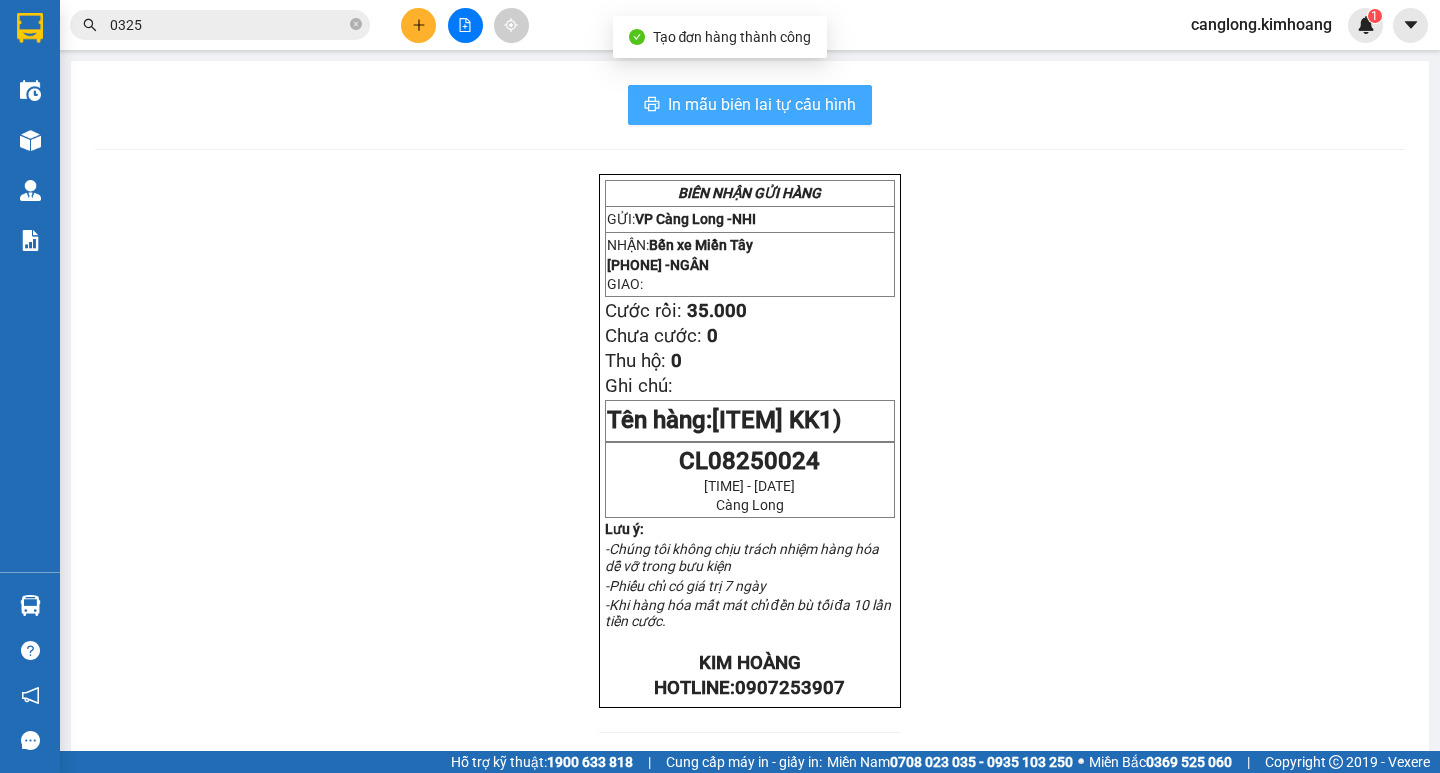 click on "In mẫu biên lai tự cấu hình" at bounding box center (762, 104) 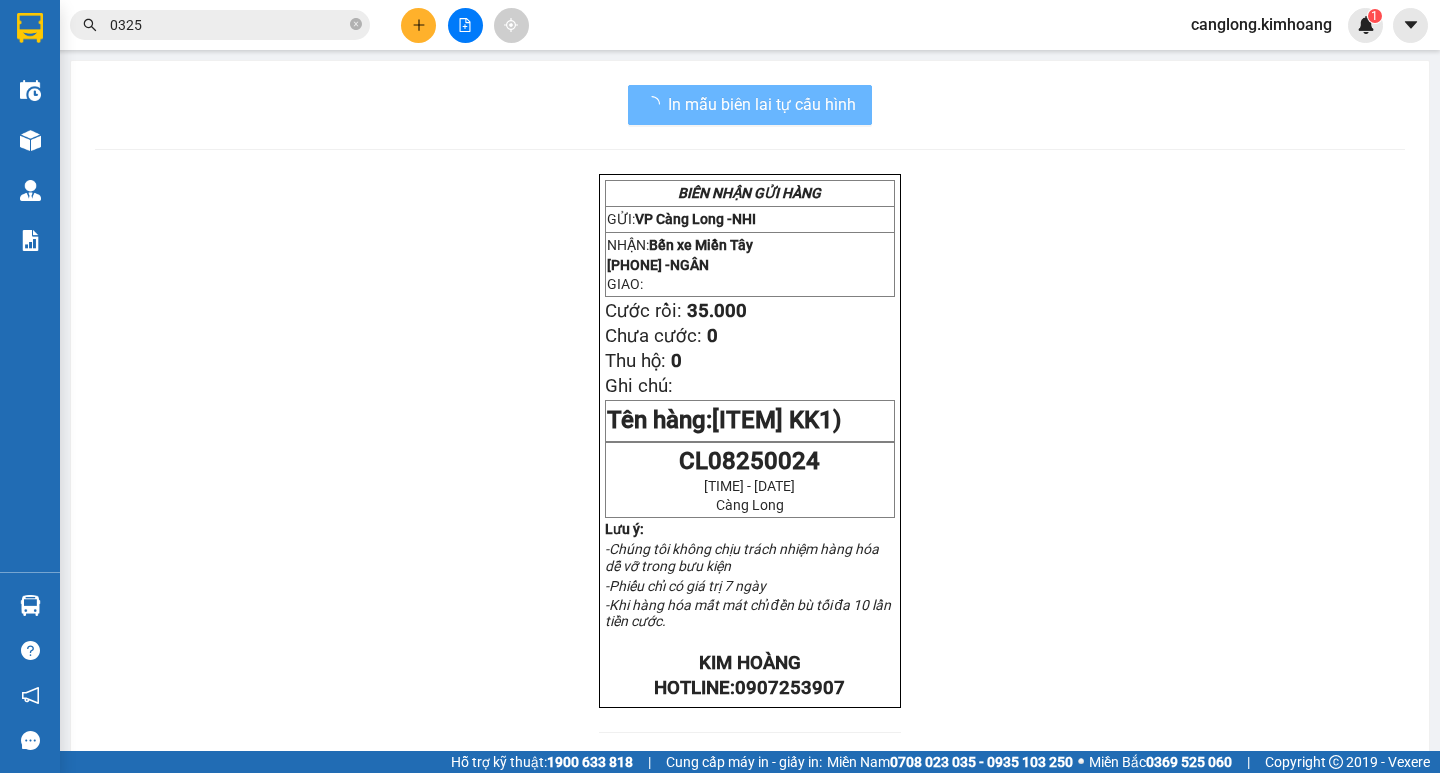 scroll, scrollTop: 0, scrollLeft: 0, axis: both 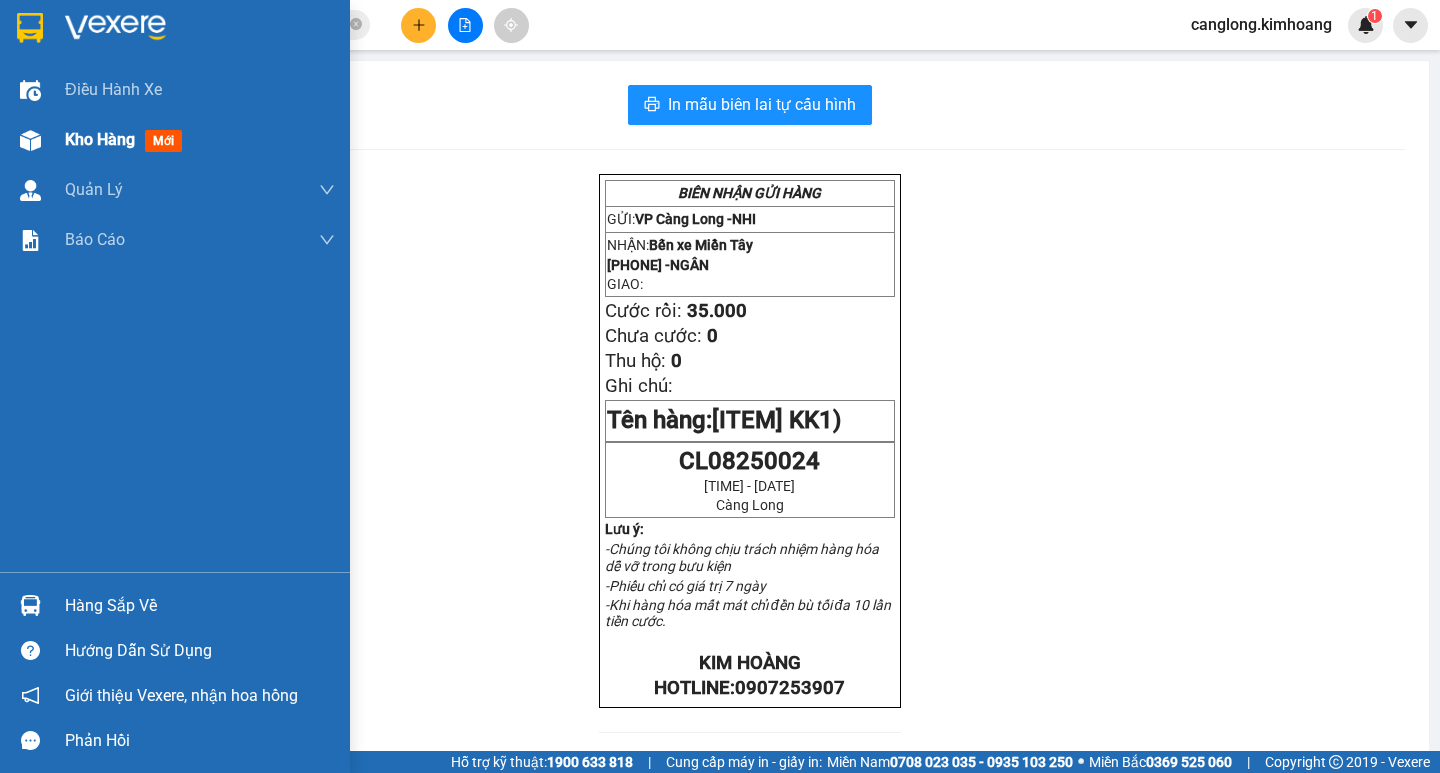 click at bounding box center (30, 140) 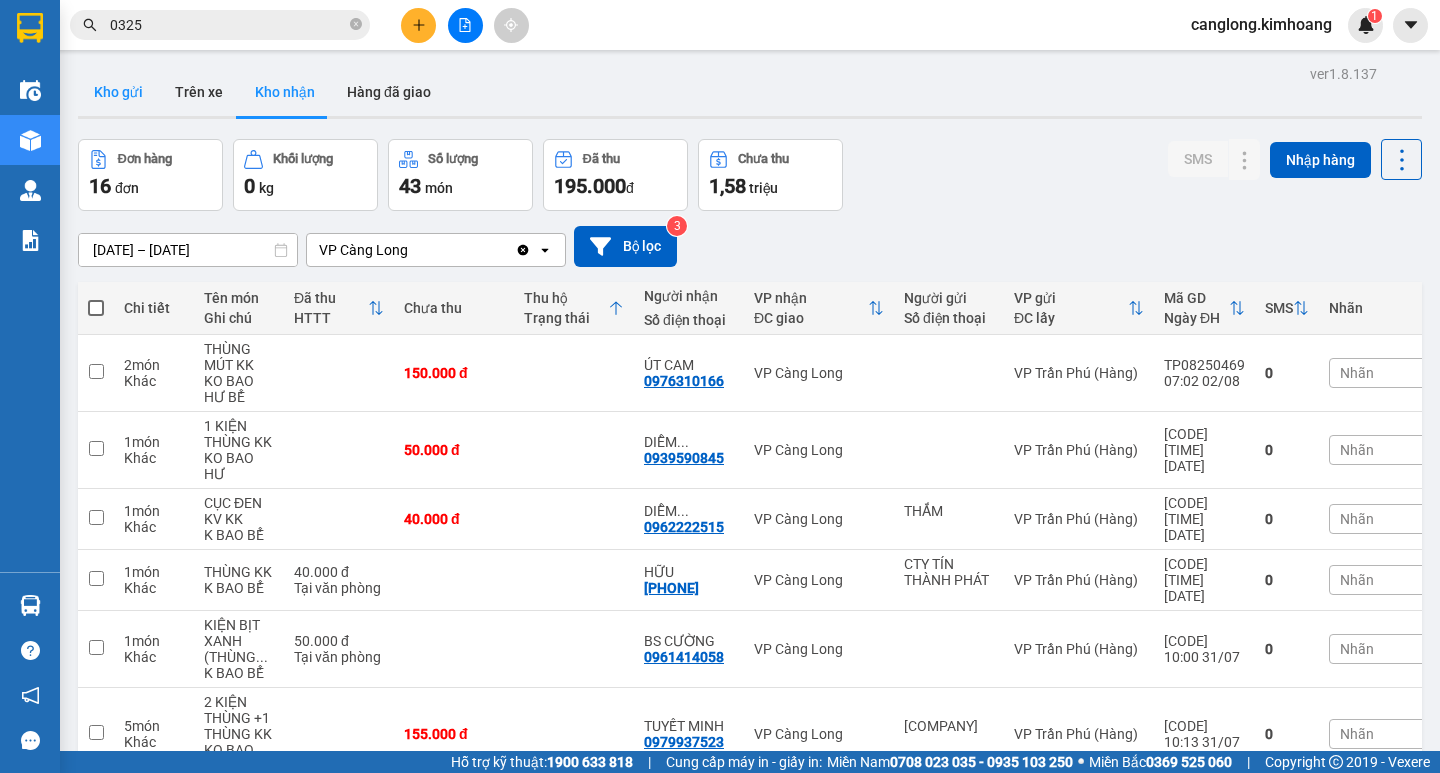 click on "Kho gửi" at bounding box center [118, 92] 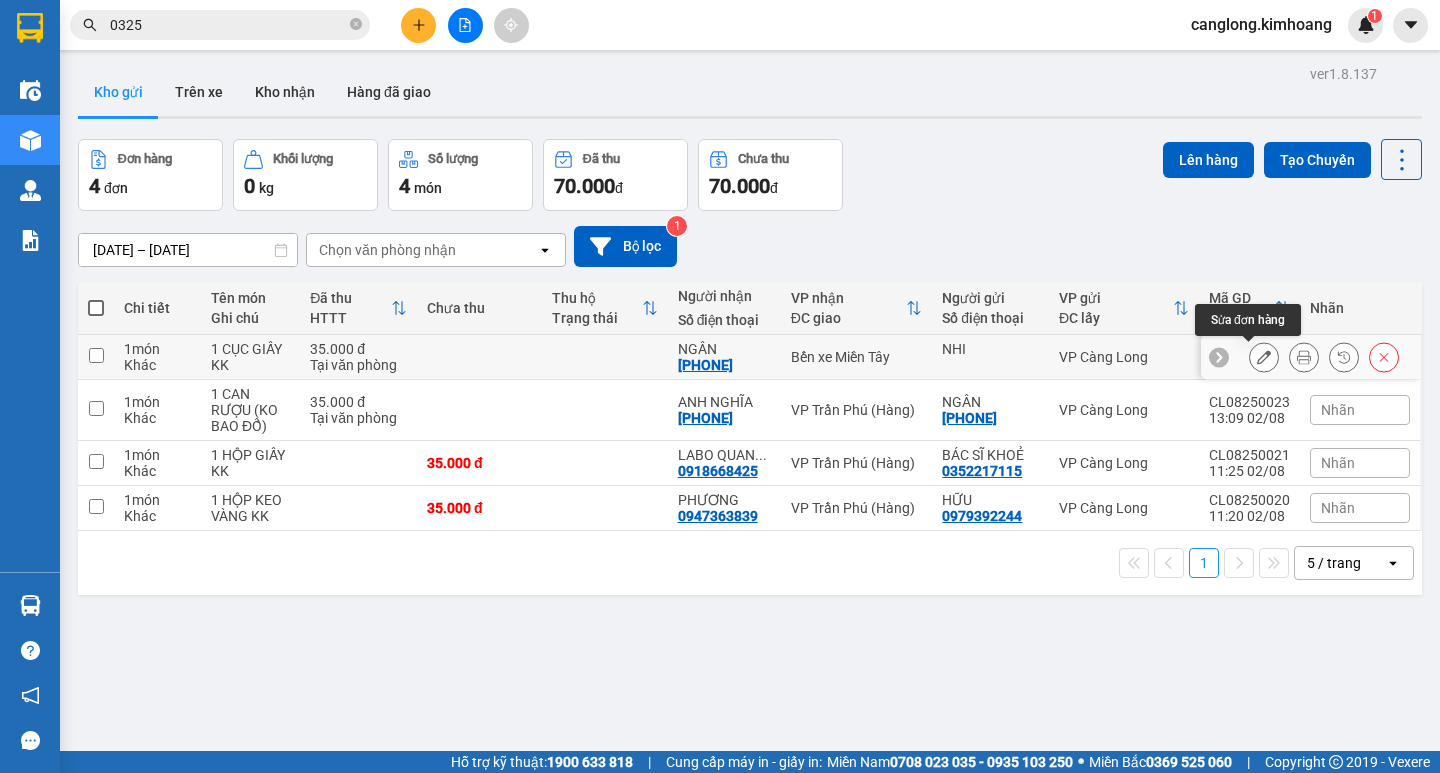 click 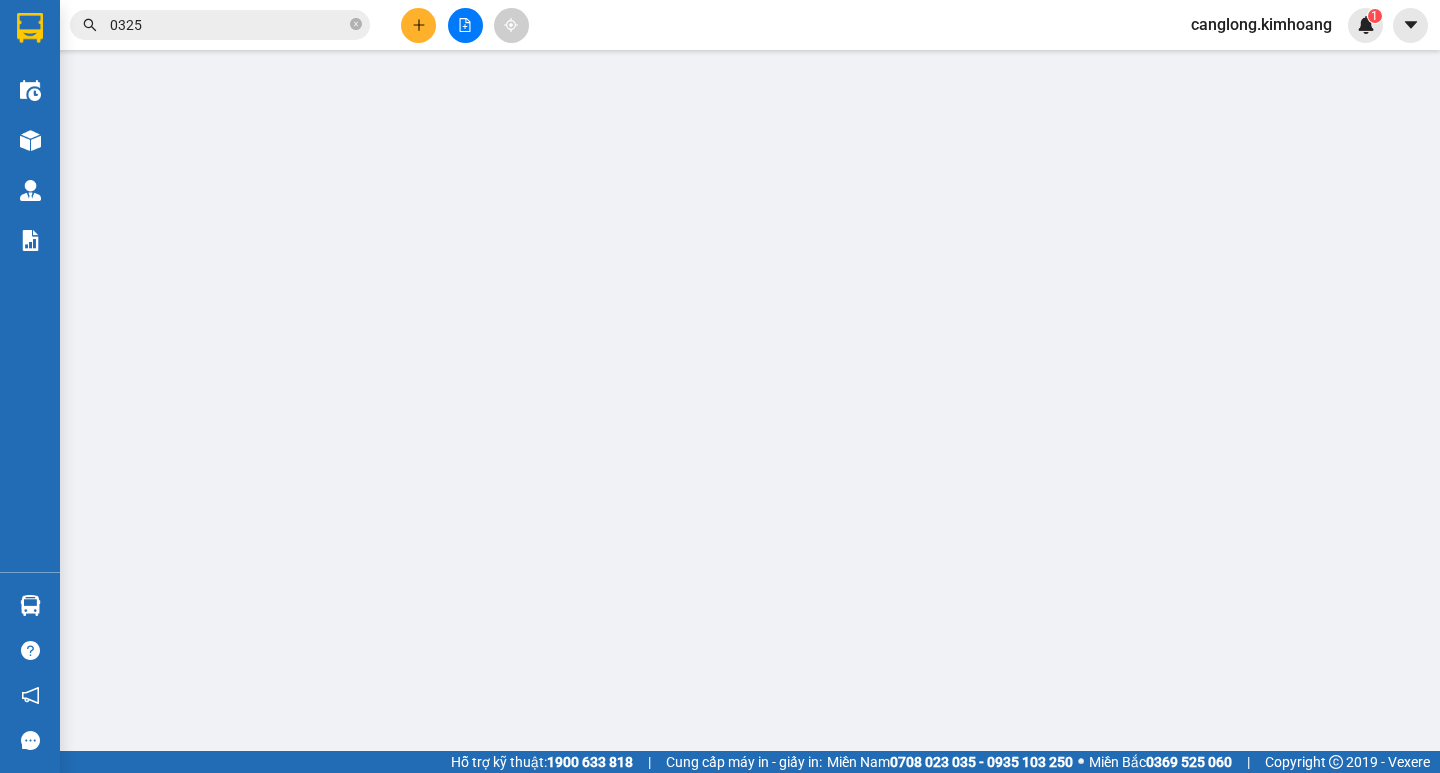 type on "NHI" 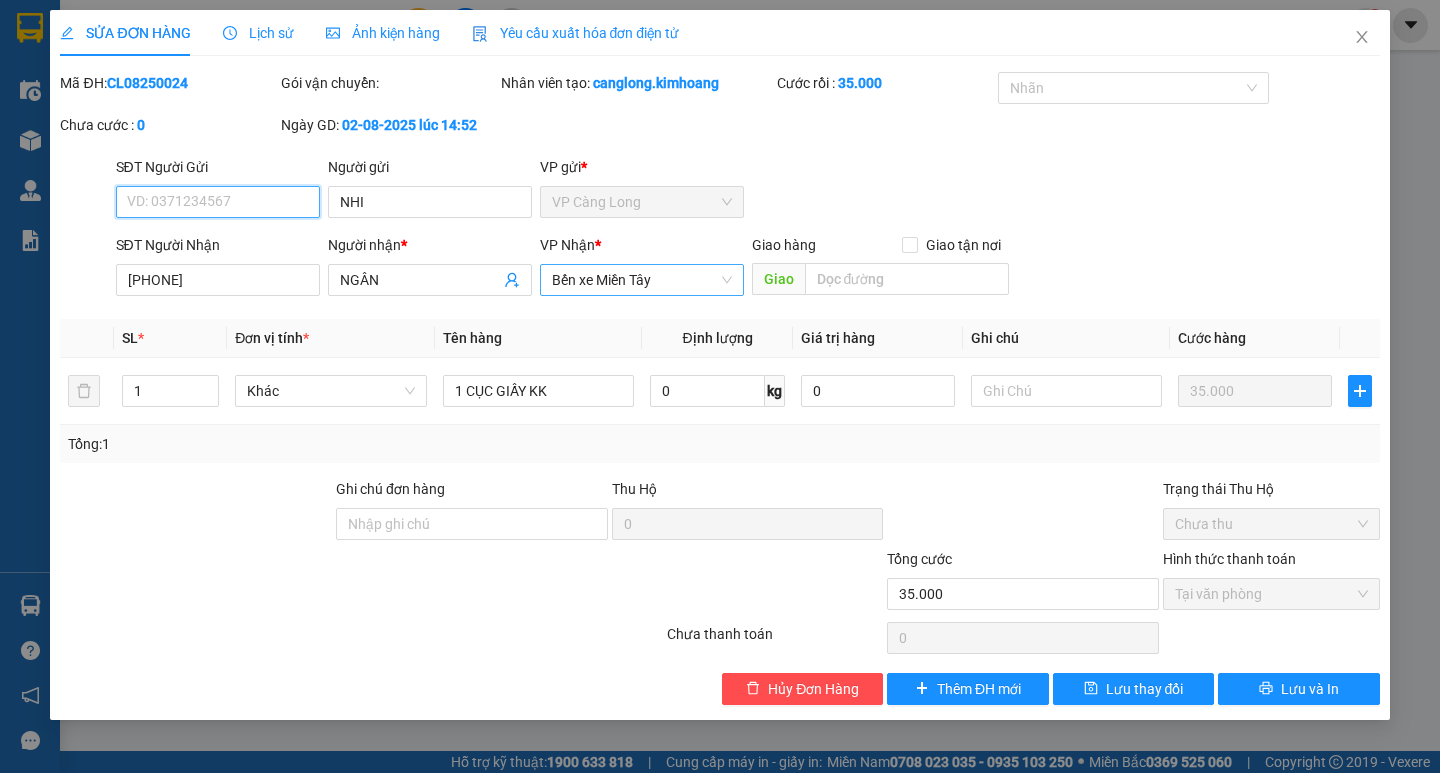 click on "Bến xe Miền Tây" at bounding box center (642, 280) 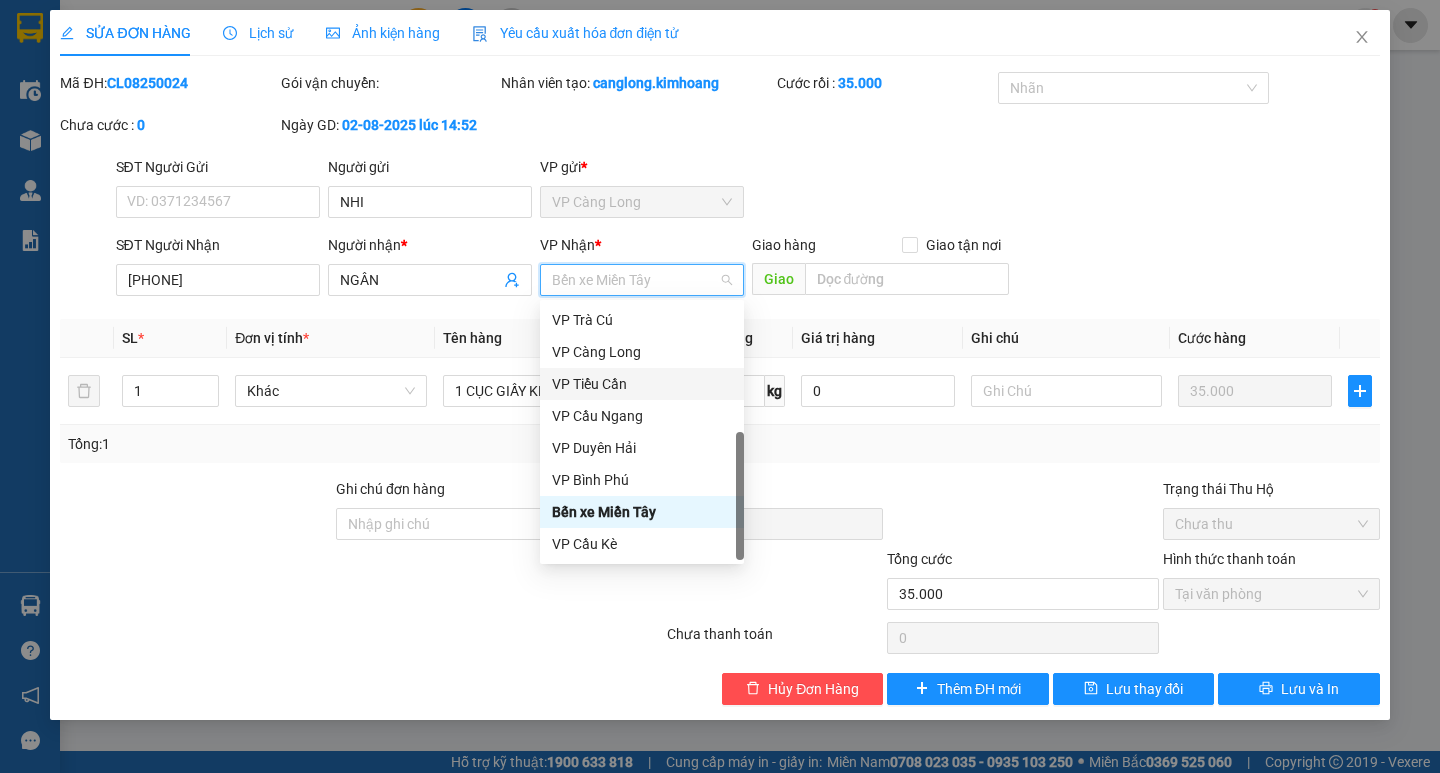 scroll, scrollTop: 0, scrollLeft: 0, axis: both 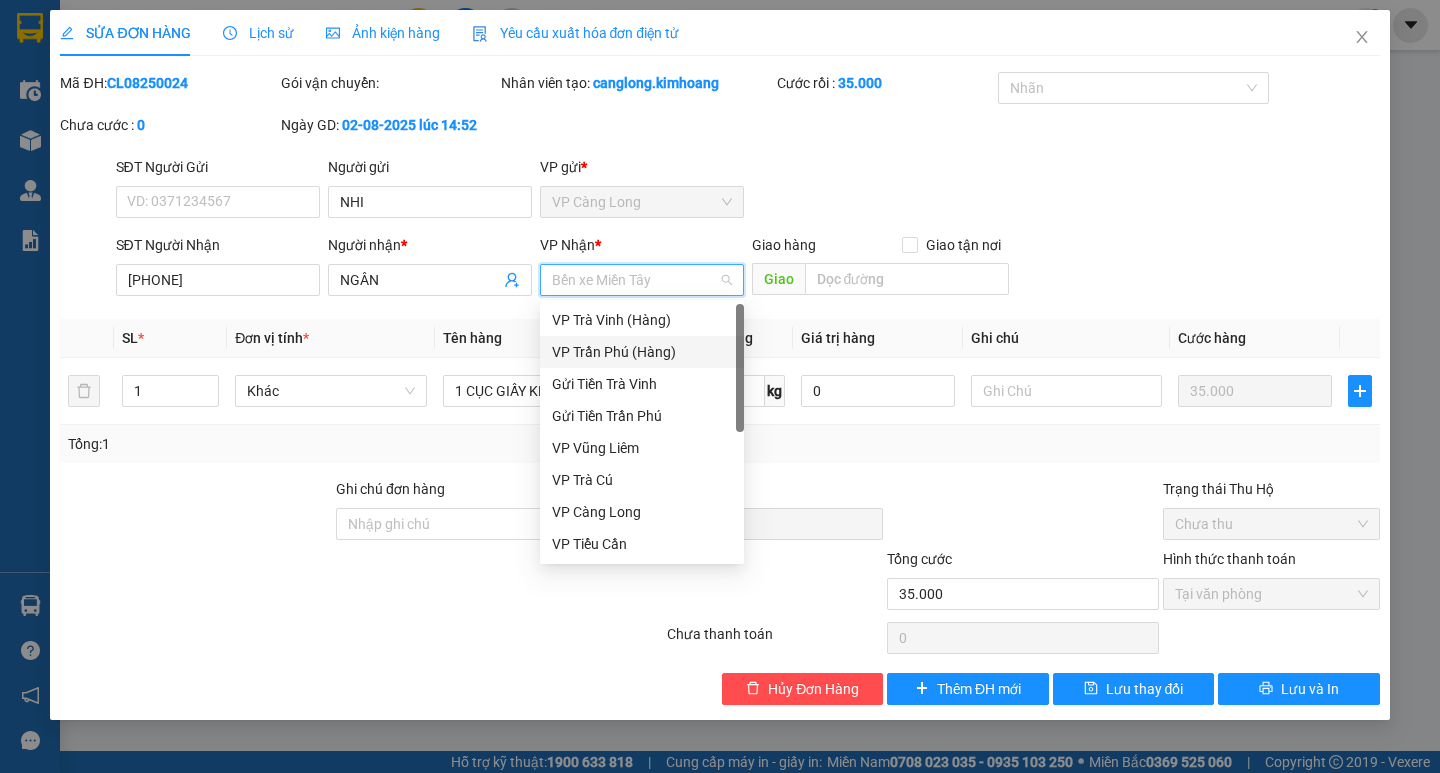 click on "VP Trần Phú (Hàng)" at bounding box center (642, 352) 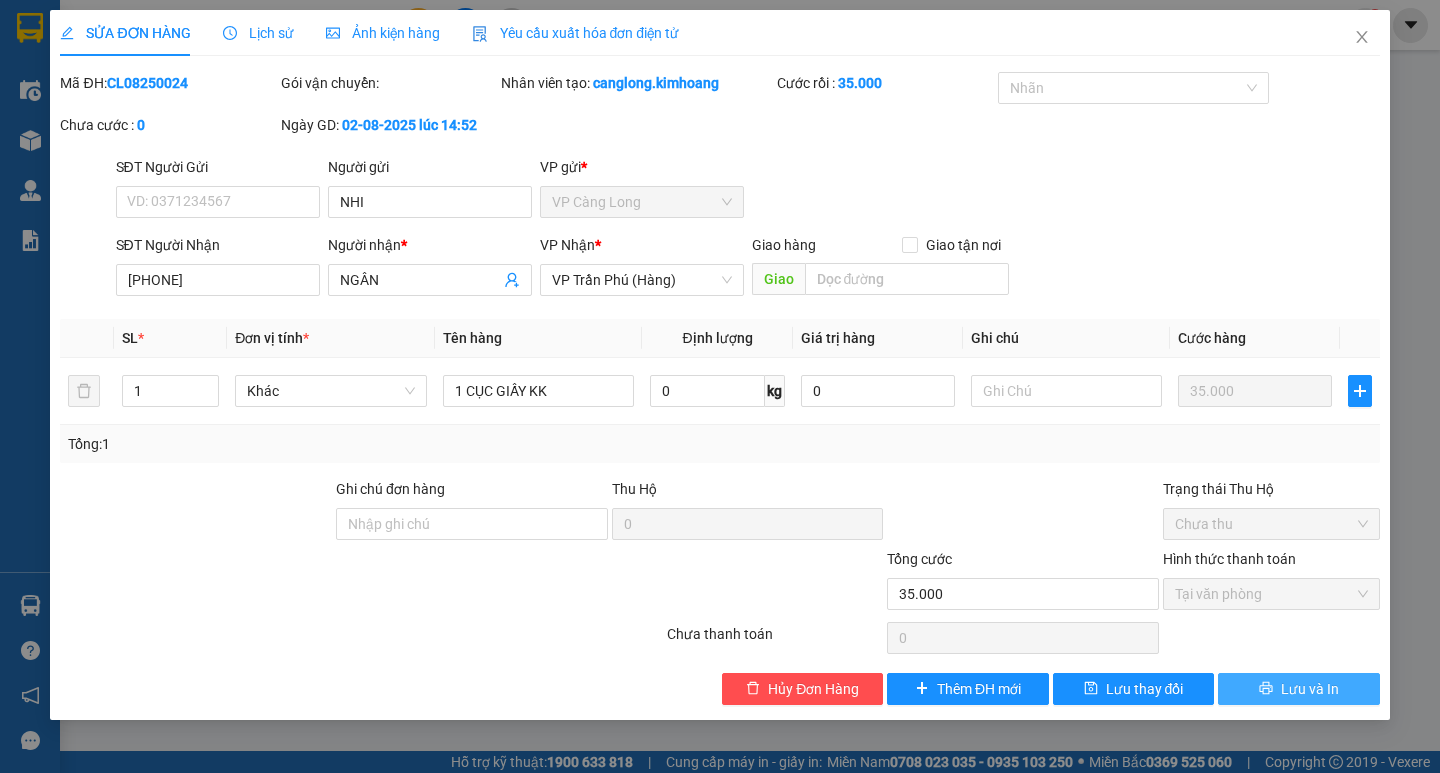 click on "Lưu và In" at bounding box center [1298, 689] 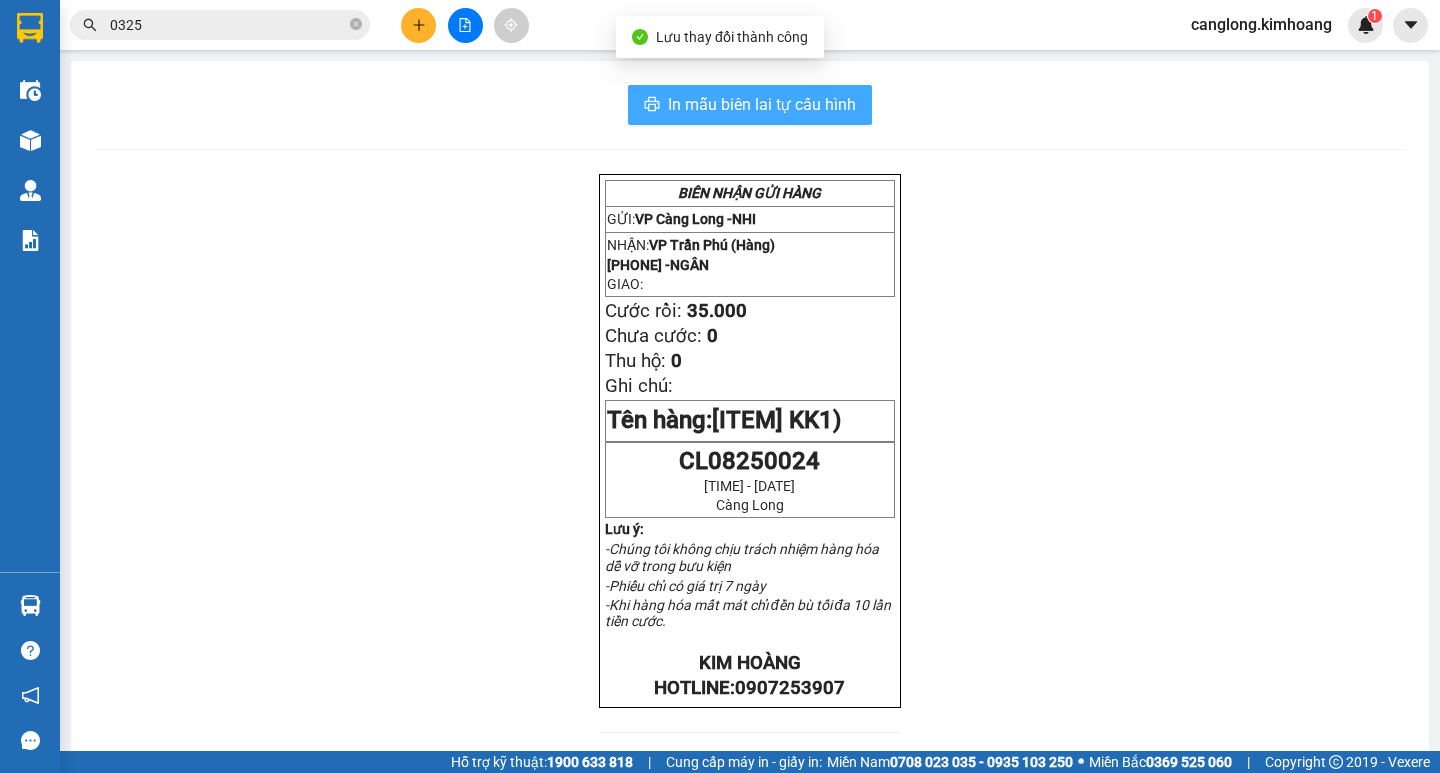 click on "In mẫu biên lai tự cấu hình" at bounding box center [762, 104] 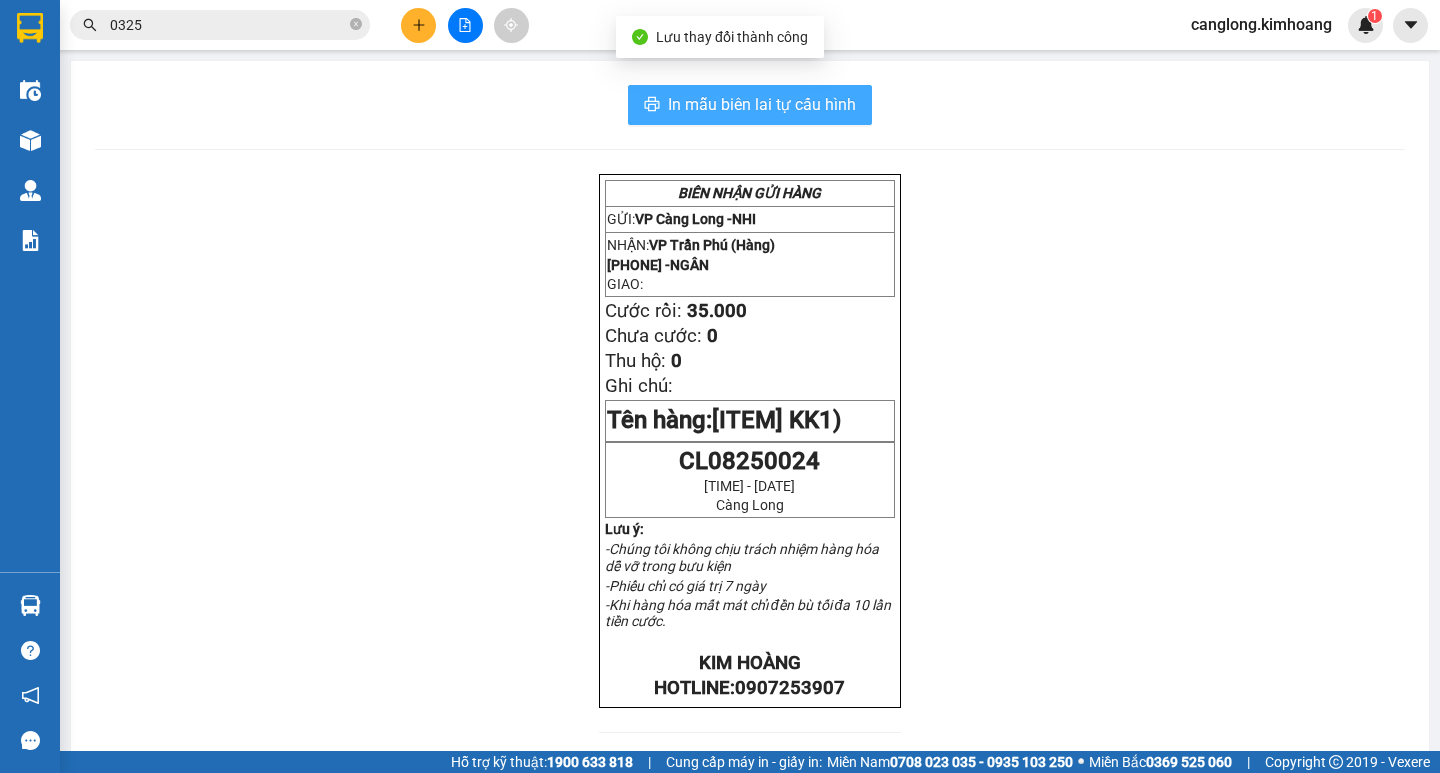 scroll, scrollTop: 0, scrollLeft: 0, axis: both 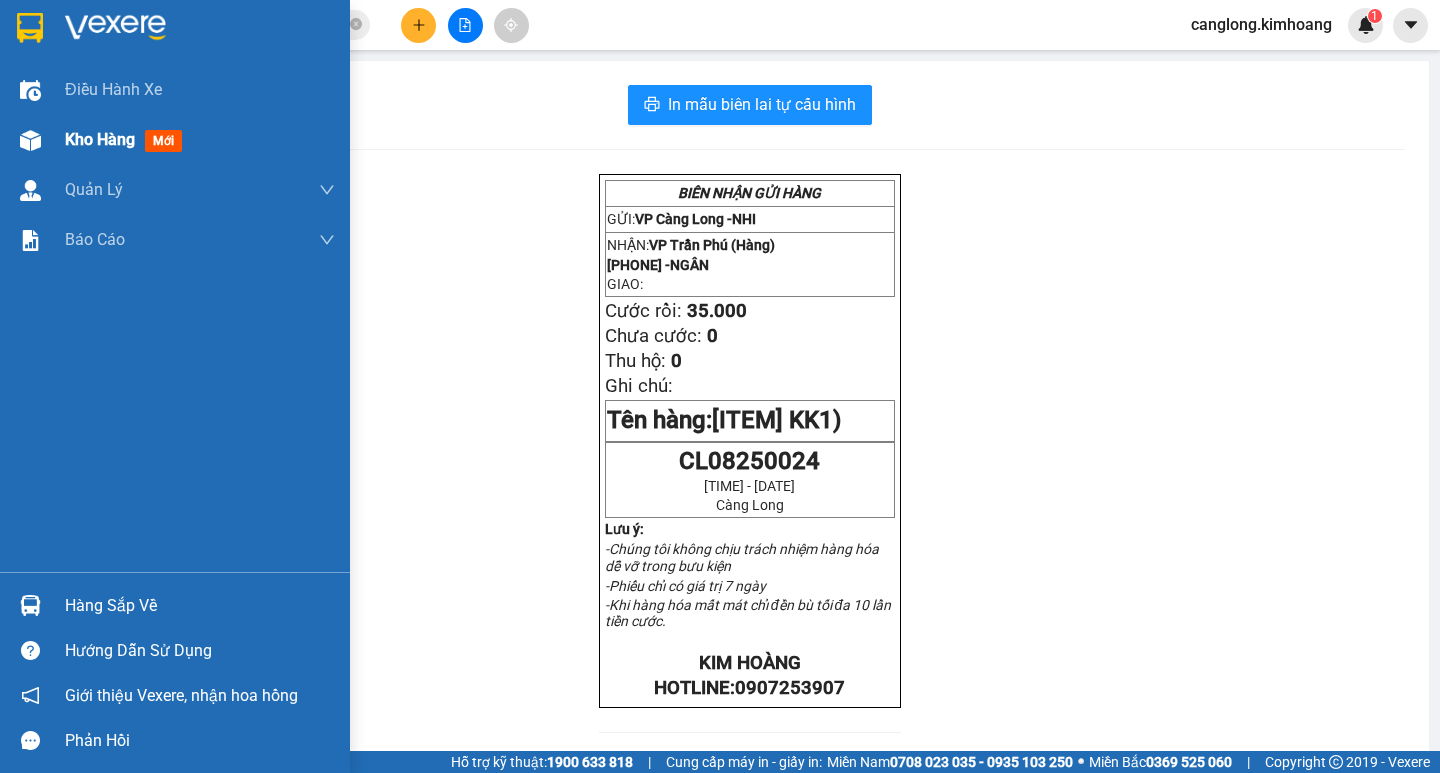 click at bounding box center (30, 140) 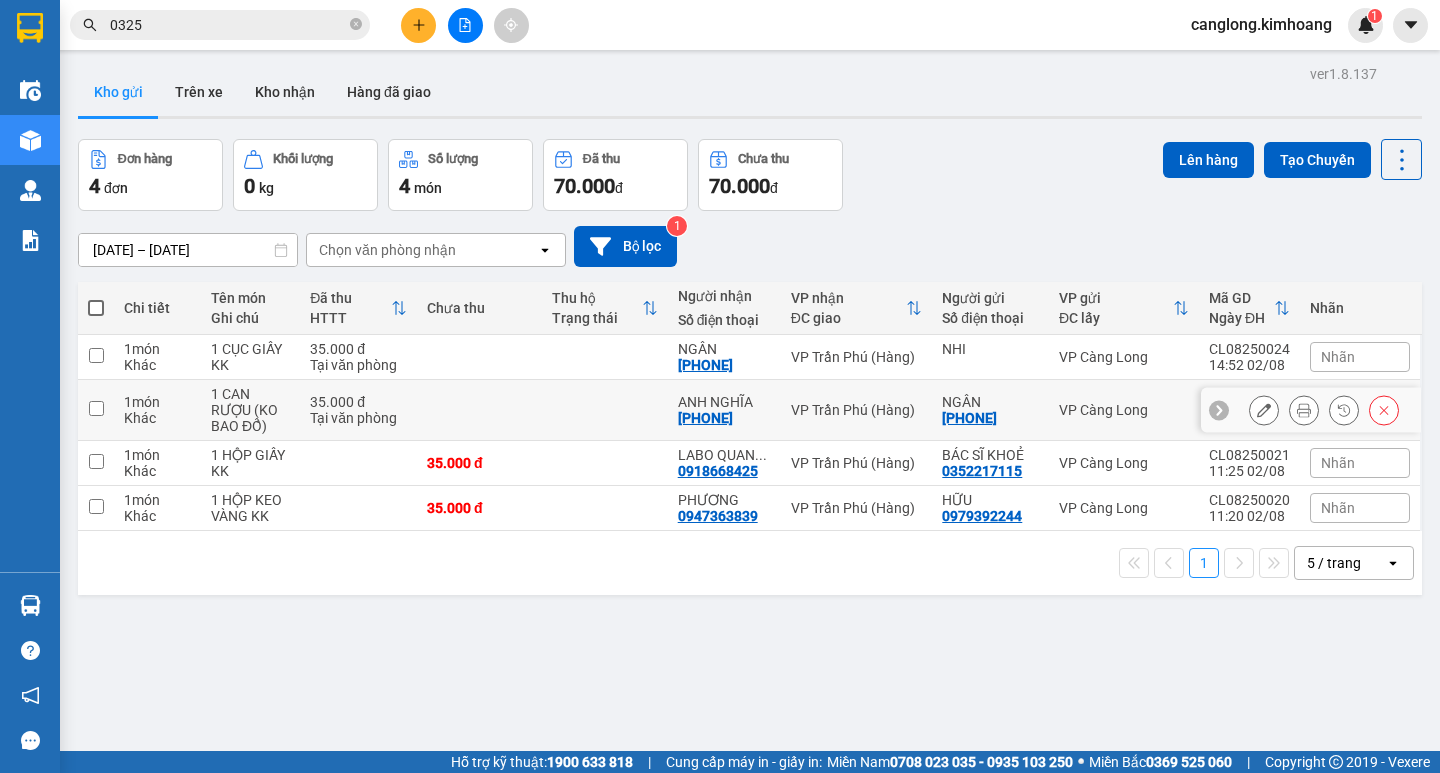 click at bounding box center [604, 410] 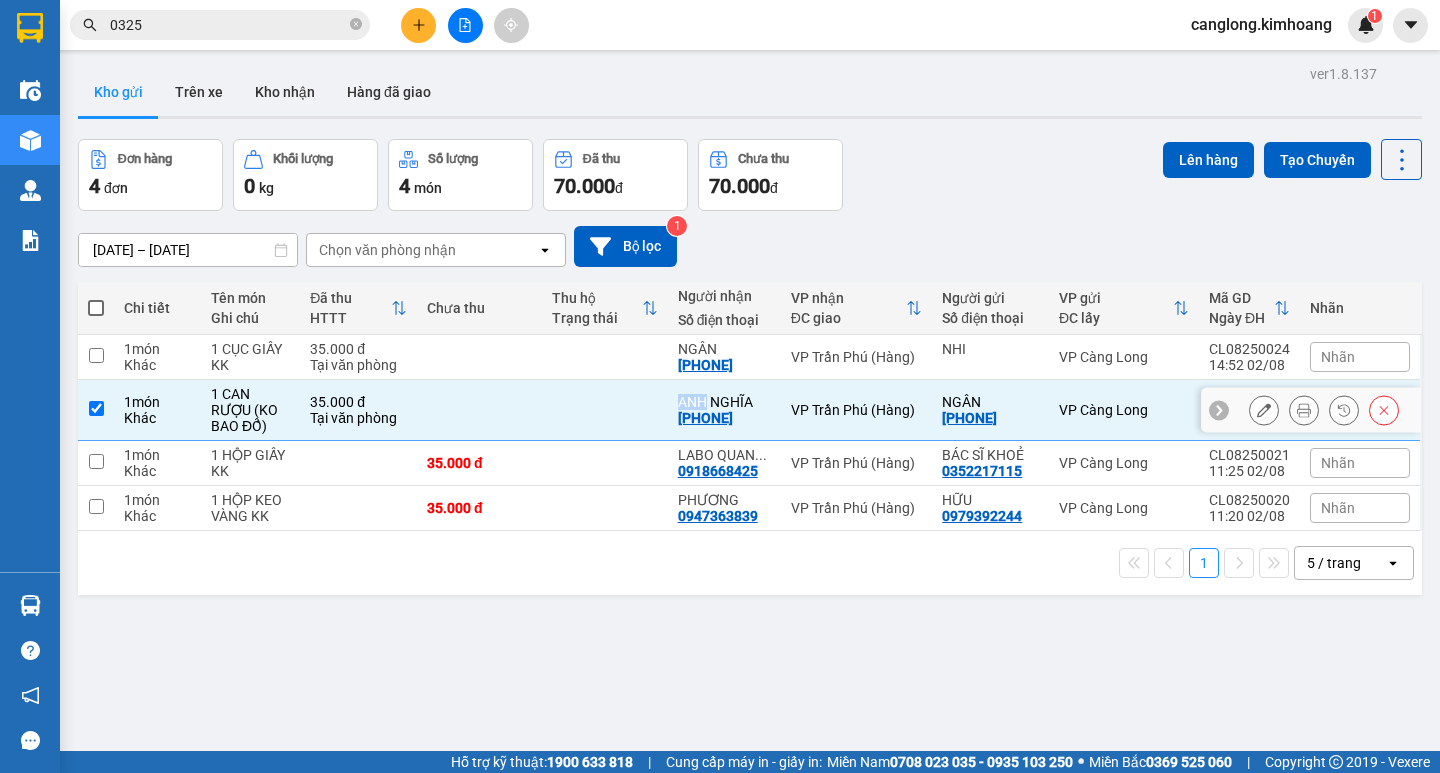 drag, startPoint x: 550, startPoint y: 419, endPoint x: 583, endPoint y: 439, distance: 38.587563 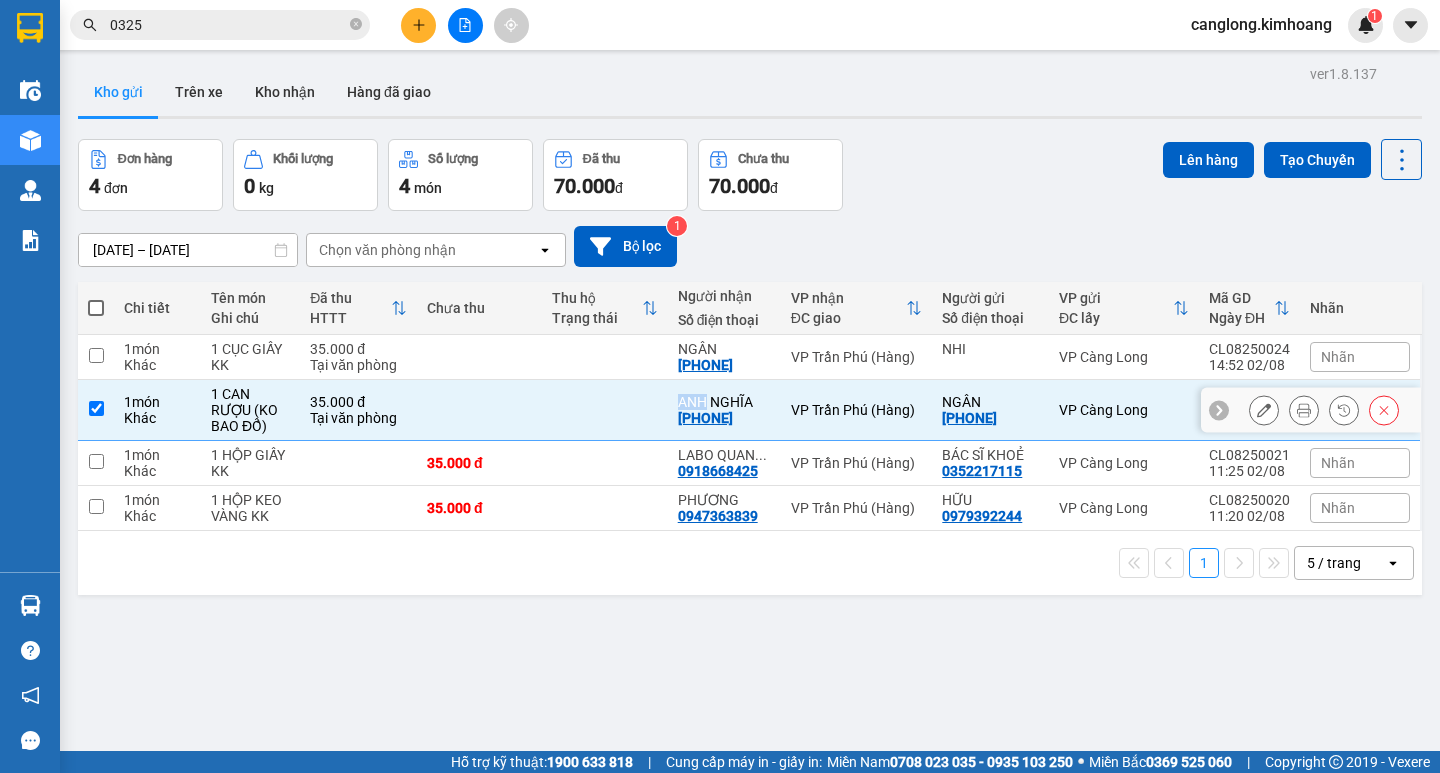 click at bounding box center [604, 410] 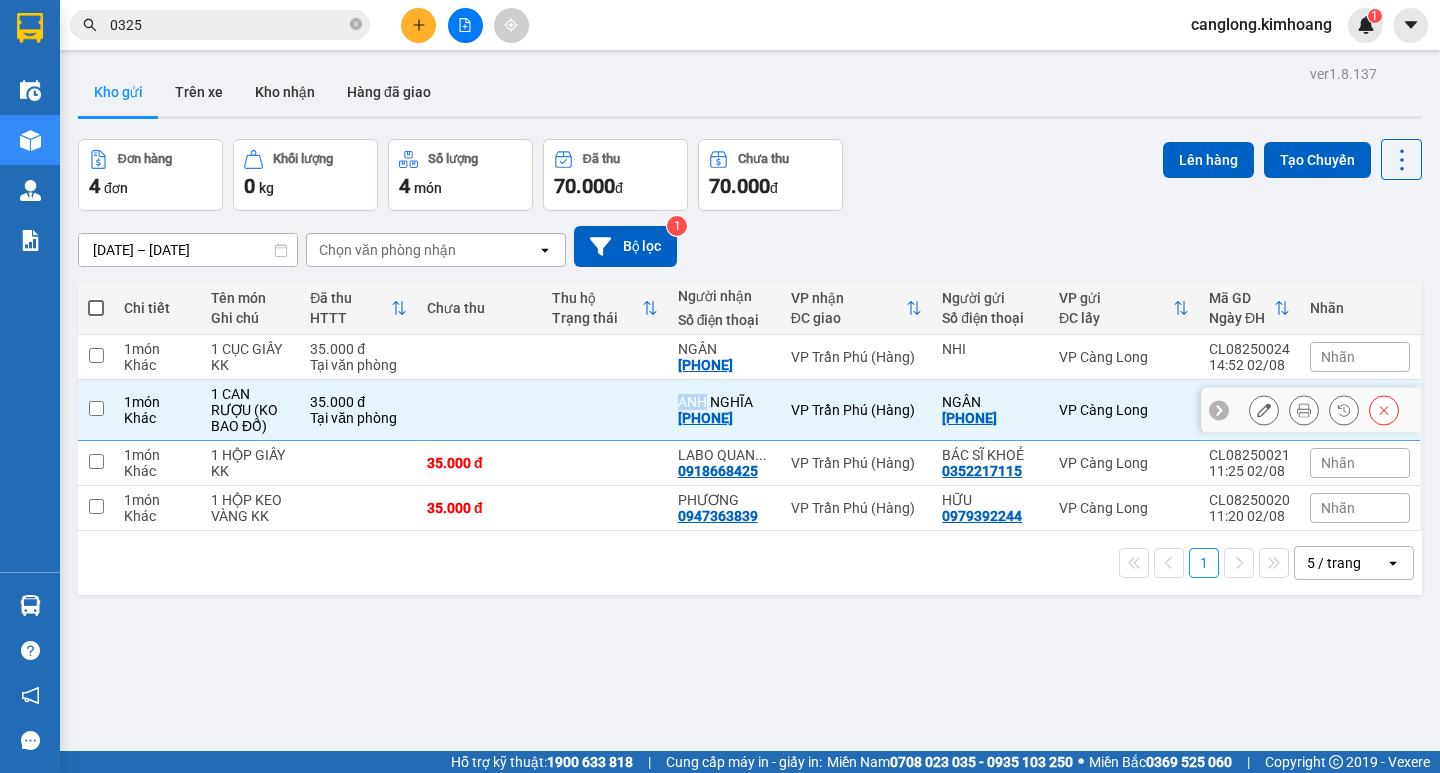 checkbox on "false" 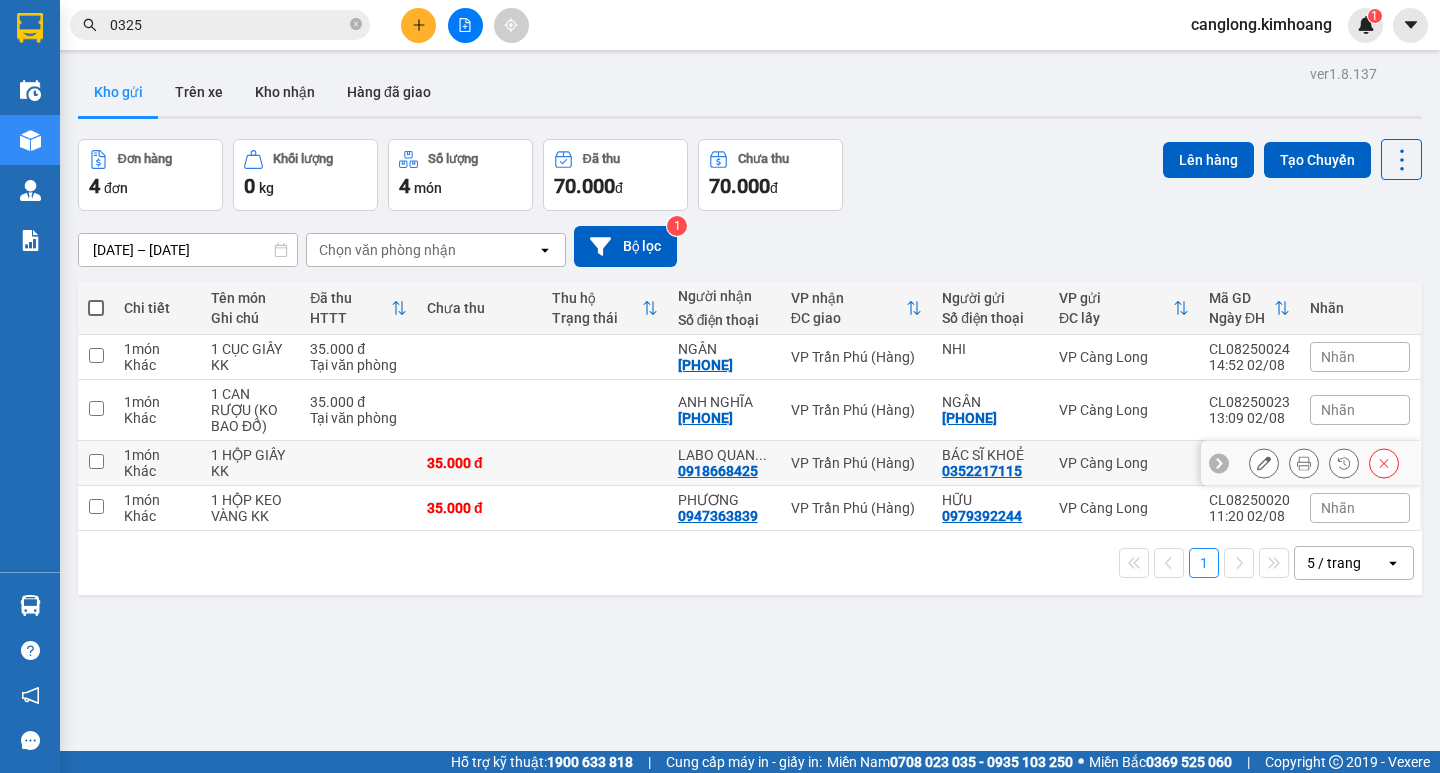 click at bounding box center [604, 463] 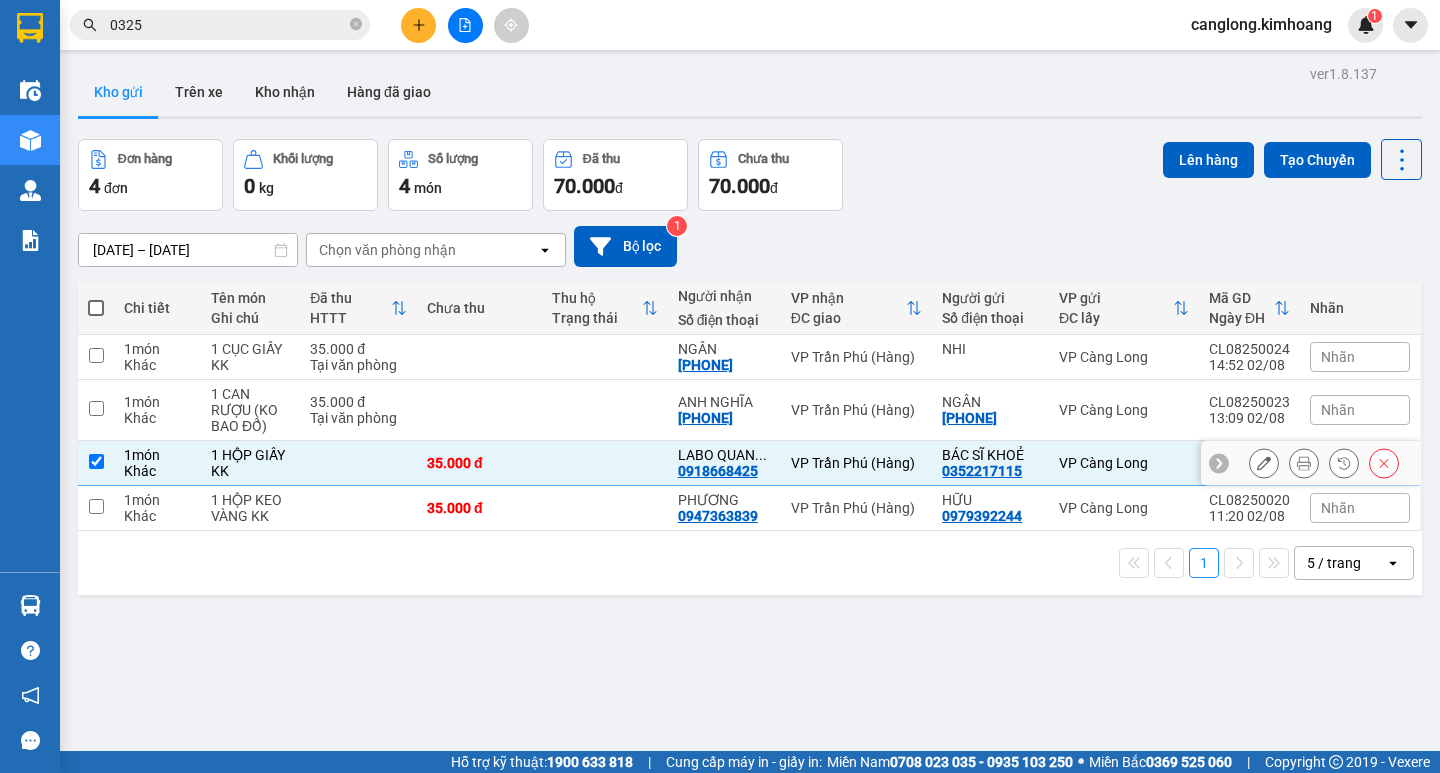 checkbox on "true" 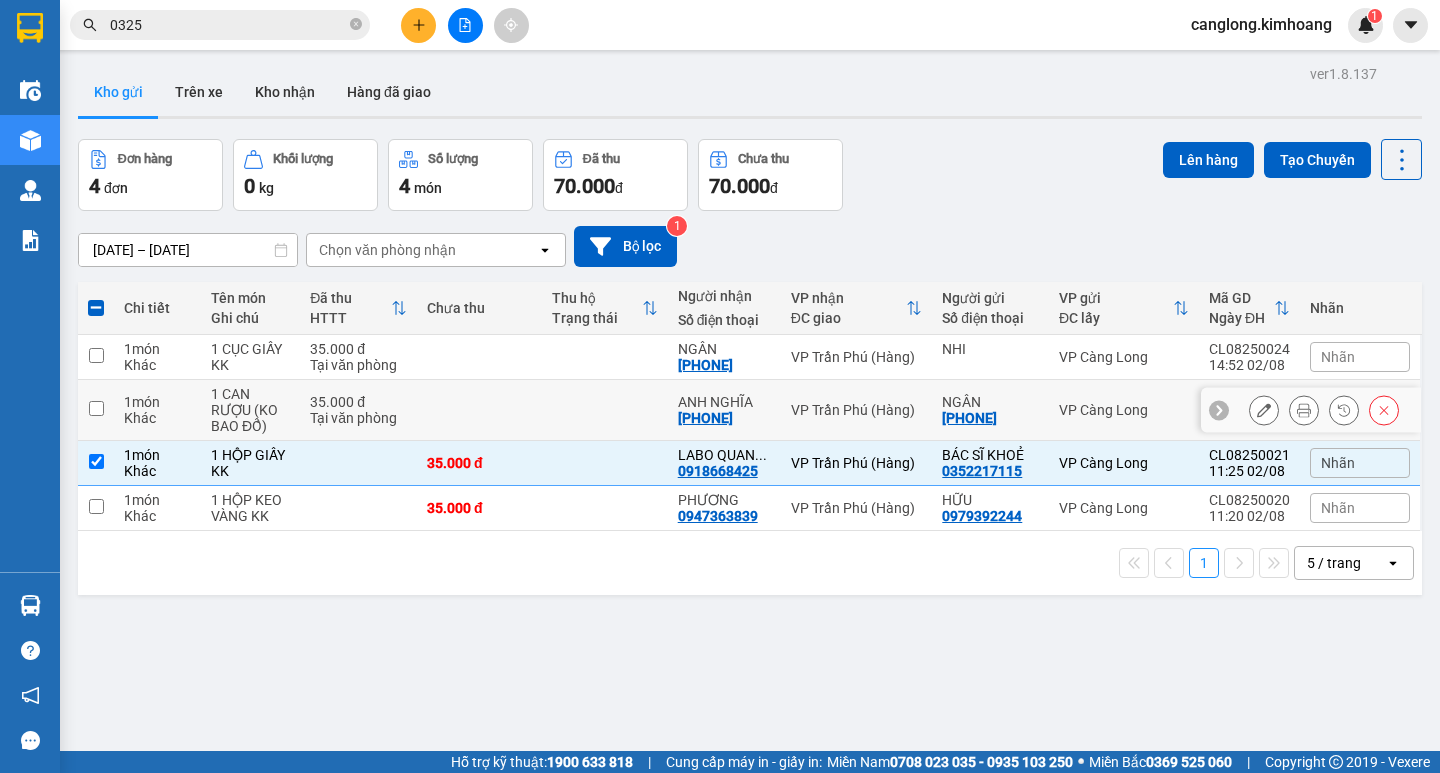 click at bounding box center (604, 410) 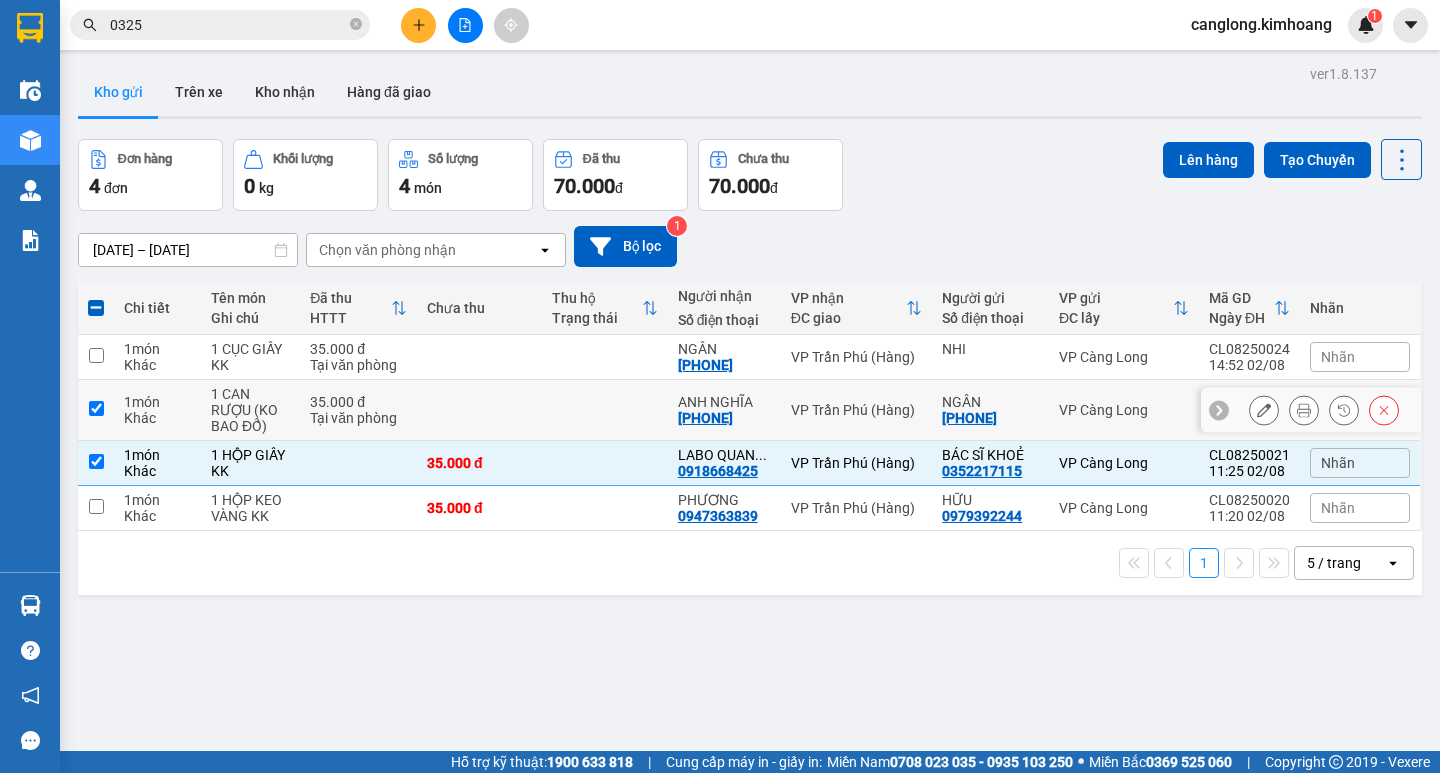 checkbox on "true" 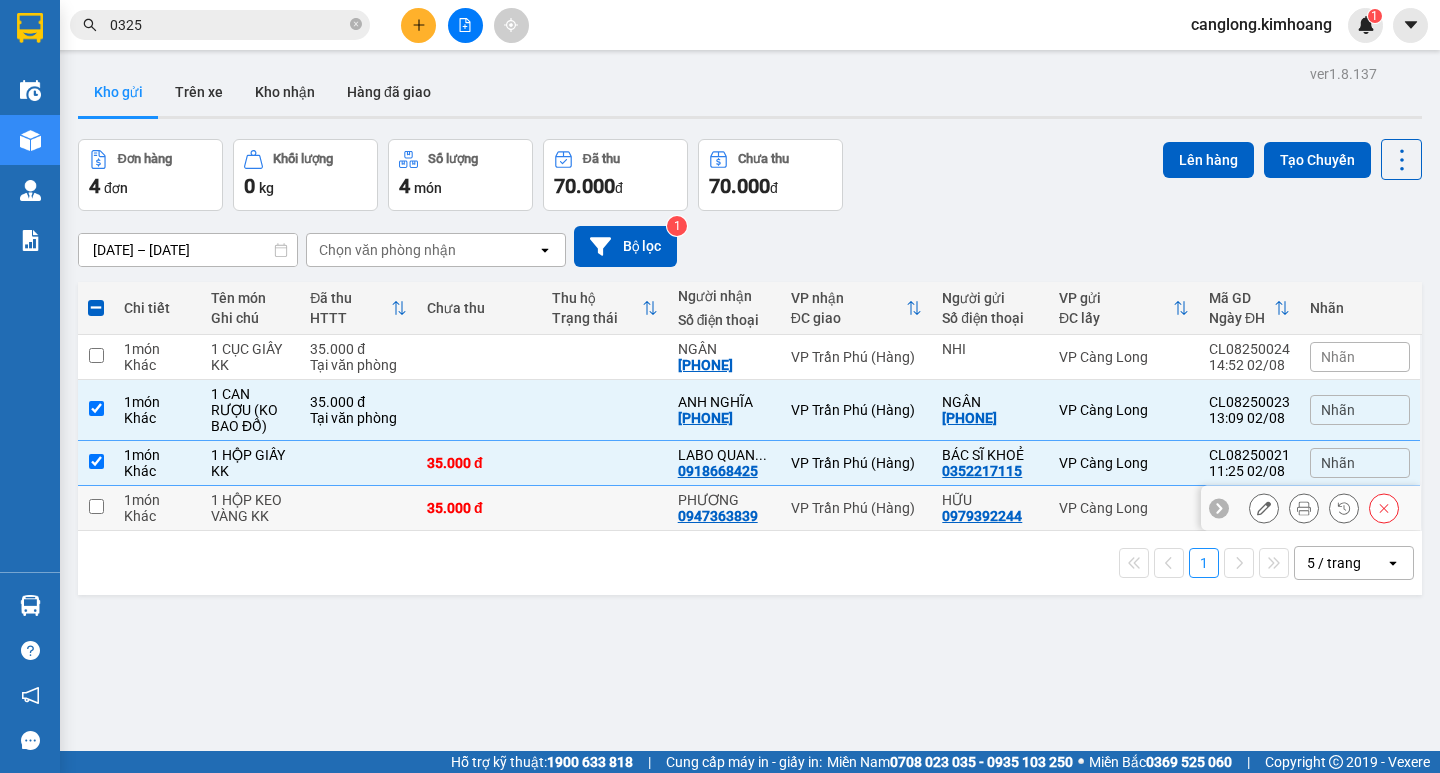 click at bounding box center (604, 508) 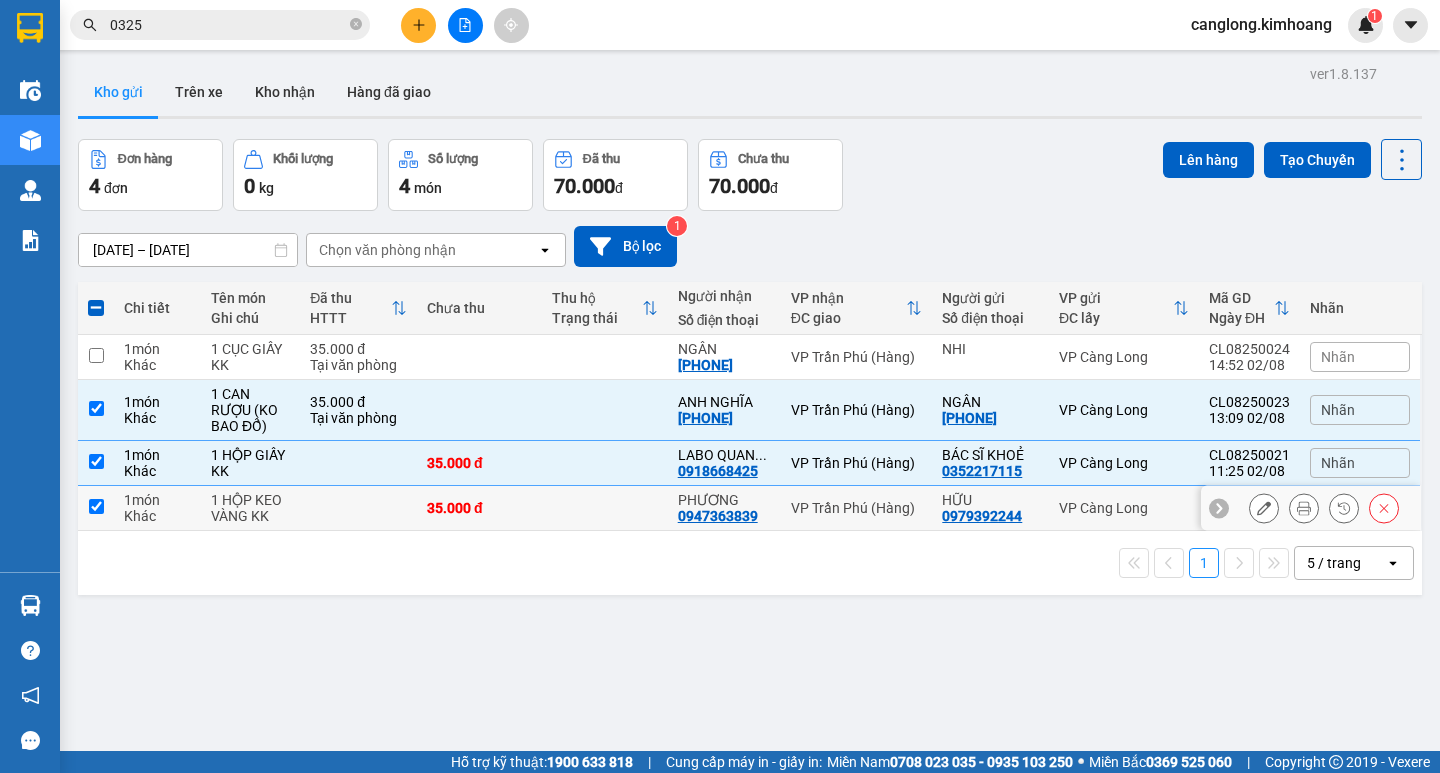 click at bounding box center (604, 508) 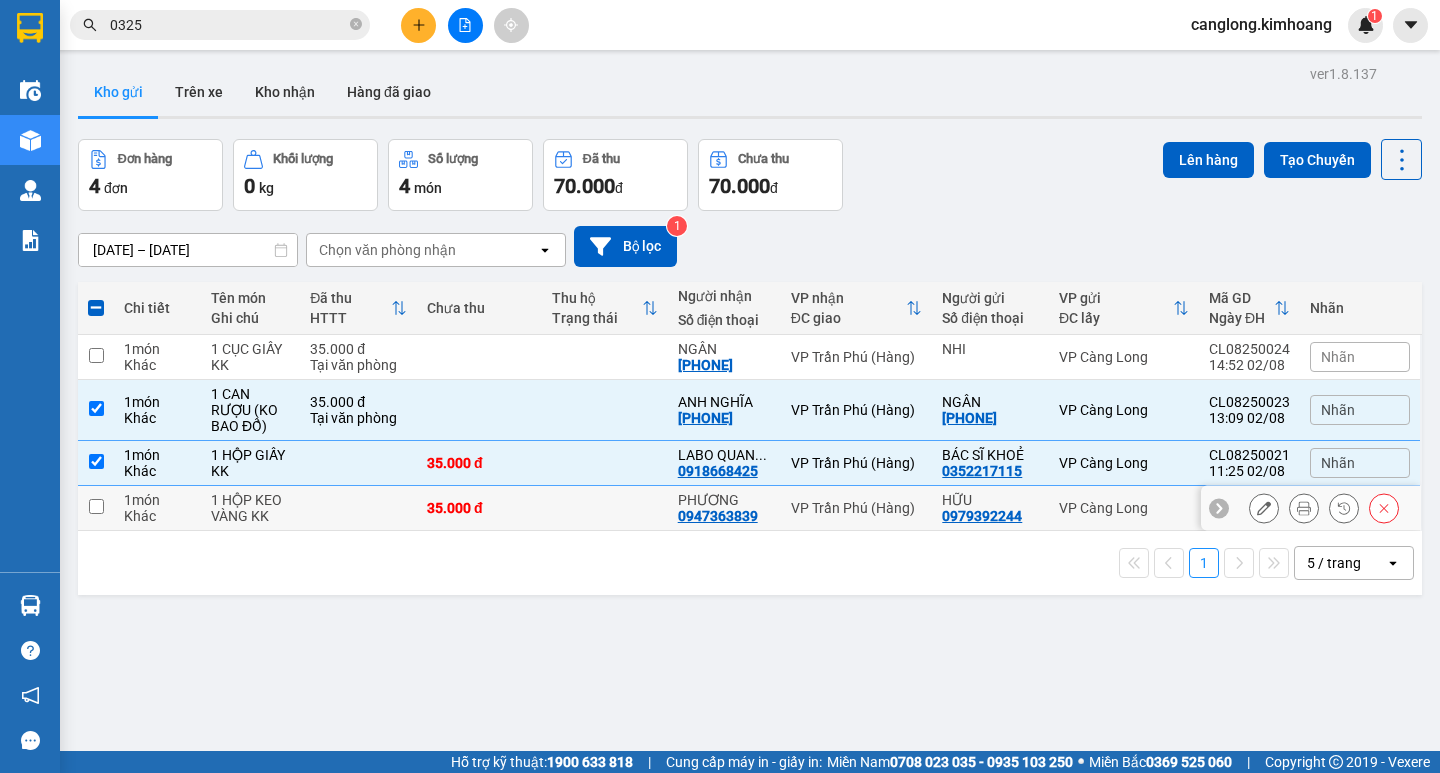 click at bounding box center (604, 508) 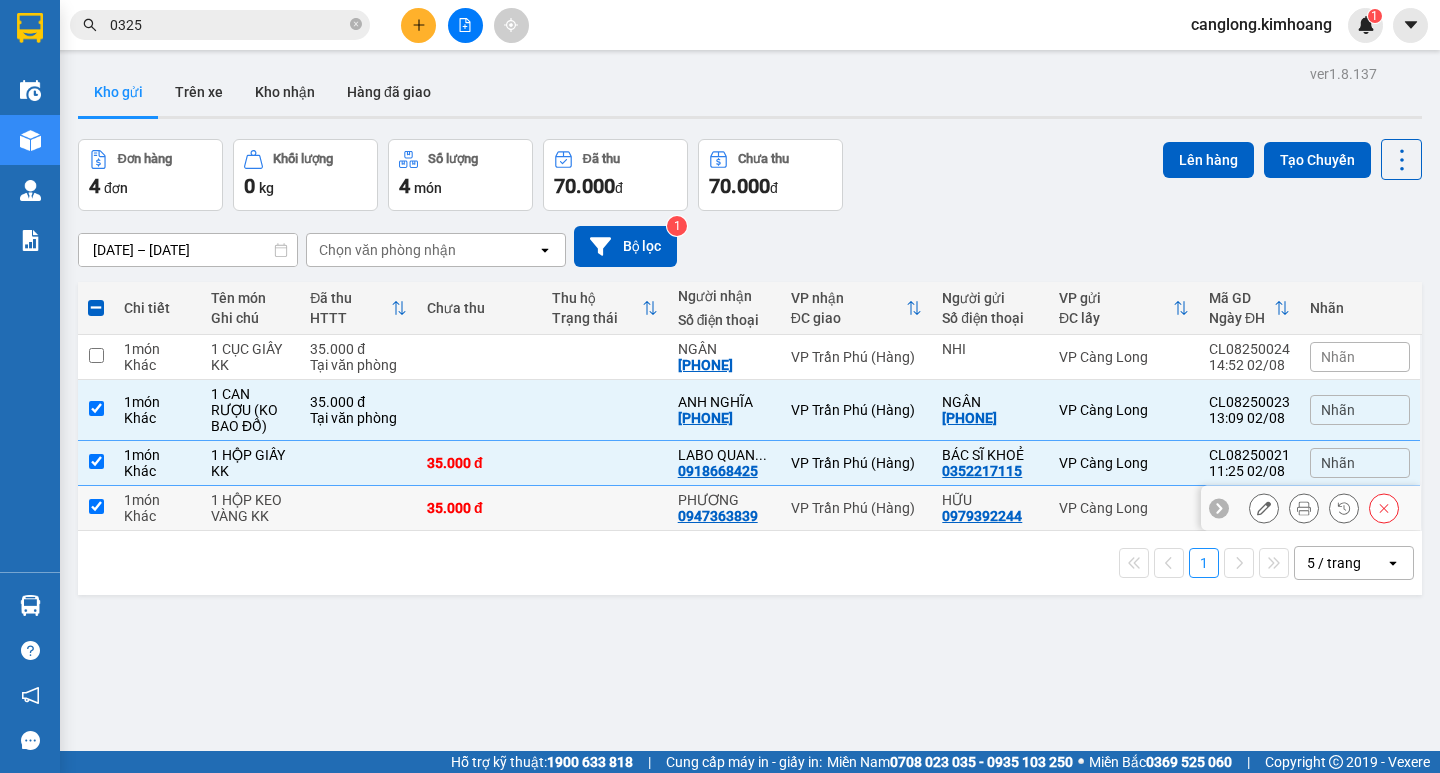 click at bounding box center [604, 508] 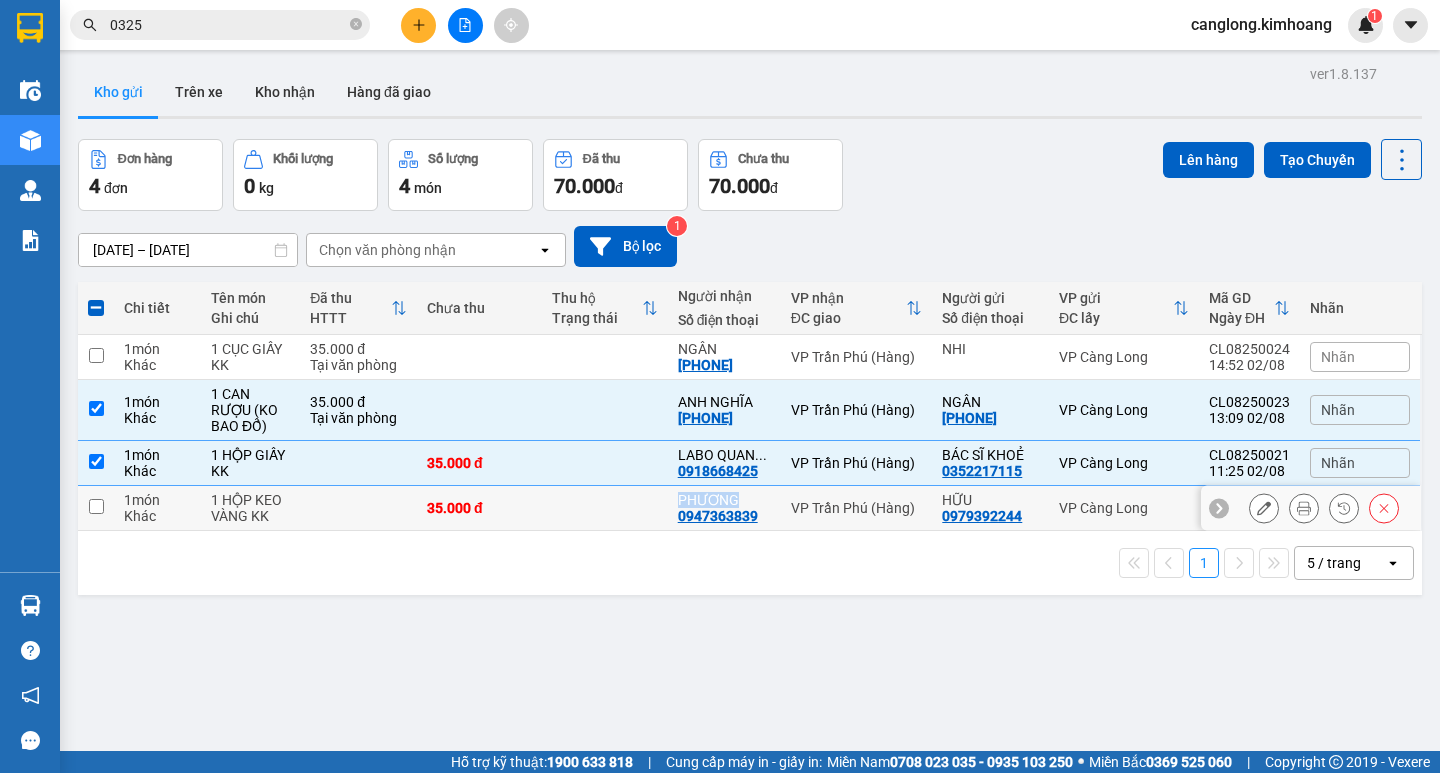 click at bounding box center [96, 506] 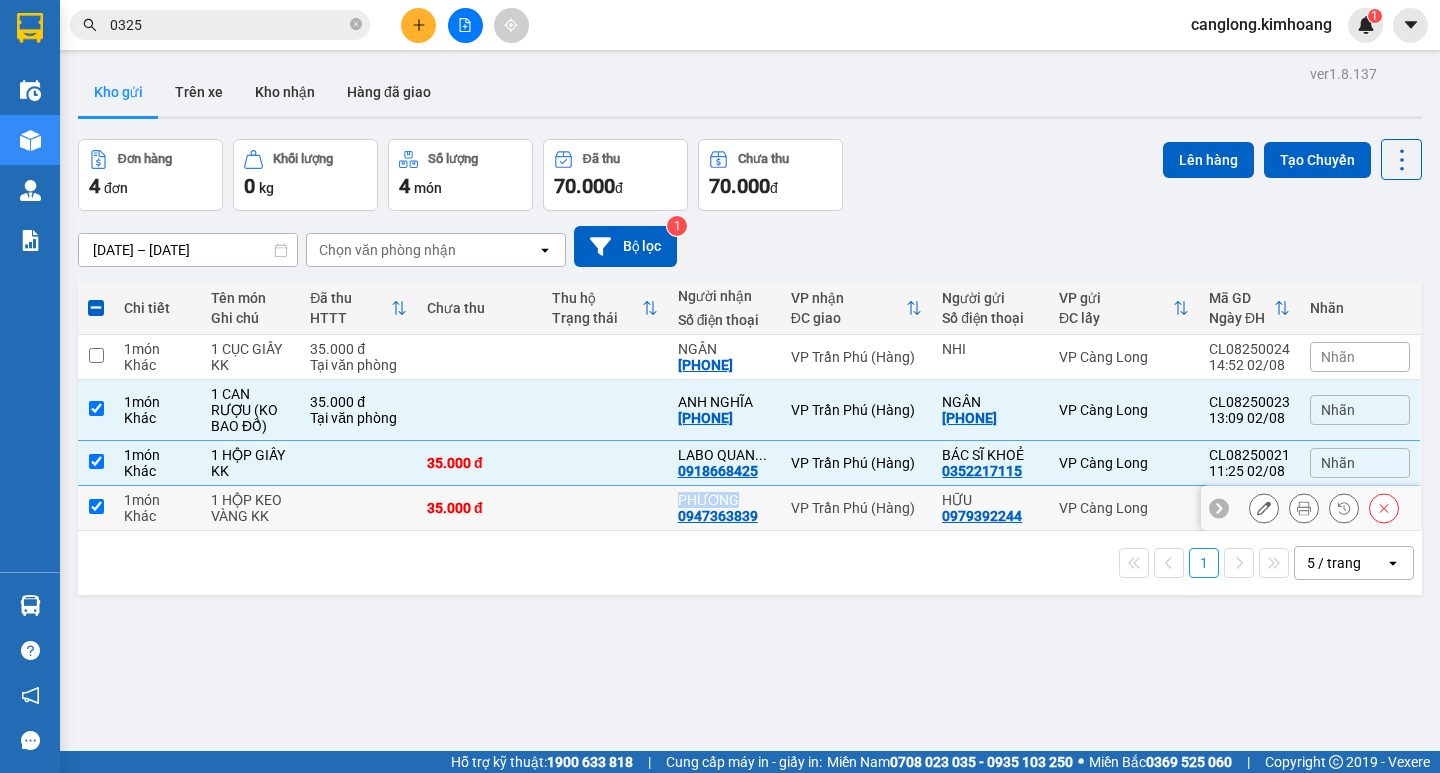 click at bounding box center (96, 506) 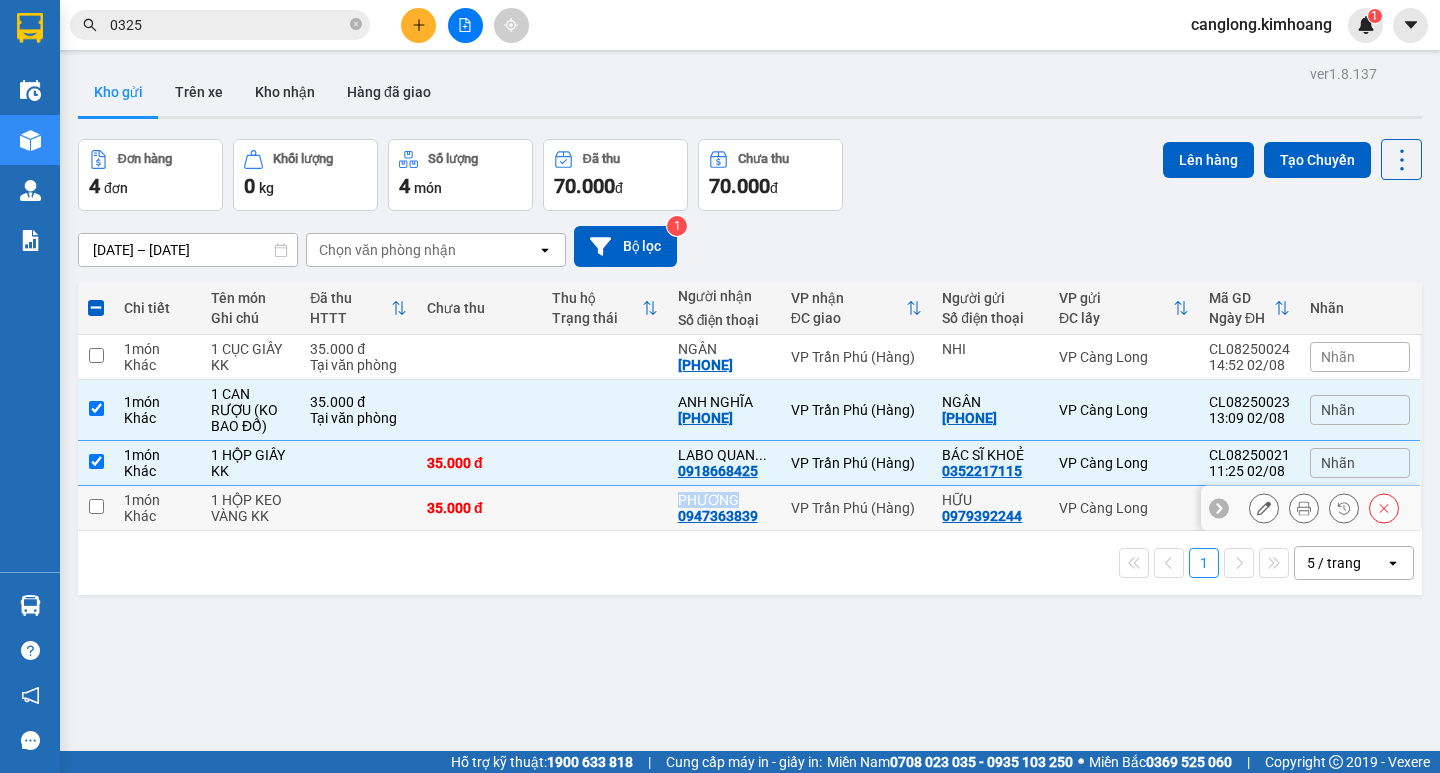 click at bounding box center [96, 506] 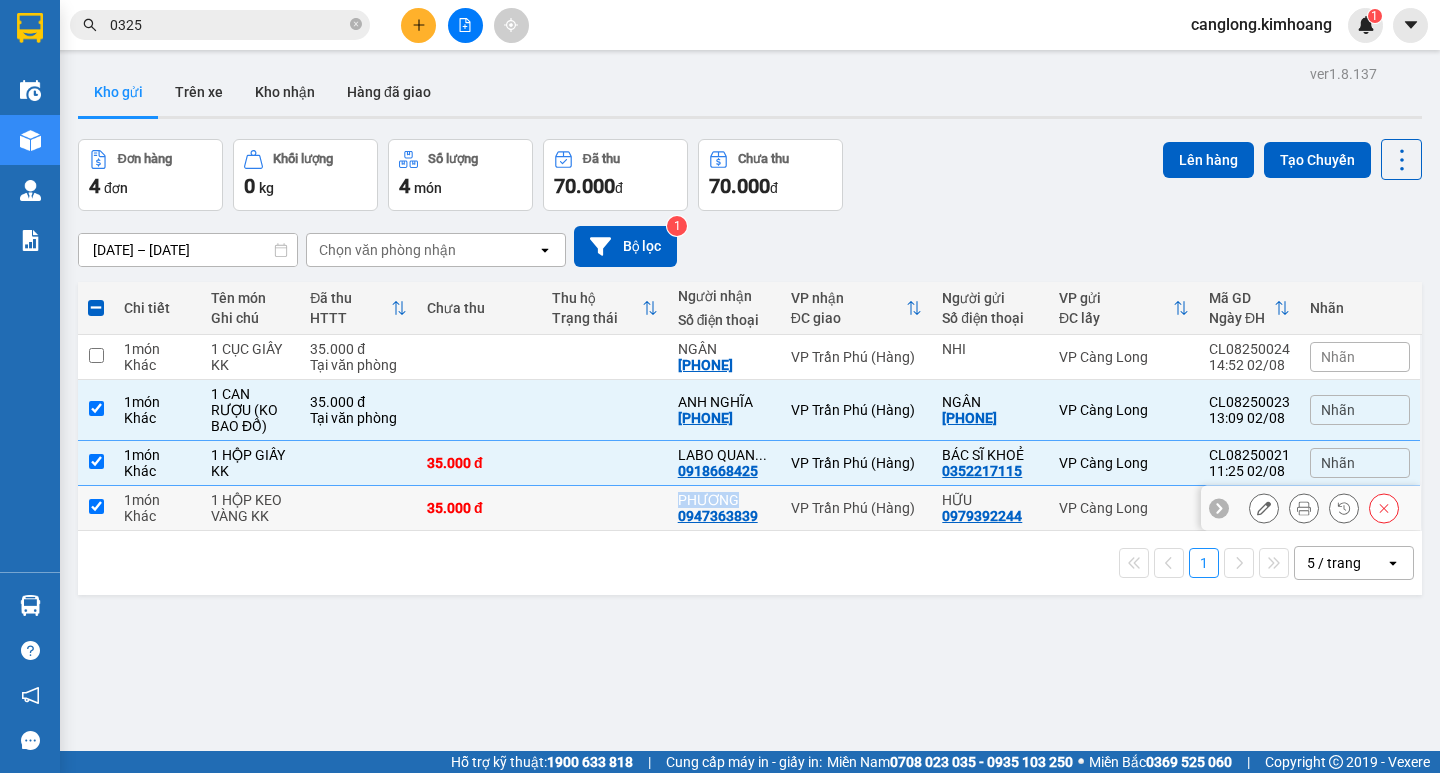 checkbox on "true" 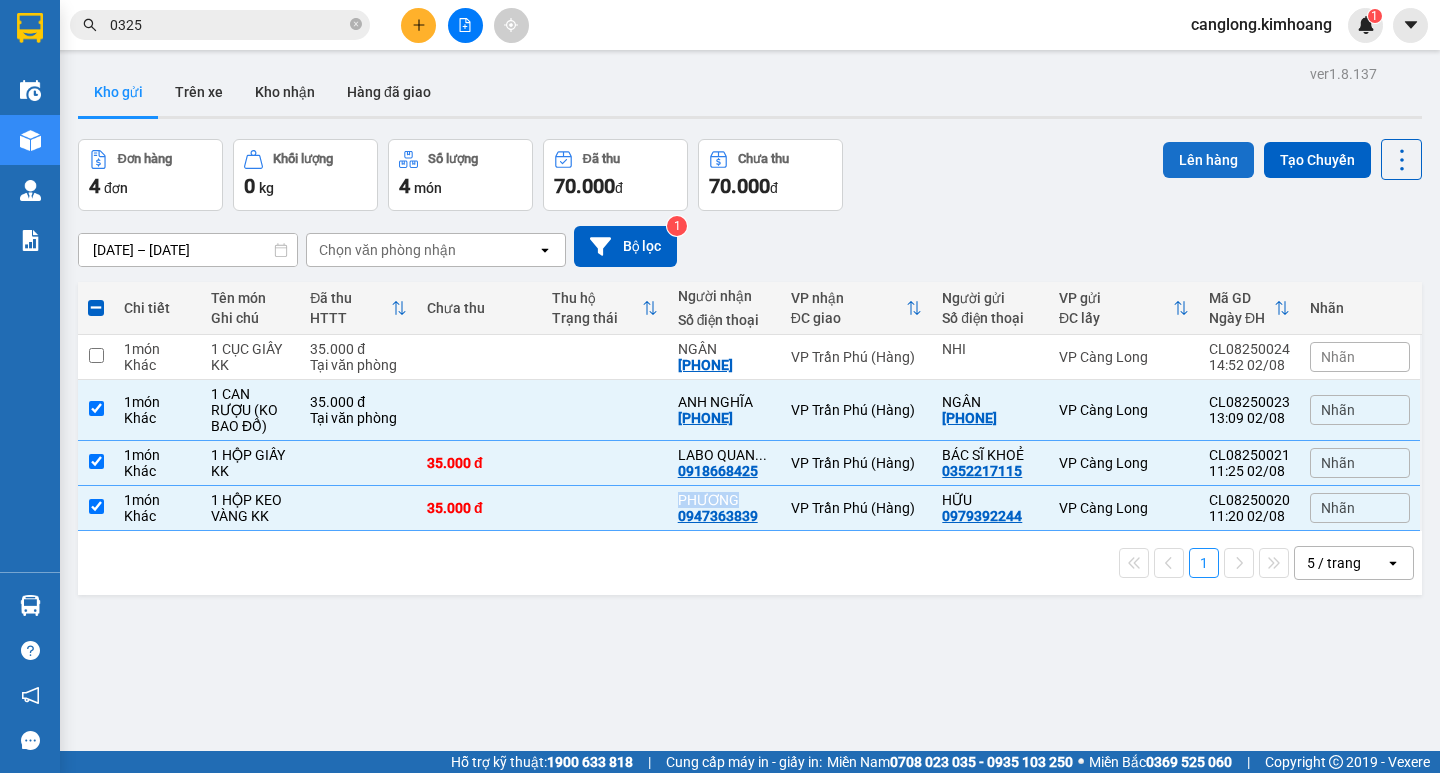 click on "Lên hàng" at bounding box center [1208, 160] 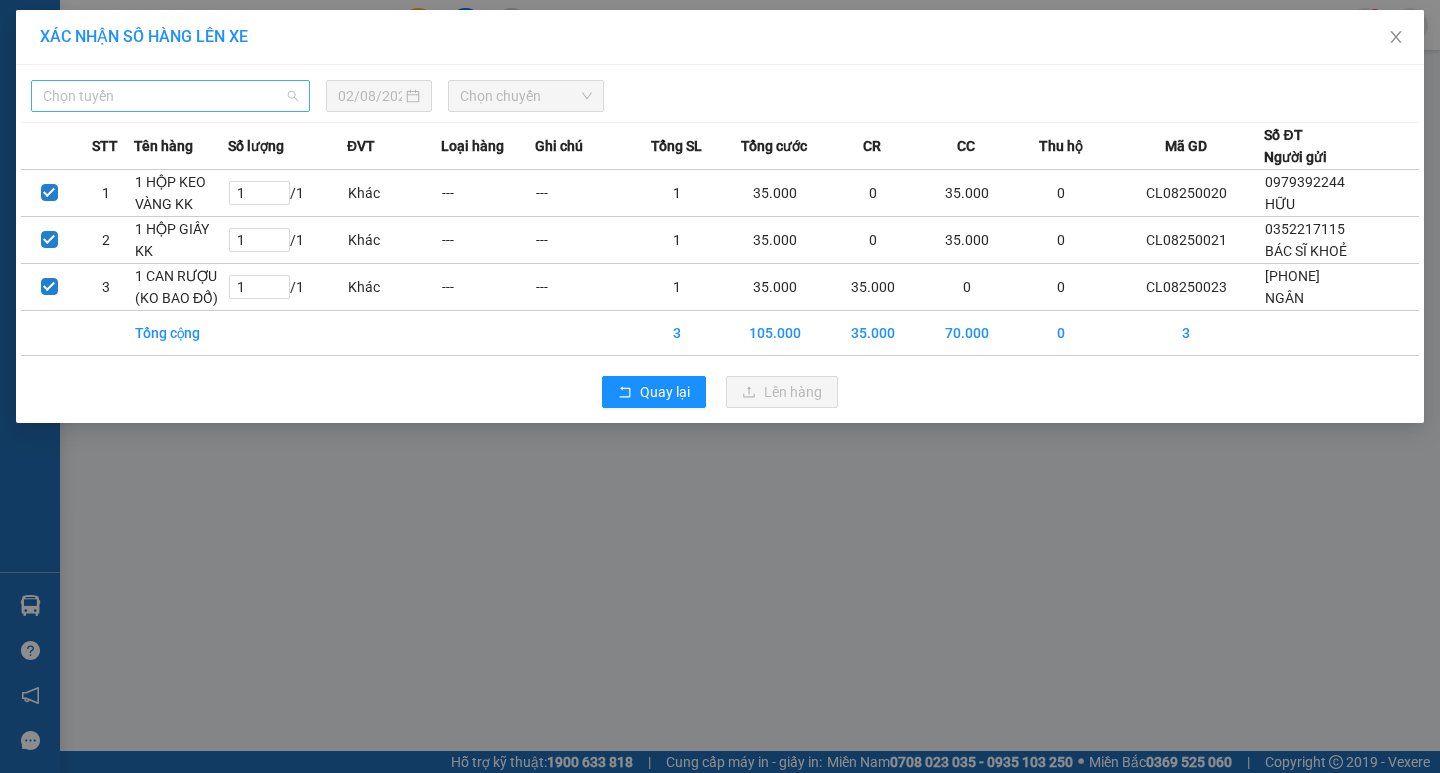 click on "Chọn tuyến" at bounding box center [170, 96] 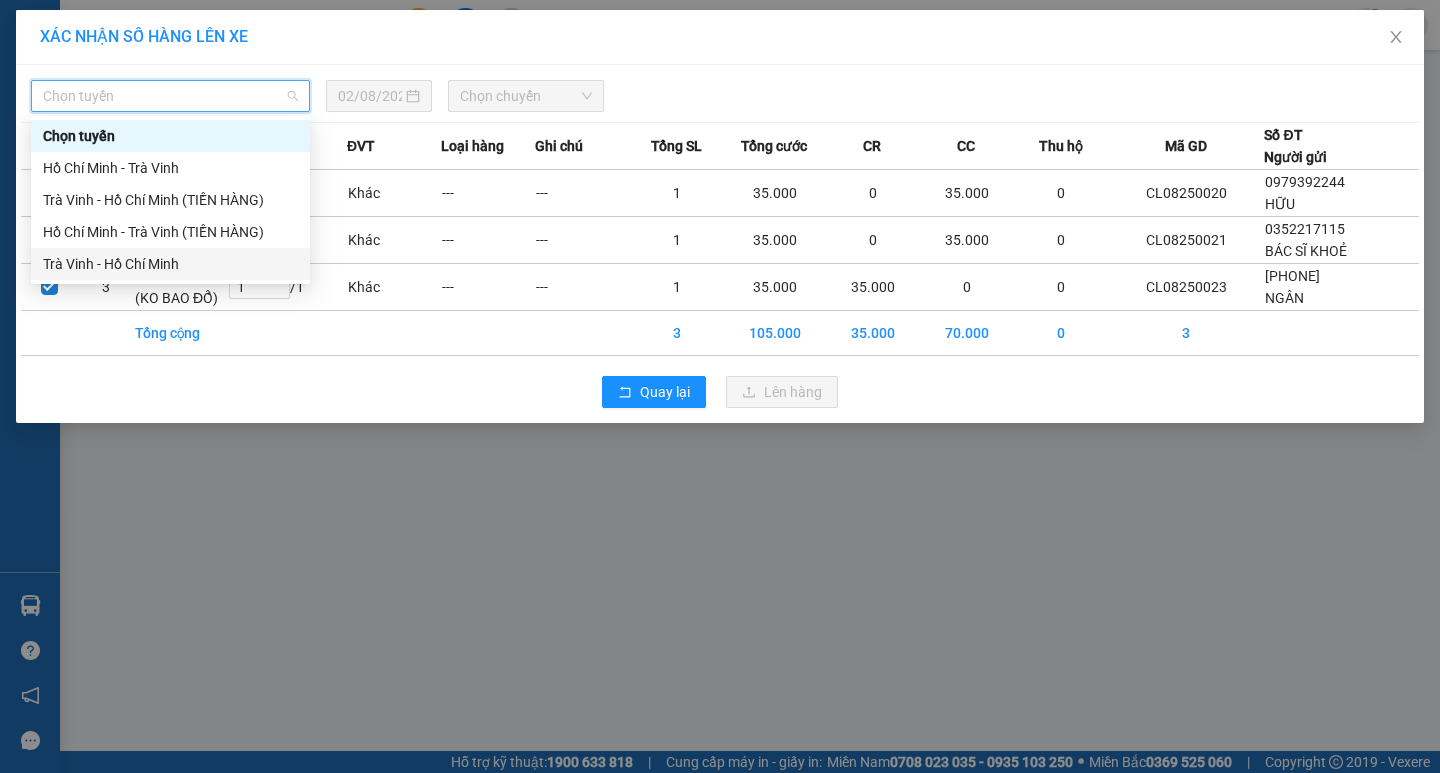 click on "Trà Vinh - Hồ Chí Minh" at bounding box center [170, 264] 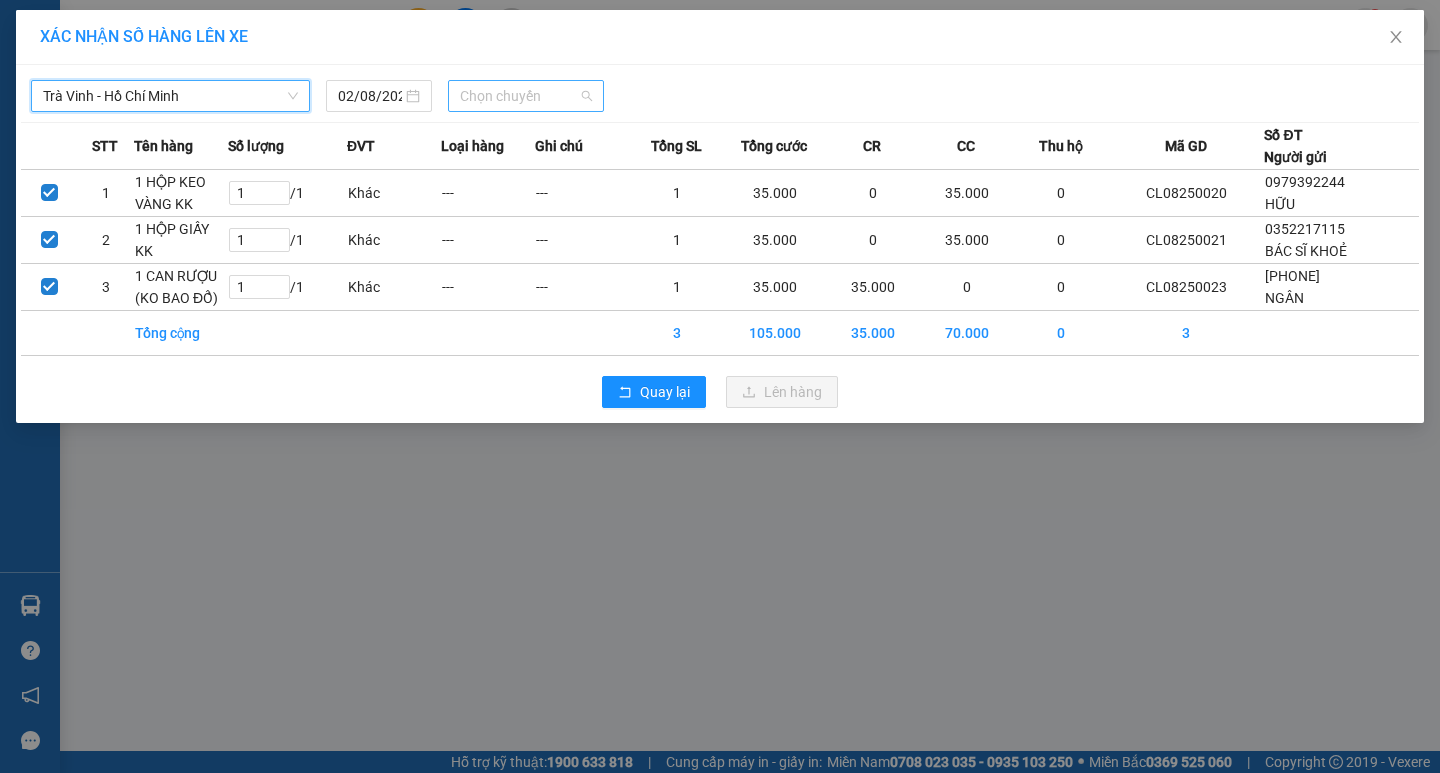 click on "Chọn chuyến" at bounding box center (526, 96) 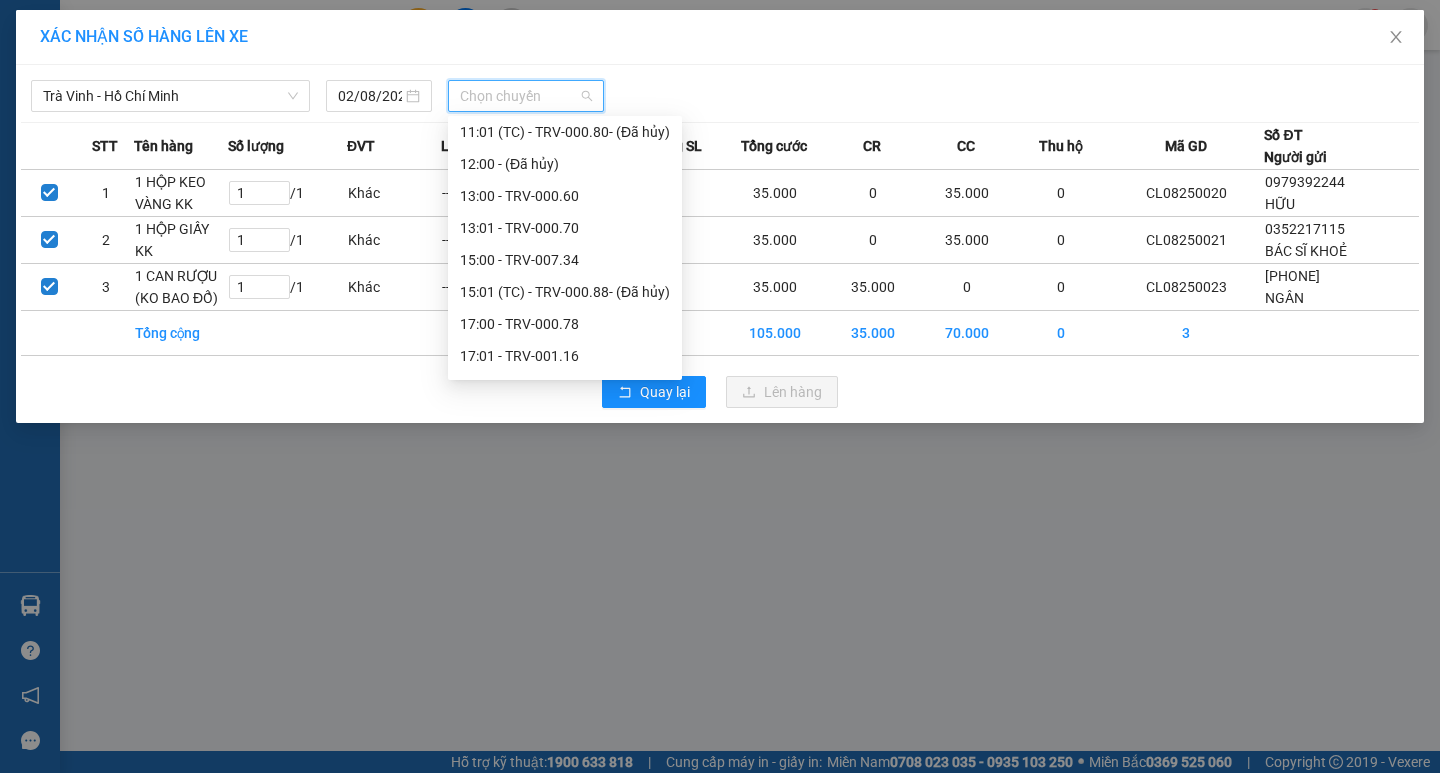 scroll, scrollTop: 500, scrollLeft: 0, axis: vertical 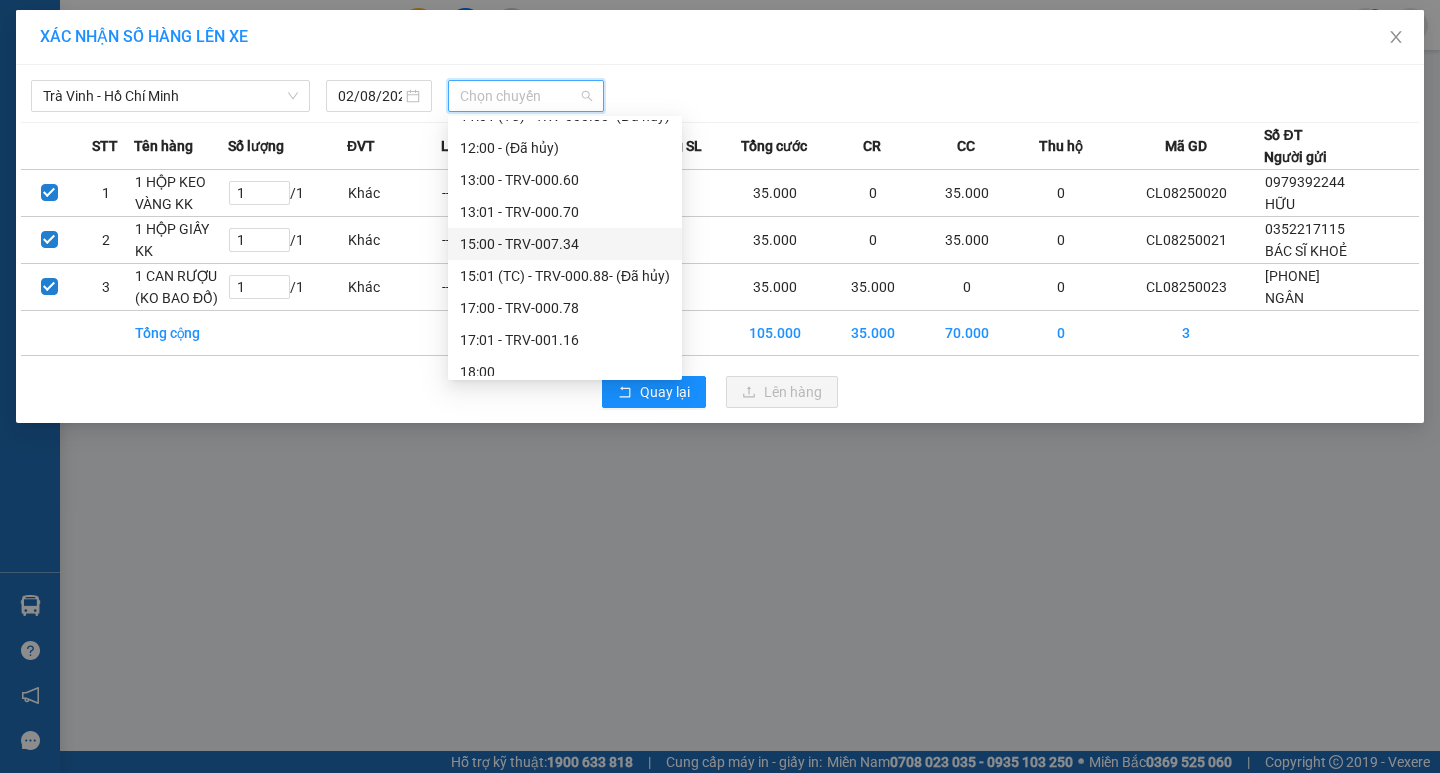 click on "15:00     - TRV-007.34" at bounding box center (565, 244) 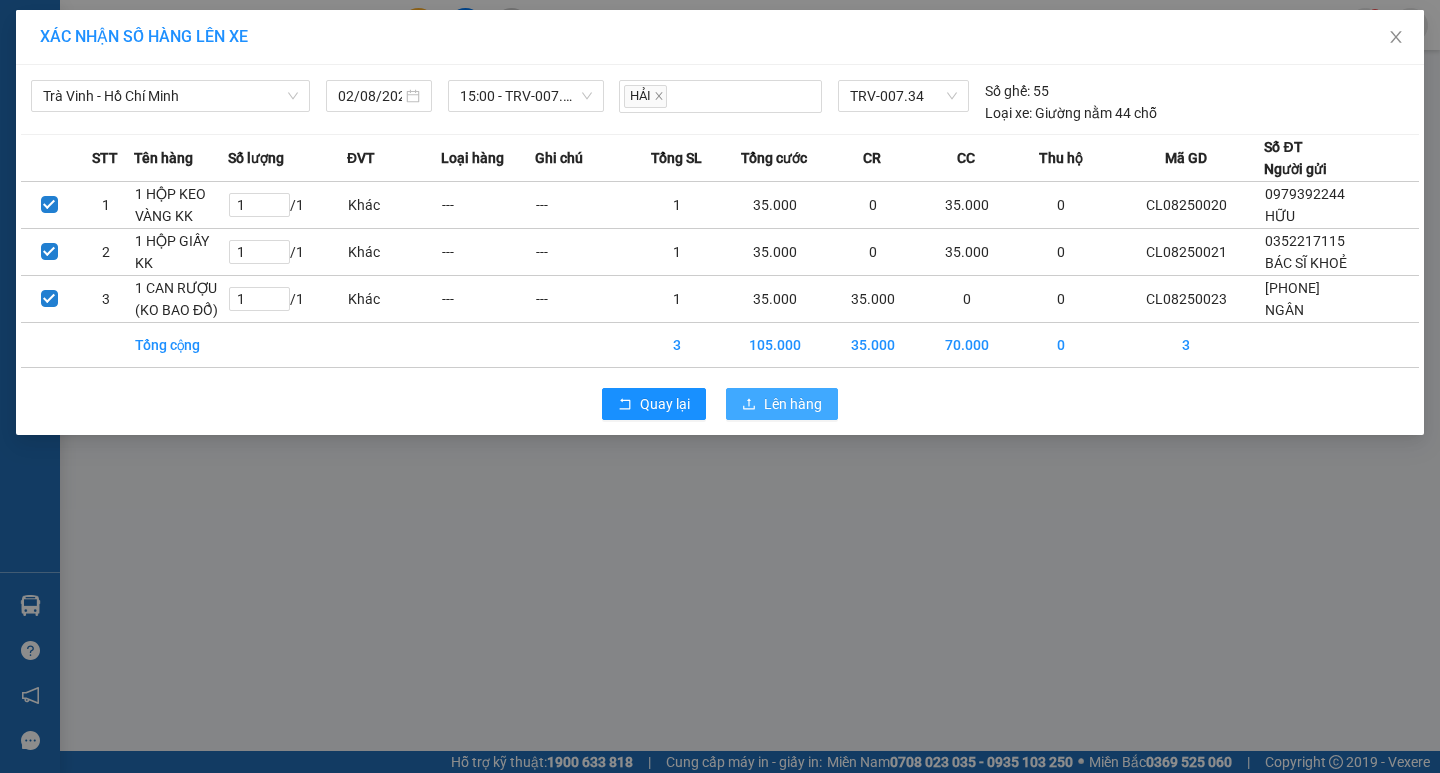 click on "Lên hàng" at bounding box center [793, 404] 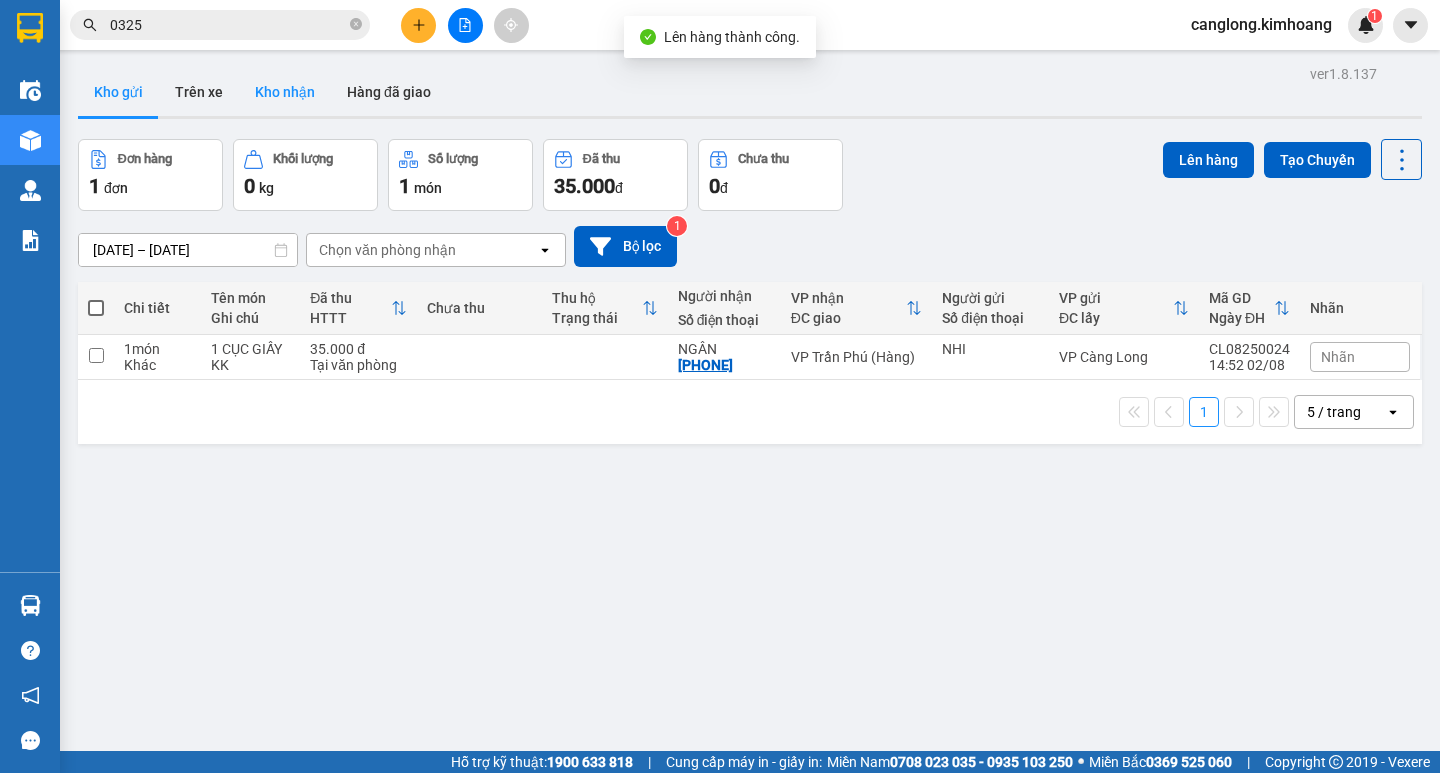 click on "Kho nhận" at bounding box center [285, 92] 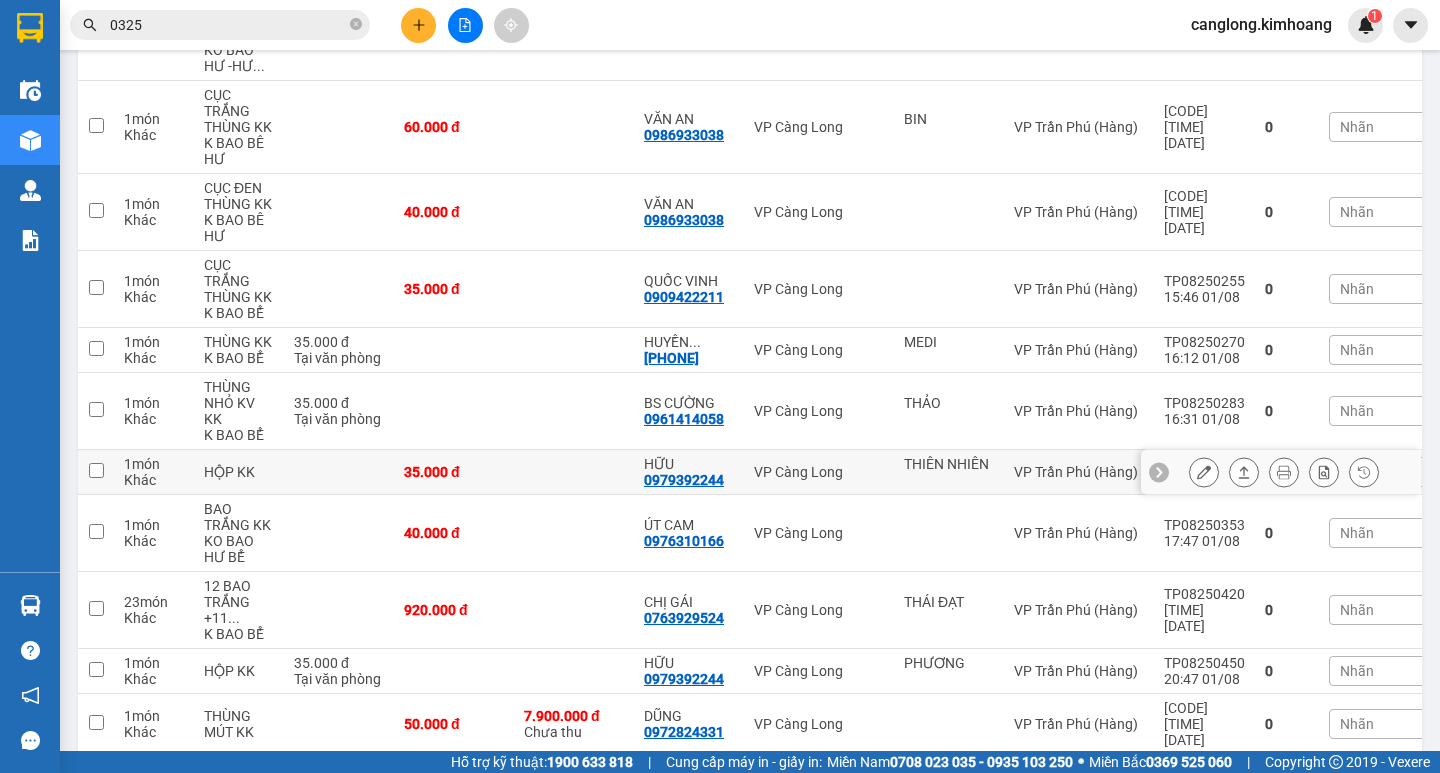 scroll, scrollTop: 778, scrollLeft: 0, axis: vertical 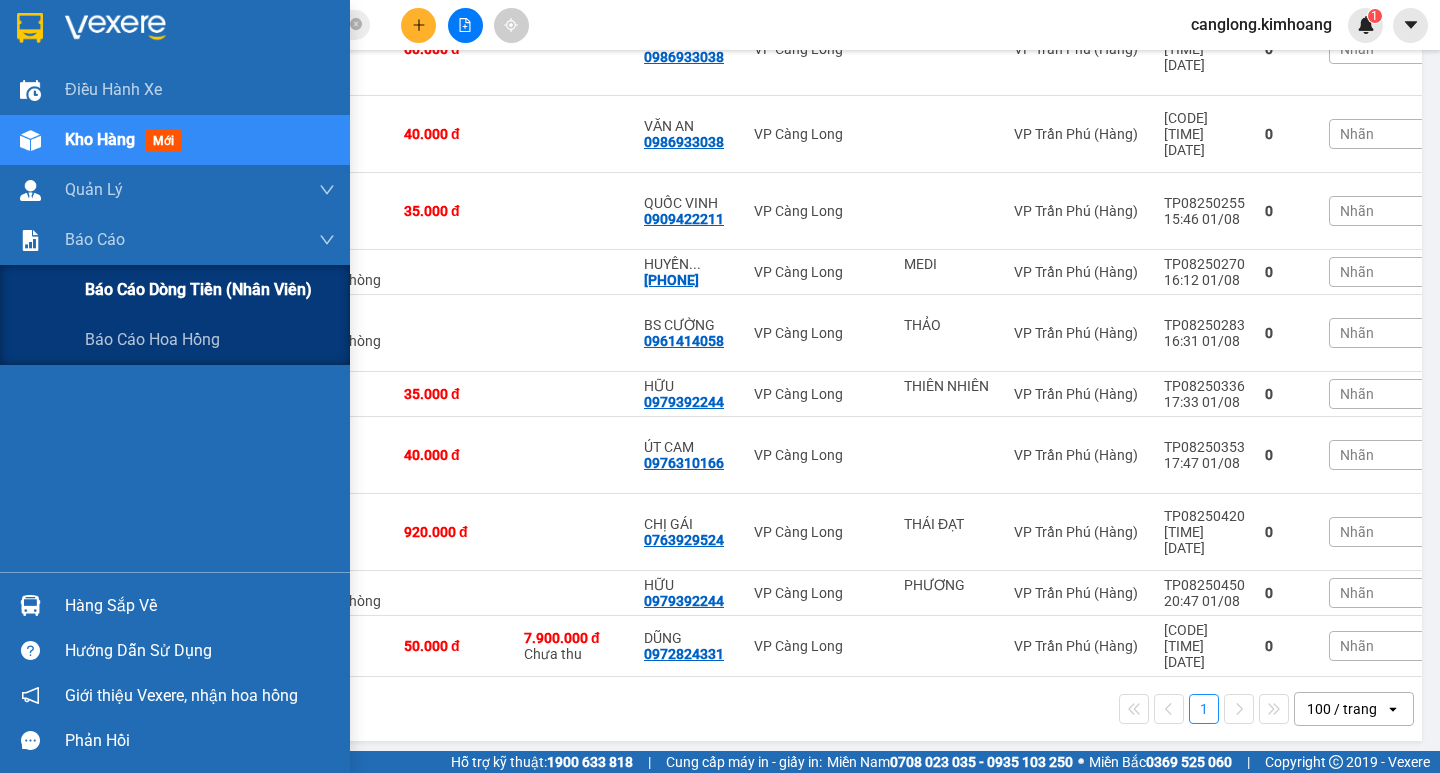 type 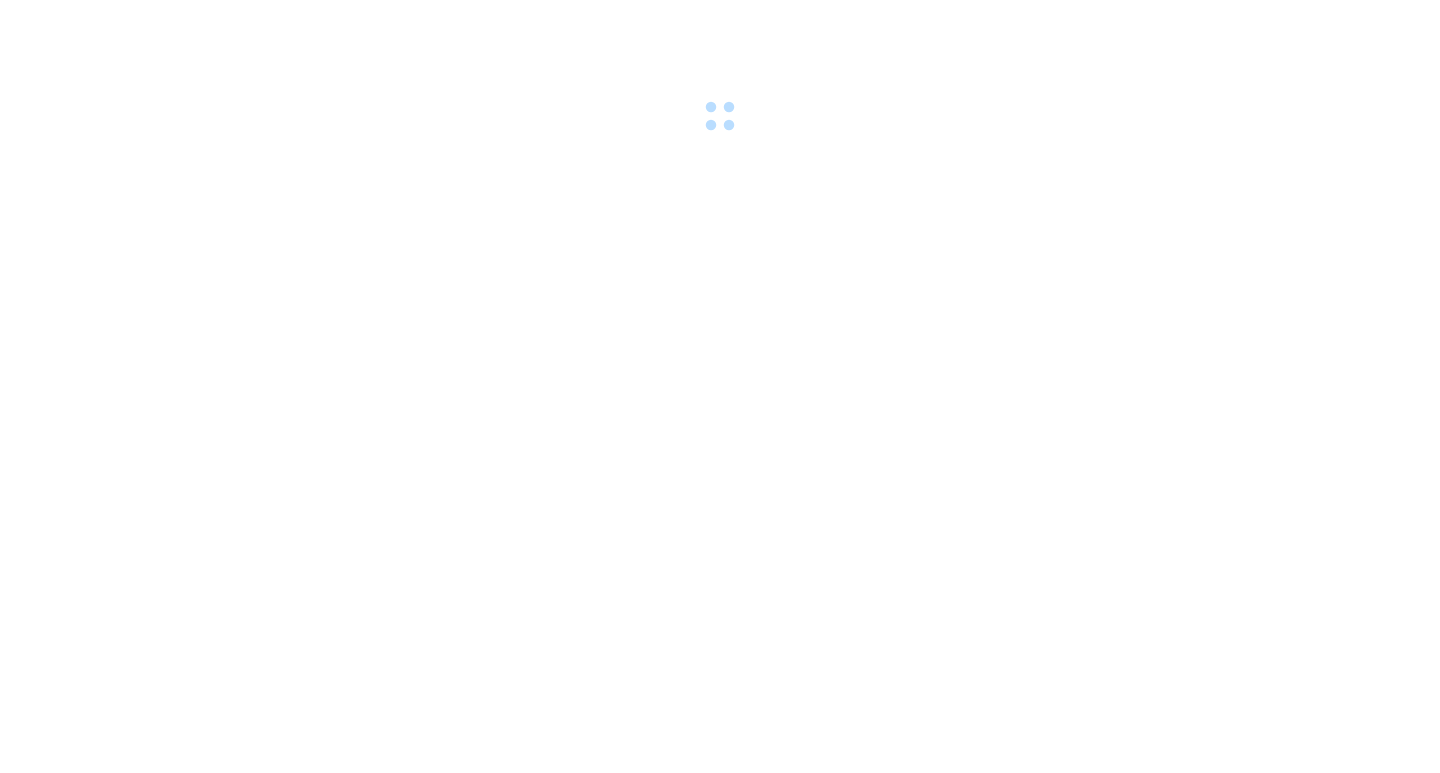 scroll, scrollTop: 0, scrollLeft: 0, axis: both 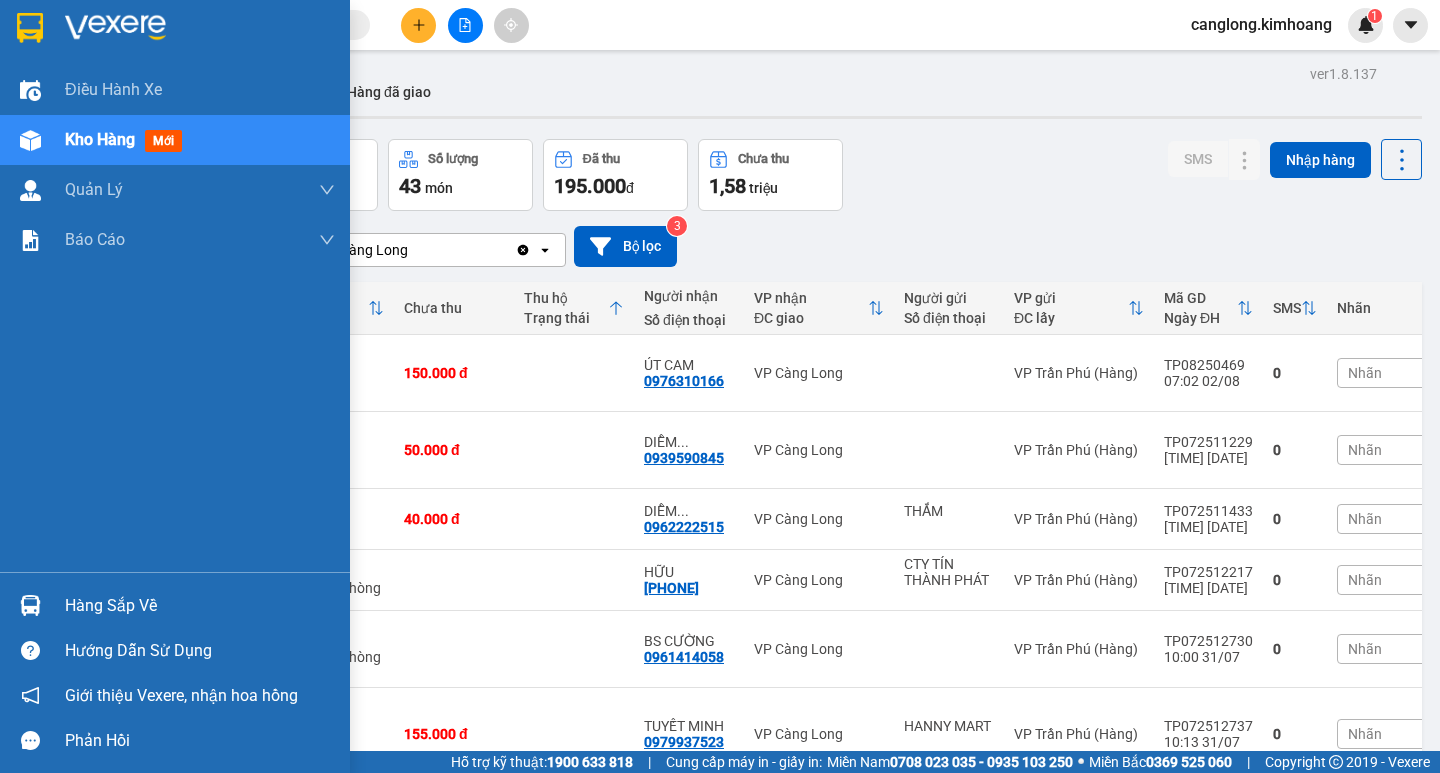 click on "Hàng sắp về" at bounding box center (200, 606) 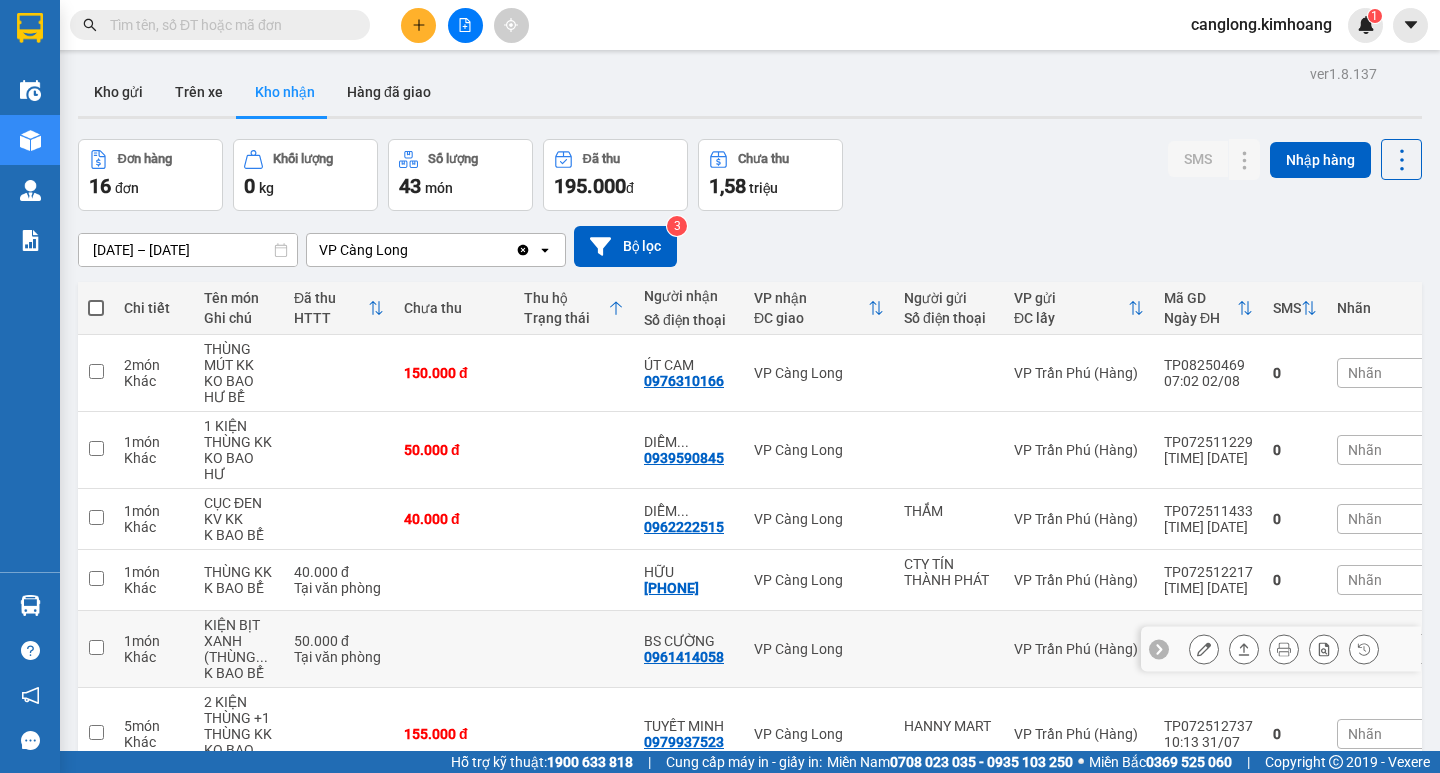 click on "Kết quả tìm kiếm ( 0 ) Bộ lọc No Data canglong.kimhoang 1 Điều hành xe Kho hàng mới Quản Lý Quản lý chuyến Quản lý khách hàng mới Báo cáo Báo cáo dòng tiền (nhân viên) Báo cáo hoa hồng Hàng sắp về Hướng dẫn sử dụng Giới thiệu Vexere, nhận hoa hồng Phản hồi Phần mềm hỗ trợ bạn tốt chứ? ver 1.8.137 Kho gửi Trên xe Kho nhận Hàng đã giao Đơn hàng 16 đơn Khối lượng 0 kg Số lượng 43 món Đã thu 195.000 đ Chưa thu 1,58 triệu SMS Nhập hàng [DATE] – [DATE] Press the down arrow key to interact with the calendar and select a date. Press the escape button to close the calendar. Selected date range is from [DATE] to [DATE]. VP Càng Long Clear value open Bộ lọc 3 Chi tiết Tên món Ghi chú Đã thu HTTT Chưa thu Thu hộ Trạng thái Người nhận Số điện thoại VP nhận ĐC giao Người gửi Số điện thoại VP gửi ĐC lấy Mã GD SMS 2 0" at bounding box center [720, 386] 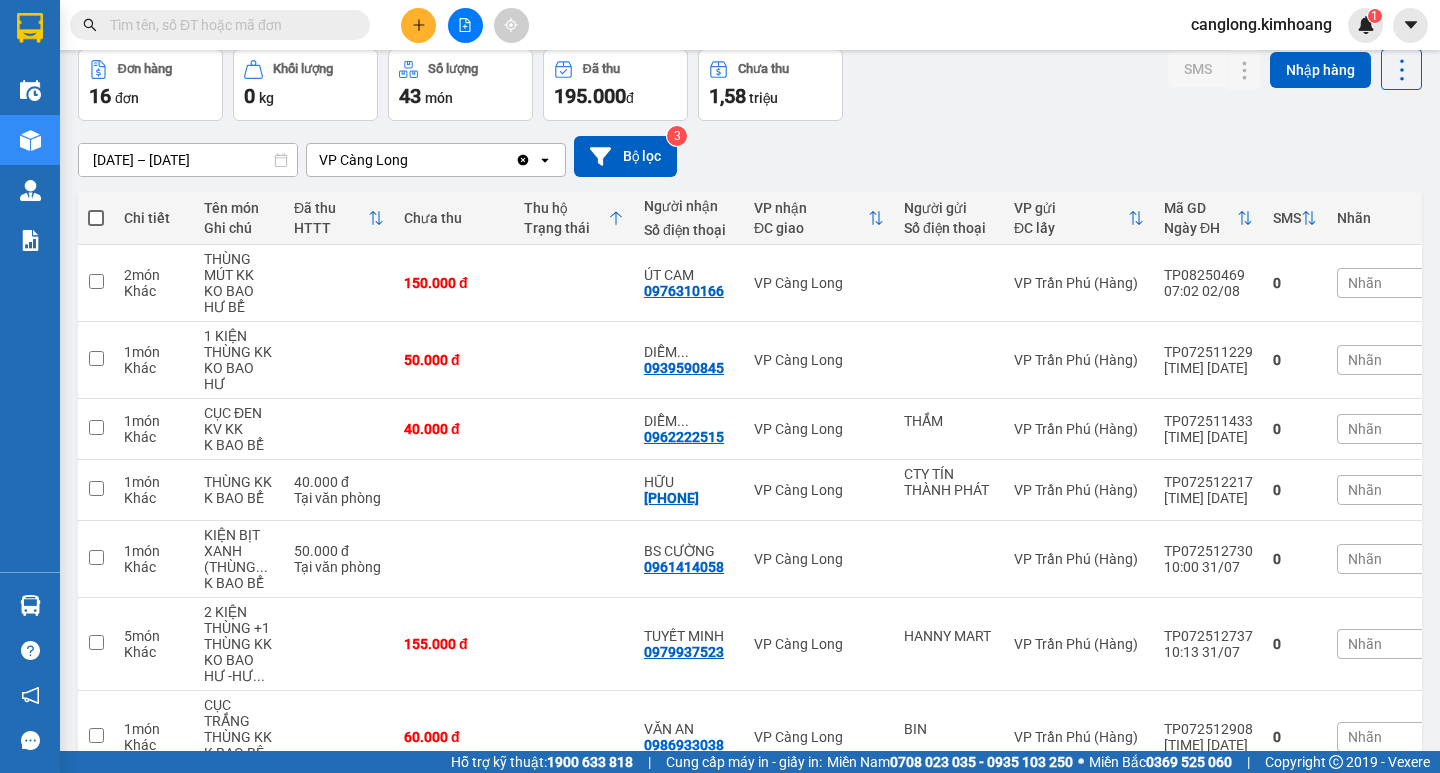 scroll, scrollTop: 78, scrollLeft: 0, axis: vertical 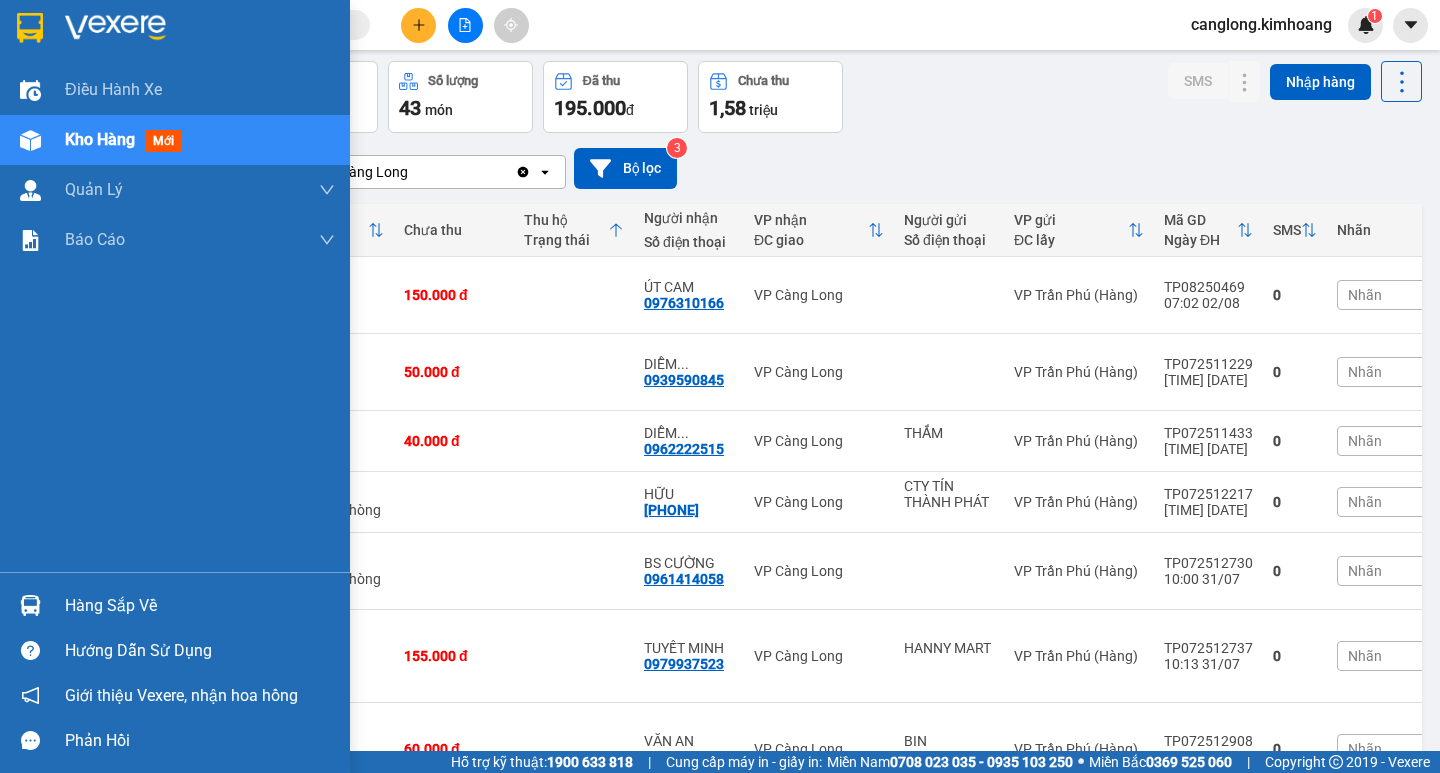 click on "Hàng sắp về" at bounding box center (200, 606) 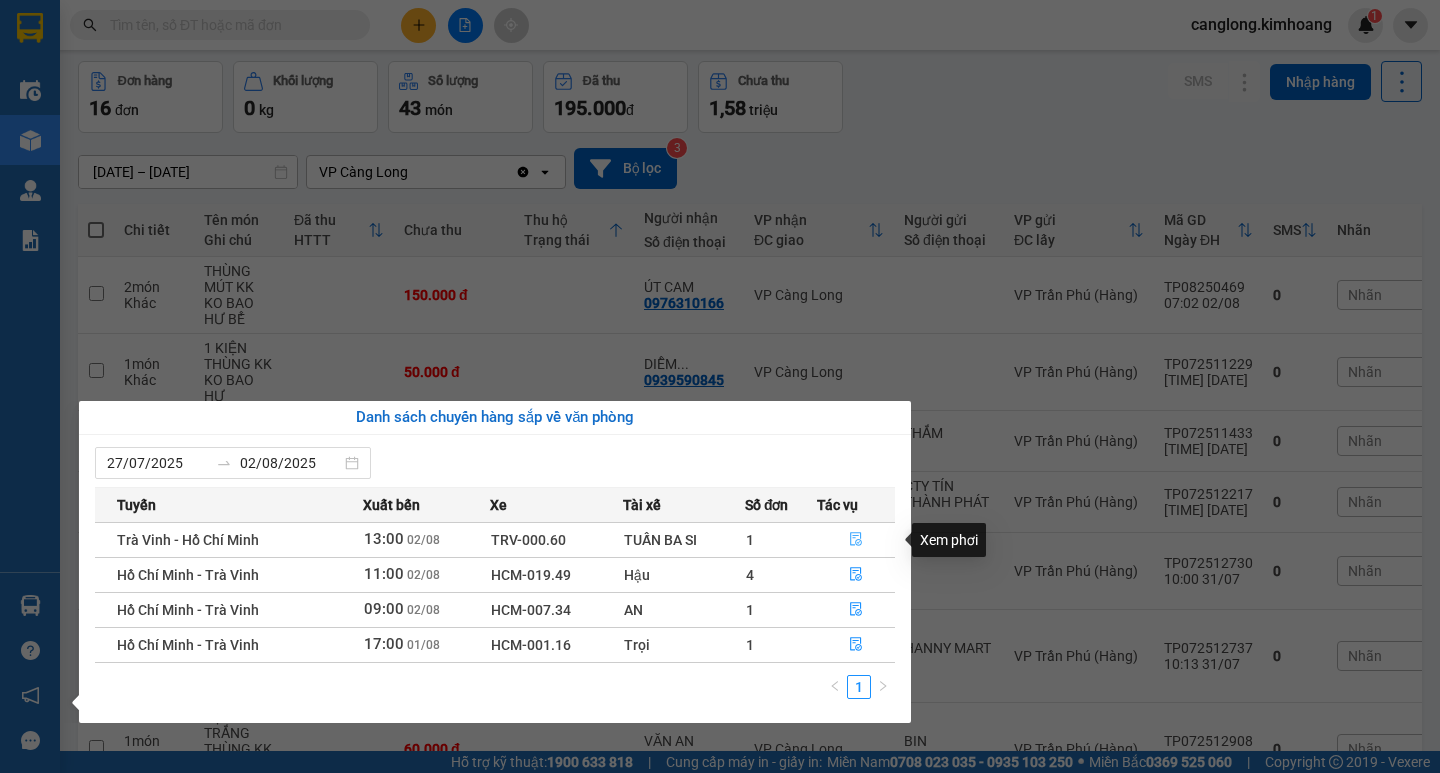 click at bounding box center [856, 540] 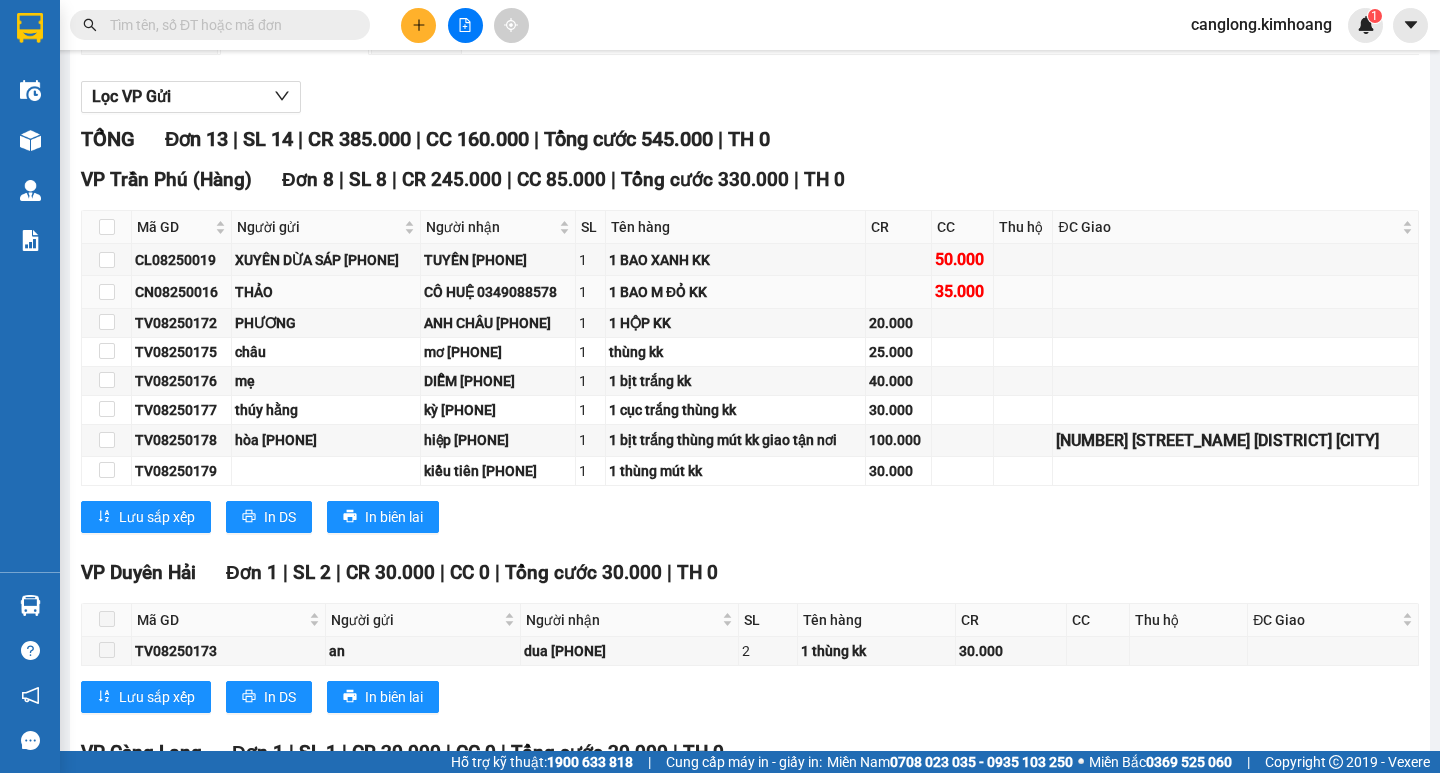 scroll, scrollTop: 0, scrollLeft: 0, axis: both 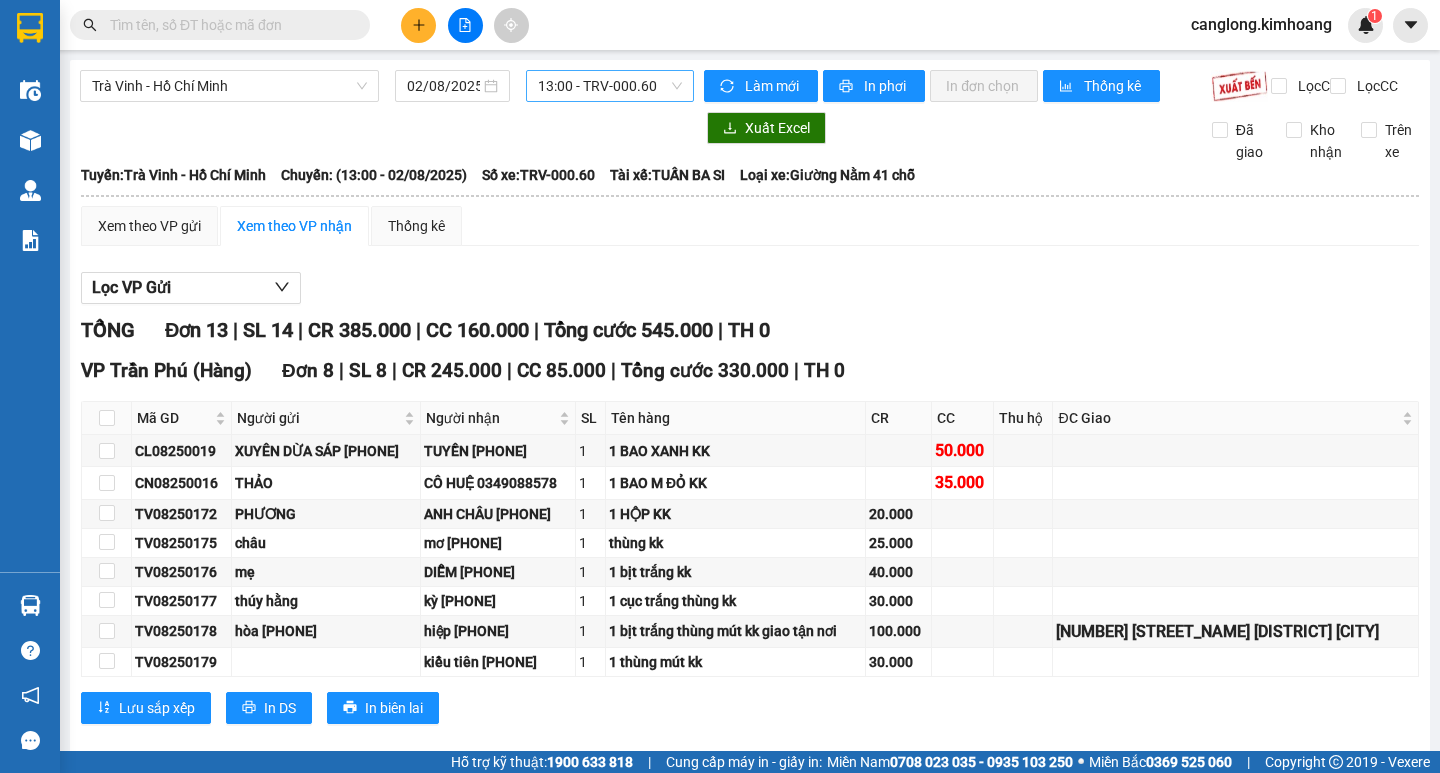 click on "13:00     - TRV-000.60" at bounding box center [610, 86] 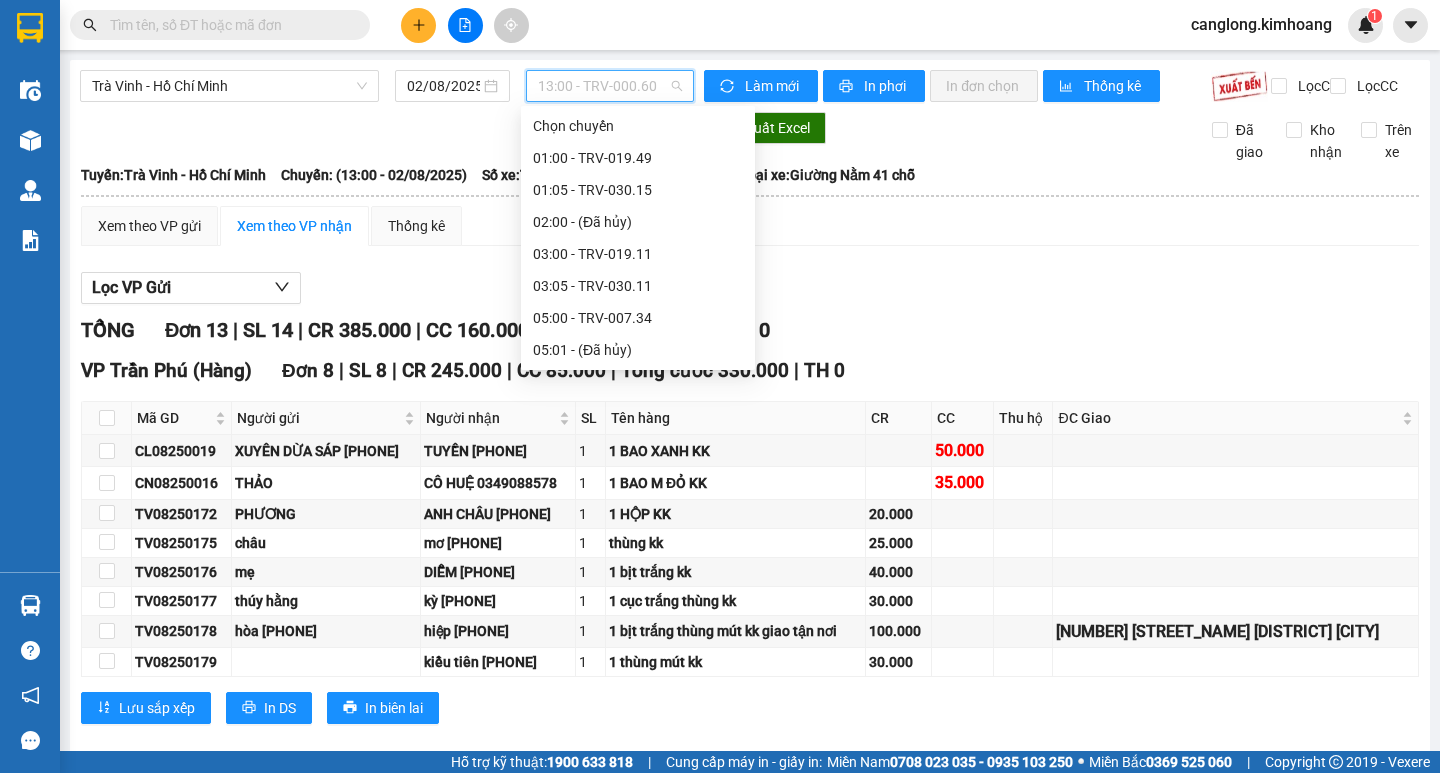 scroll, scrollTop: 320, scrollLeft: 0, axis: vertical 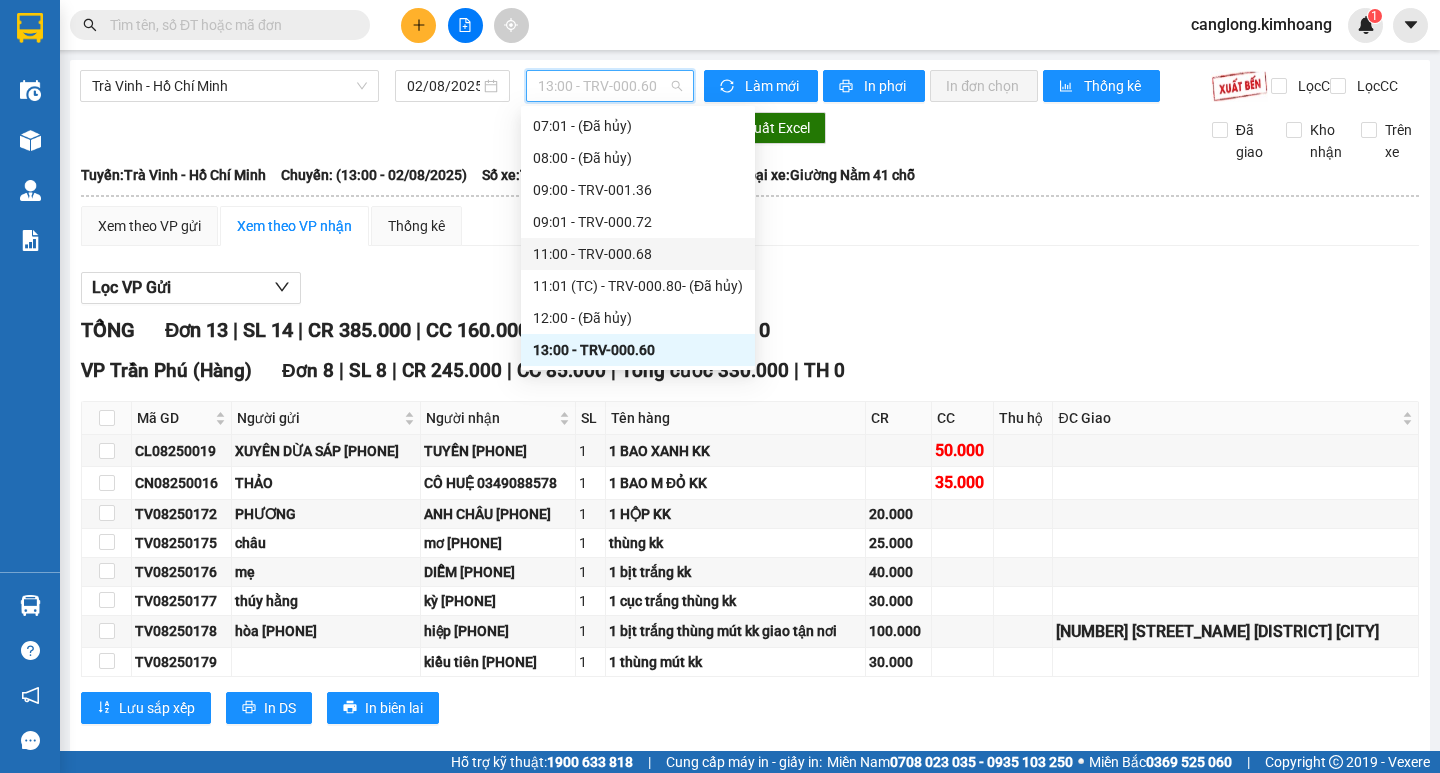 click on "11:00     - TRV-000.68" at bounding box center (638, 254) 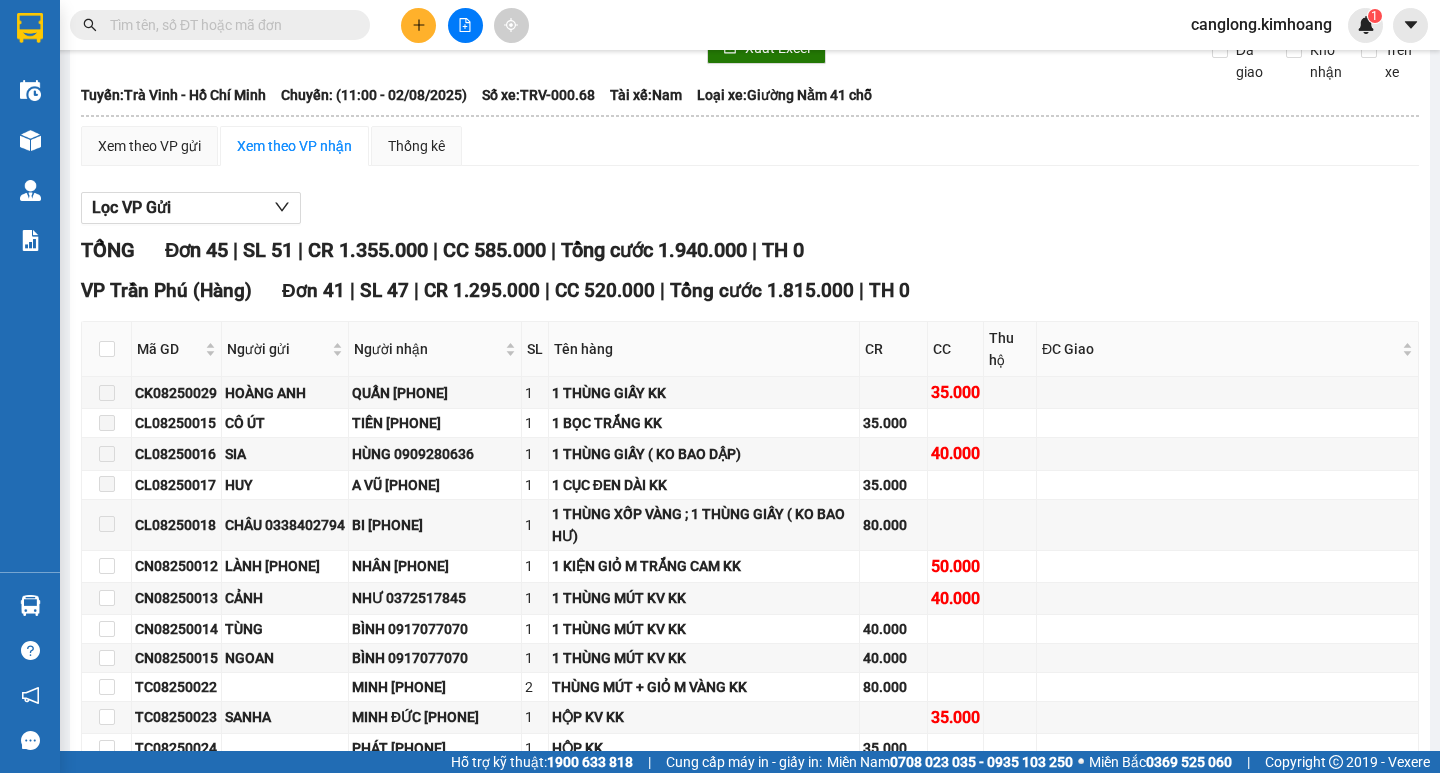 scroll, scrollTop: 0, scrollLeft: 0, axis: both 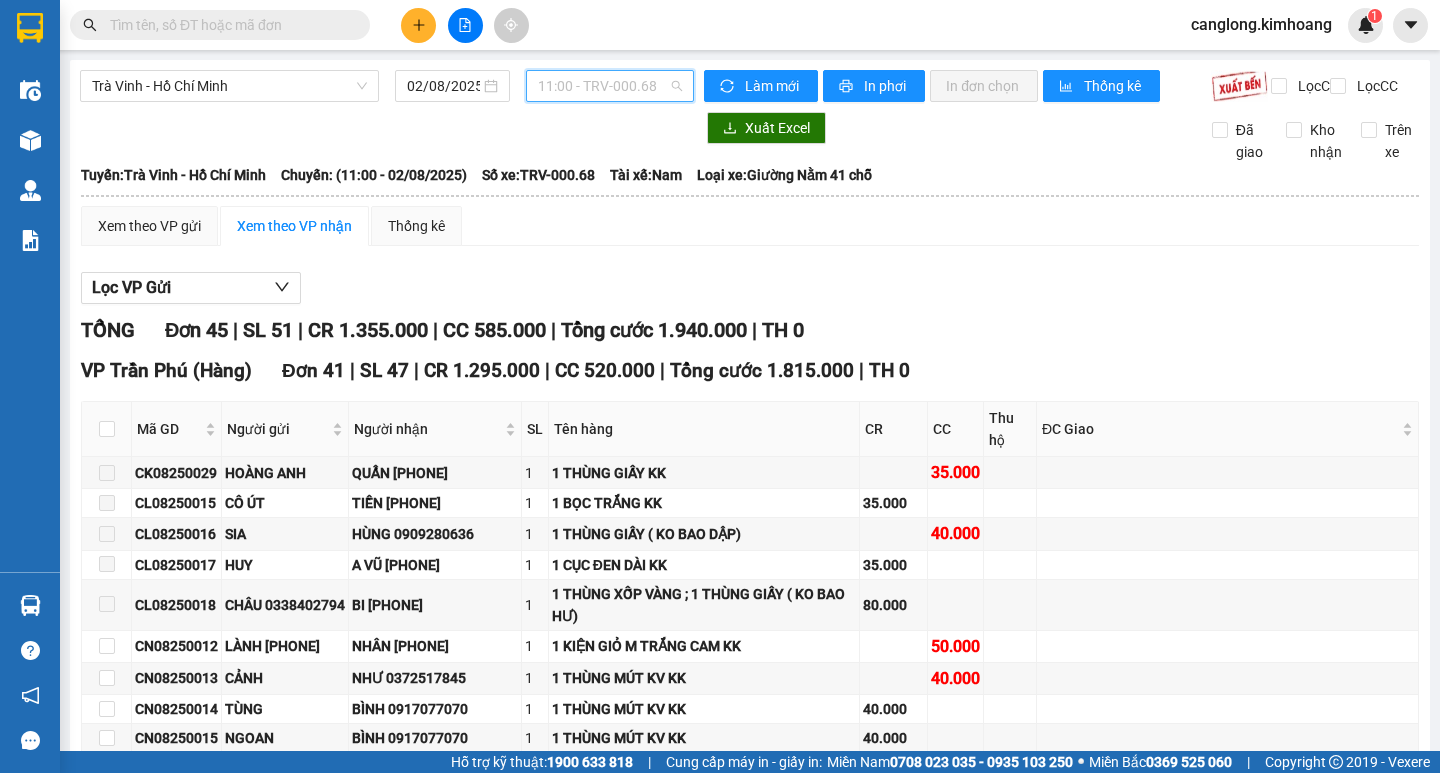click on "11:00     - TRV-000.68" at bounding box center [610, 86] 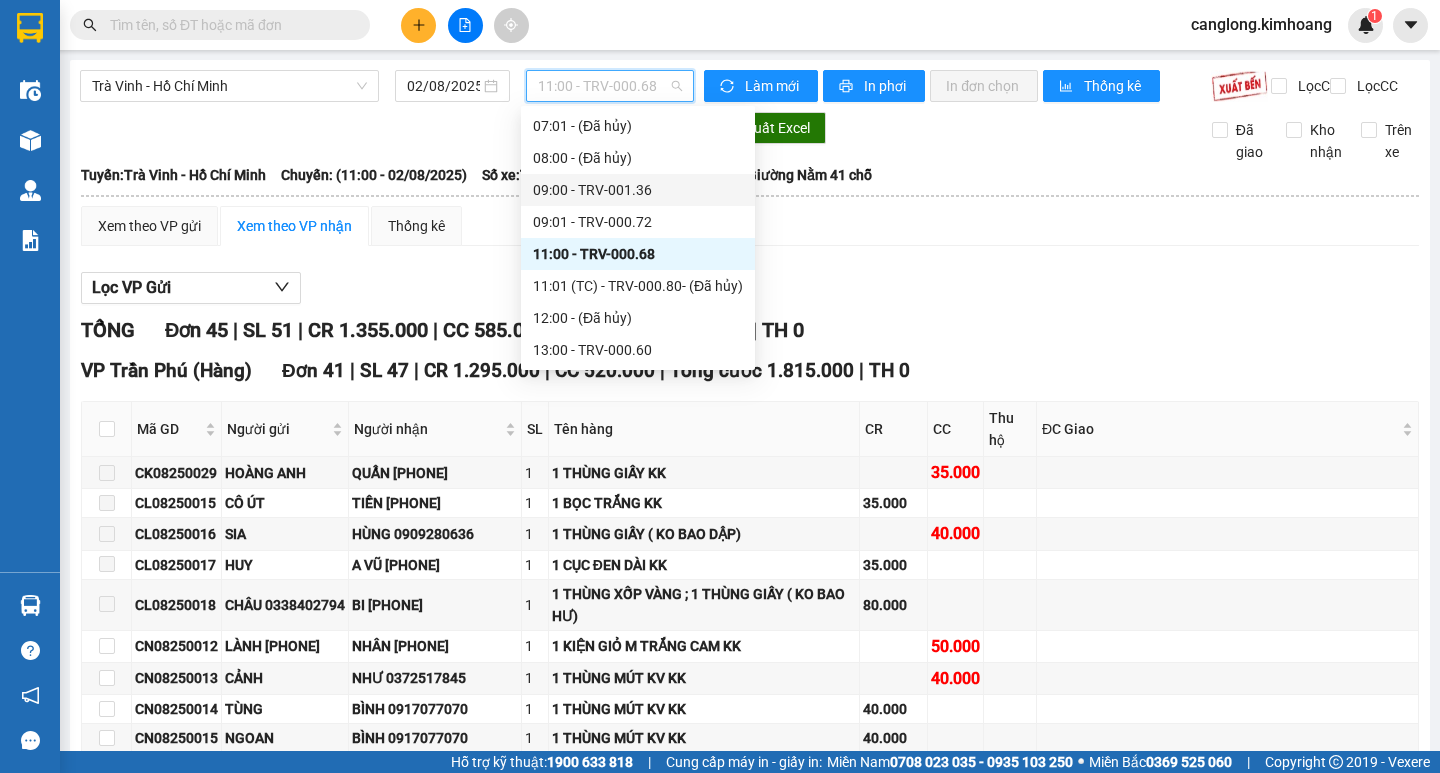 click on "09:00     - TRV-001.36" at bounding box center (638, 190) 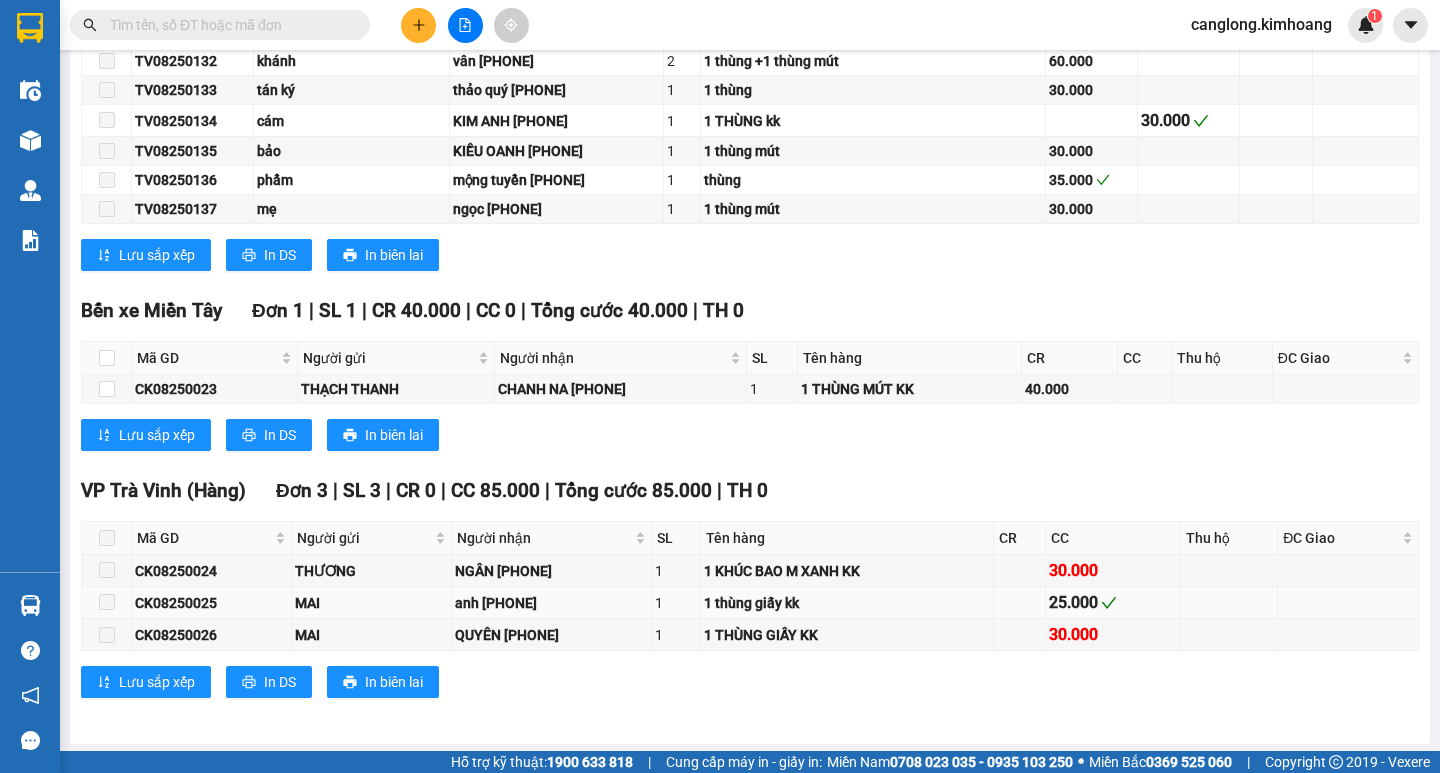 scroll, scrollTop: 800, scrollLeft: 0, axis: vertical 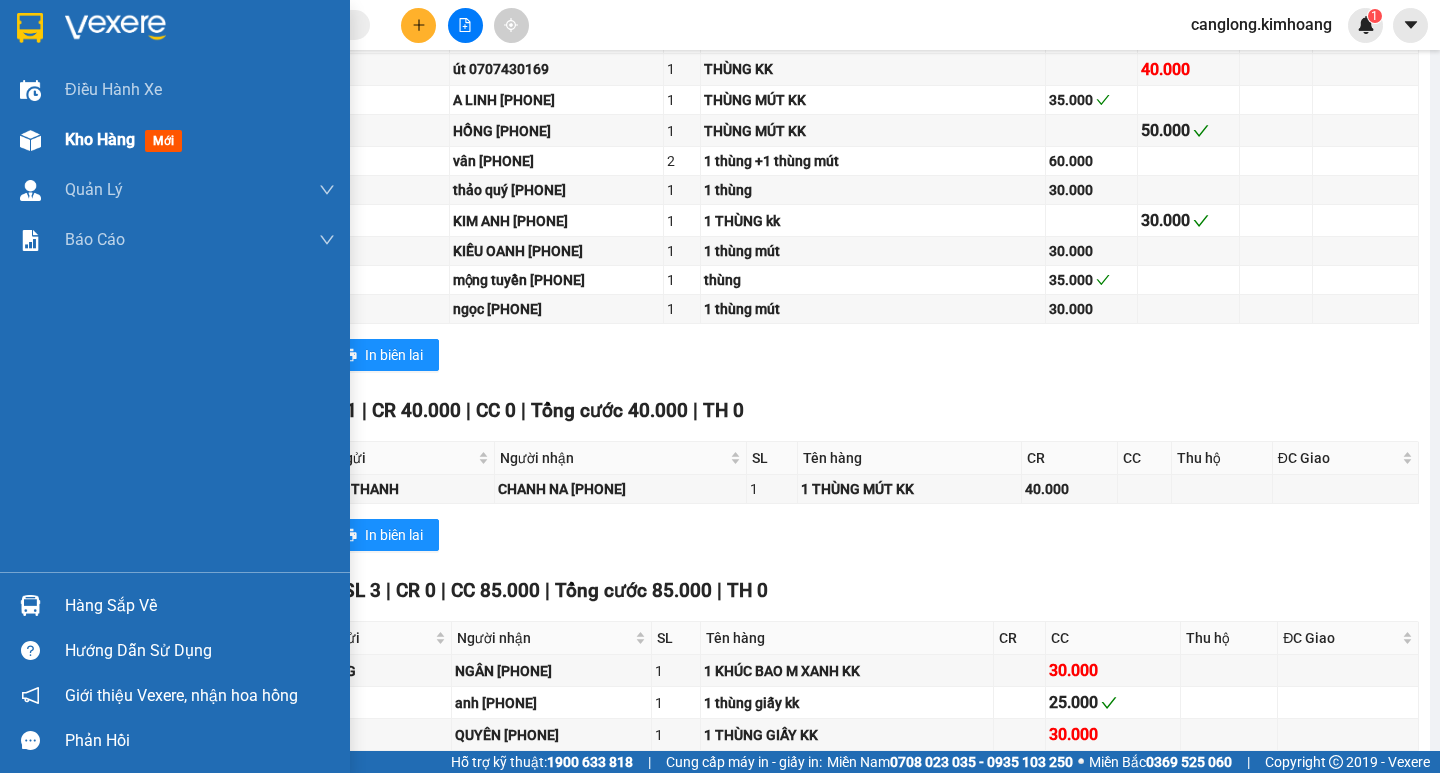 click at bounding box center [30, 140] 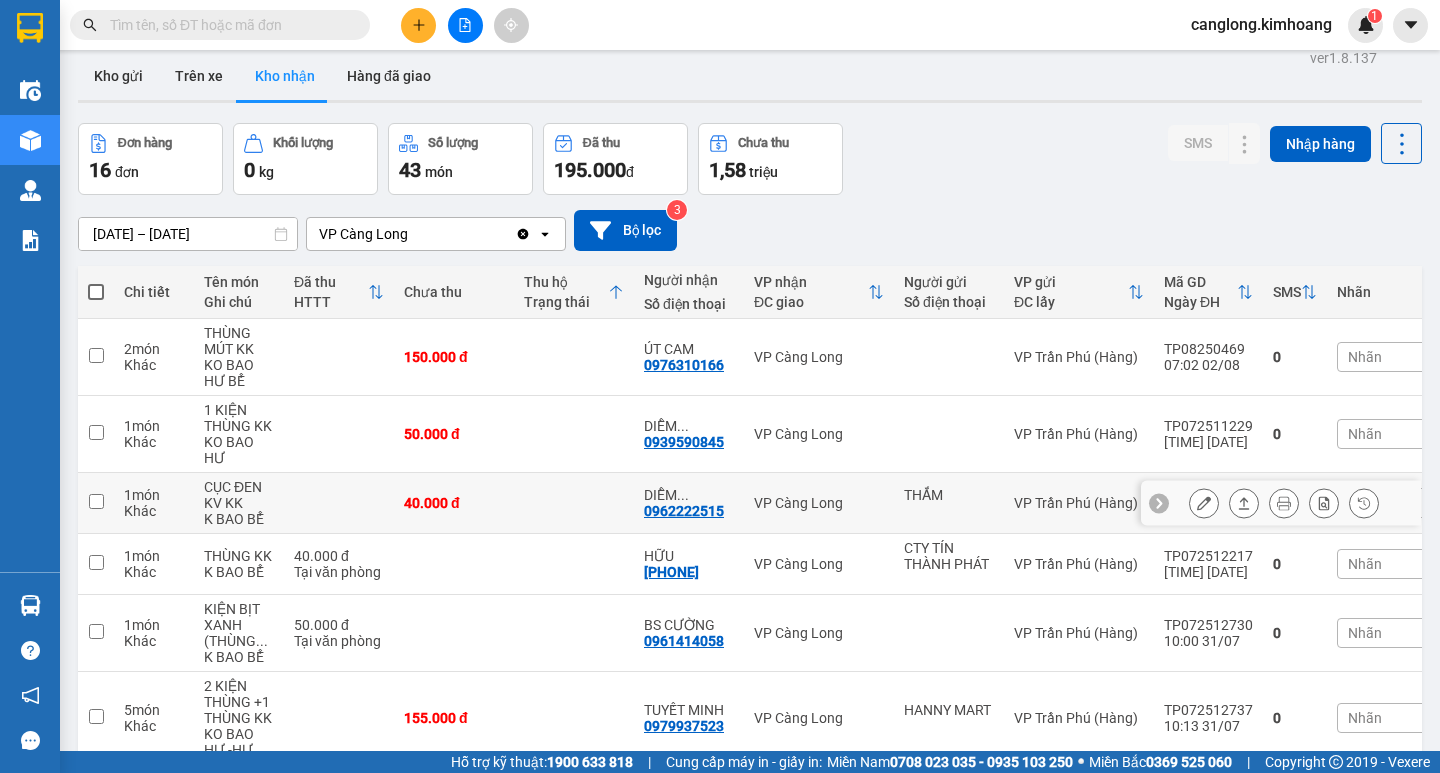 scroll, scrollTop: 0, scrollLeft: 0, axis: both 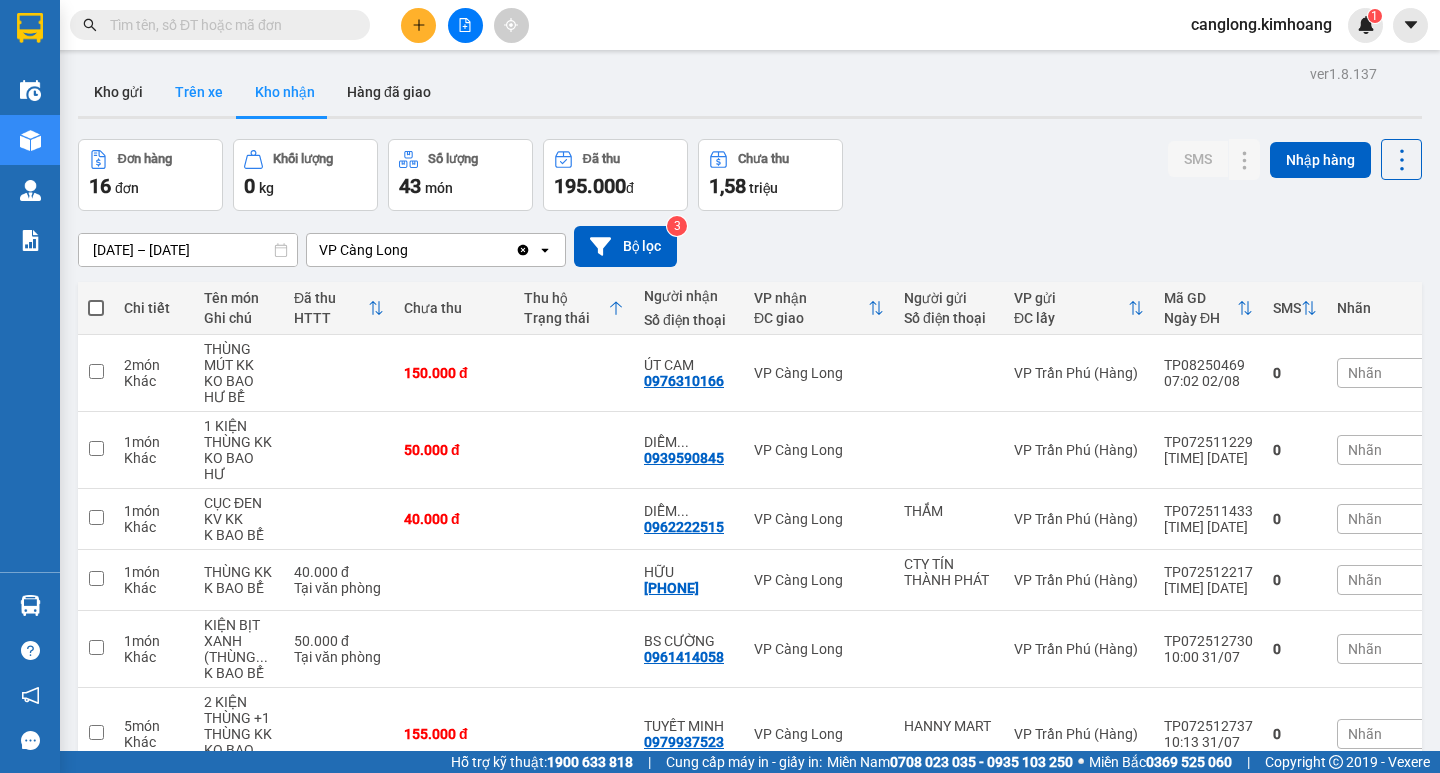 click on "Trên xe" at bounding box center (199, 92) 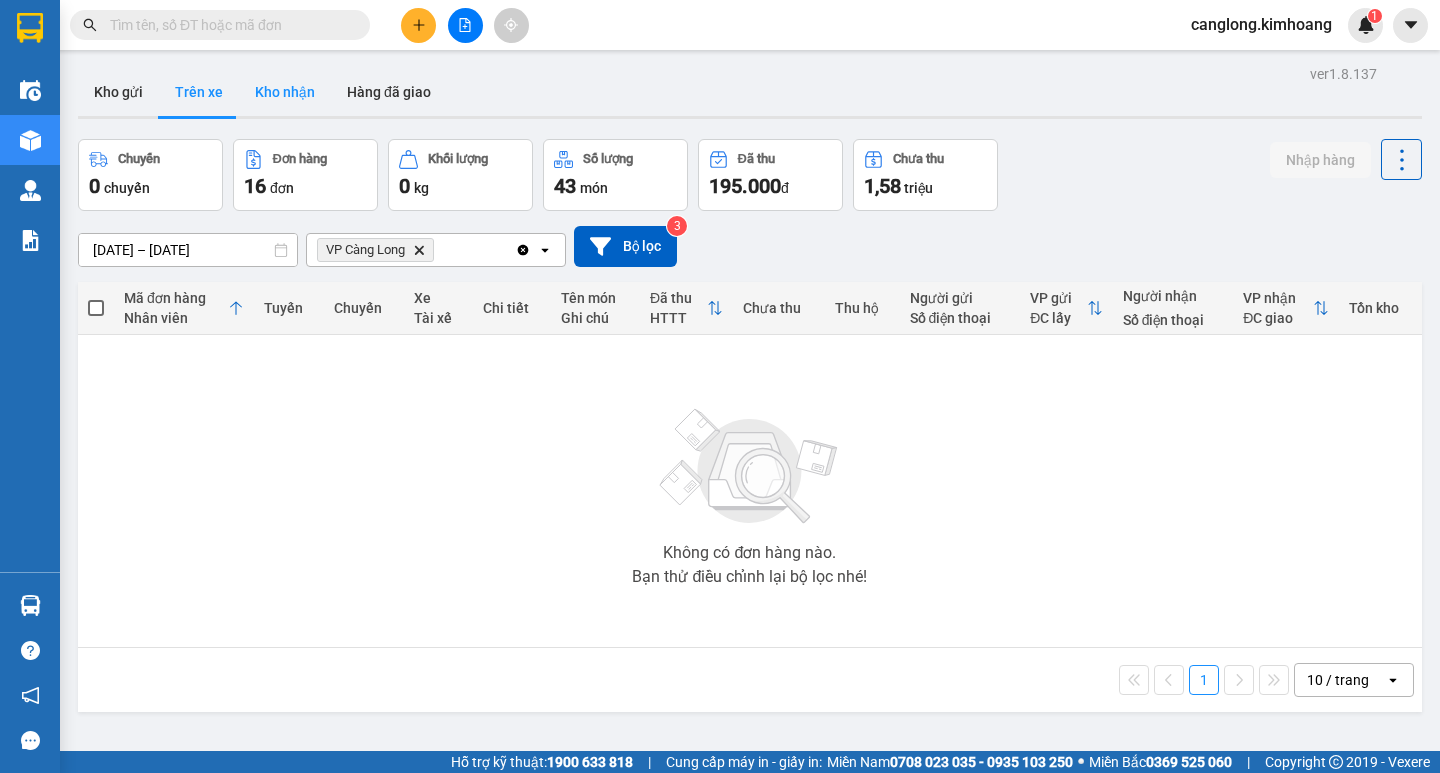 click on "Kho nhận" at bounding box center (285, 92) 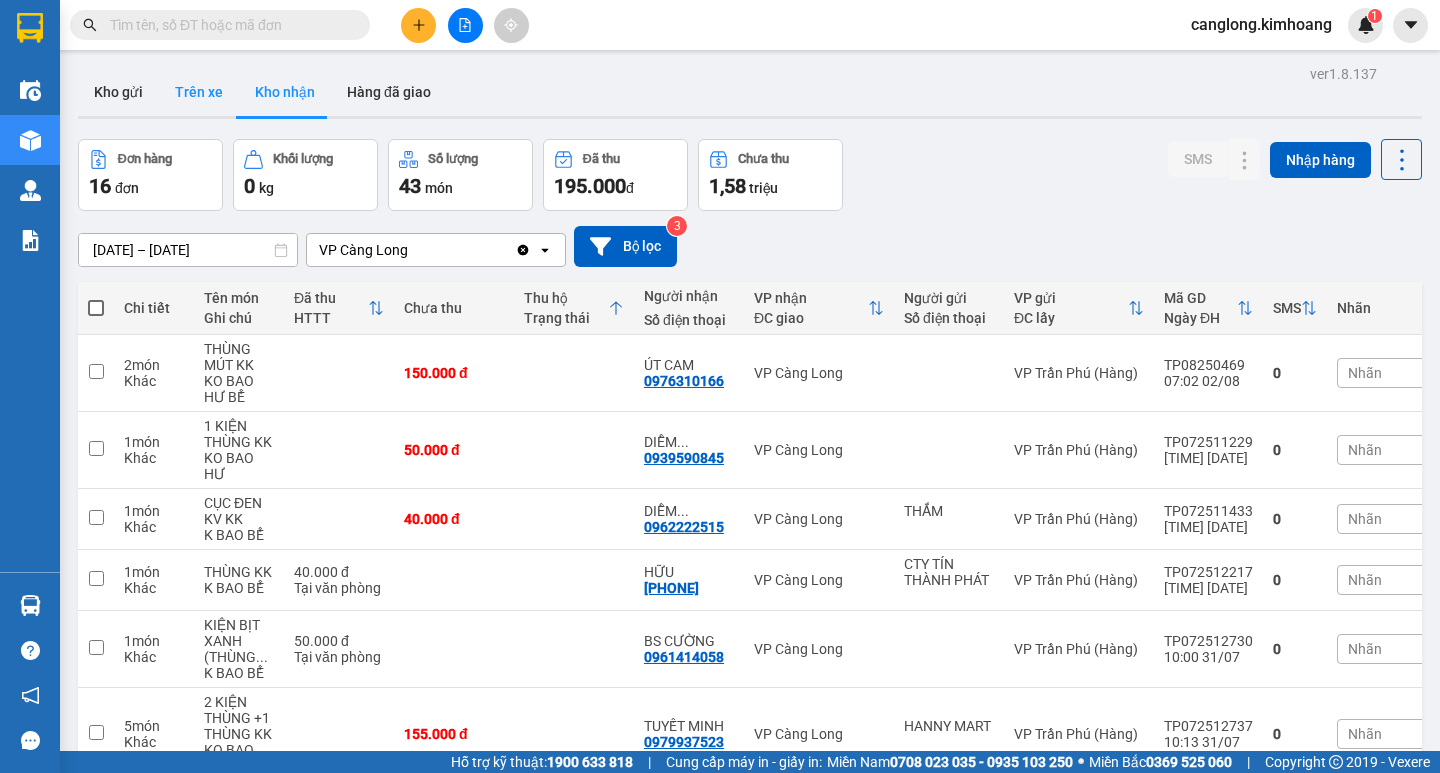click on "Trên xe" at bounding box center (199, 92) 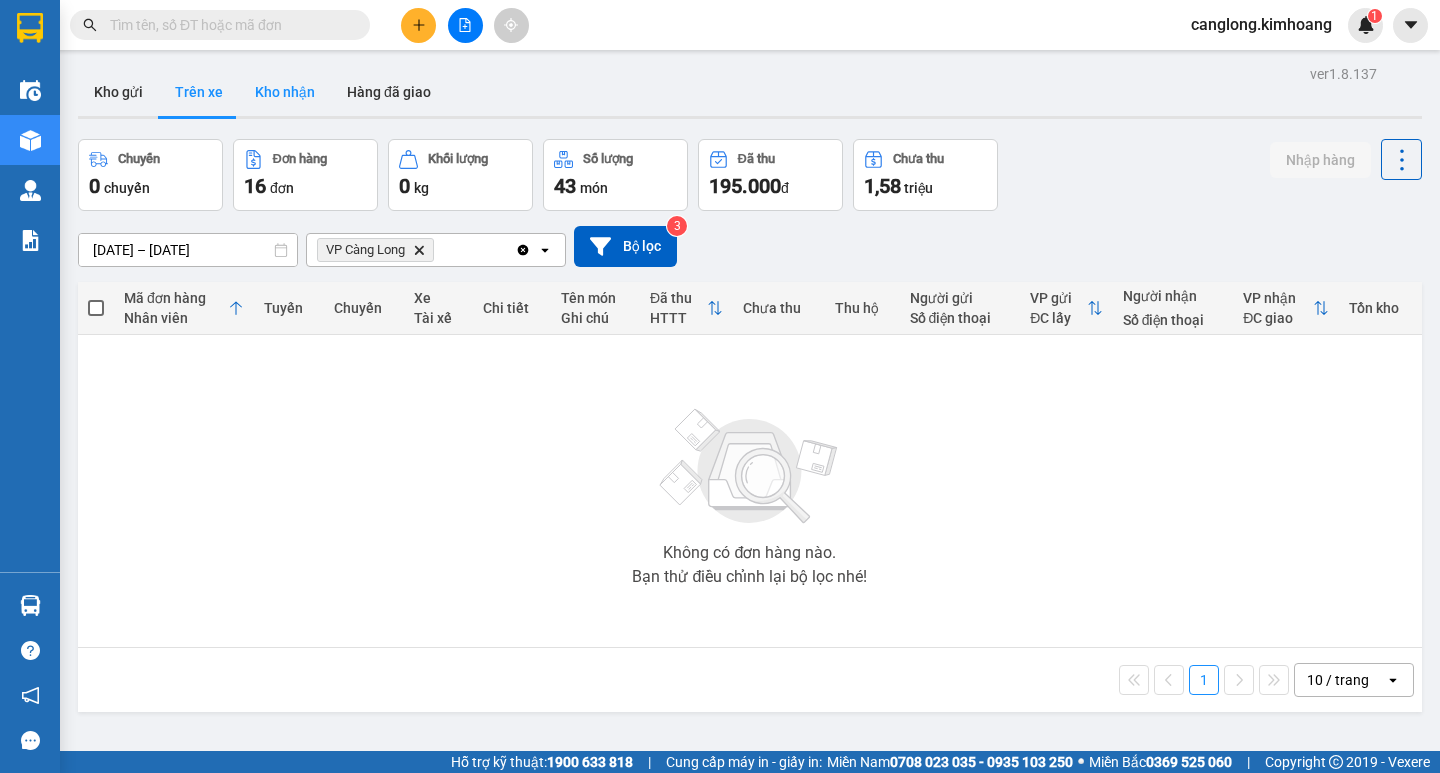 click on "Kho nhận" at bounding box center (285, 92) 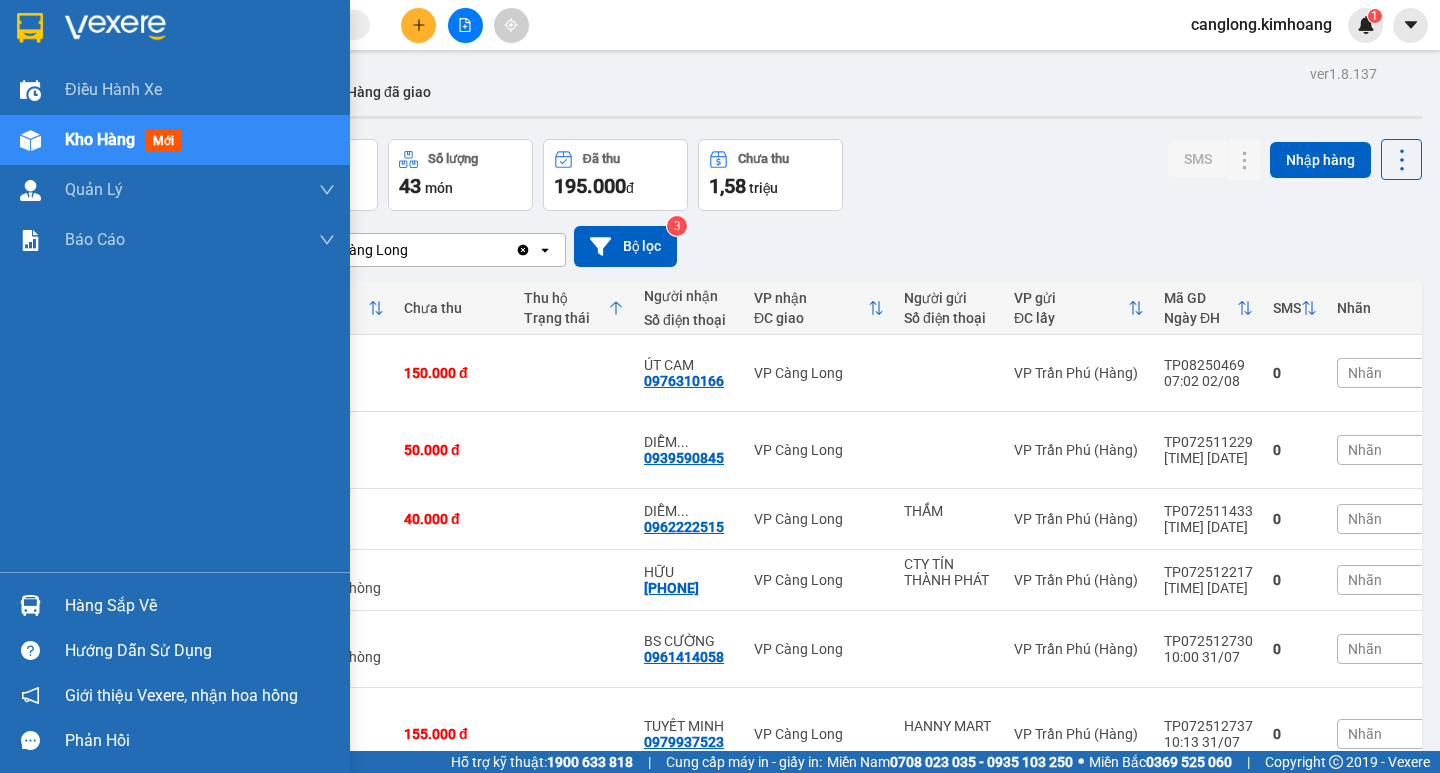 click on "Hàng sắp về" at bounding box center [200, 606] 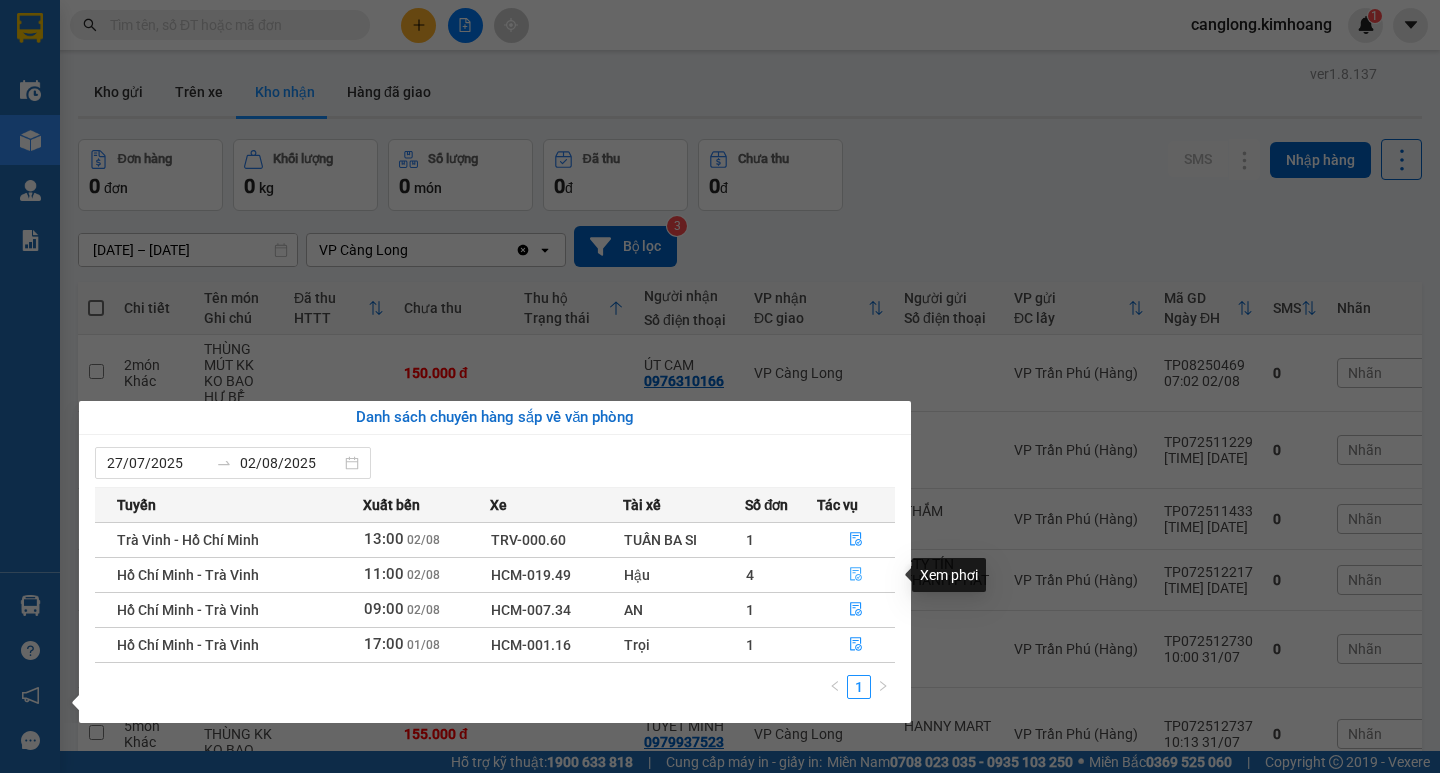 click at bounding box center [856, 575] 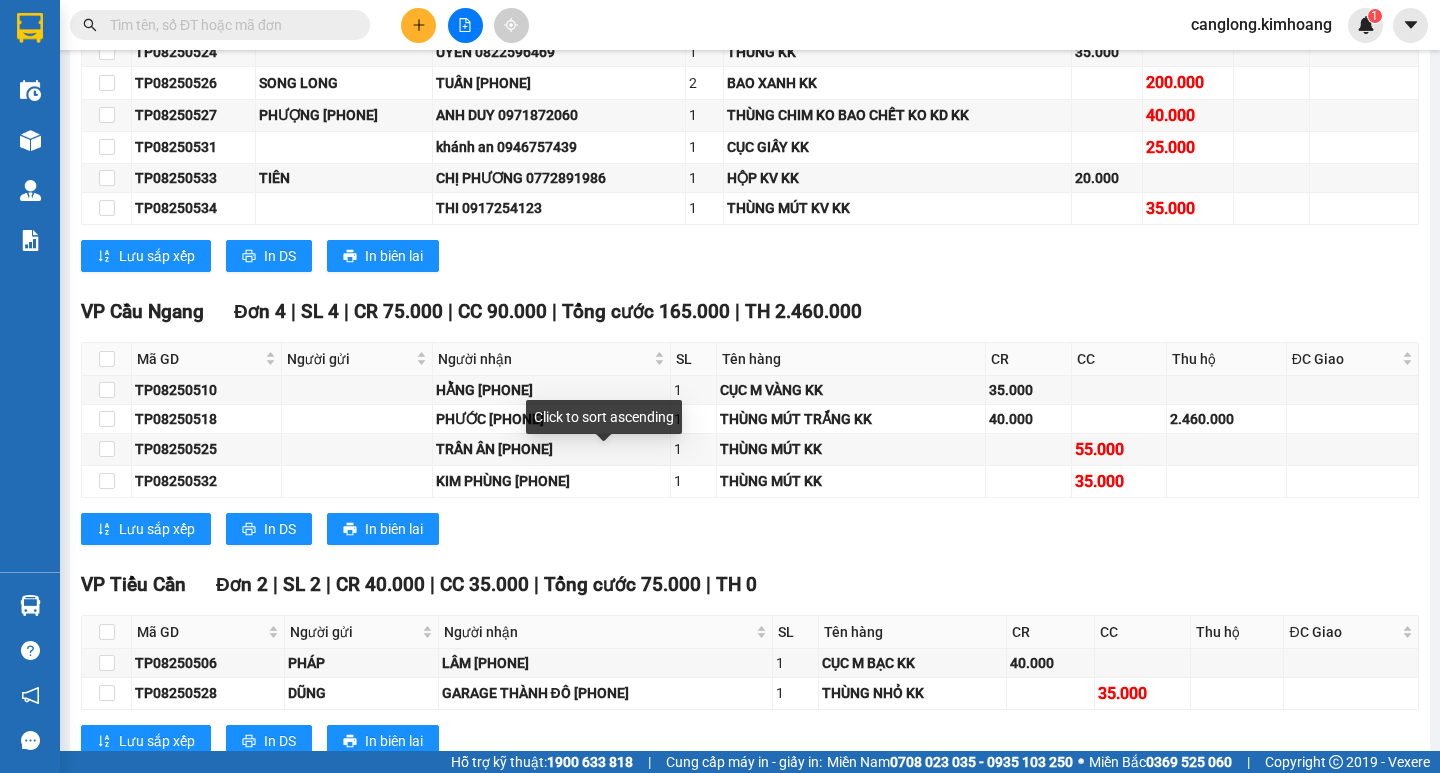 scroll, scrollTop: 1135, scrollLeft: 0, axis: vertical 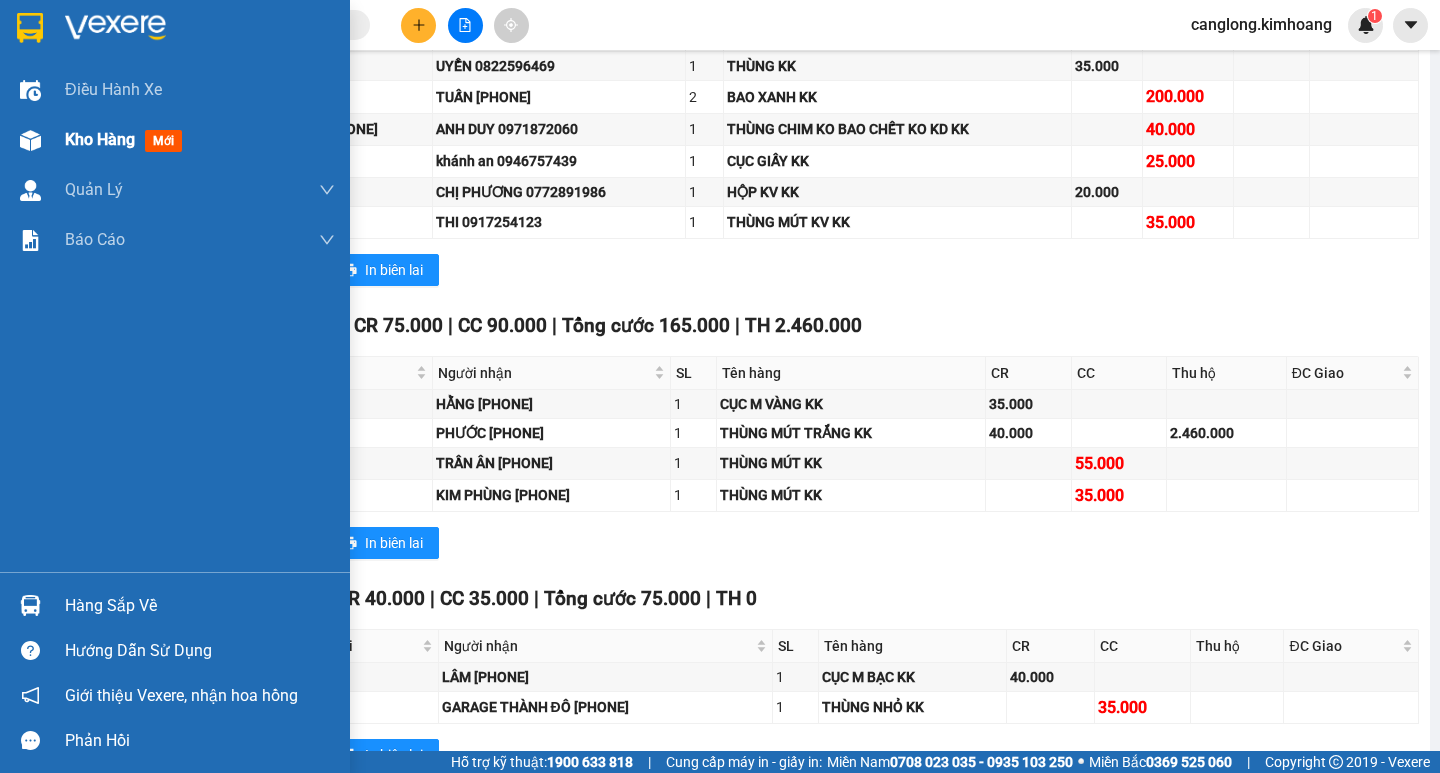 click at bounding box center [30, 140] 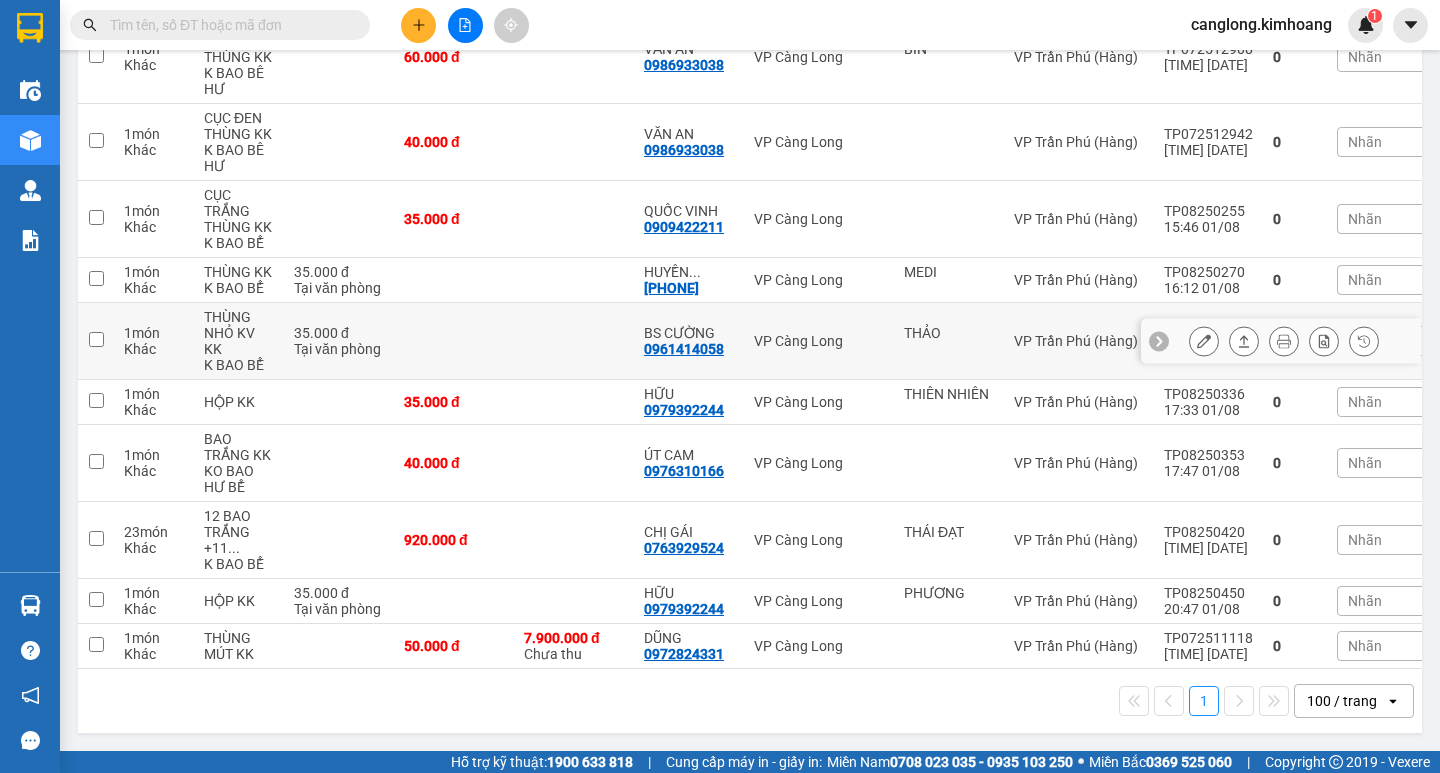 scroll, scrollTop: 778, scrollLeft: 0, axis: vertical 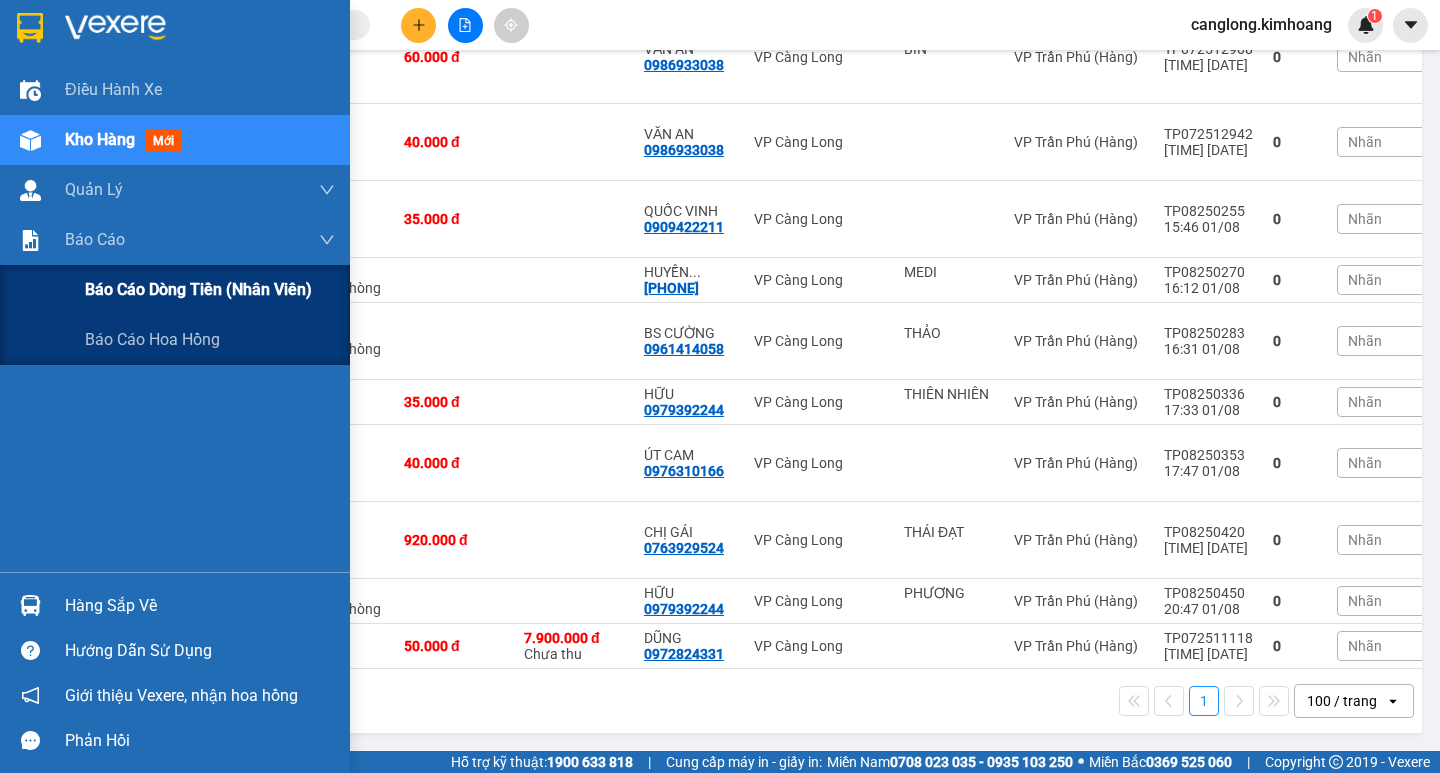 click on "Báo cáo dòng tiền (nhân viên)" at bounding box center [210, 290] 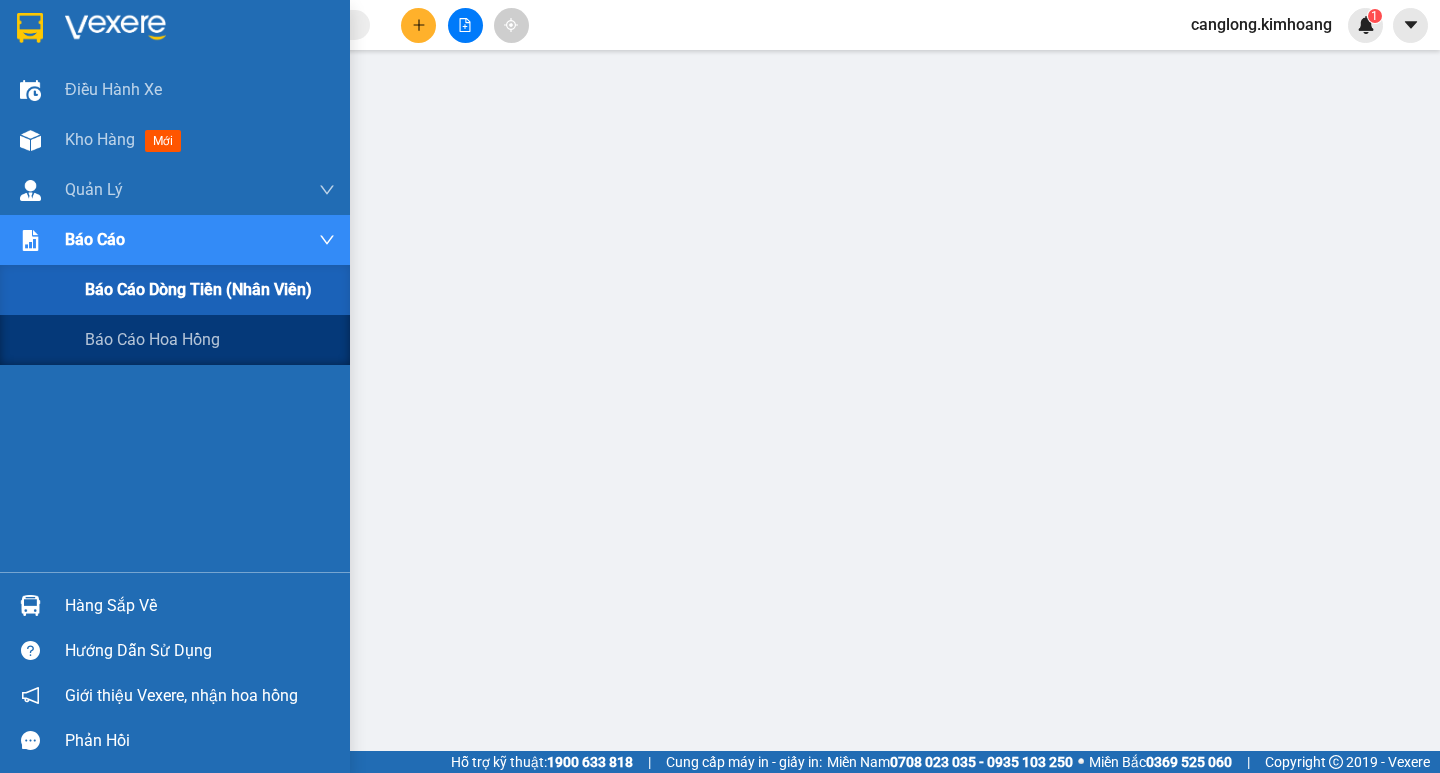 scroll, scrollTop: 0, scrollLeft: 0, axis: both 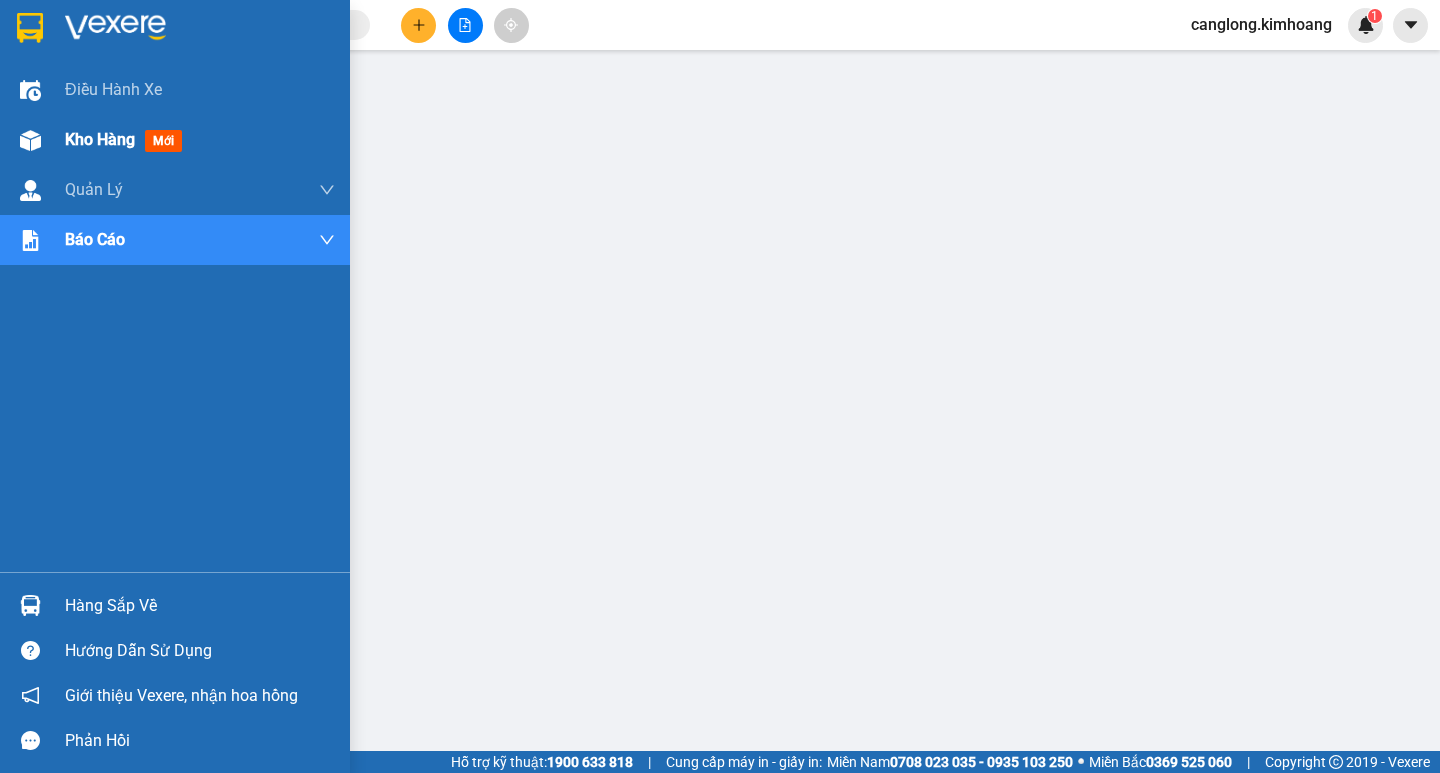 click on "Kho hàng mới" at bounding box center (175, 140) 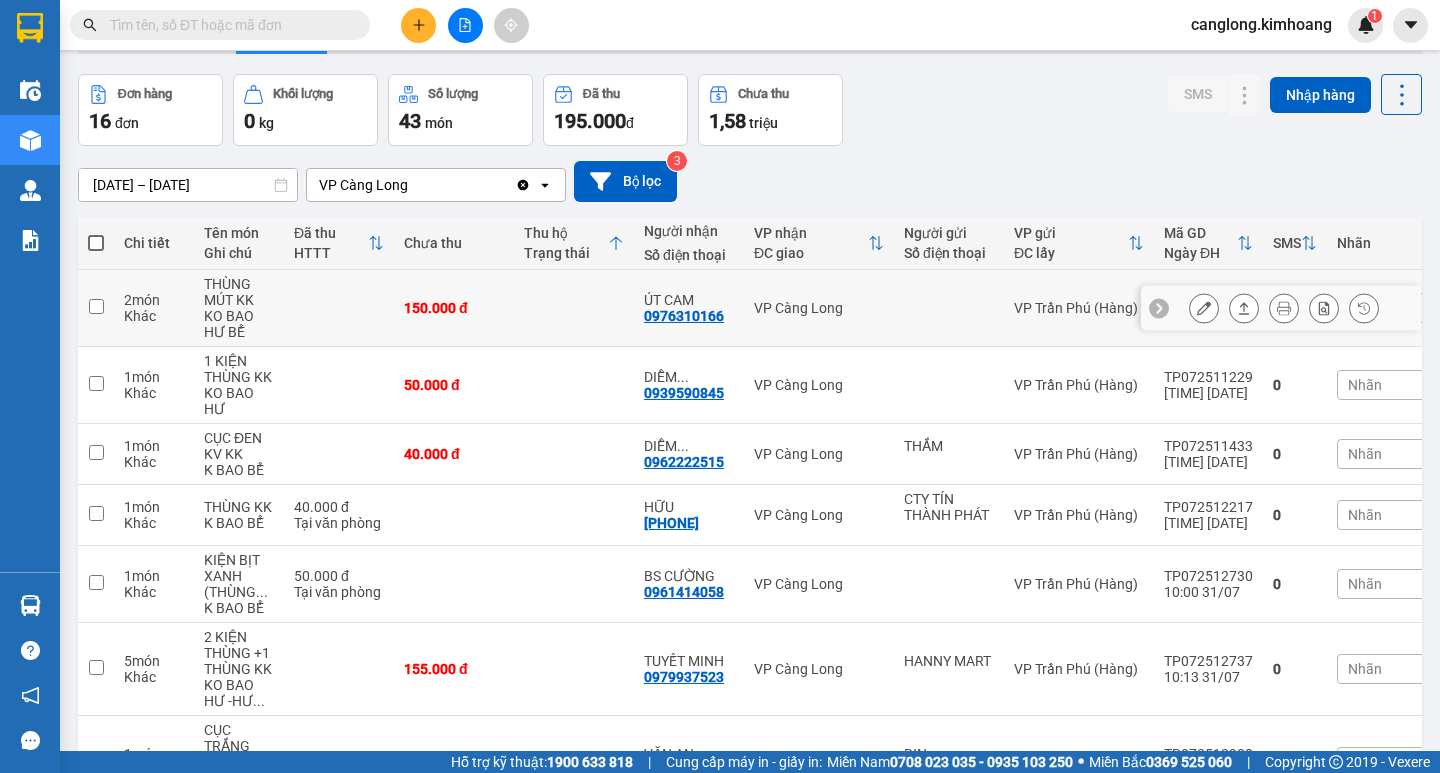 scroll, scrollTop: 100, scrollLeft: 0, axis: vertical 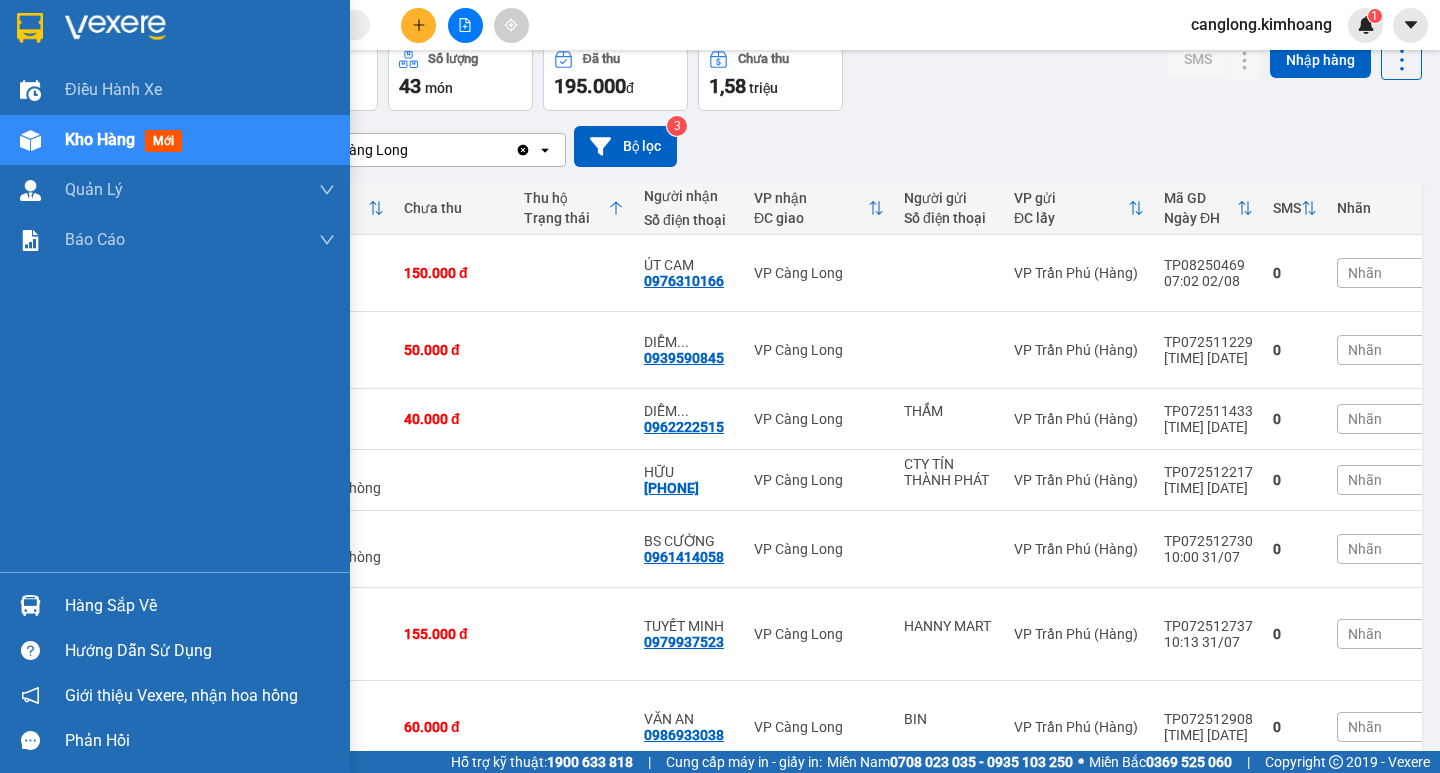 click on "Hàng sắp về" at bounding box center [200, 606] 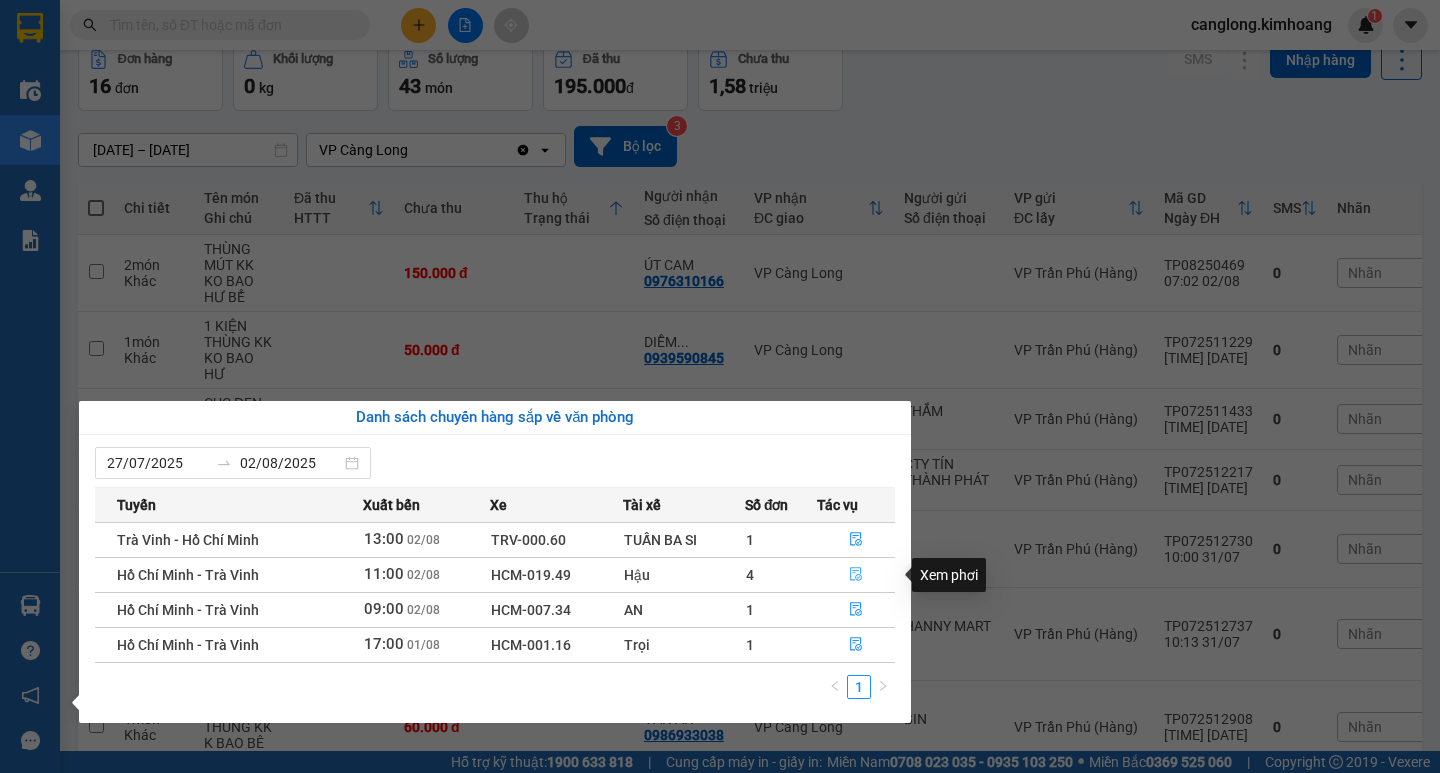 click 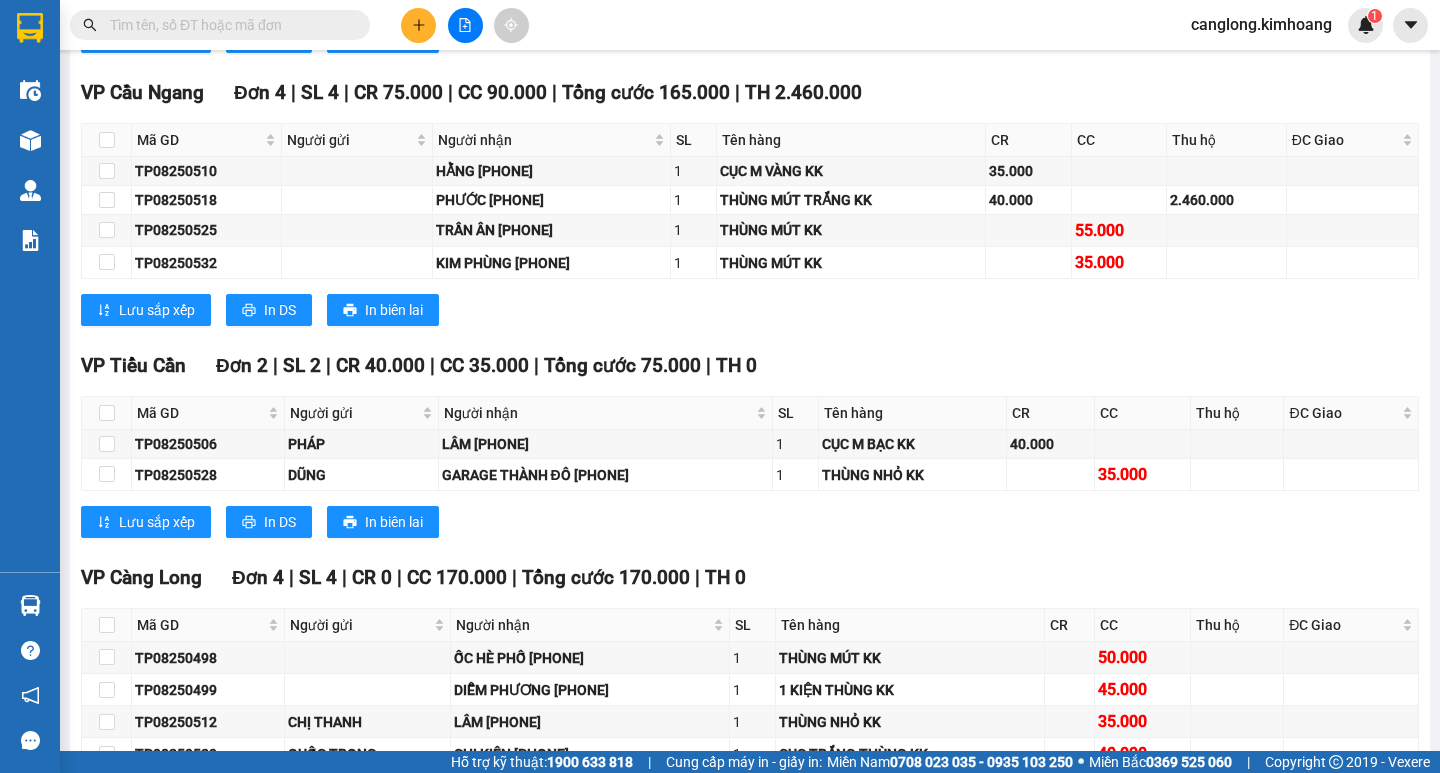 scroll, scrollTop: 1600, scrollLeft: 0, axis: vertical 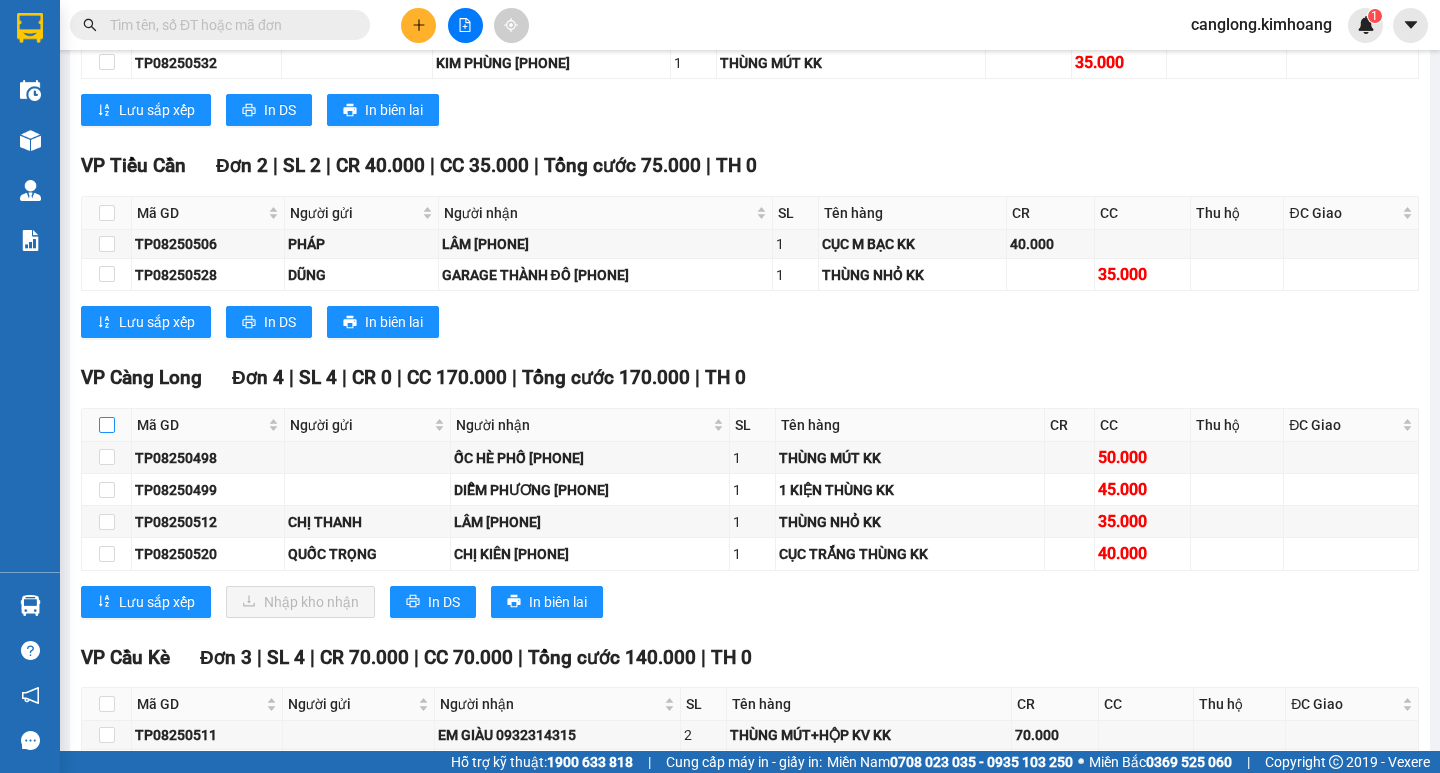 click at bounding box center [107, 425] 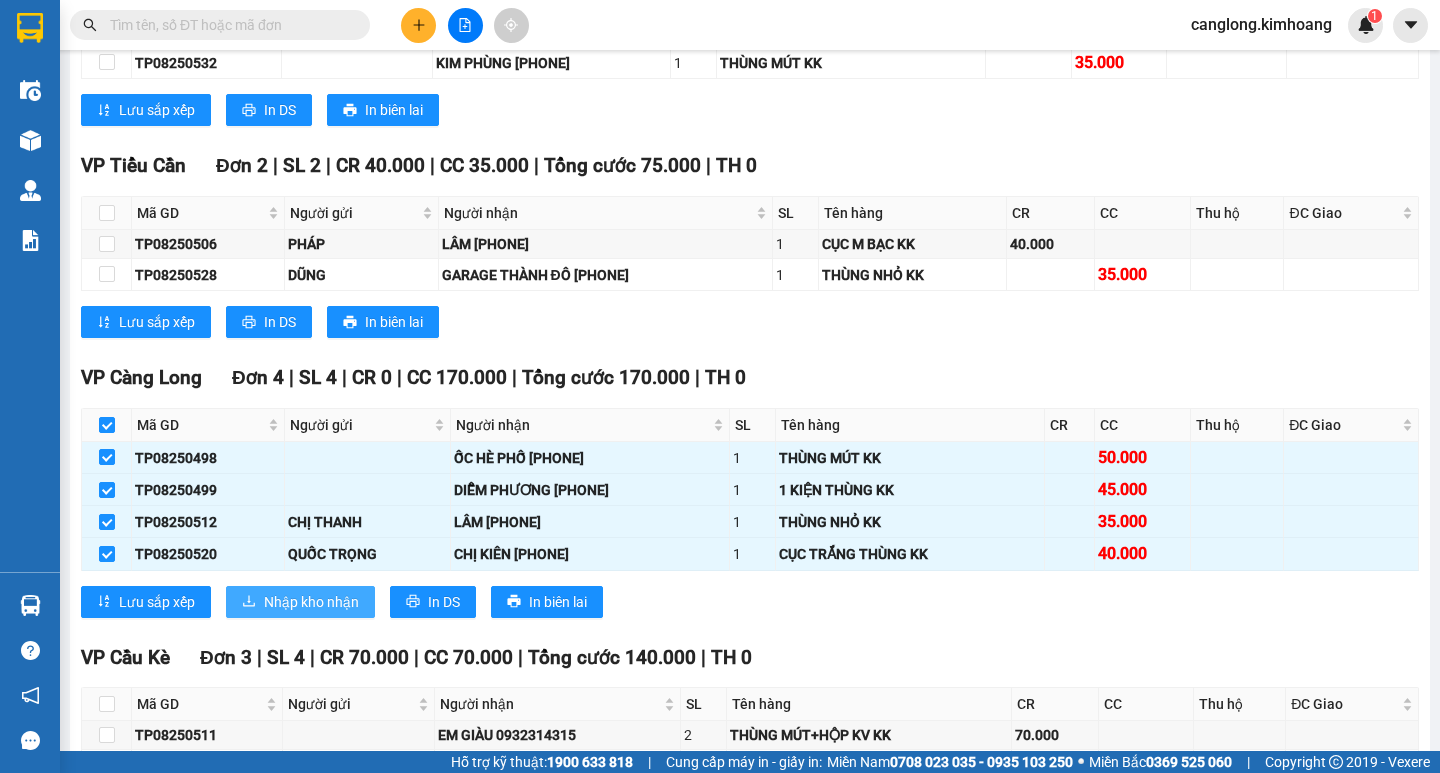 click on "Nhập kho nhận" at bounding box center [311, 602] 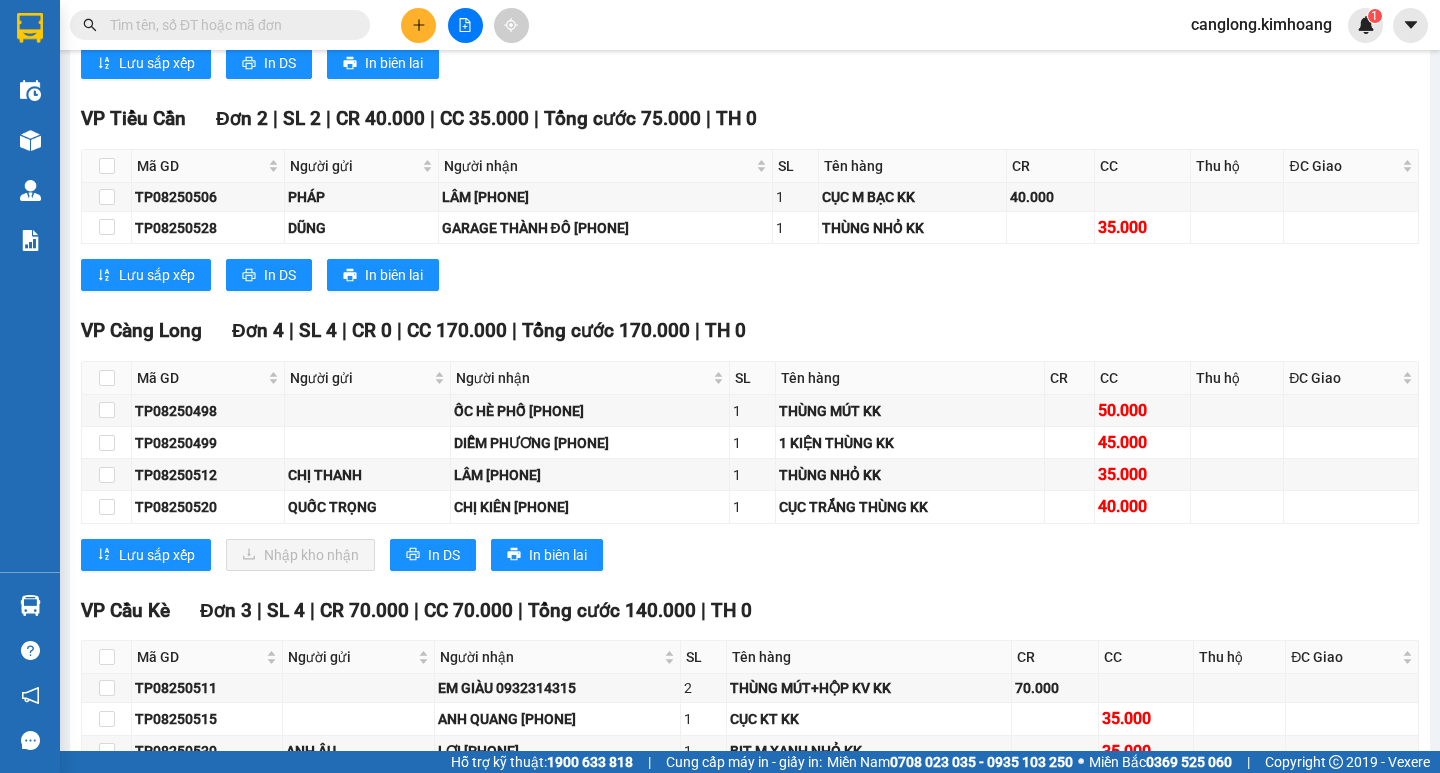 scroll, scrollTop: 1700, scrollLeft: 0, axis: vertical 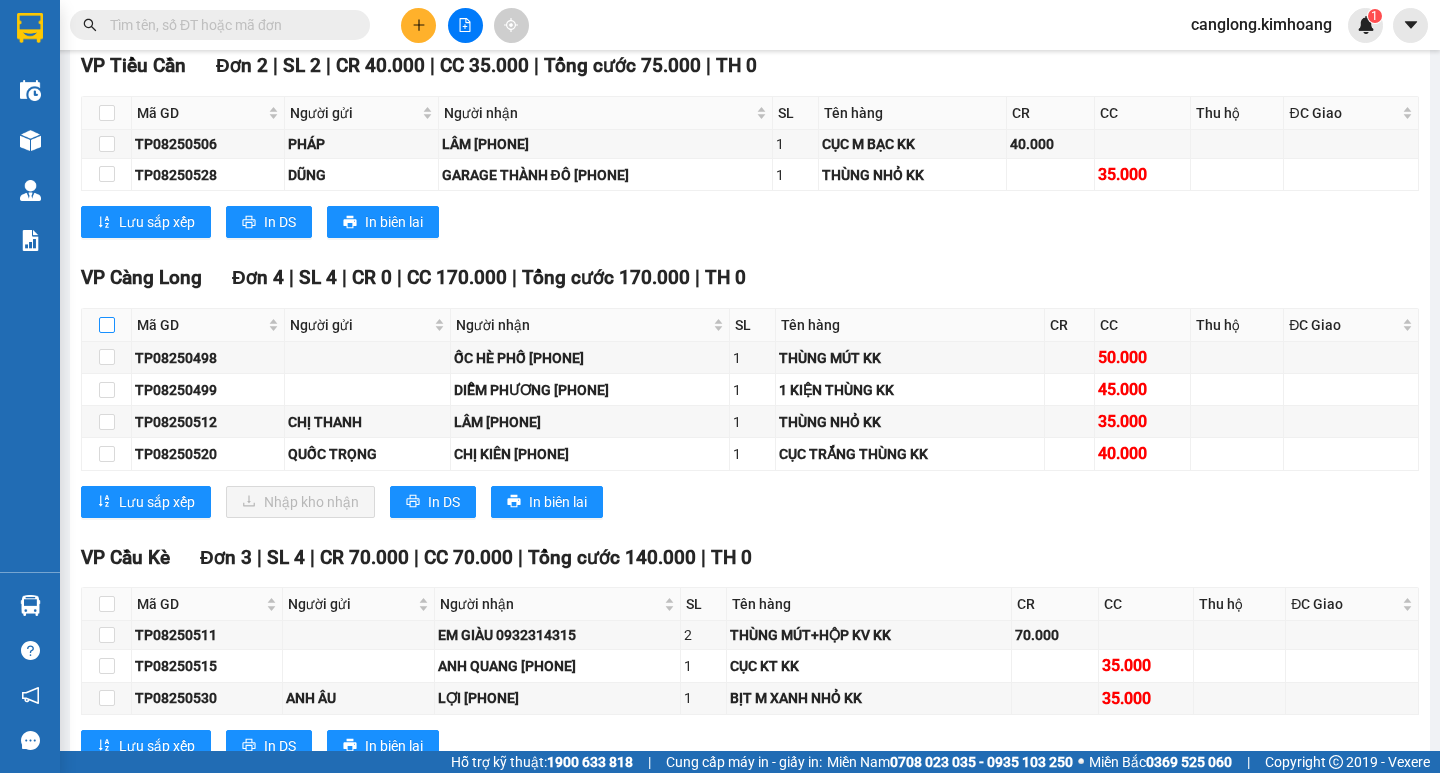 click at bounding box center (107, 325) 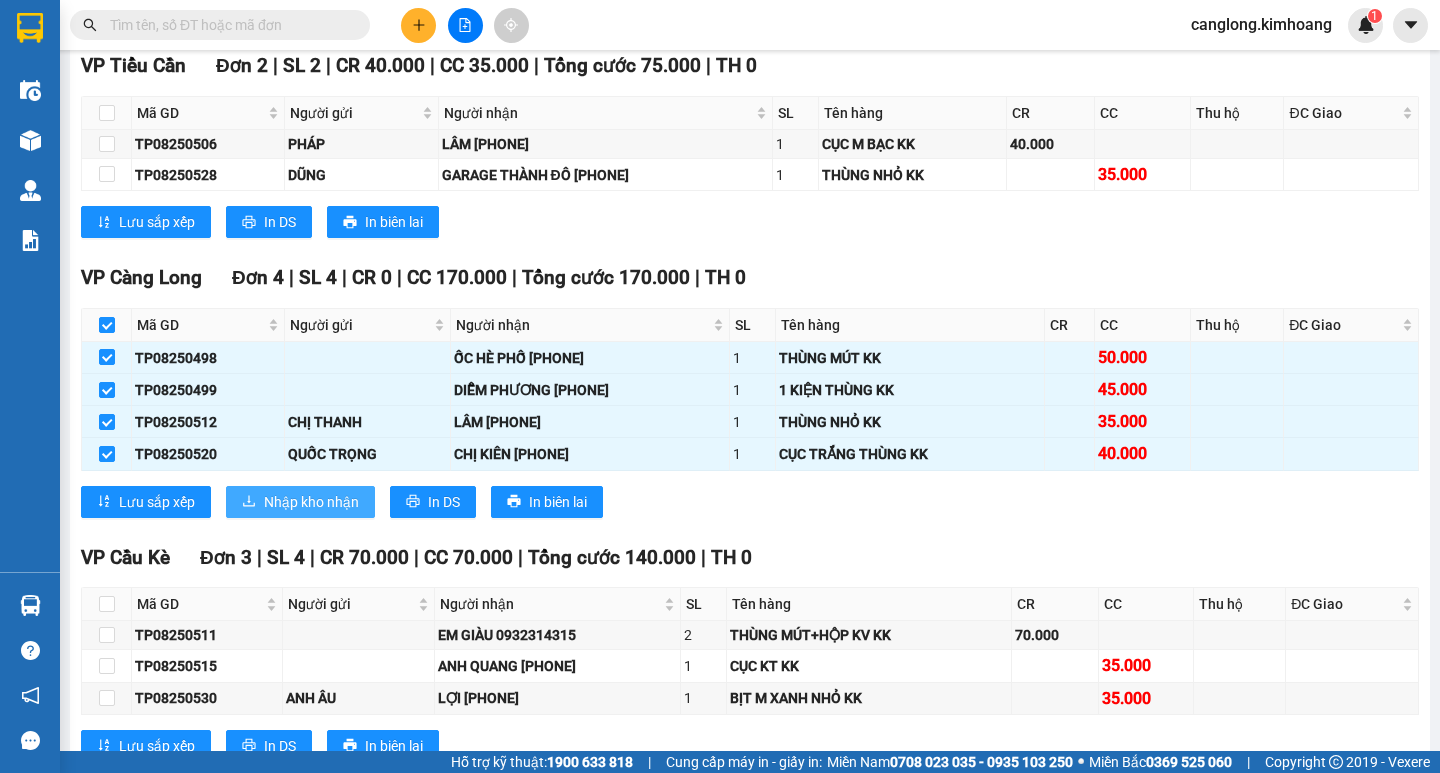 click on "Nhập kho nhận" at bounding box center [311, 502] 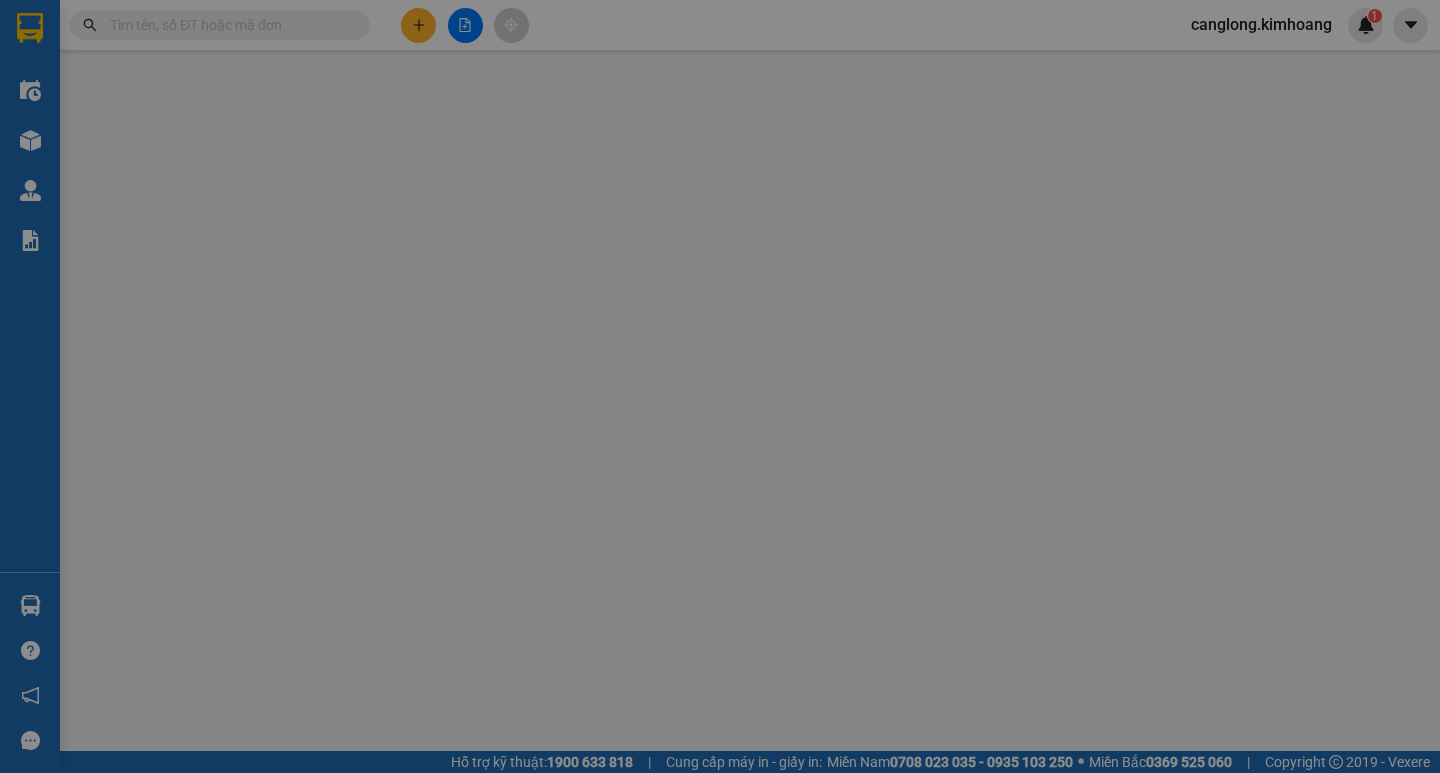 scroll, scrollTop: 0, scrollLeft: 0, axis: both 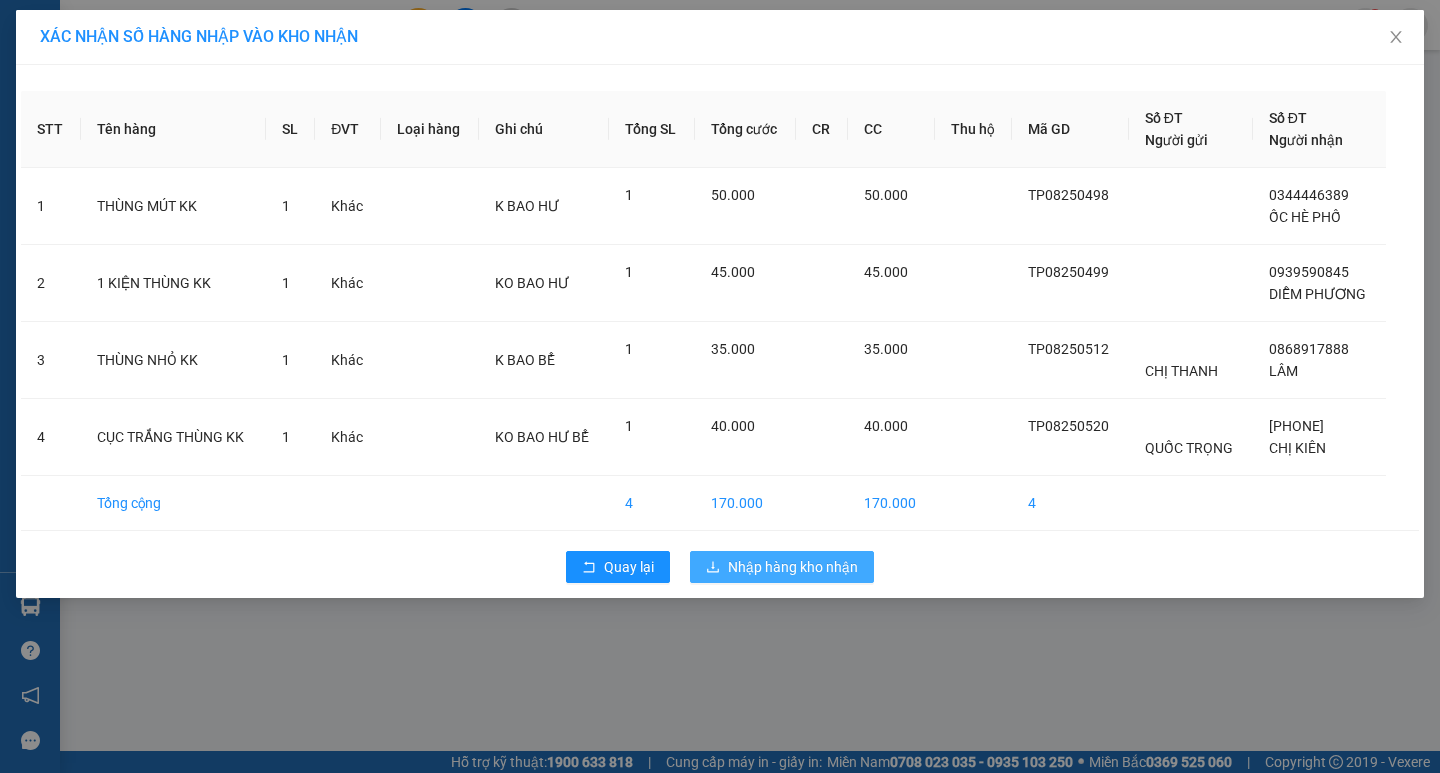 click 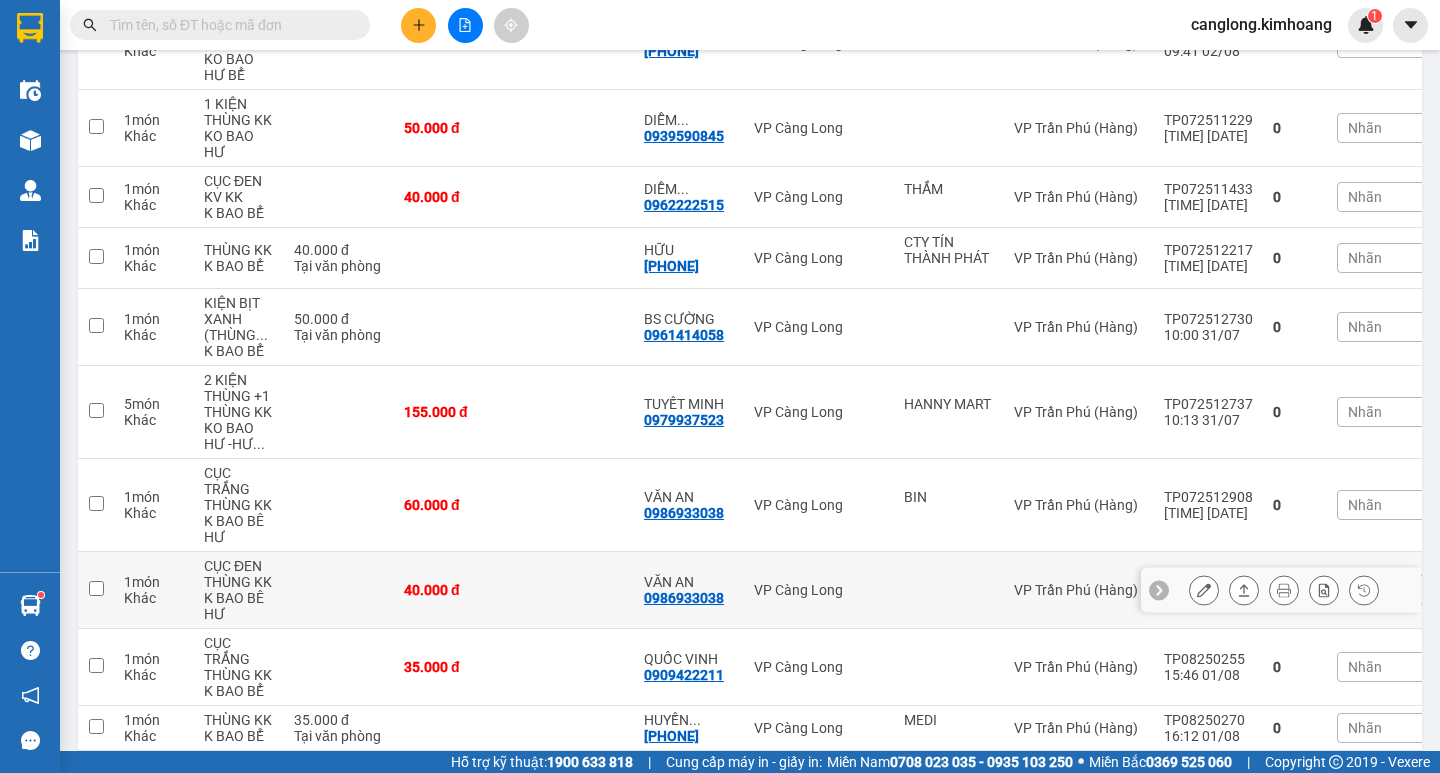 scroll, scrollTop: 370, scrollLeft: 0, axis: vertical 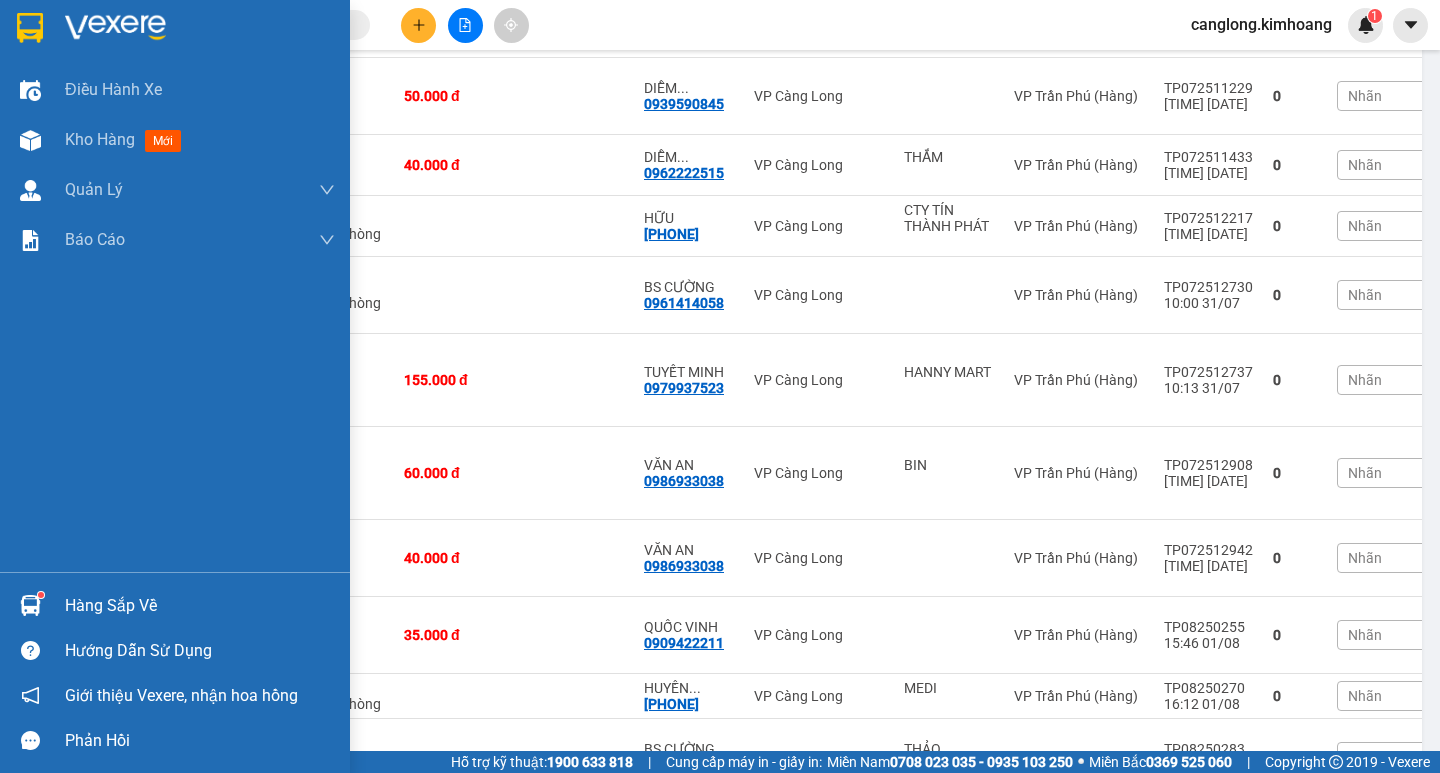 click at bounding box center [30, 605] 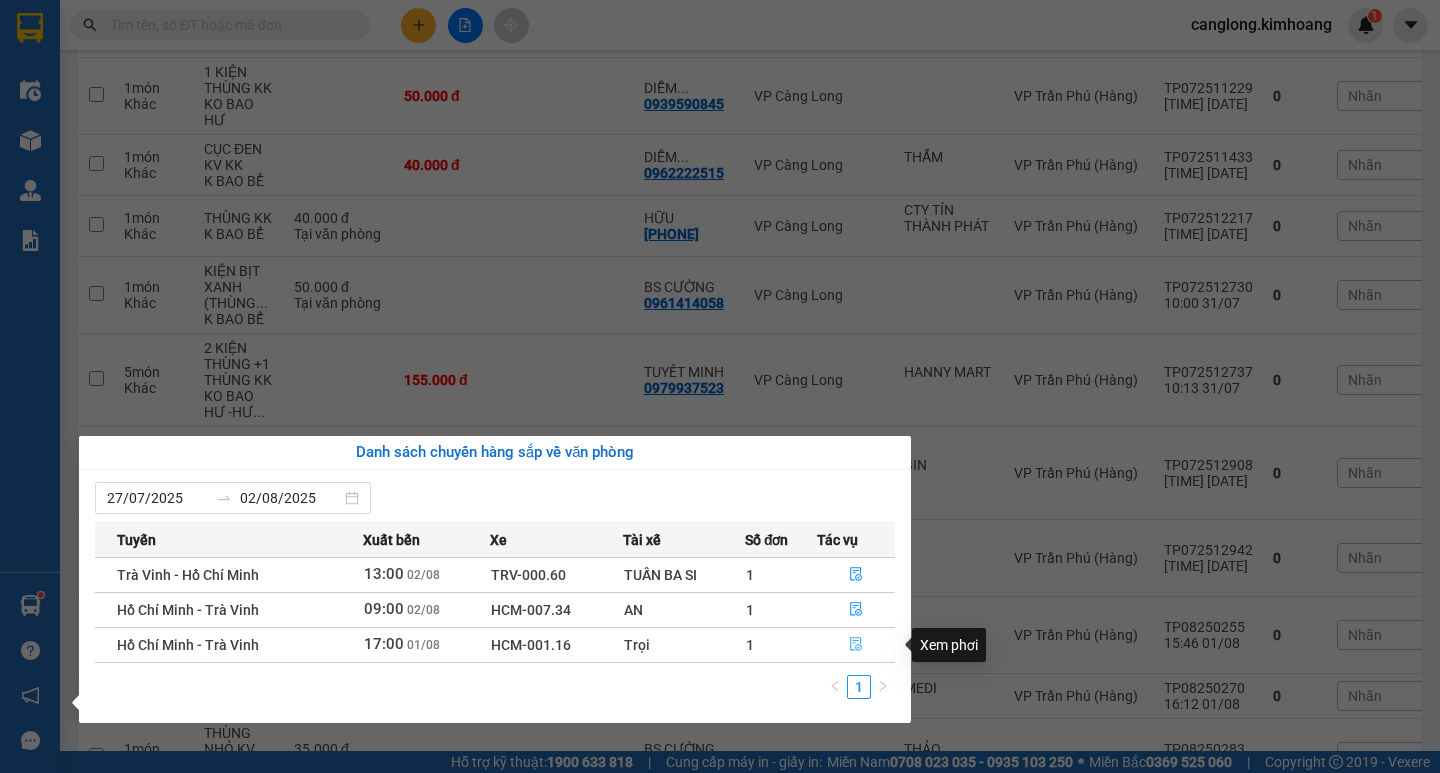 click at bounding box center [856, 645] 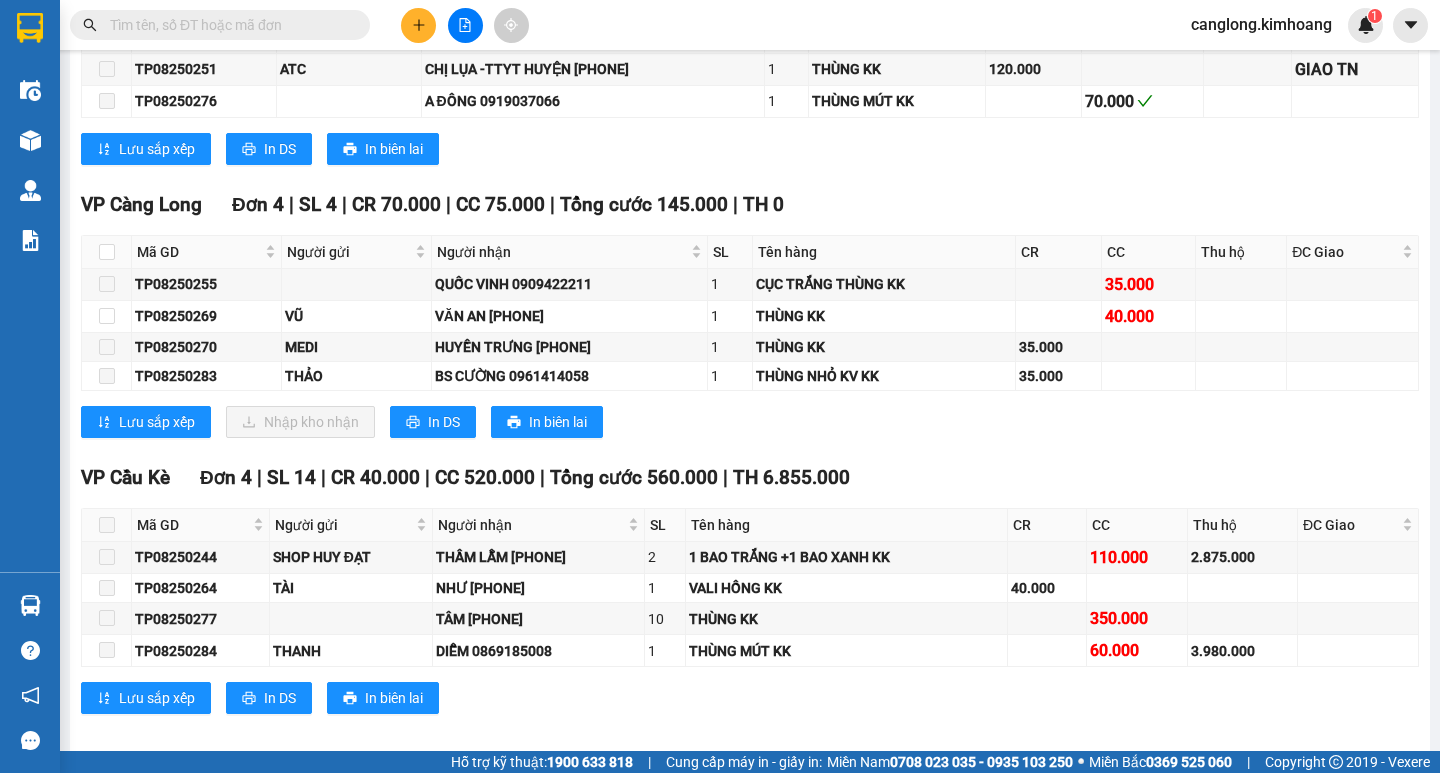 scroll, scrollTop: 1970, scrollLeft: 0, axis: vertical 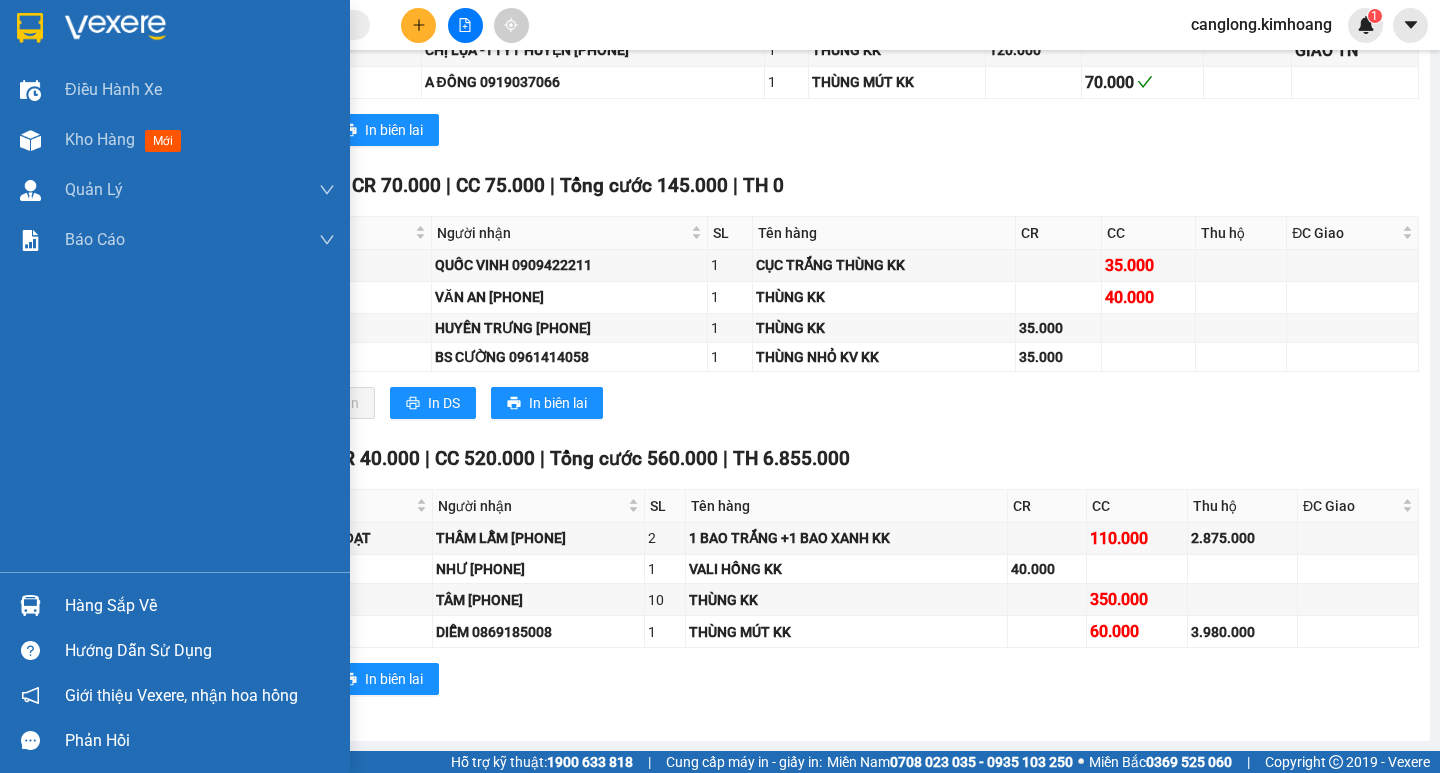 click on "Hàng sắp về" at bounding box center (200, 606) 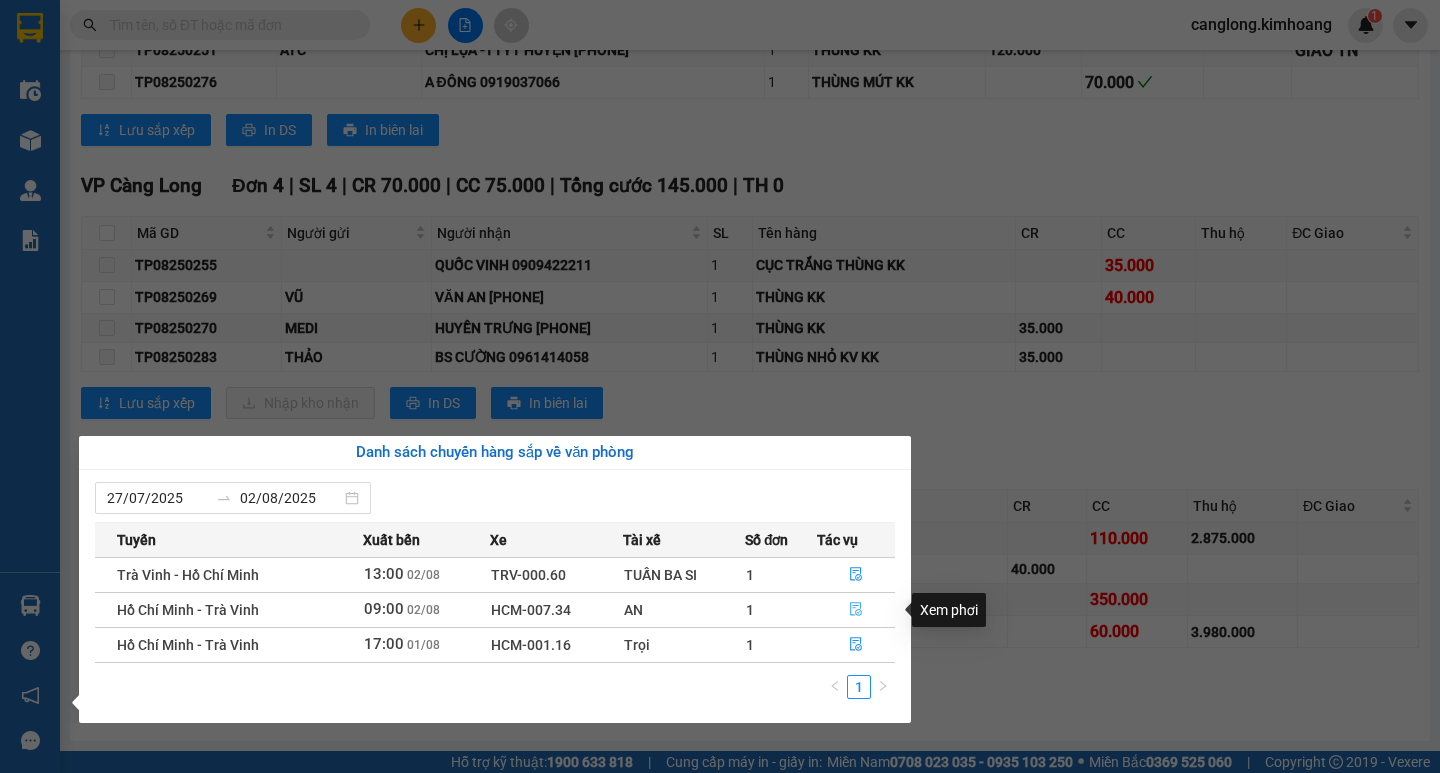 click at bounding box center [856, 610] 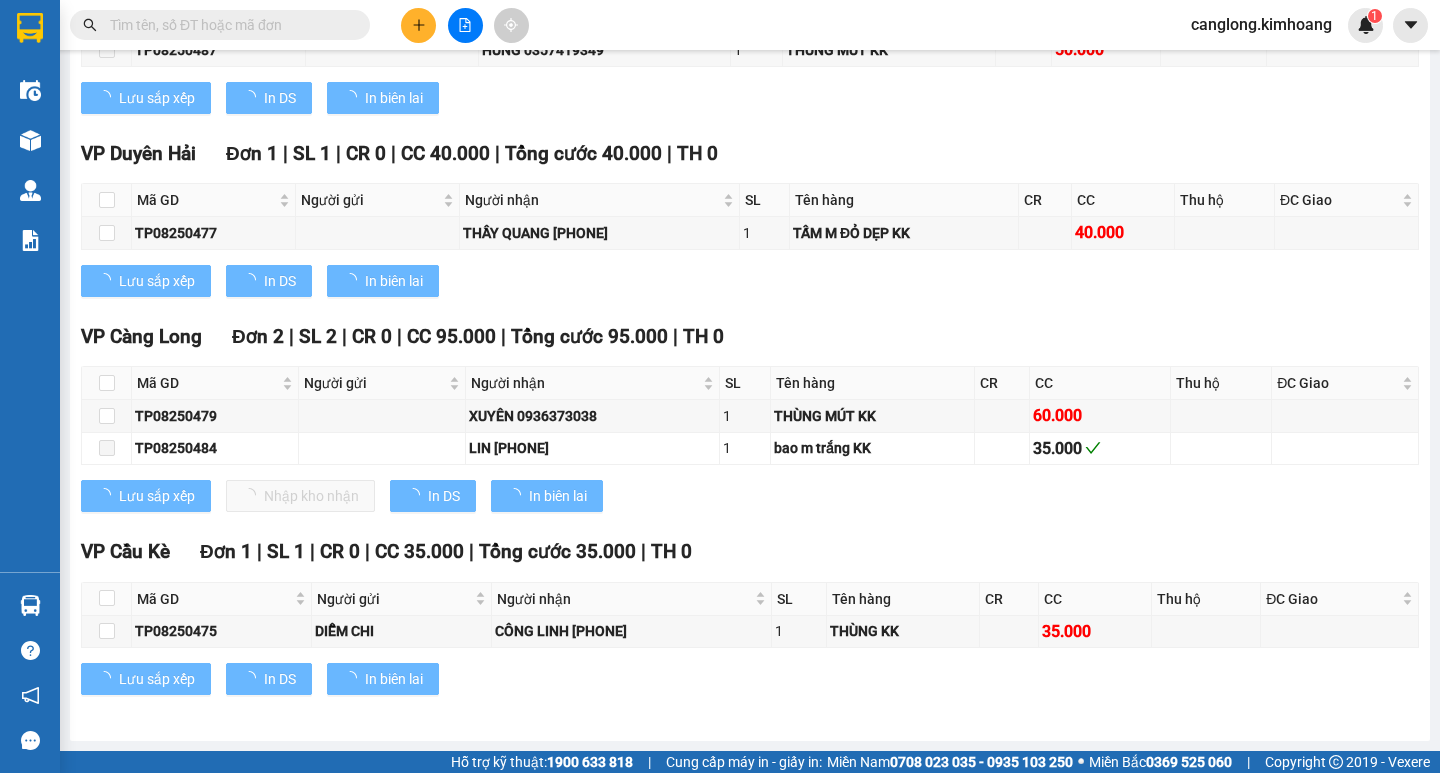type on "02/08/2025" 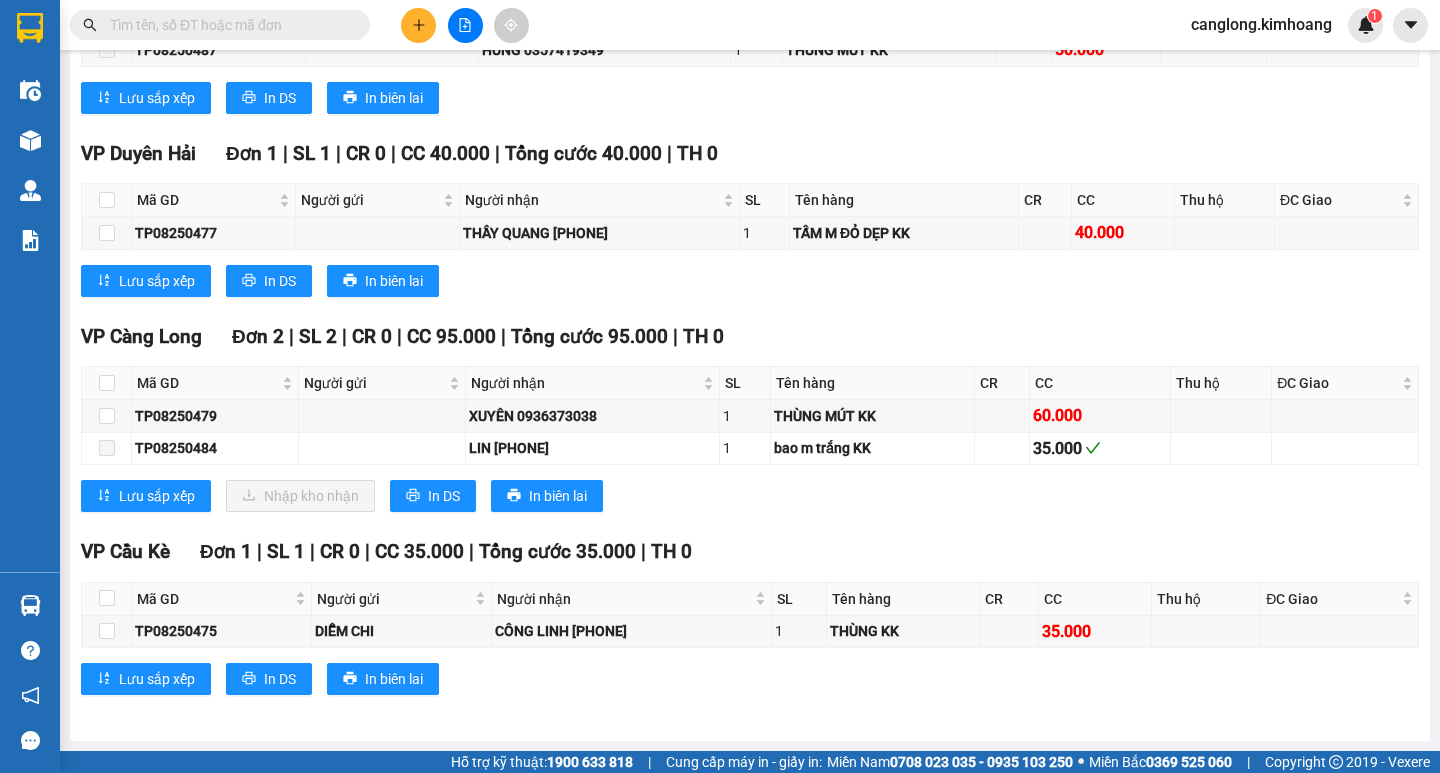 scroll, scrollTop: 1372, scrollLeft: 0, axis: vertical 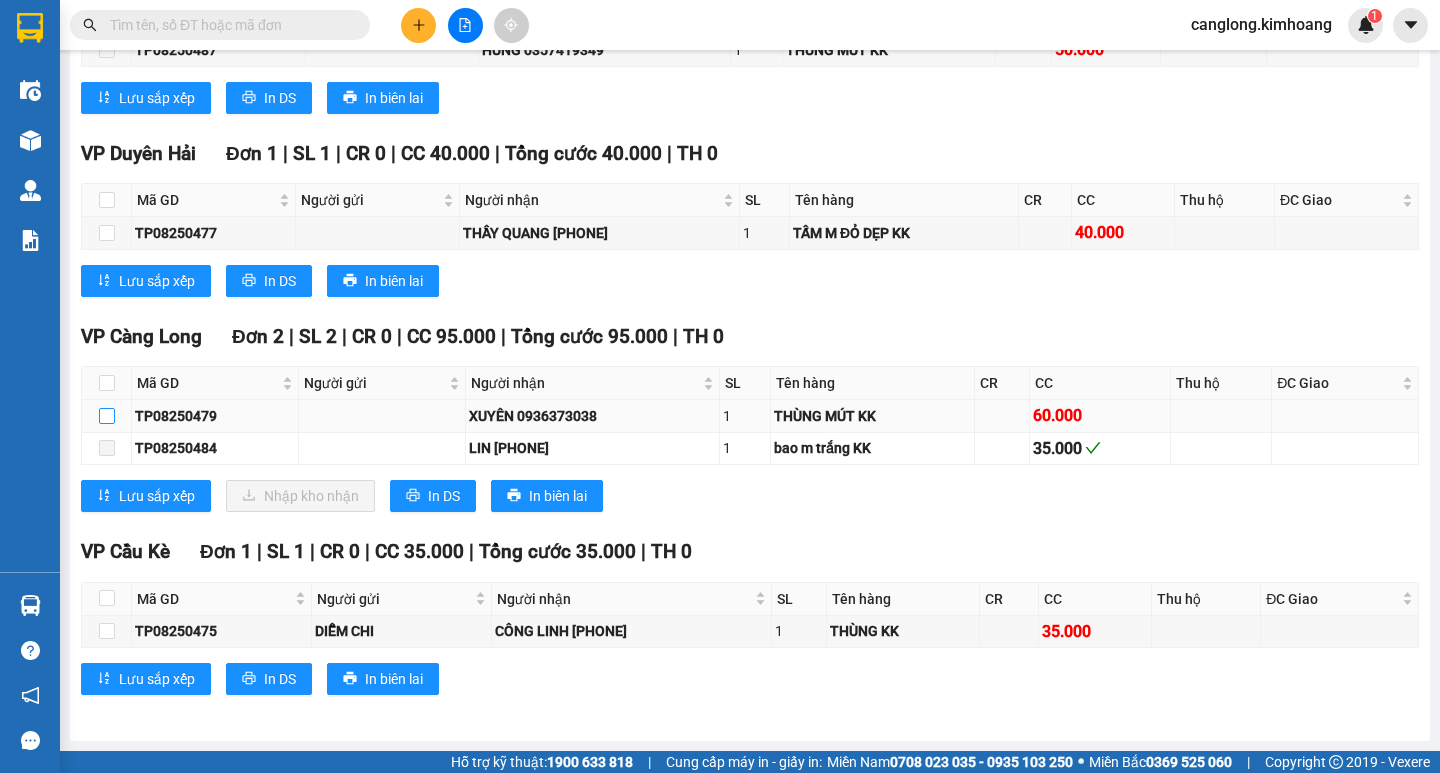 click at bounding box center (107, 416) 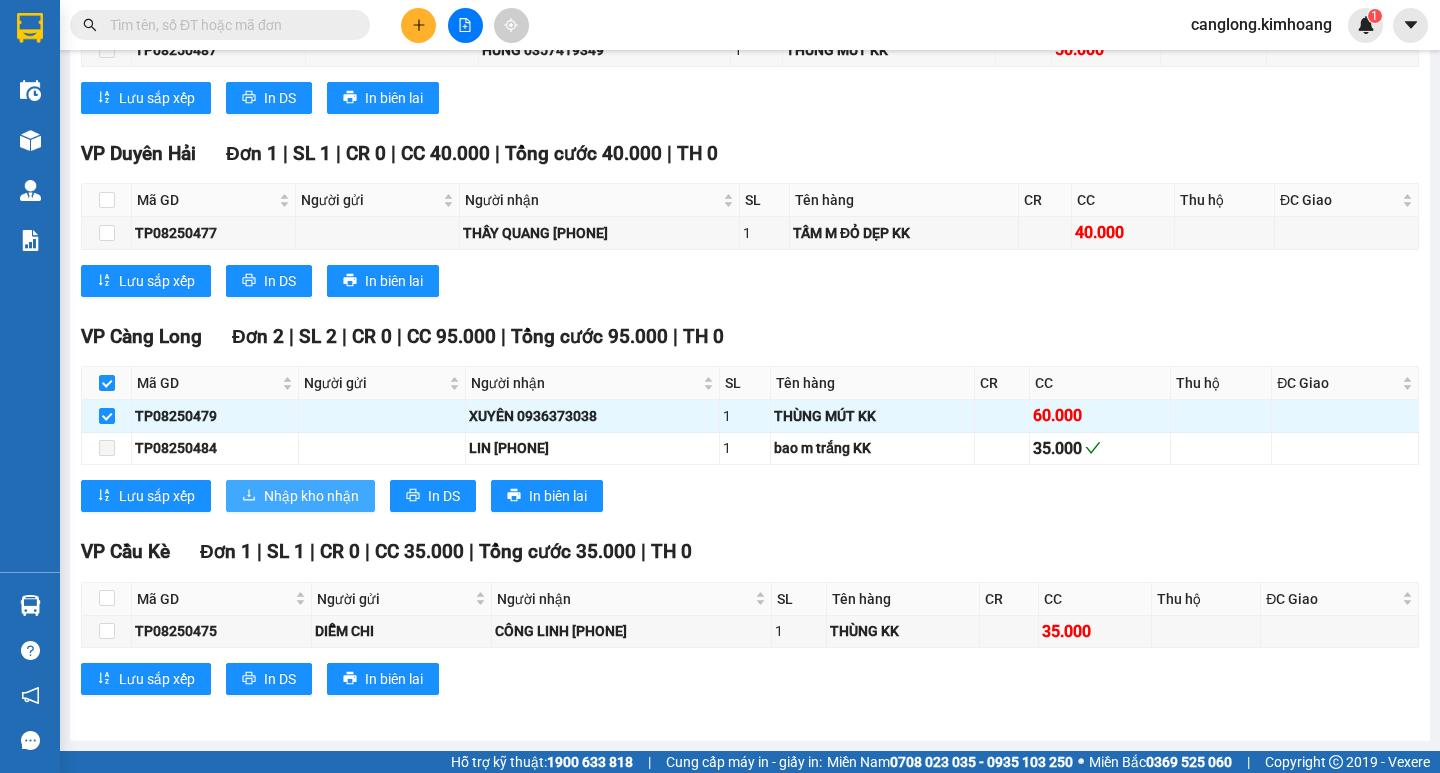 click on "Nhập kho nhận" at bounding box center [311, 496] 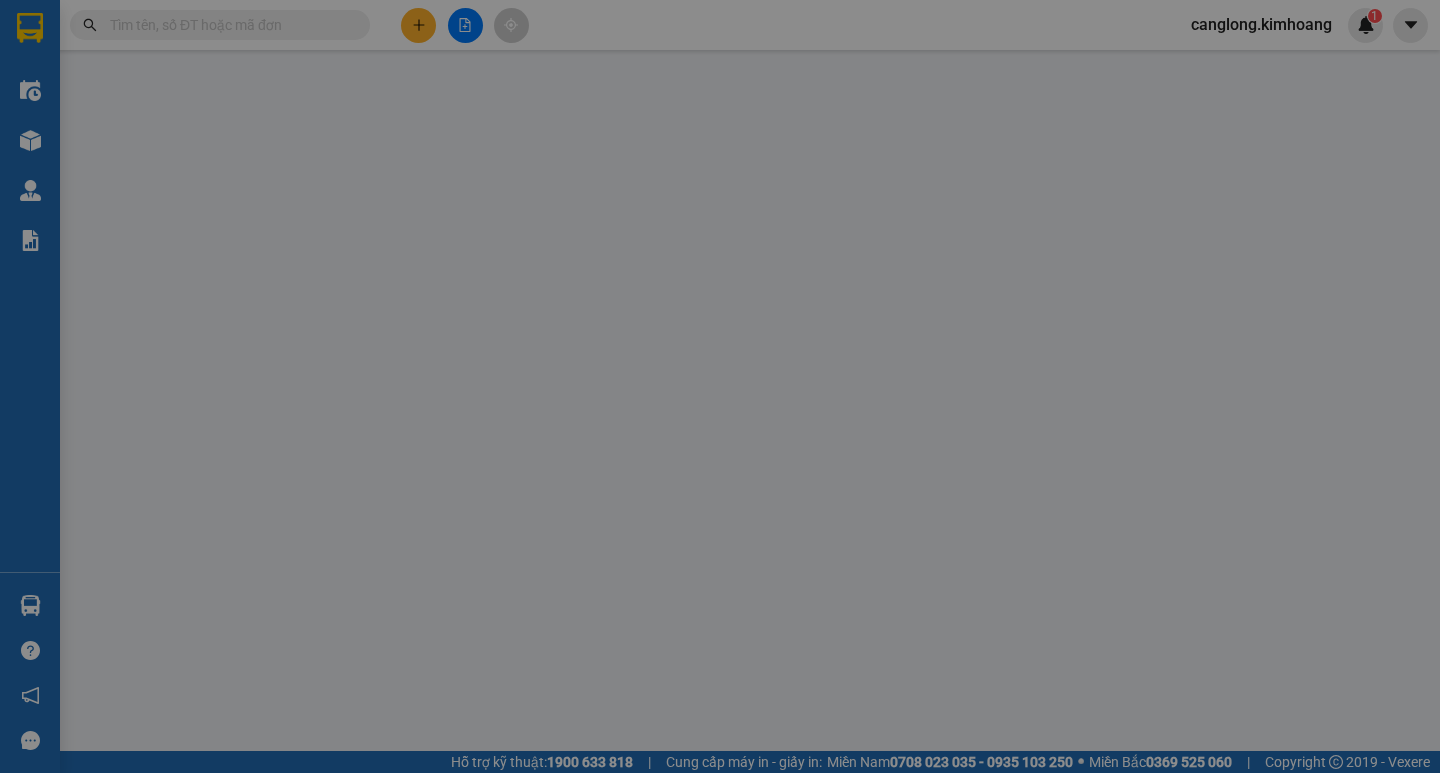 scroll, scrollTop: 0, scrollLeft: 0, axis: both 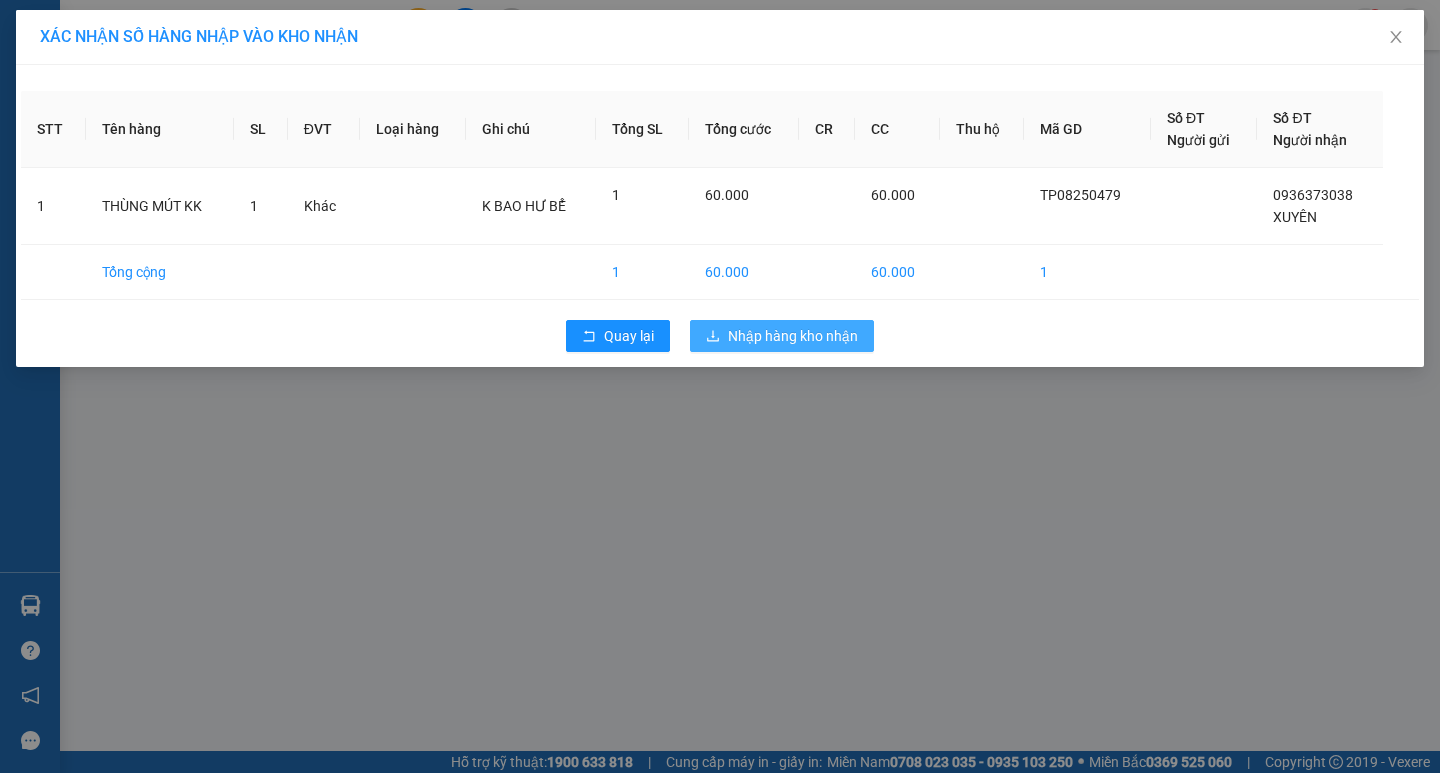 click on "Nhập hàng kho nhận" at bounding box center [793, 336] 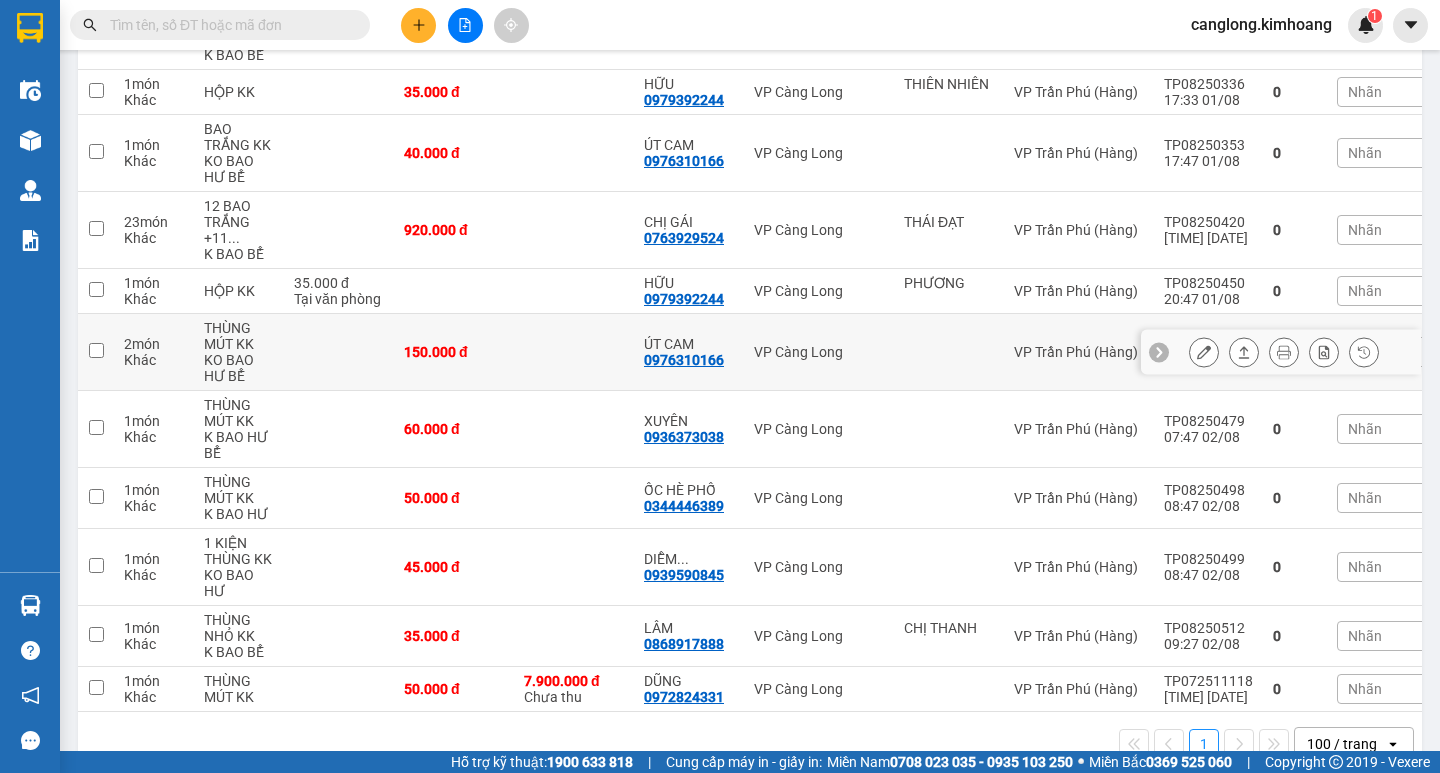 scroll, scrollTop: 1147, scrollLeft: 0, axis: vertical 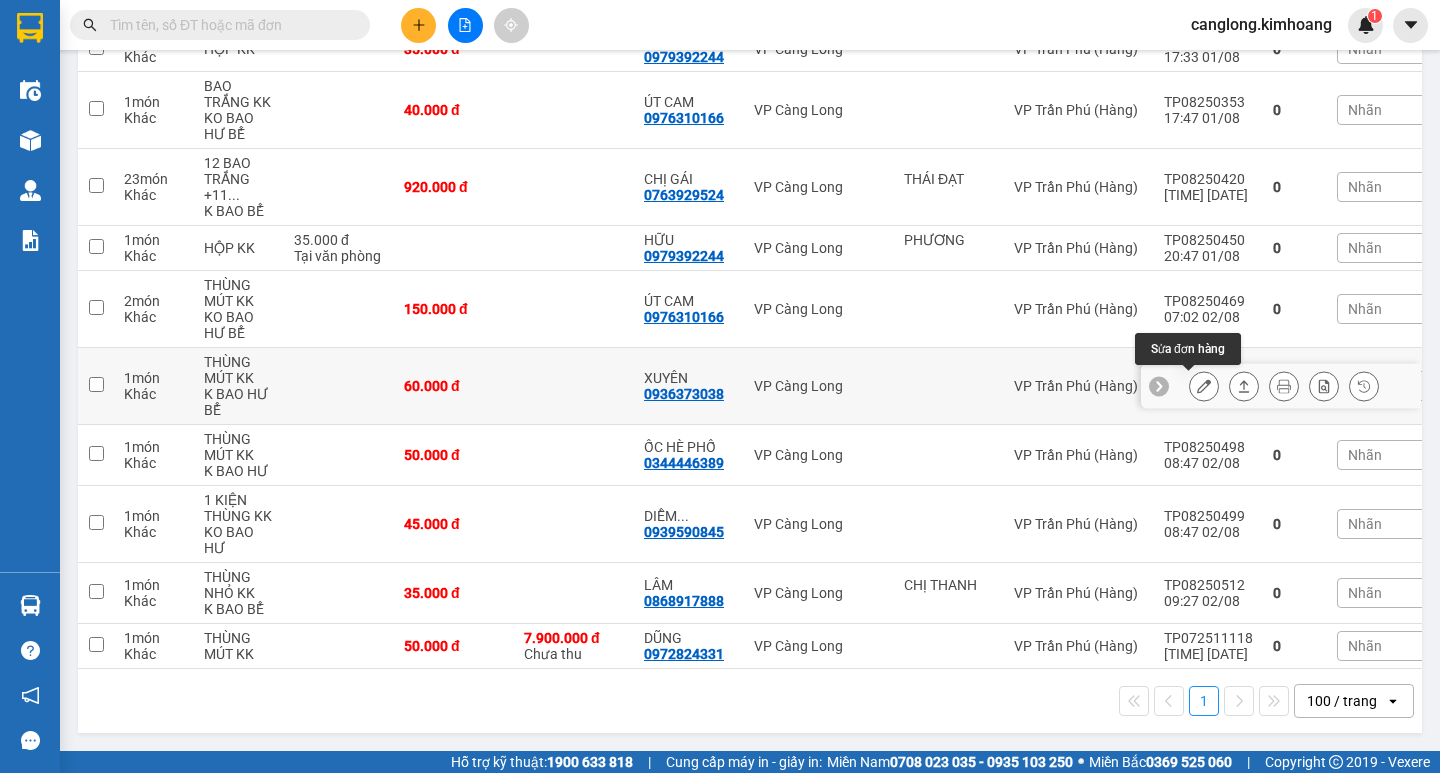 click at bounding box center [1204, 386] 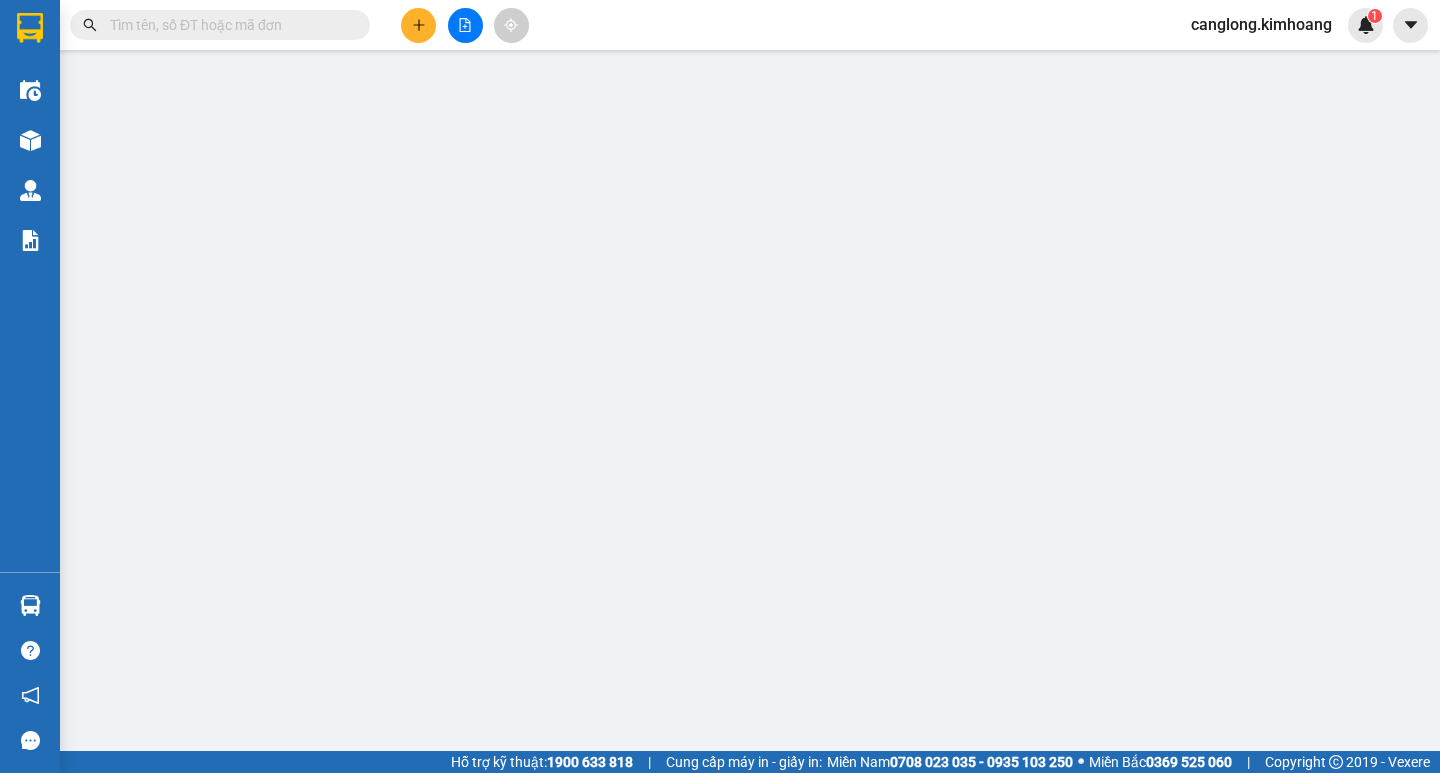 type on "0936373038" 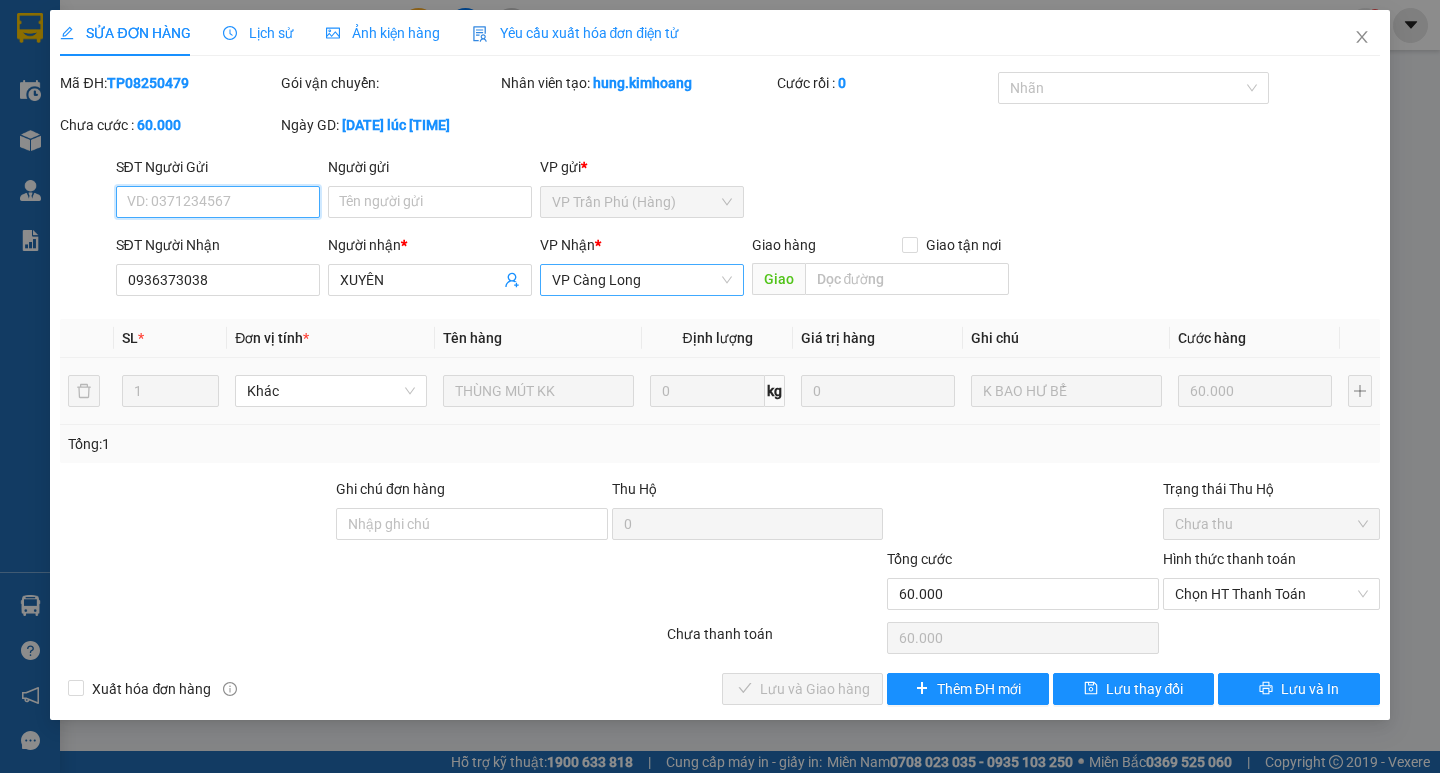 click on "VP Càng Long" at bounding box center [642, 280] 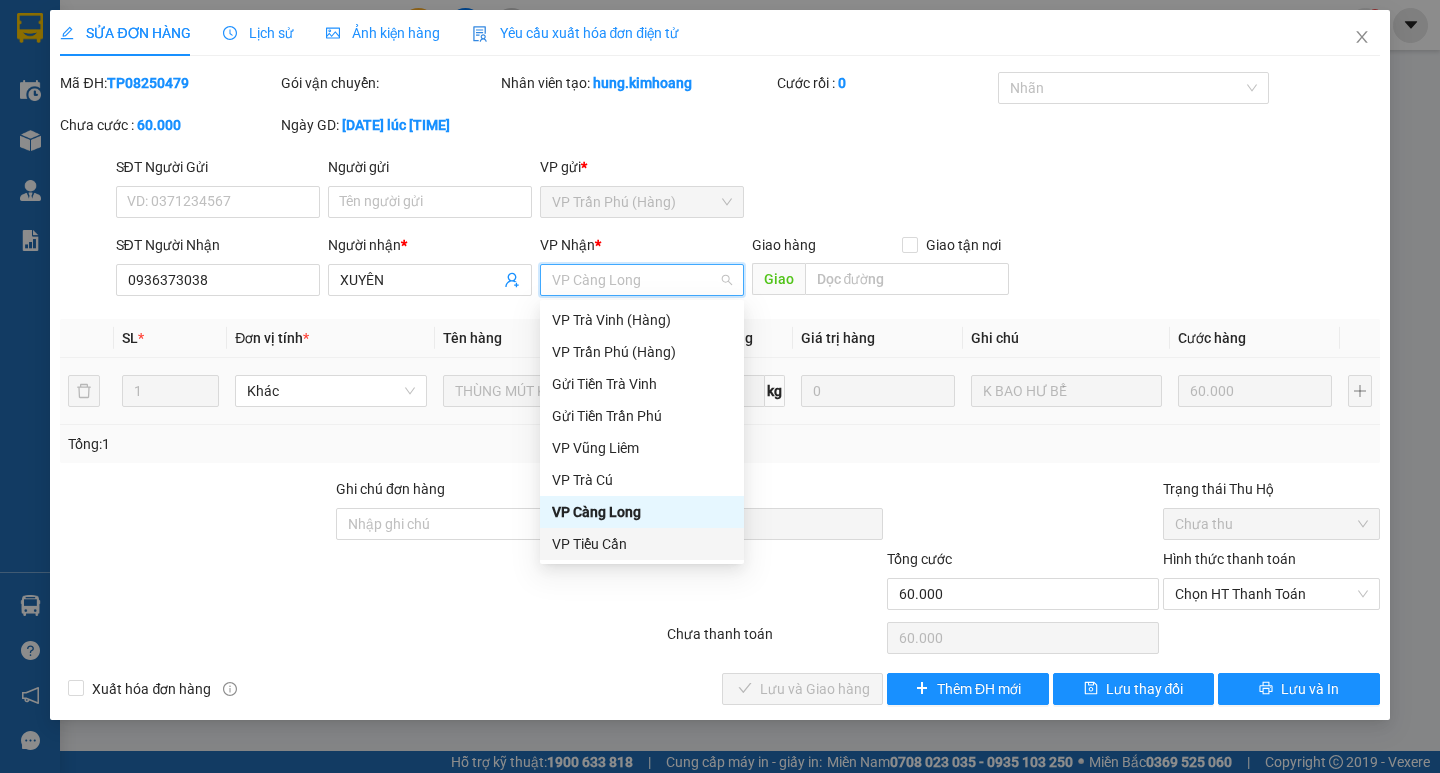 scroll, scrollTop: 100, scrollLeft: 0, axis: vertical 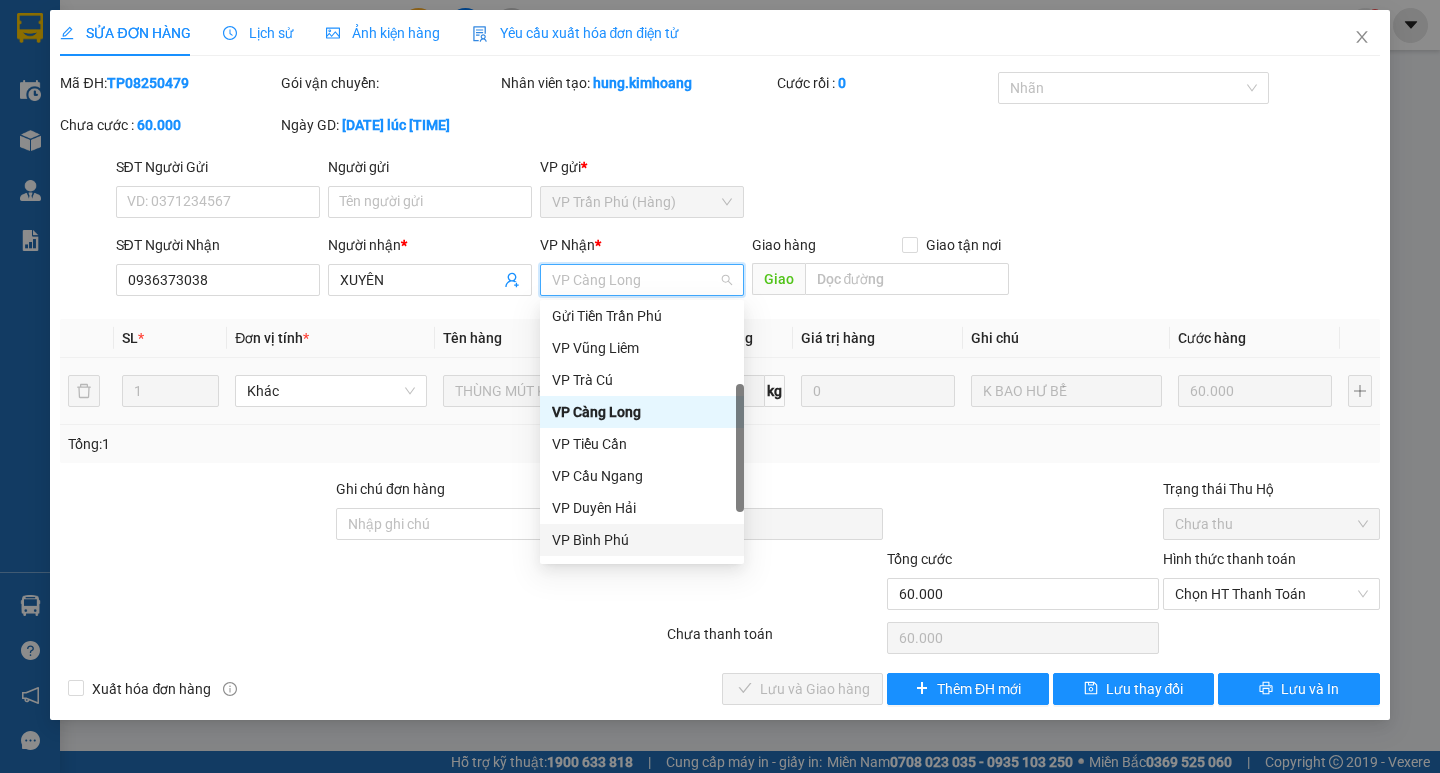 click on "VP Bình Phú" at bounding box center (642, 540) 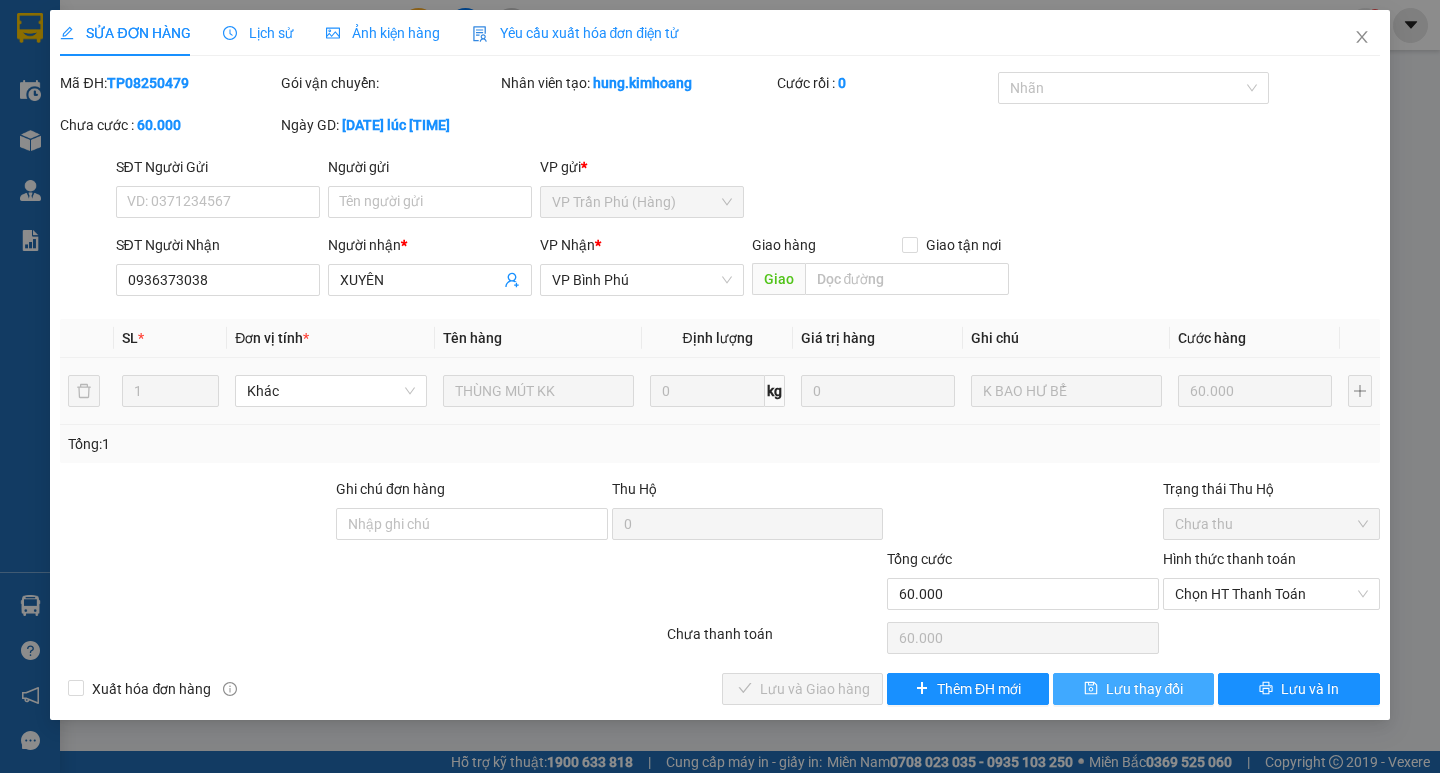 click on "Lưu thay đổi" at bounding box center (1145, 689) 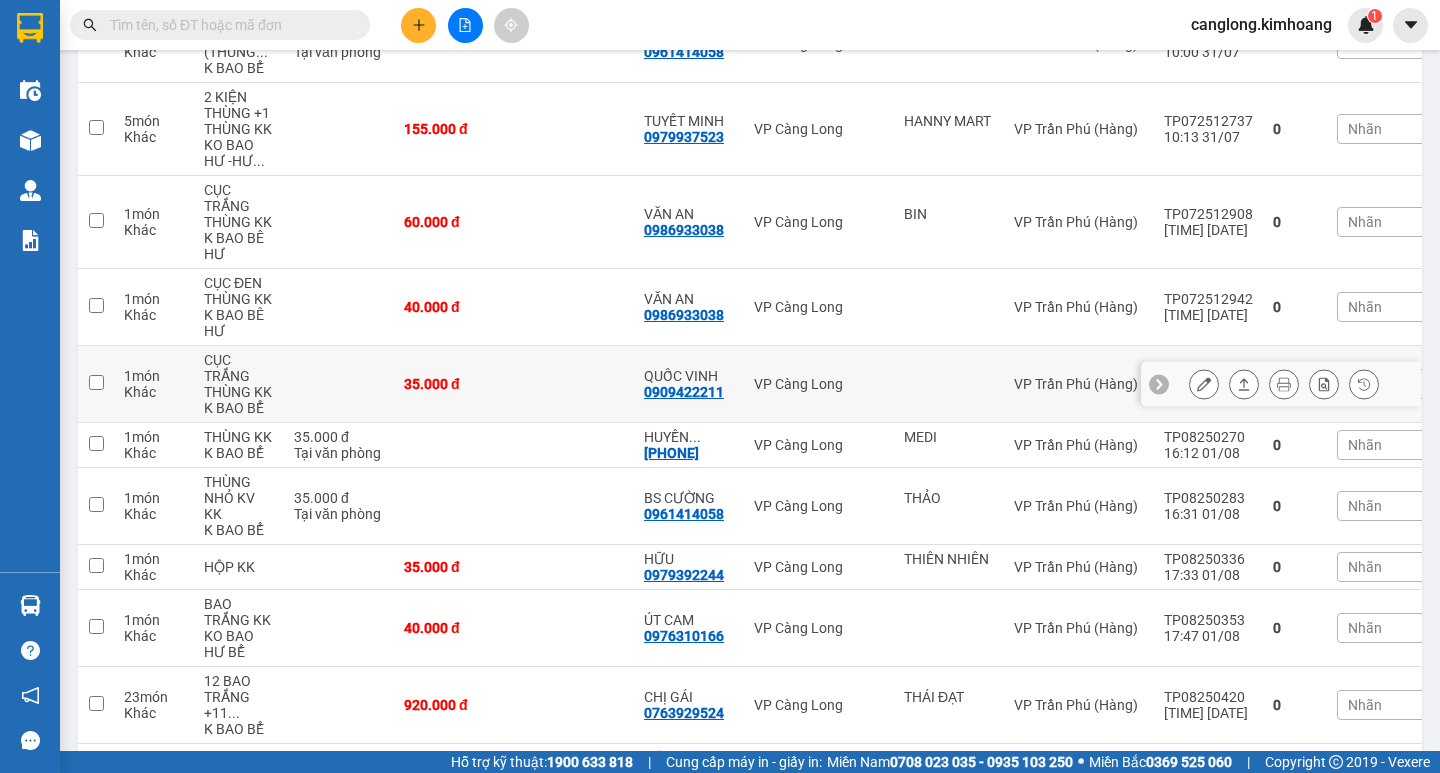 scroll, scrollTop: 670, scrollLeft: 0, axis: vertical 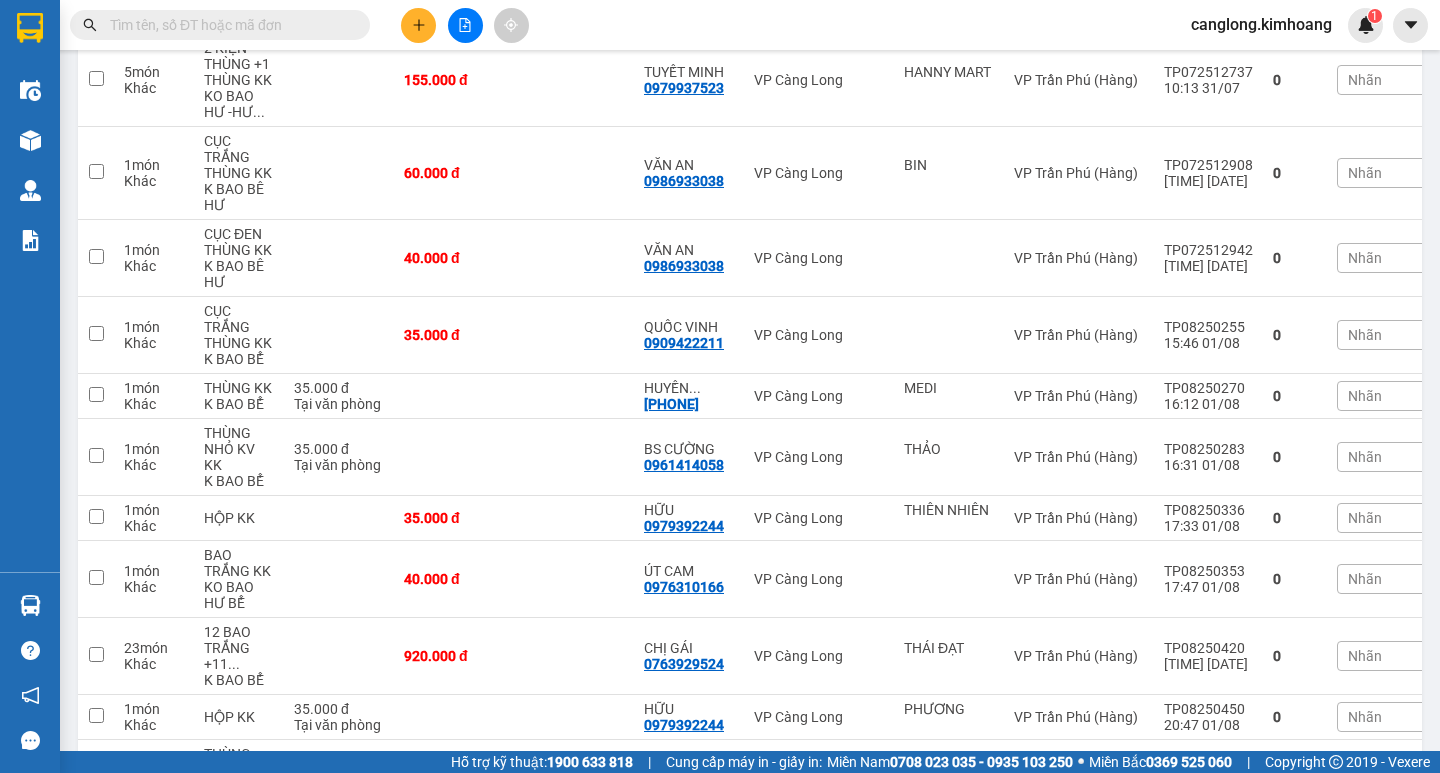 click at bounding box center [228, 25] 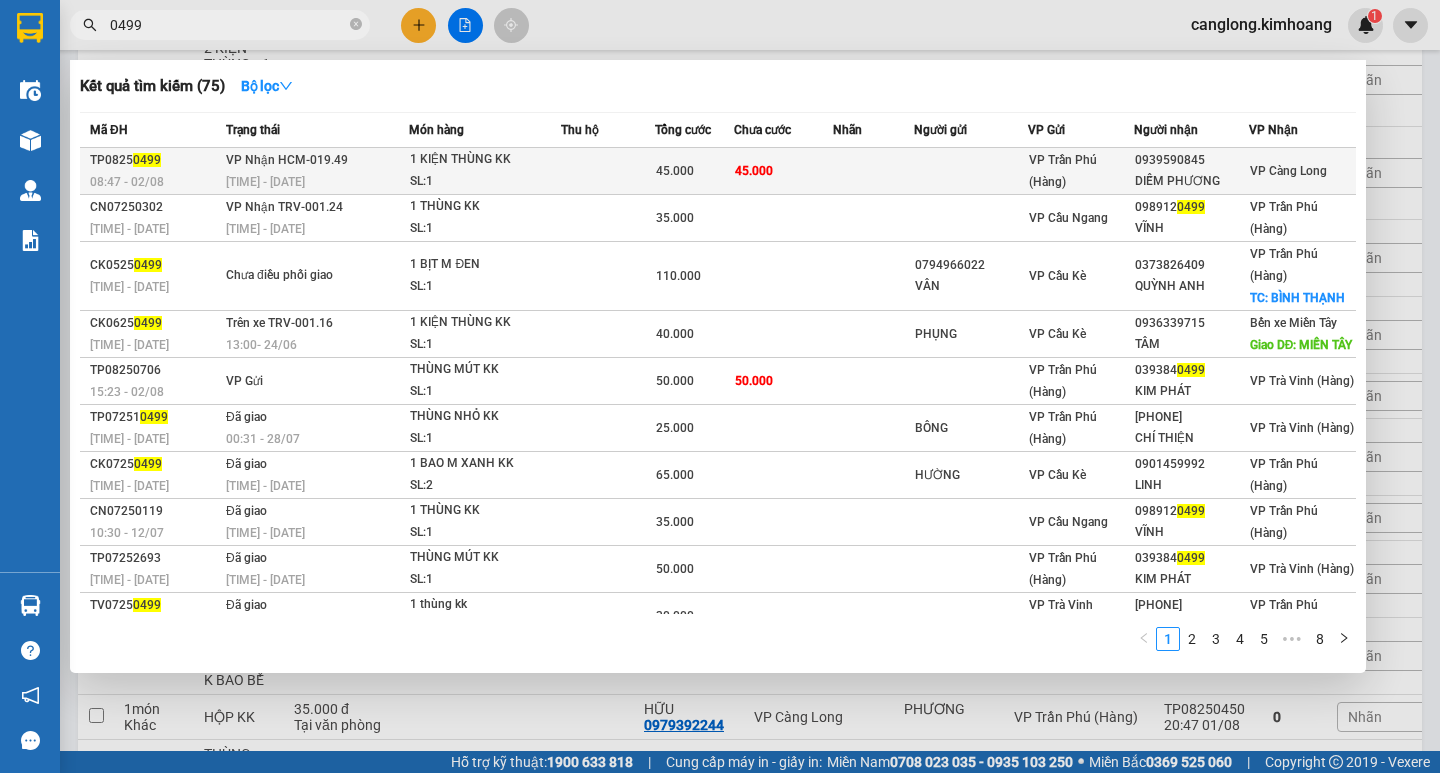 type on "0499" 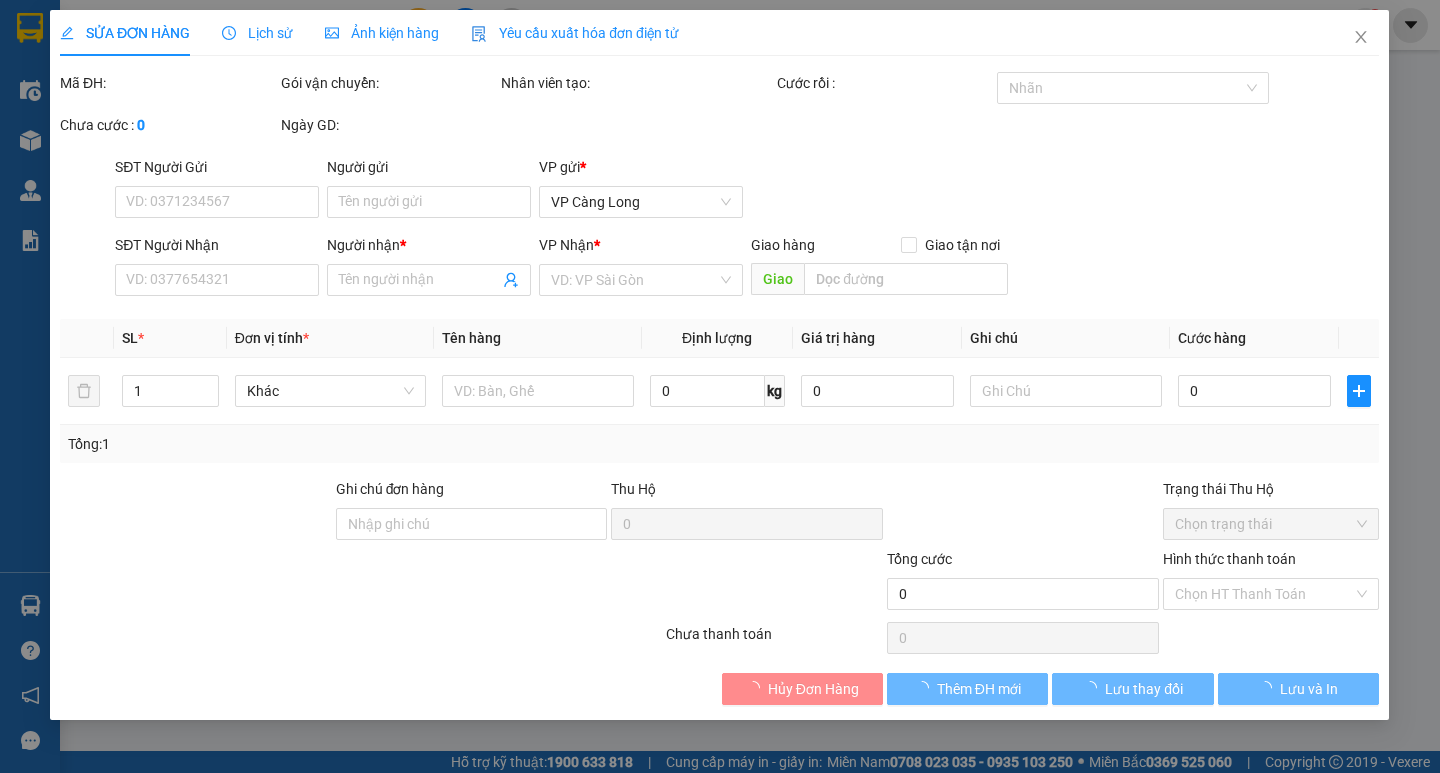 scroll, scrollTop: 0, scrollLeft: 0, axis: both 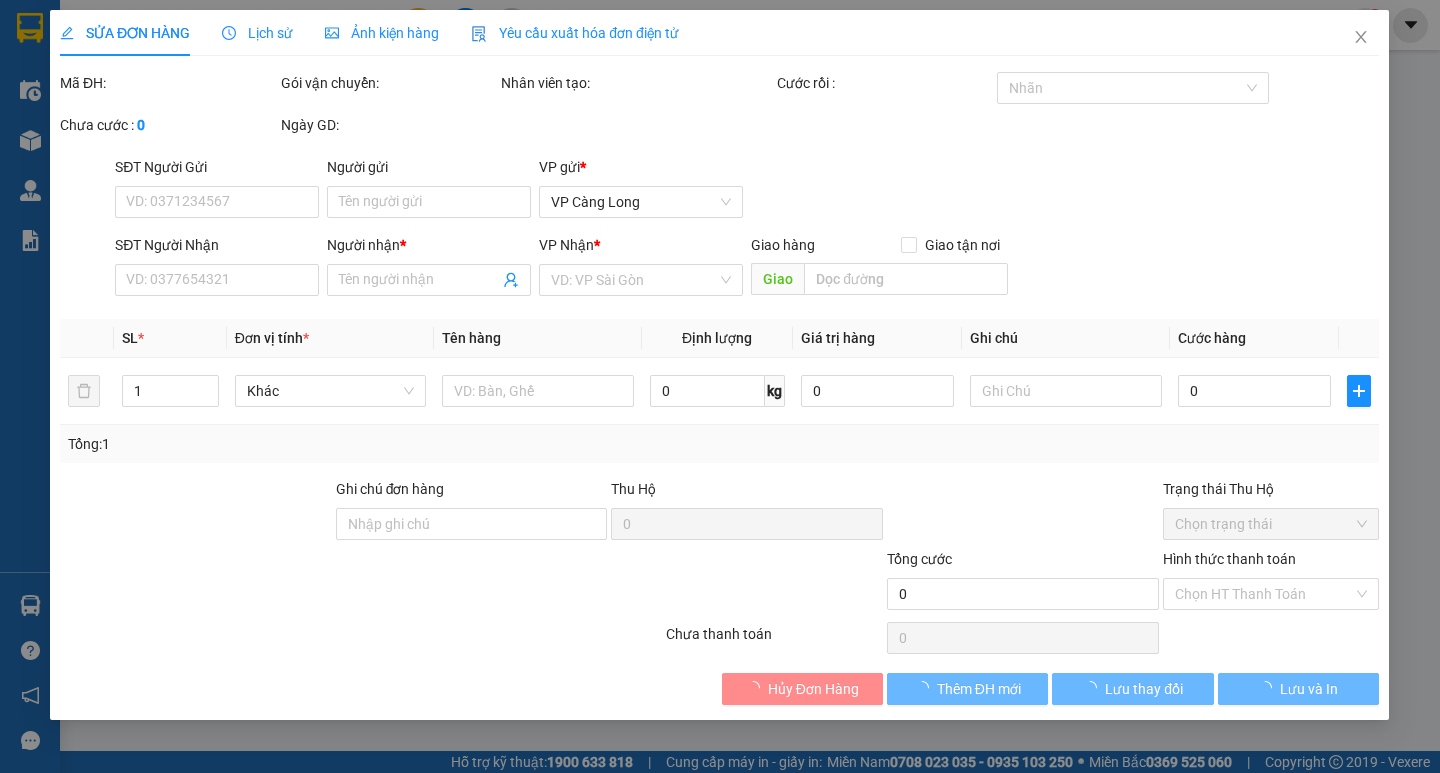 type on "0939590845" 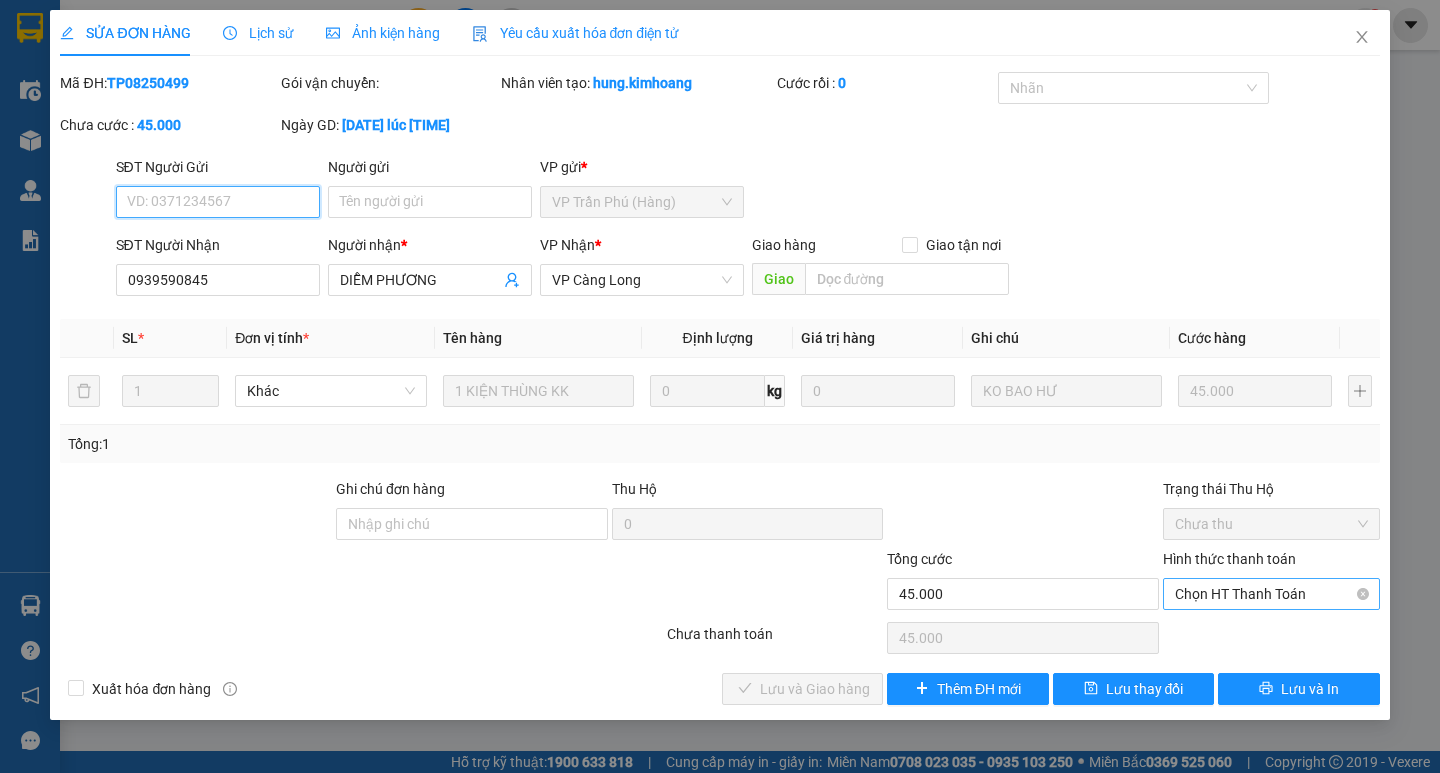 click on "Chọn HT Thanh Toán" at bounding box center (1271, 594) 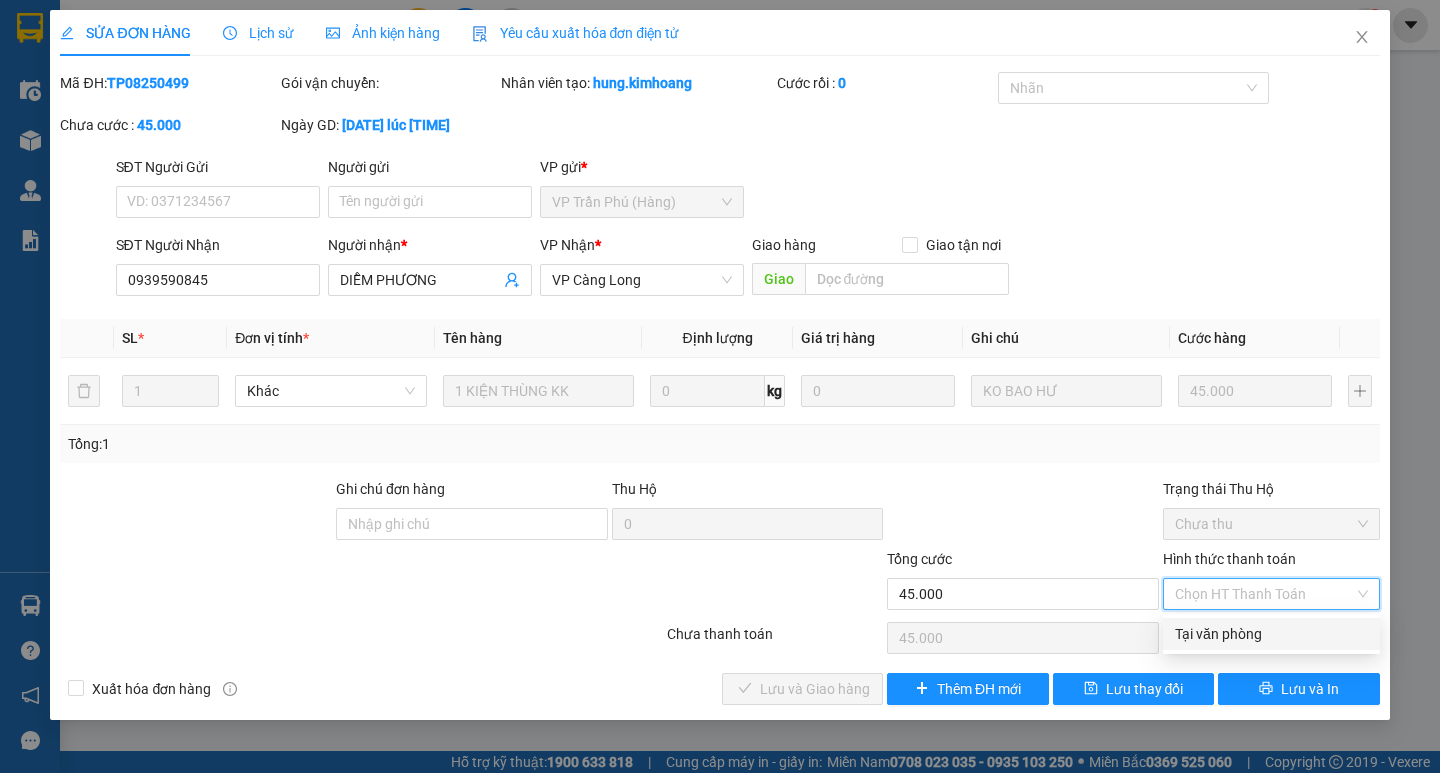 click on "Tại văn phòng" at bounding box center [1271, 634] 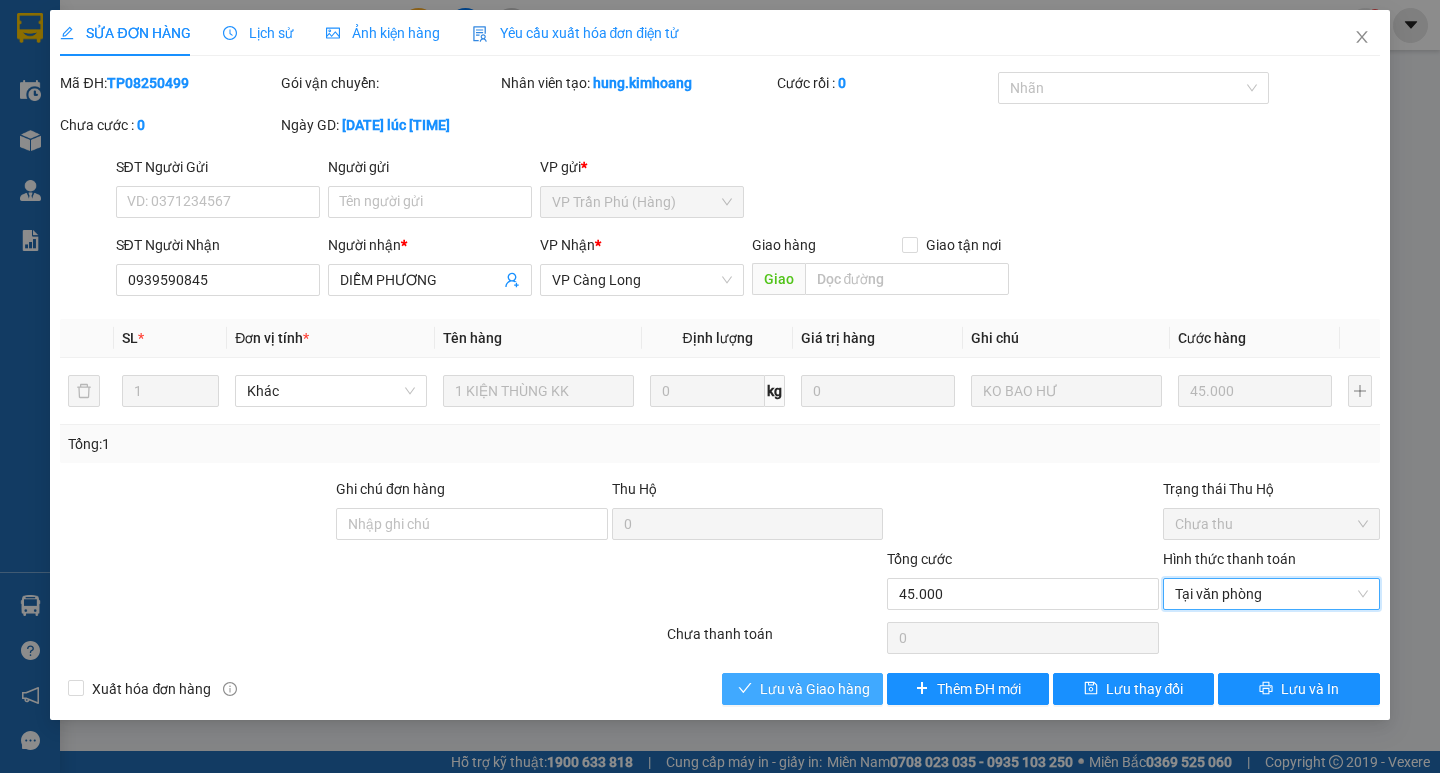 click on "Lưu và Giao hàng" at bounding box center [802, 689] 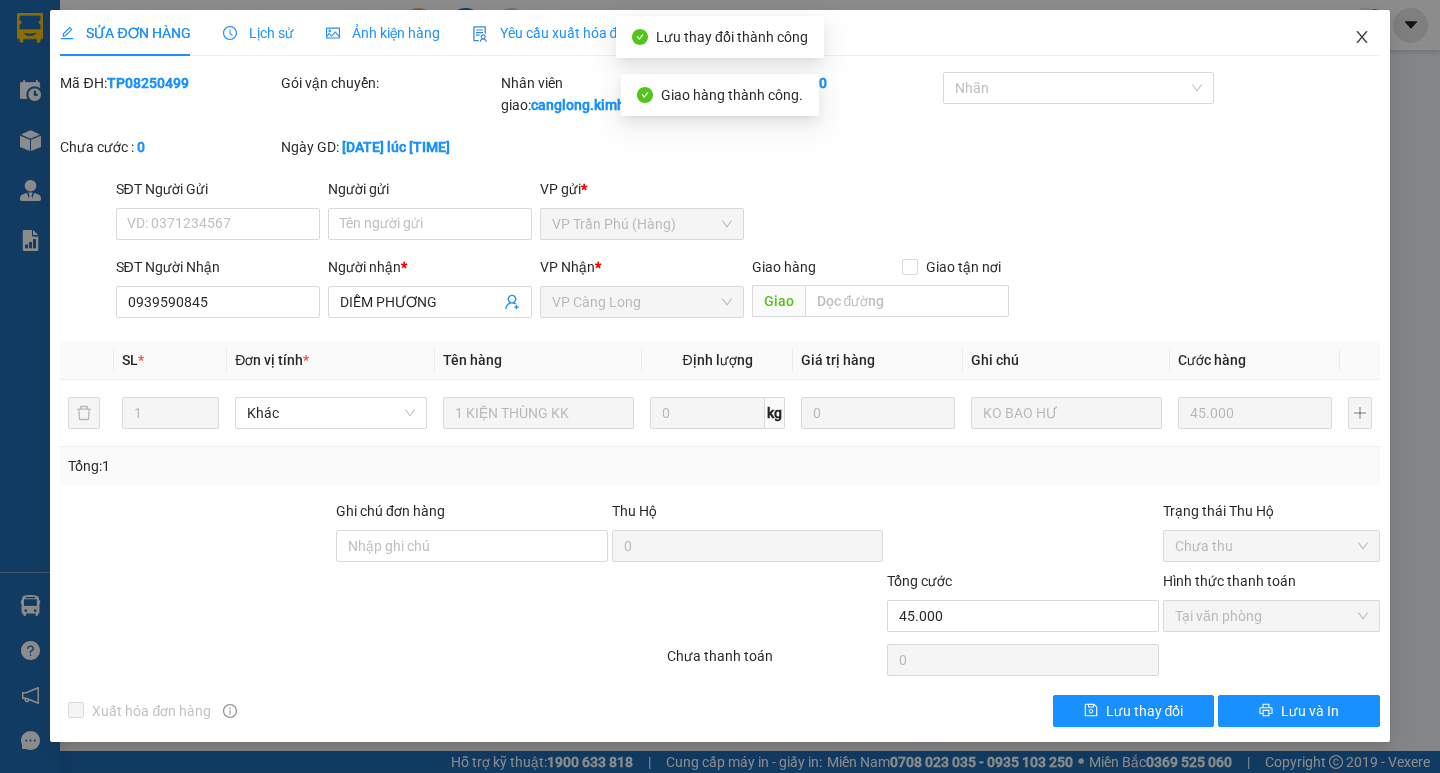 click at bounding box center [1362, 38] 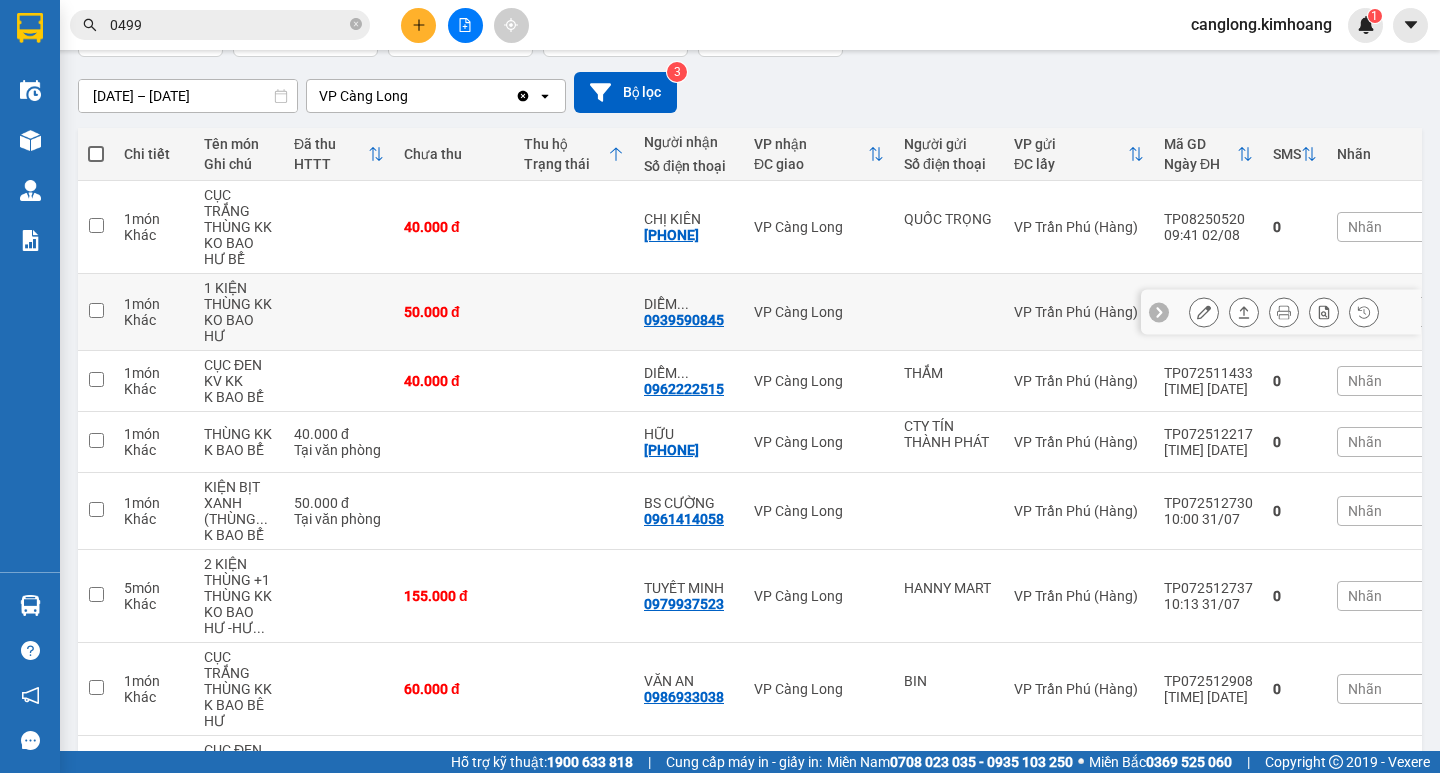 scroll, scrollTop: 200, scrollLeft: 0, axis: vertical 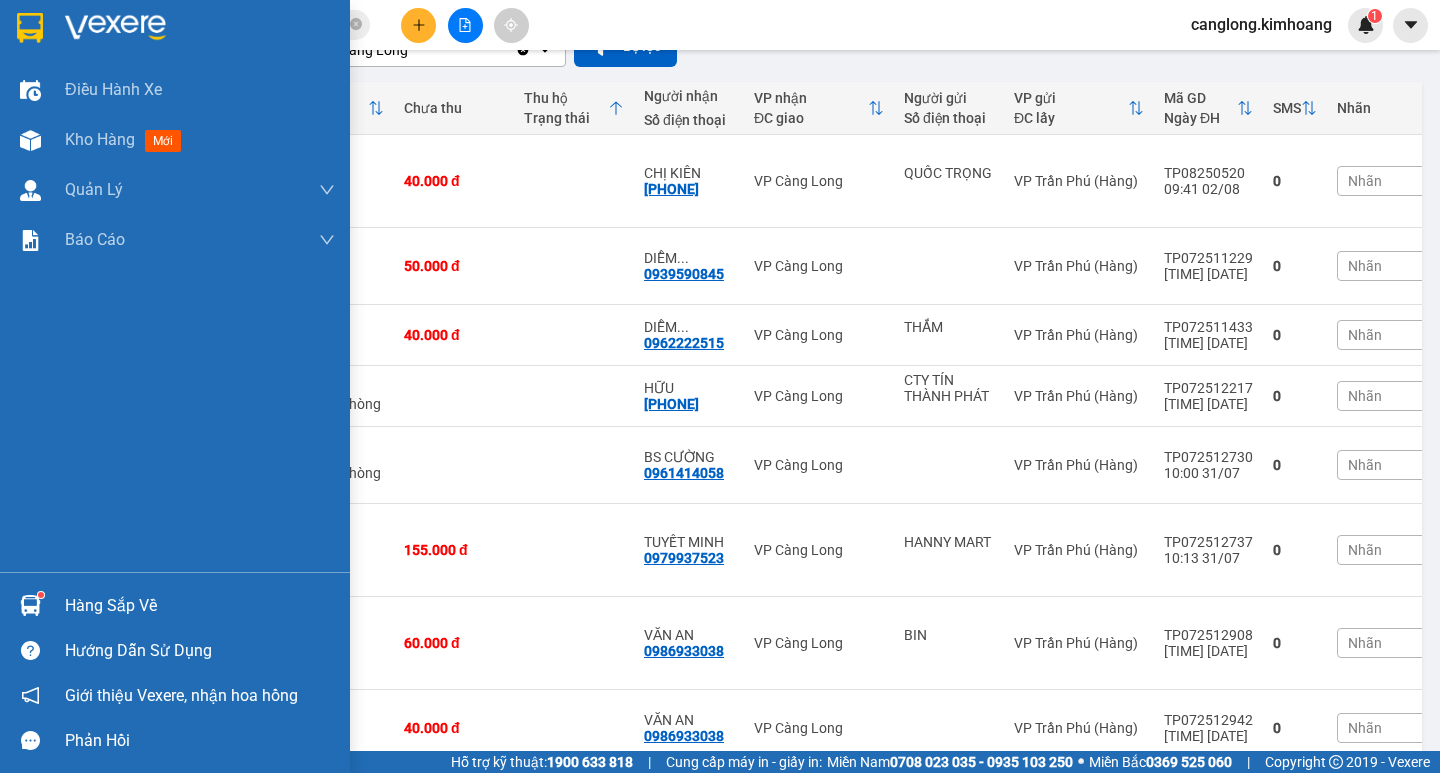 click at bounding box center (175, 32) 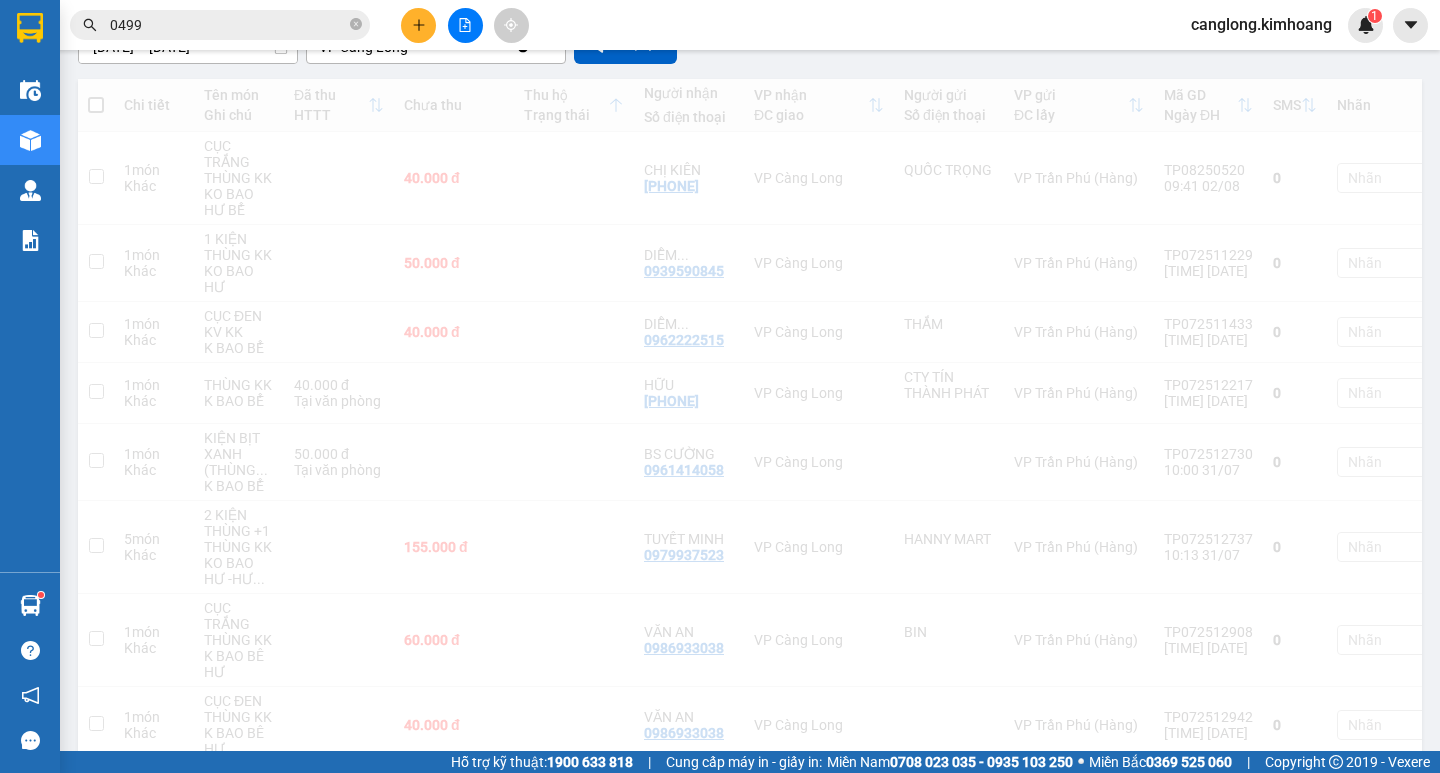 scroll, scrollTop: 0, scrollLeft: 0, axis: both 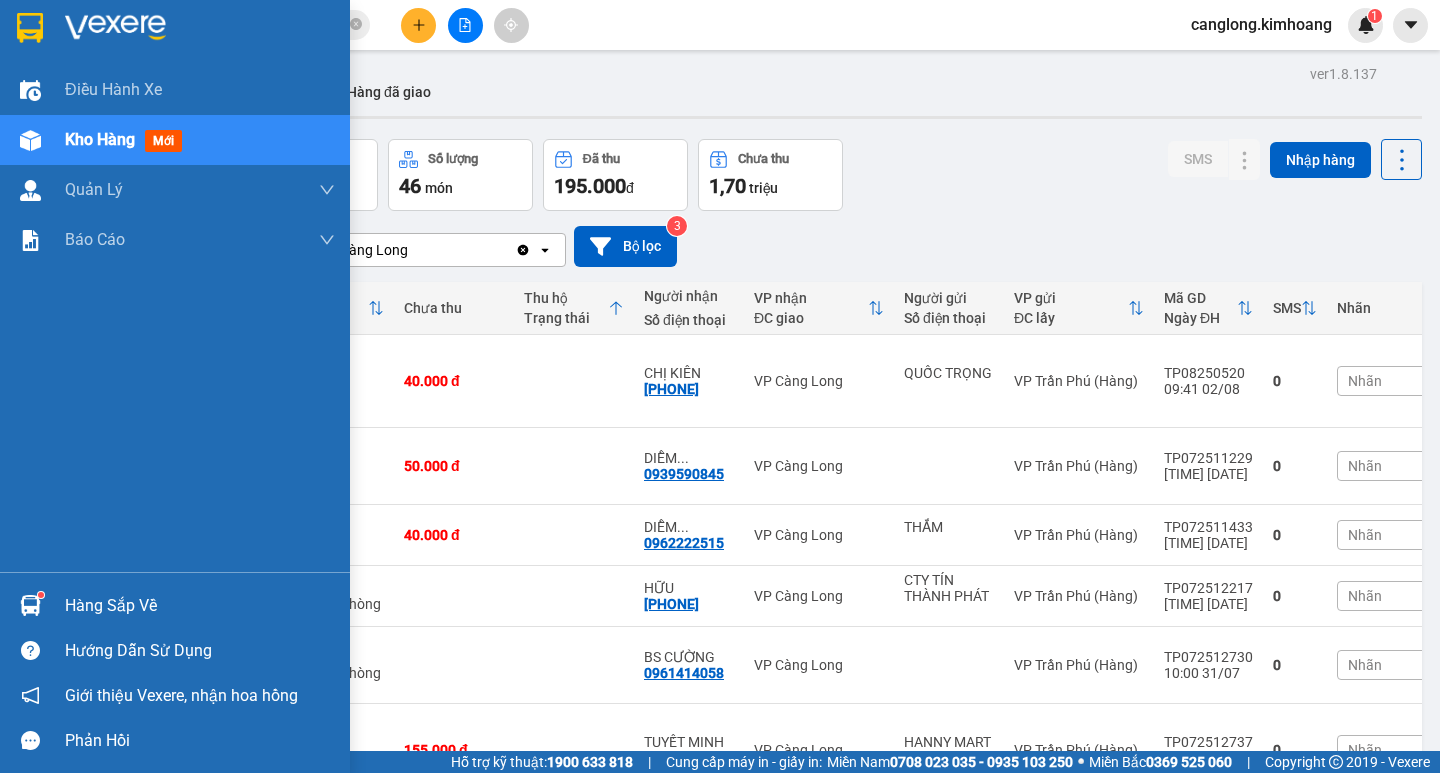 click at bounding box center (30, 605) 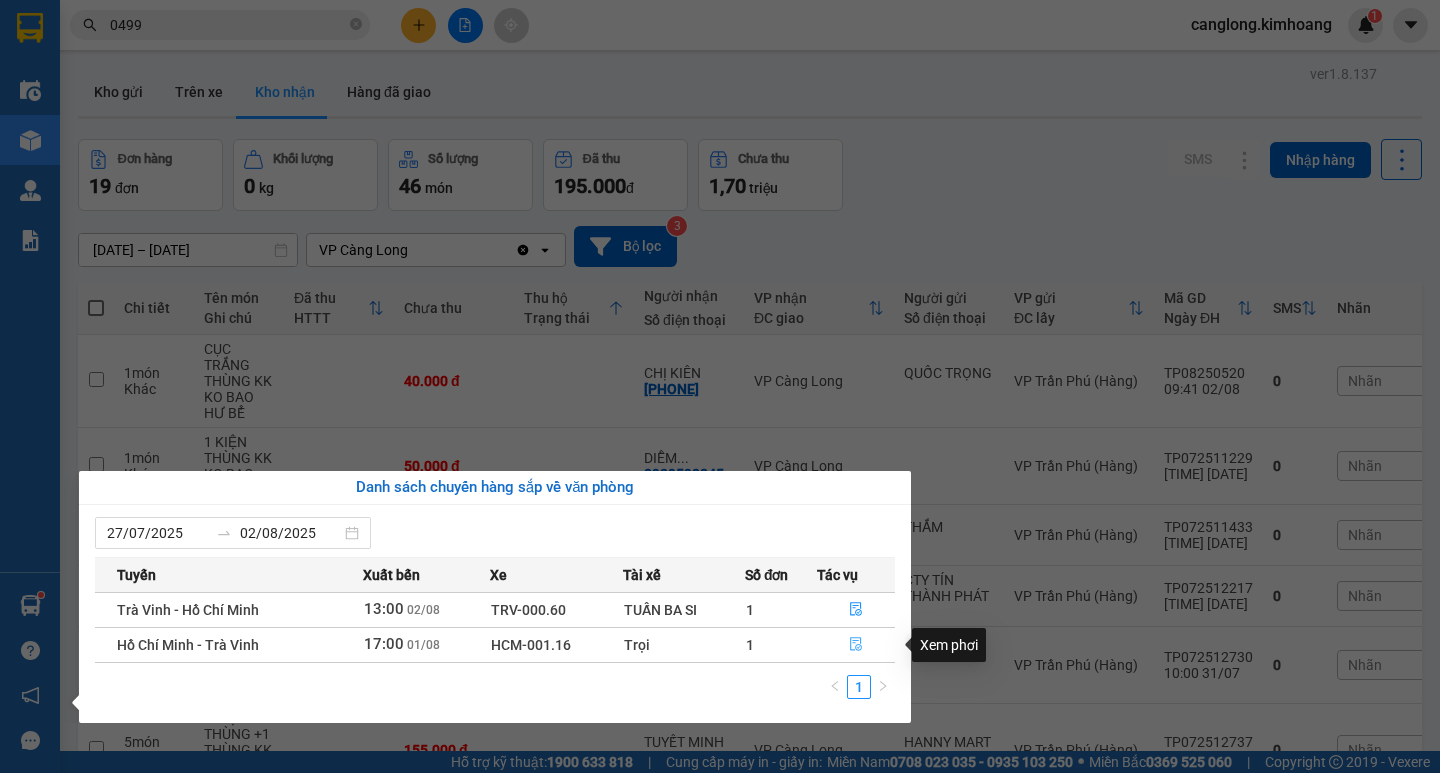click at bounding box center (856, 645) 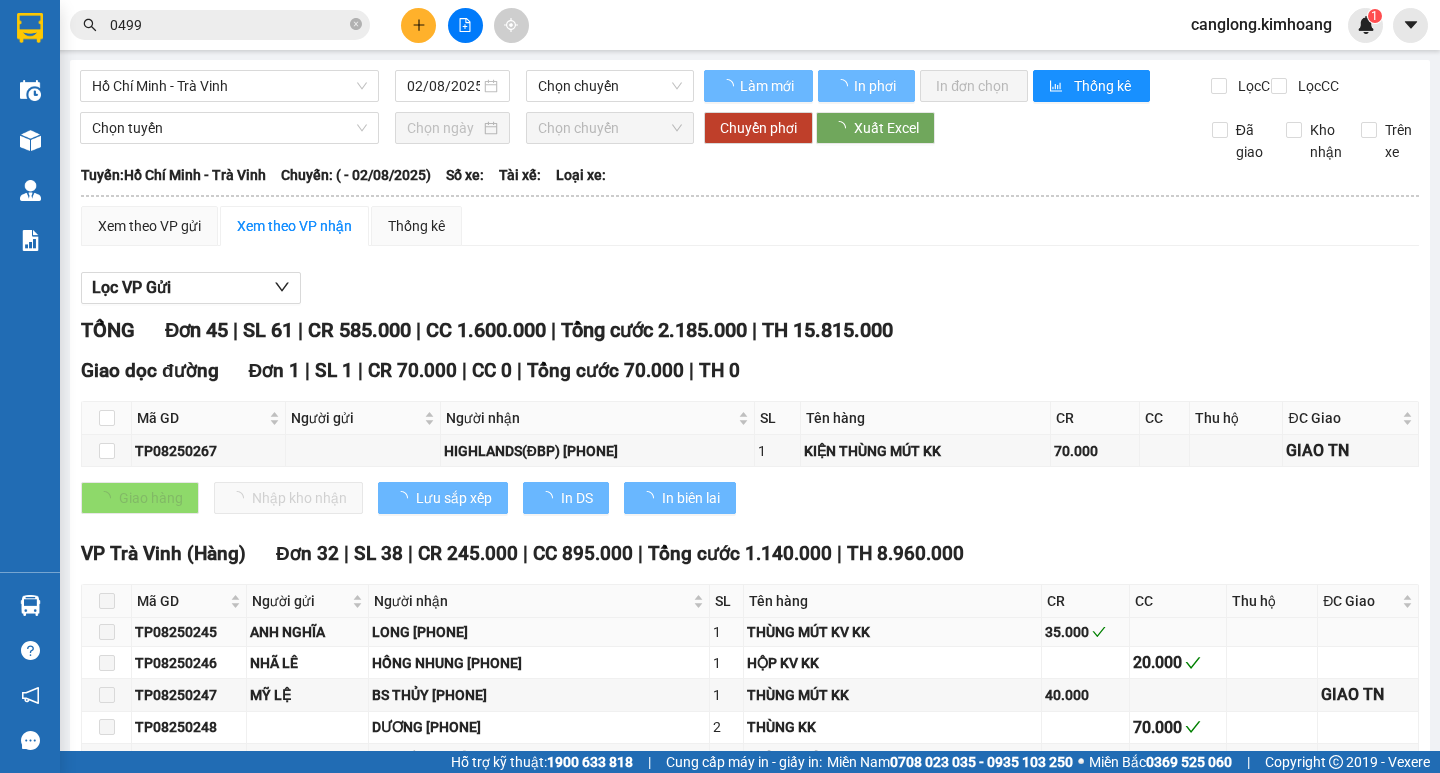 type on "01/08/2025" 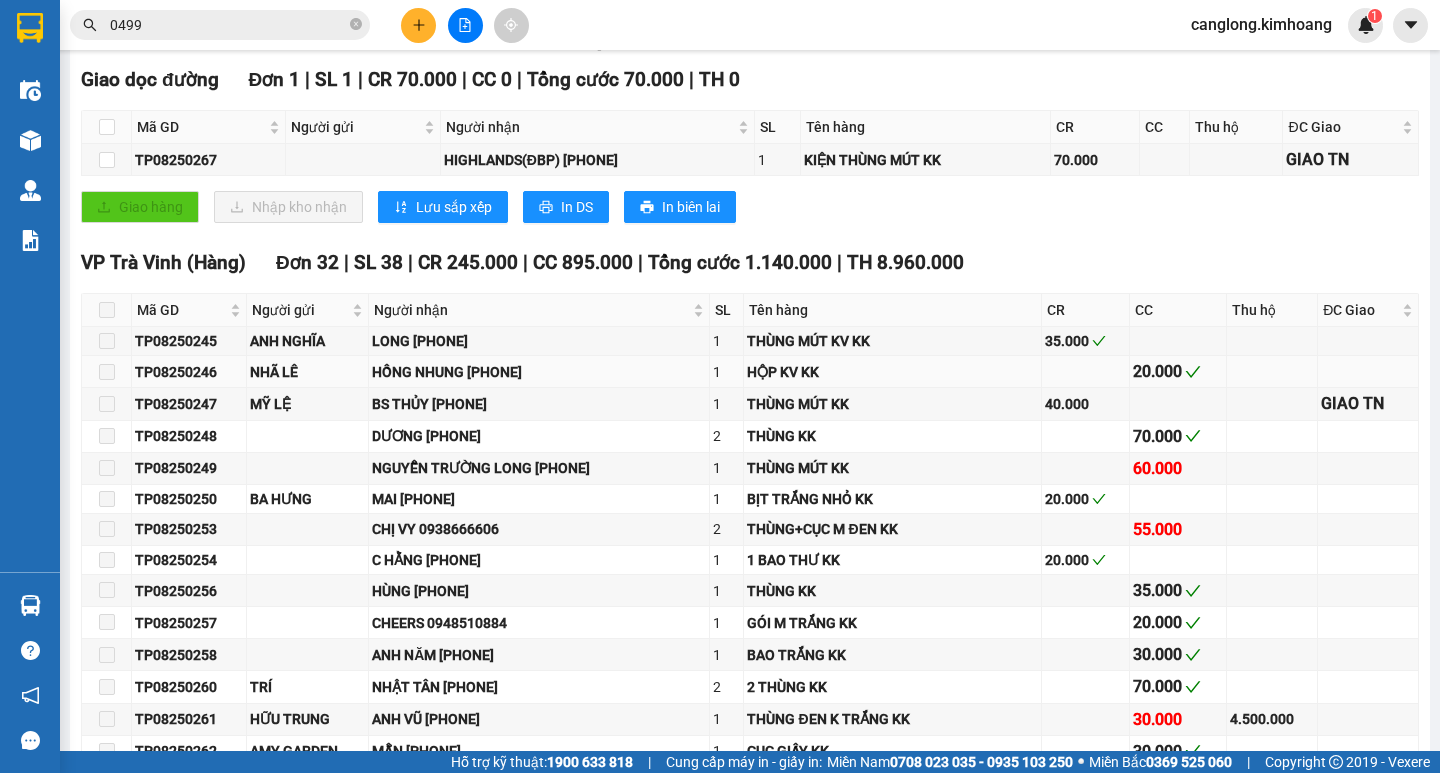 scroll, scrollTop: 0, scrollLeft: 0, axis: both 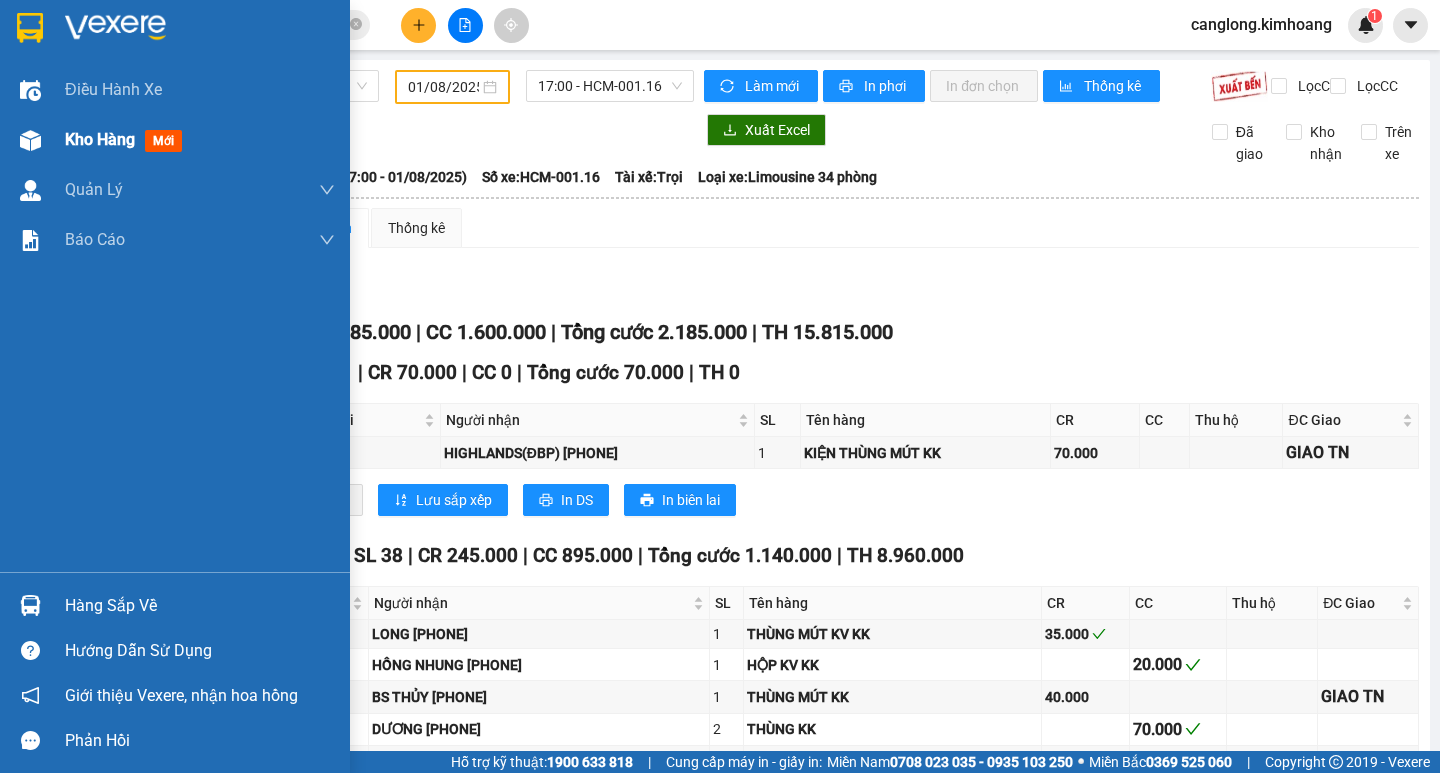 click at bounding box center (30, 140) 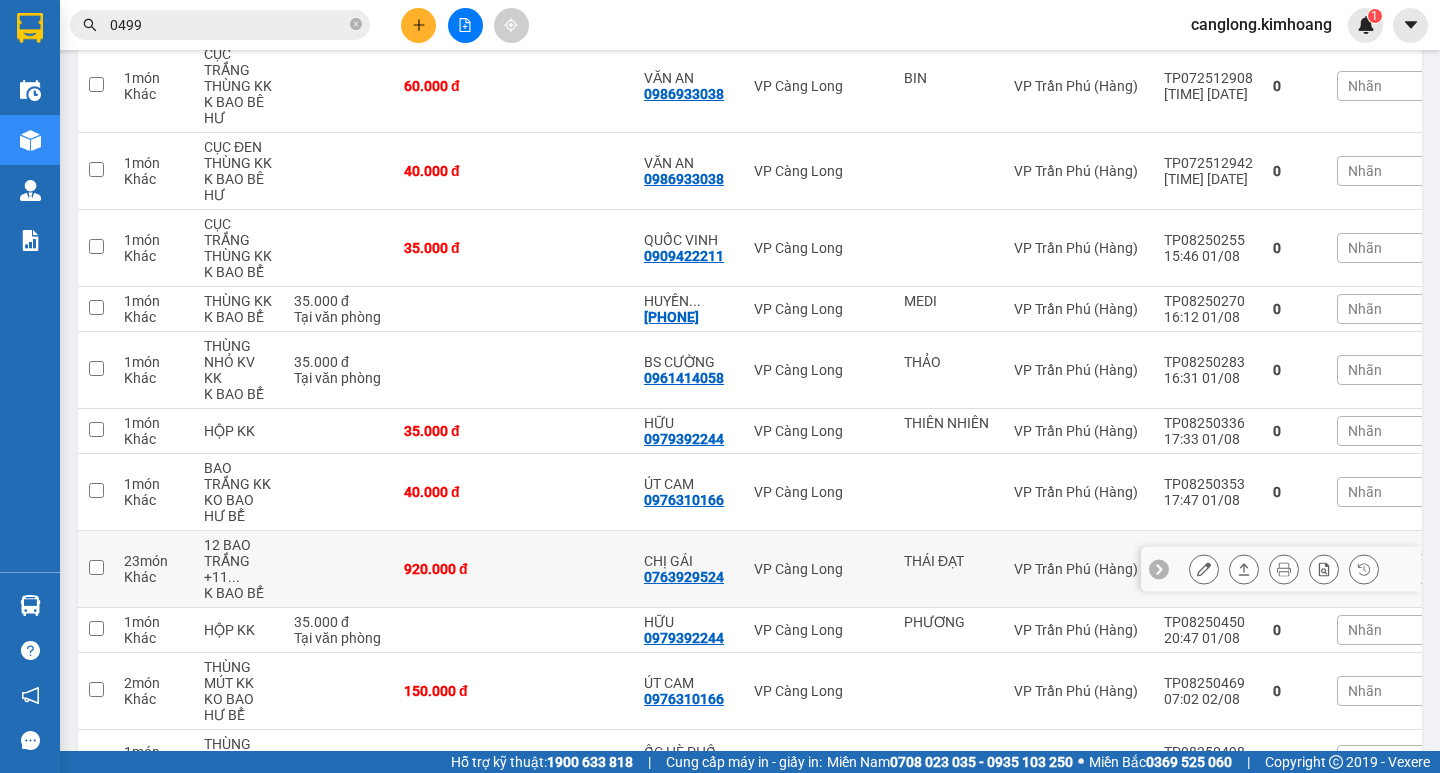 scroll, scrollTop: 800, scrollLeft: 0, axis: vertical 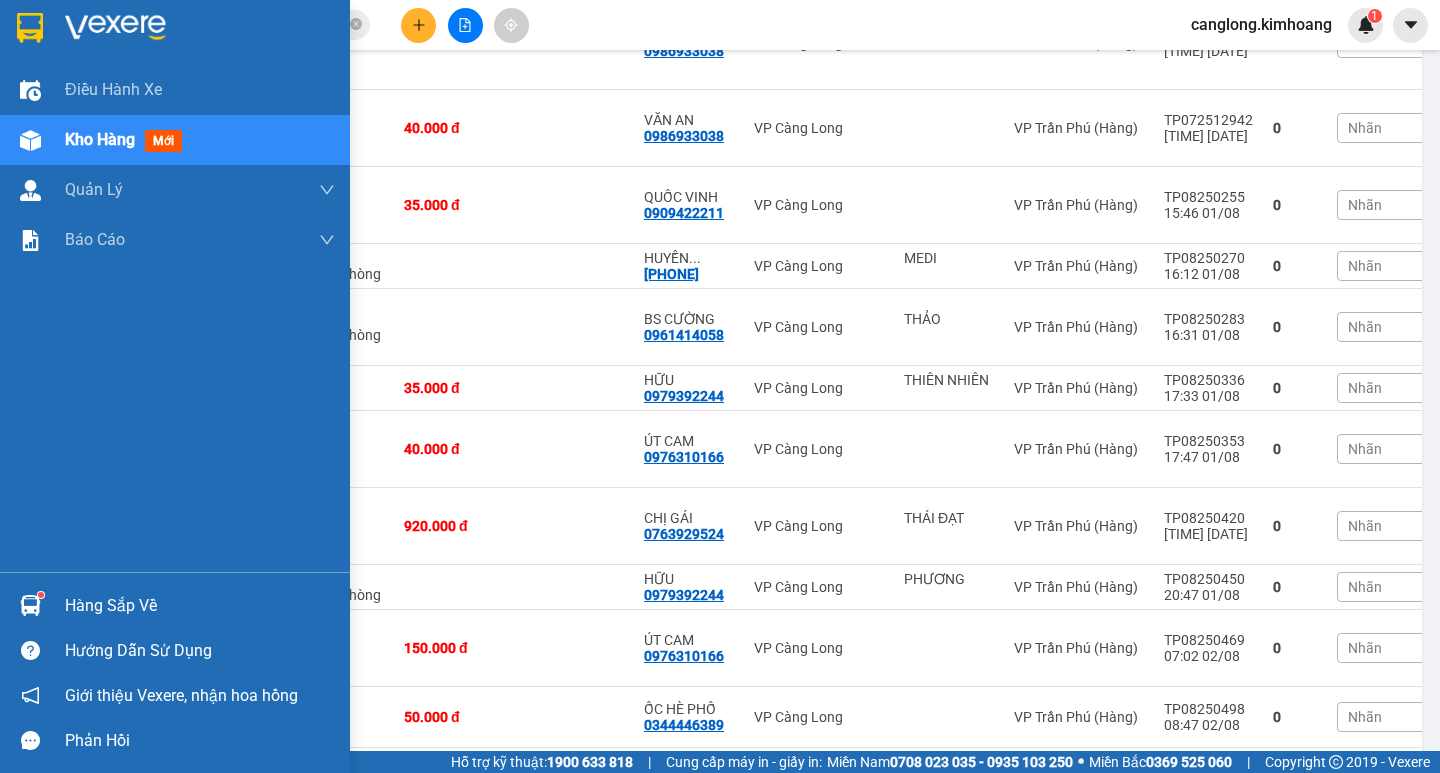 click on "Hàng sắp về" at bounding box center [200, 606] 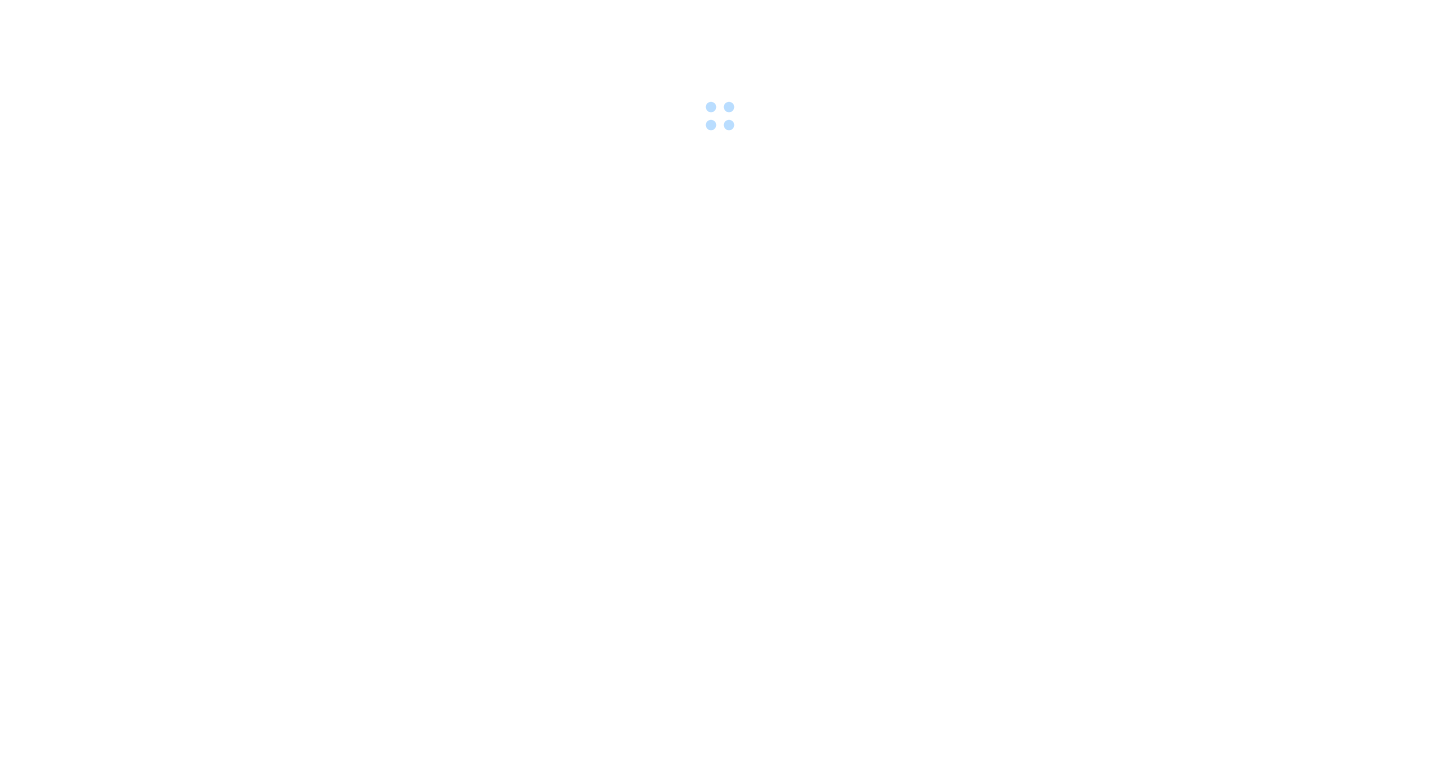 scroll, scrollTop: 0, scrollLeft: 0, axis: both 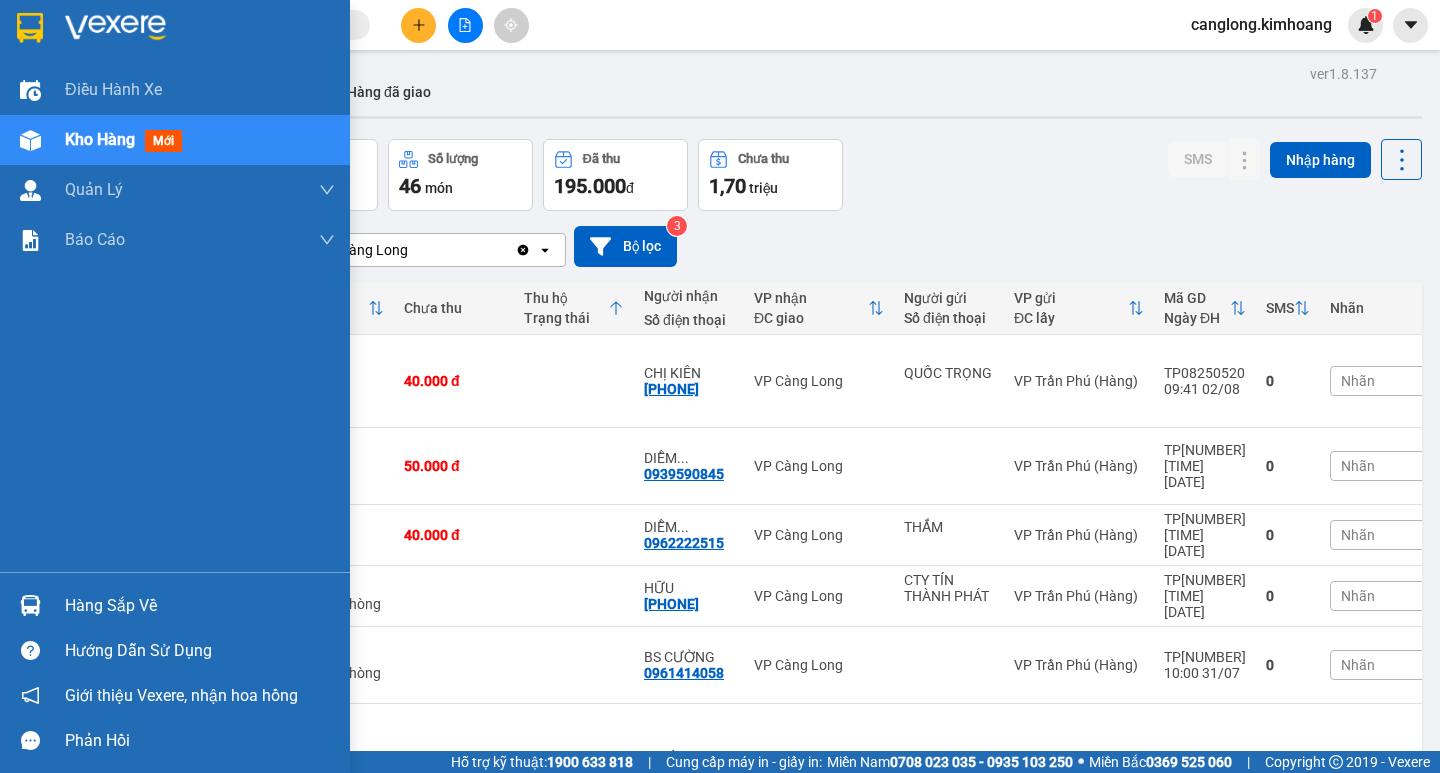 click at bounding box center (30, 605) 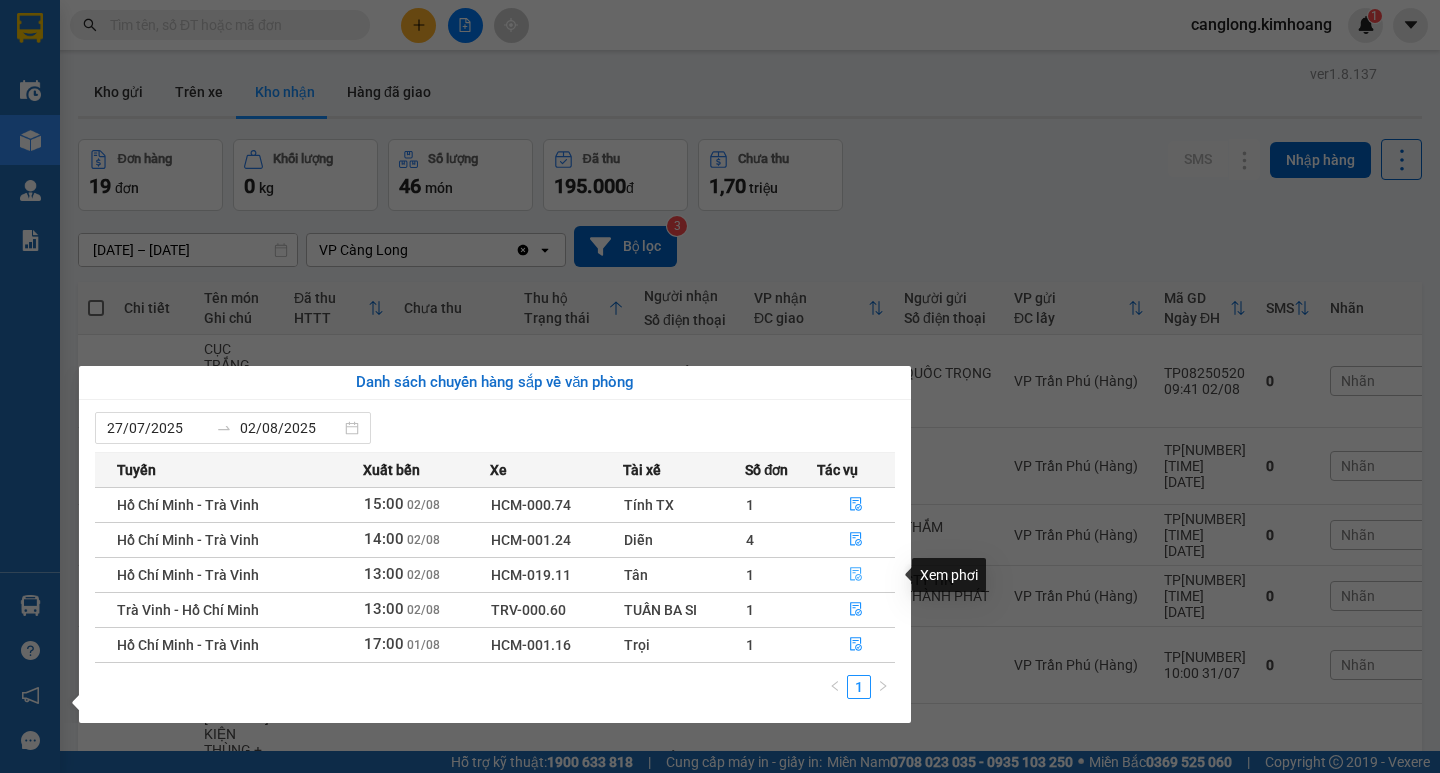 click 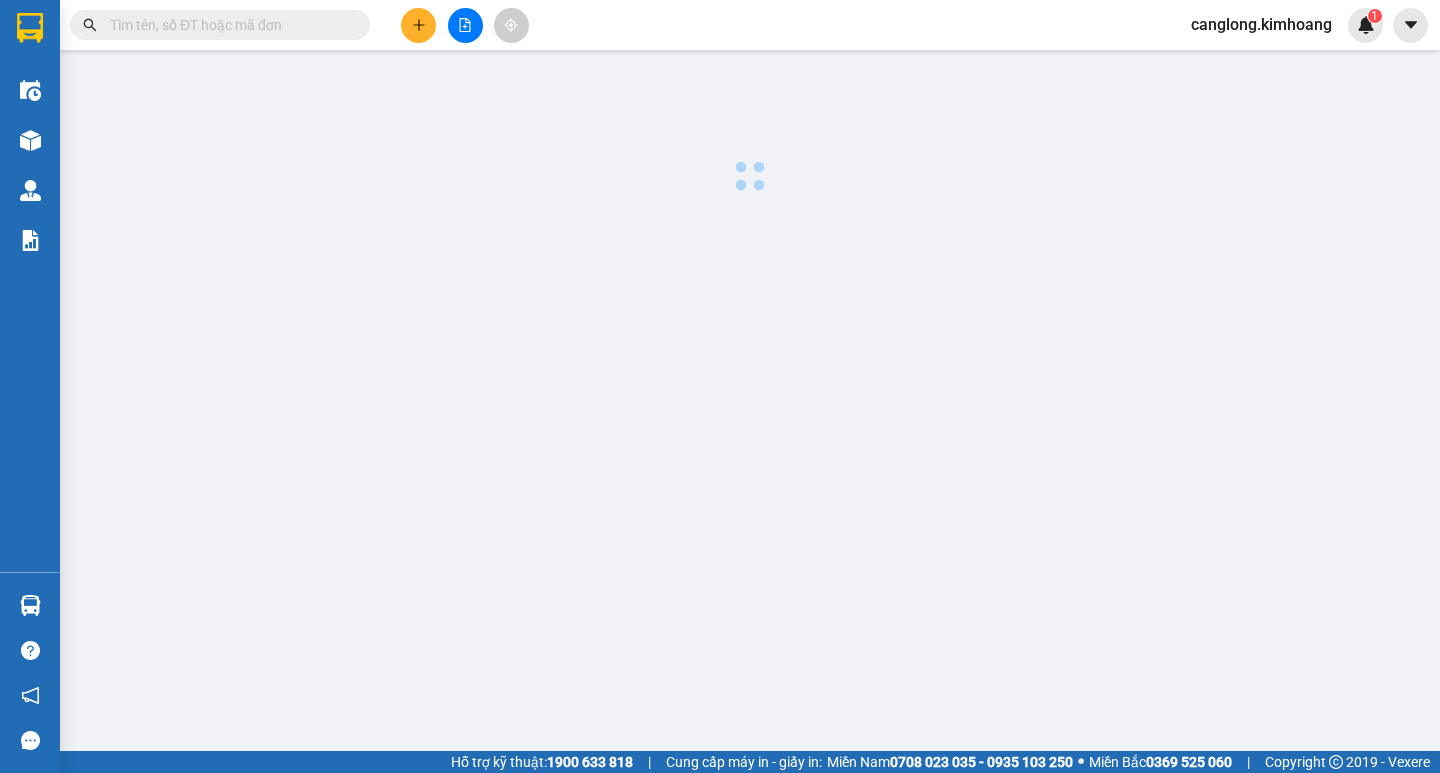 click at bounding box center (720, 375) 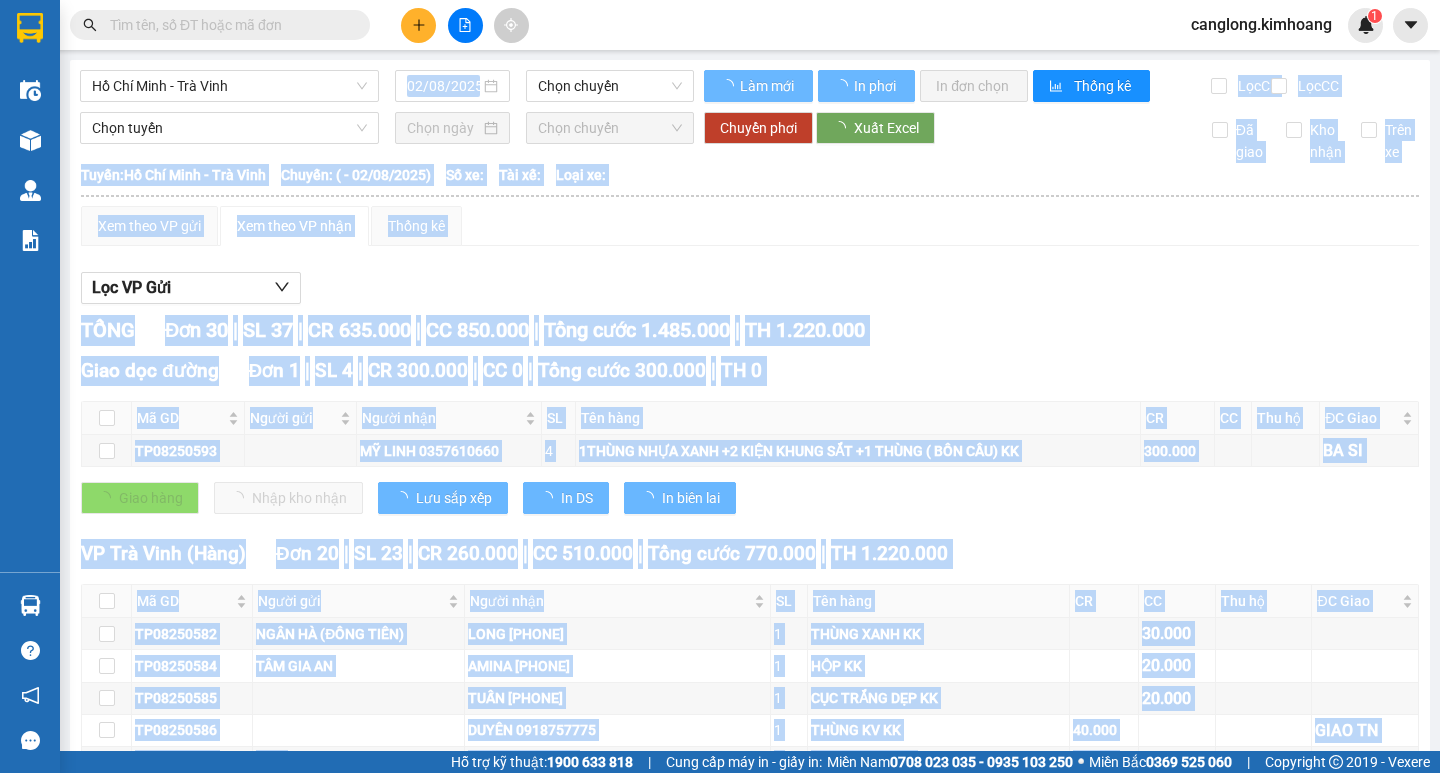click on "TH   [PRICE]" at bounding box center [889, 553] 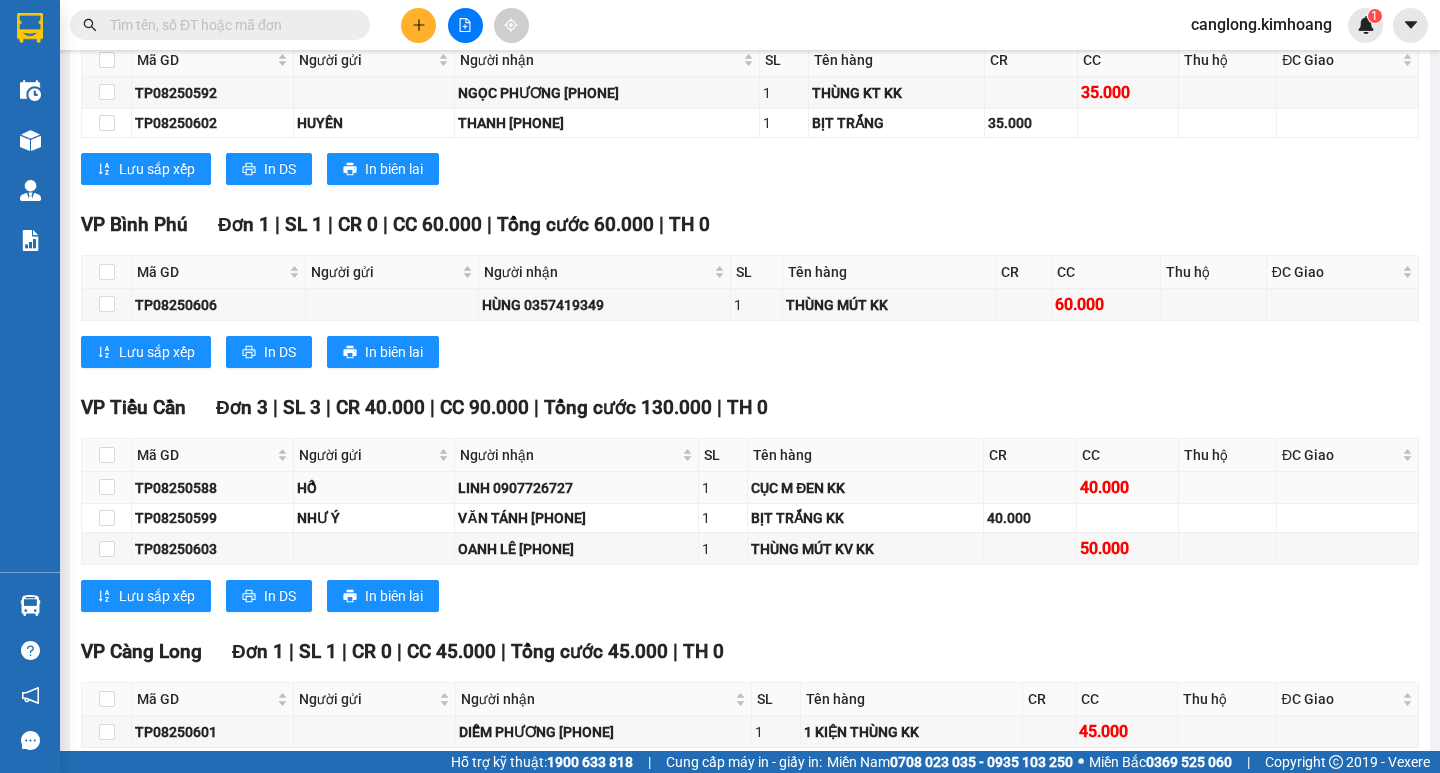 scroll, scrollTop: 1600, scrollLeft: 0, axis: vertical 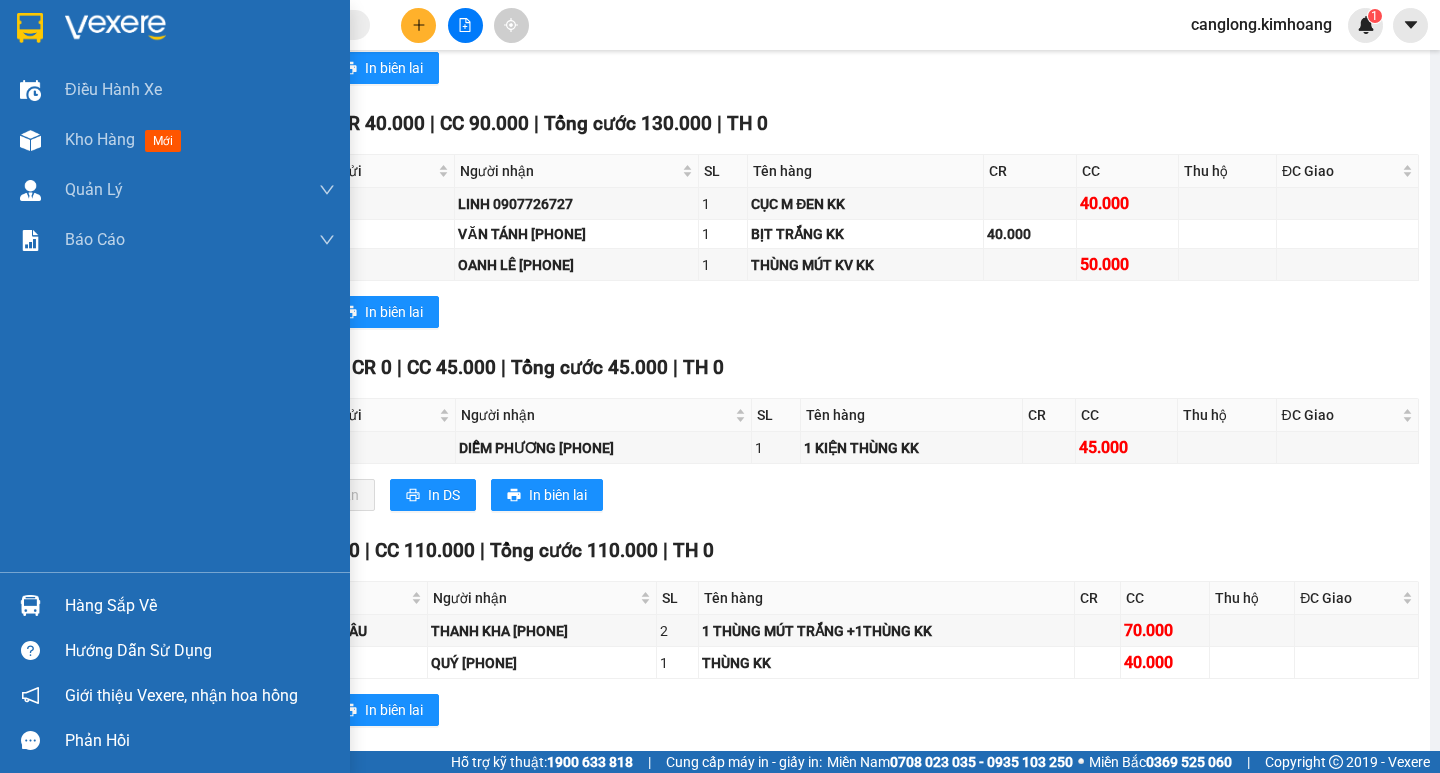 click at bounding box center (30, 605) 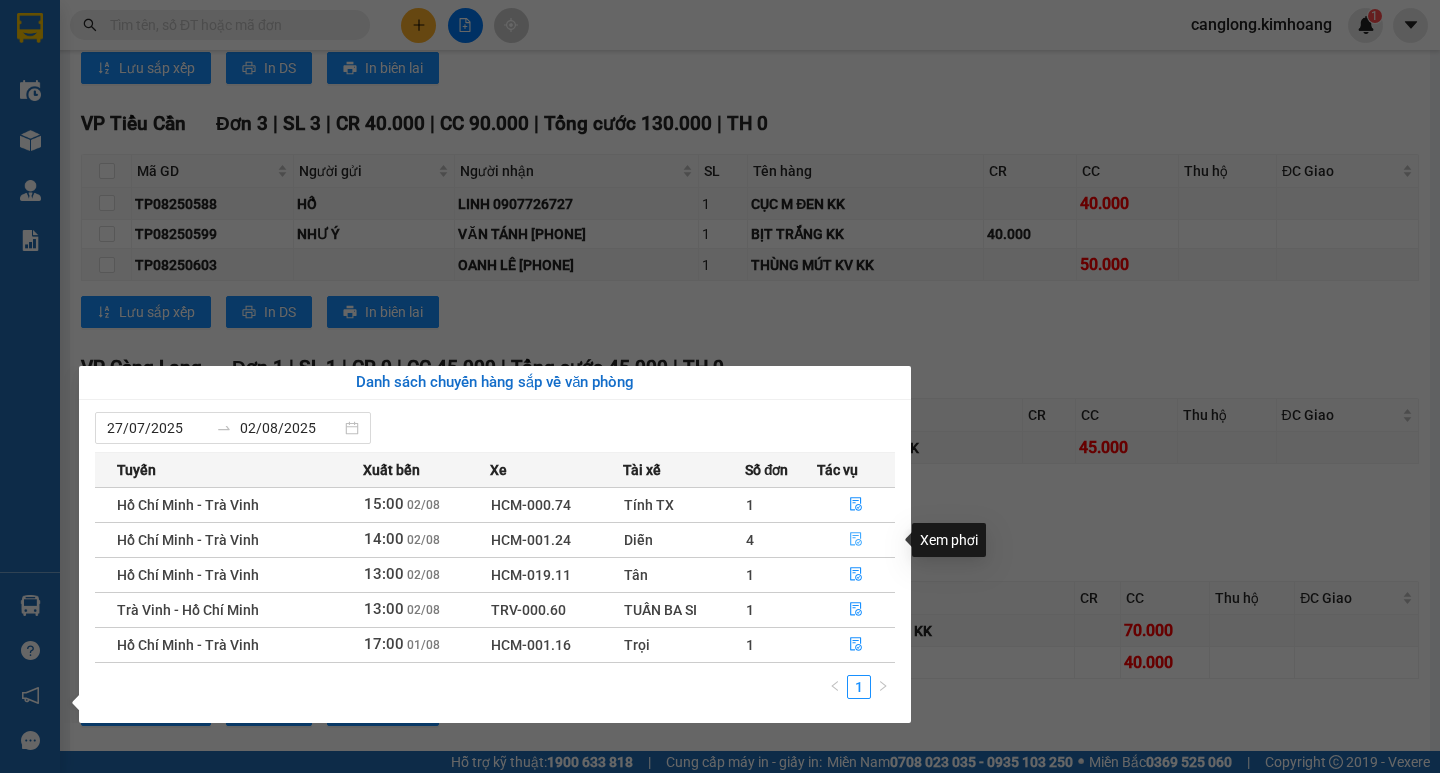 click at bounding box center (856, 540) 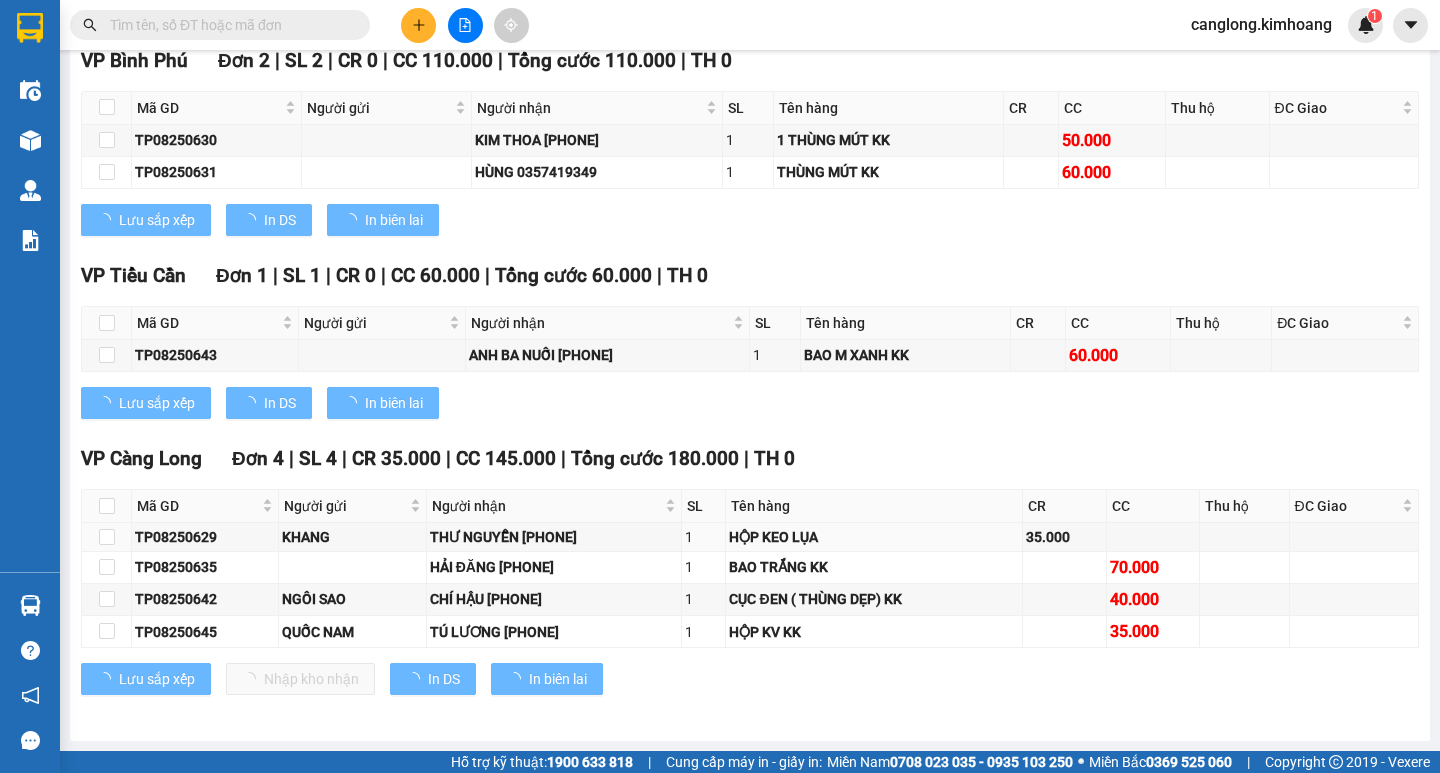 scroll, scrollTop: 1160, scrollLeft: 0, axis: vertical 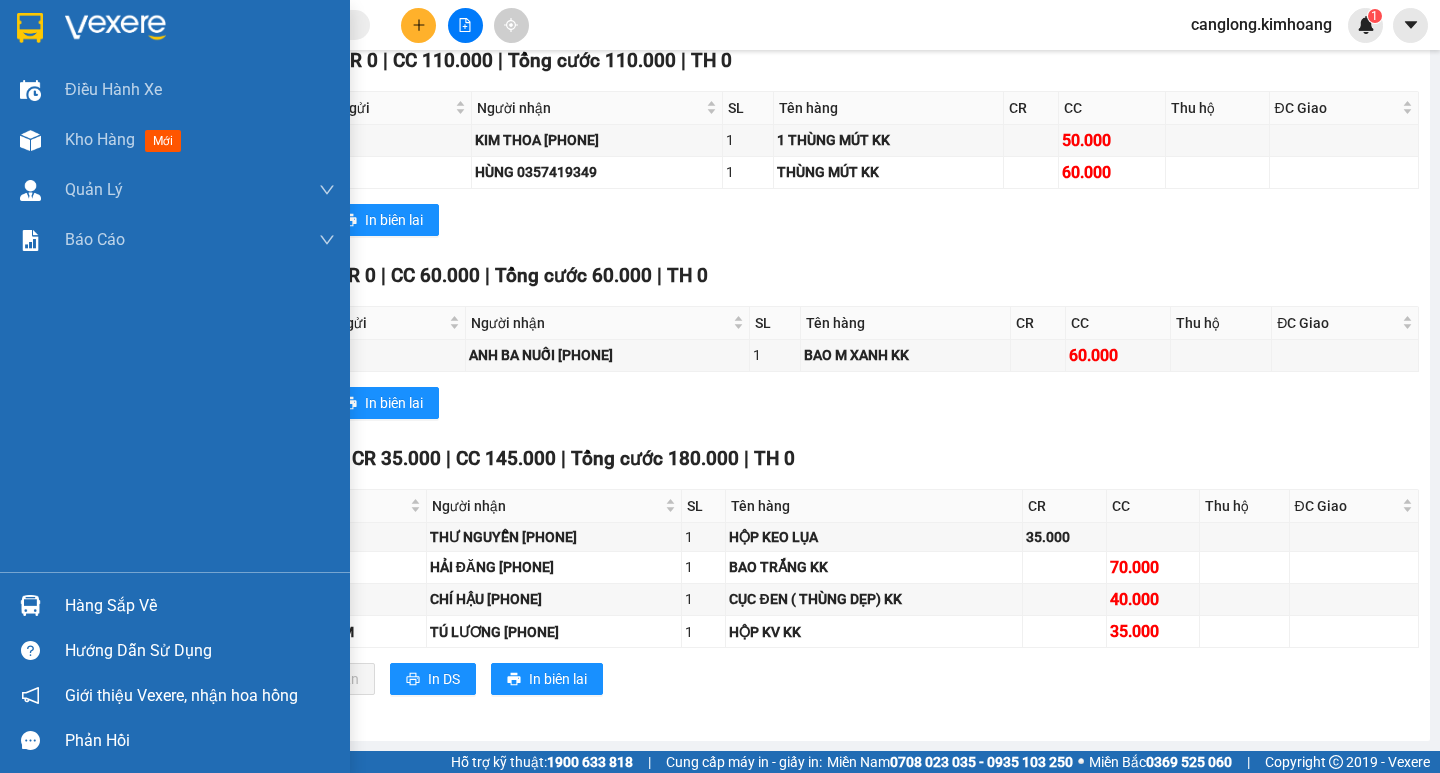 click on "Hàng sắp về" at bounding box center [200, 606] 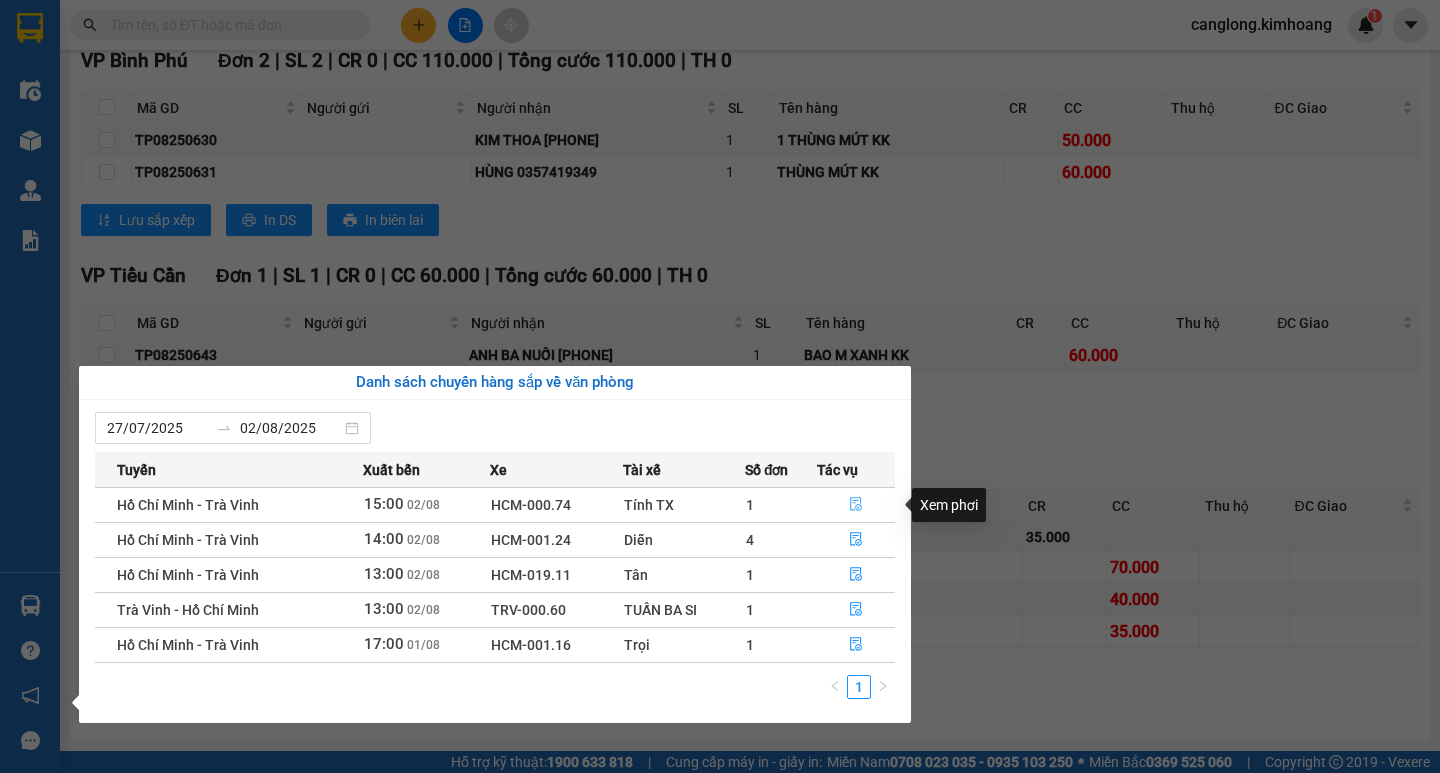 click at bounding box center (856, 505) 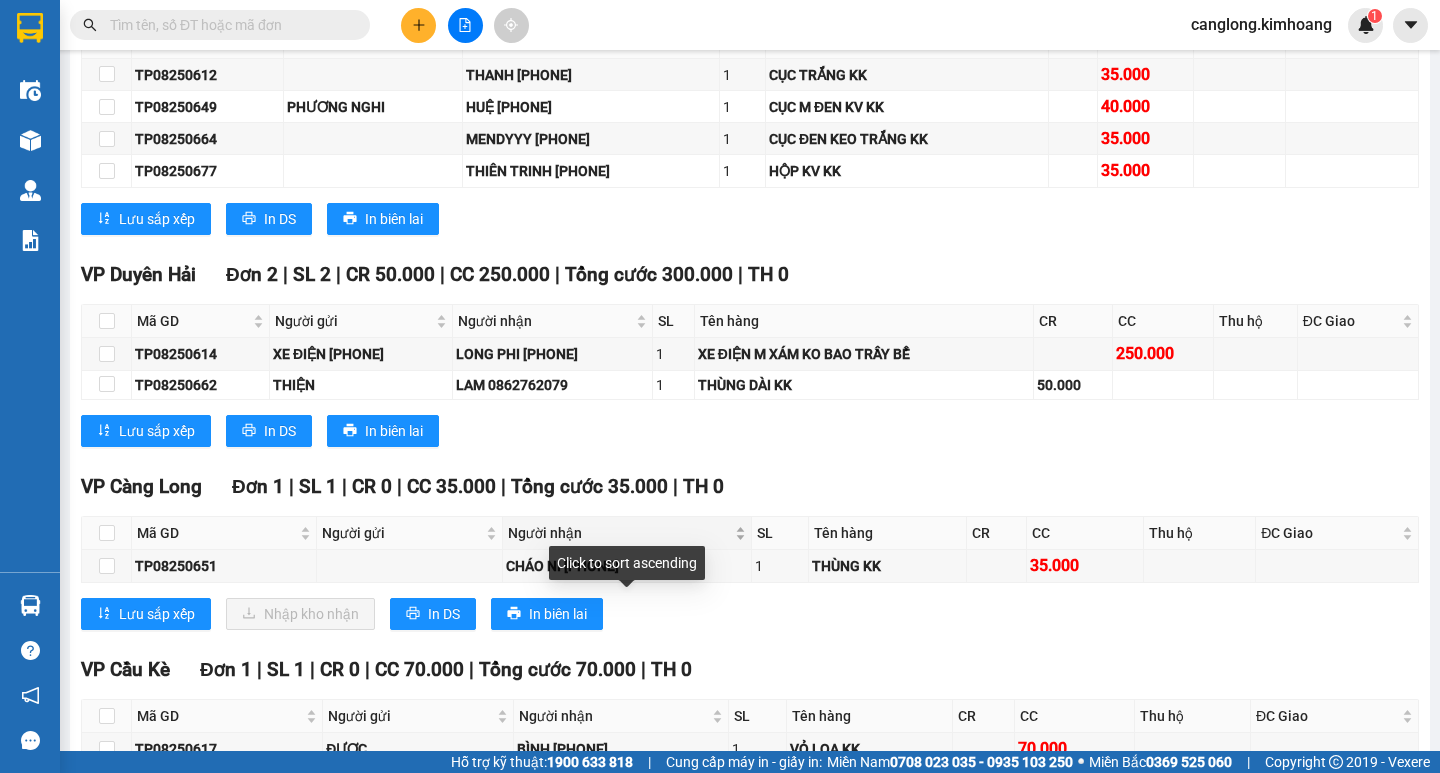 scroll, scrollTop: 1915, scrollLeft: 0, axis: vertical 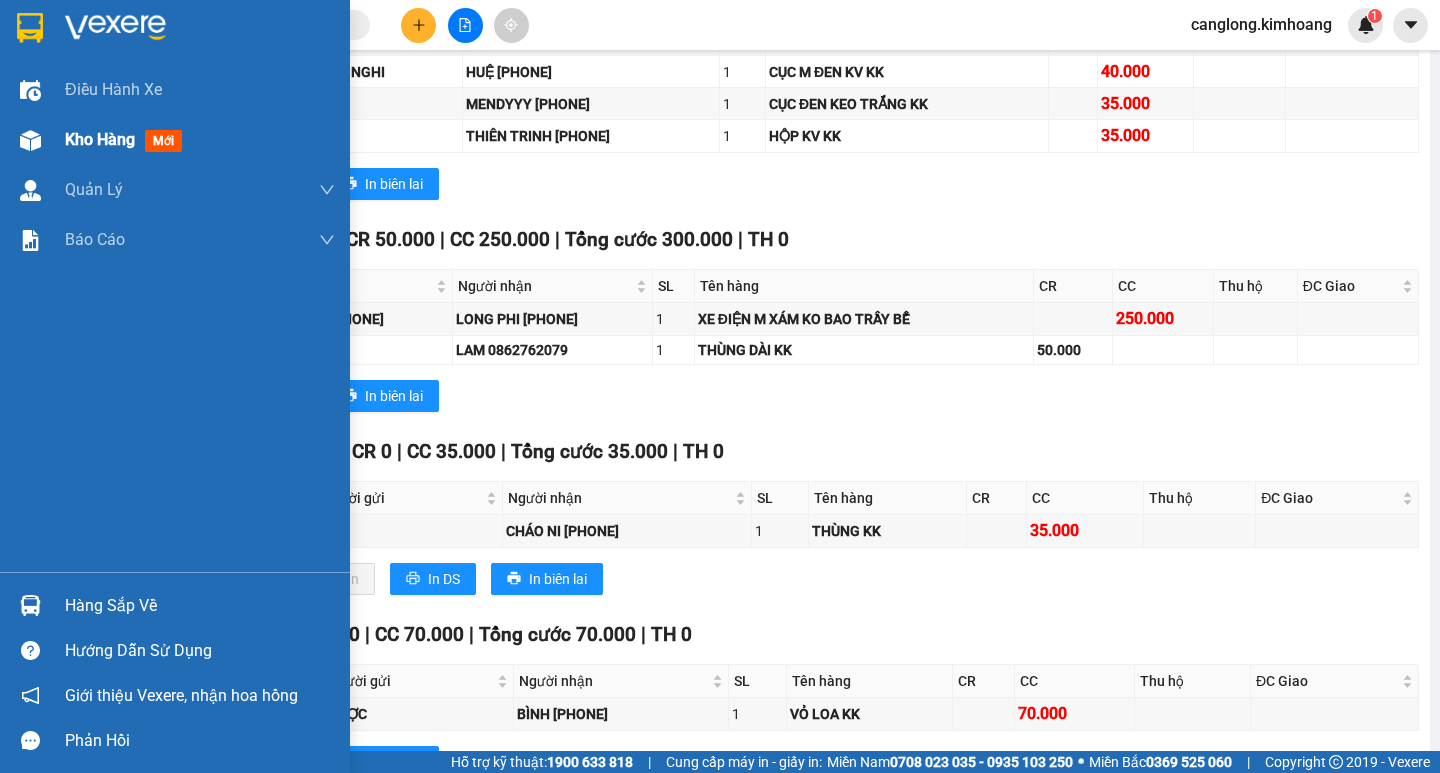 click on "Kho hàng mới" at bounding box center [175, 140] 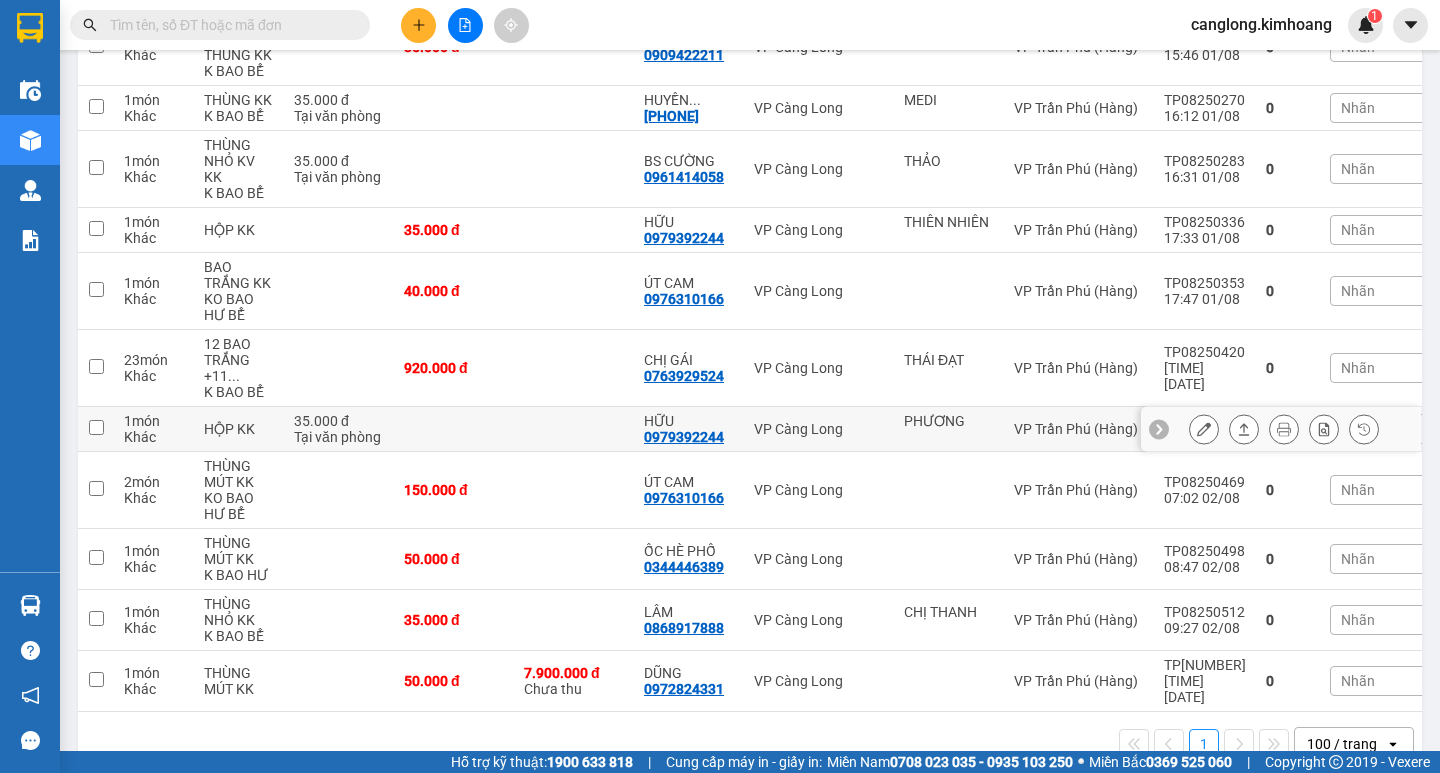 scroll, scrollTop: 993, scrollLeft: 0, axis: vertical 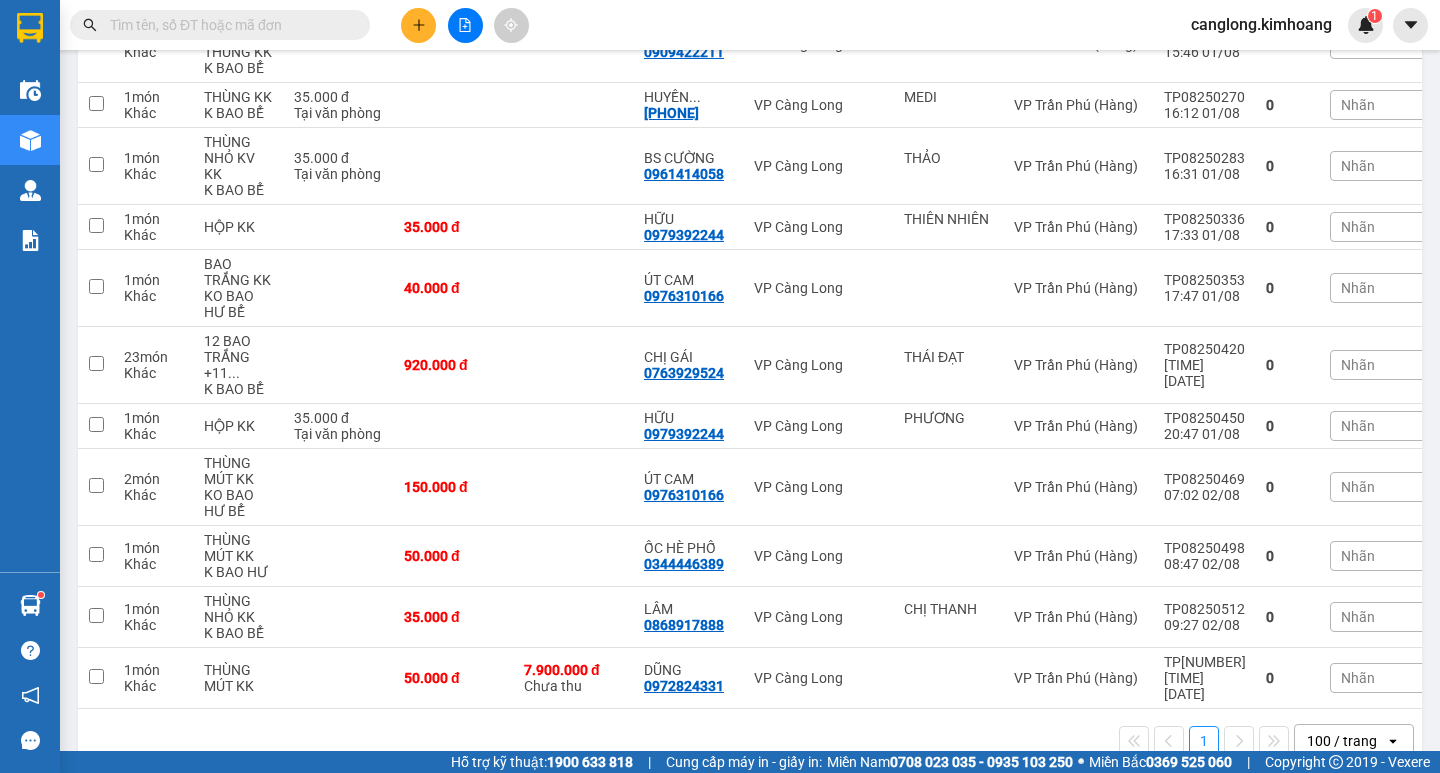 drag, startPoint x: 1386, startPoint y: 7, endPoint x: 1412, endPoint y: -27, distance: 42.80187 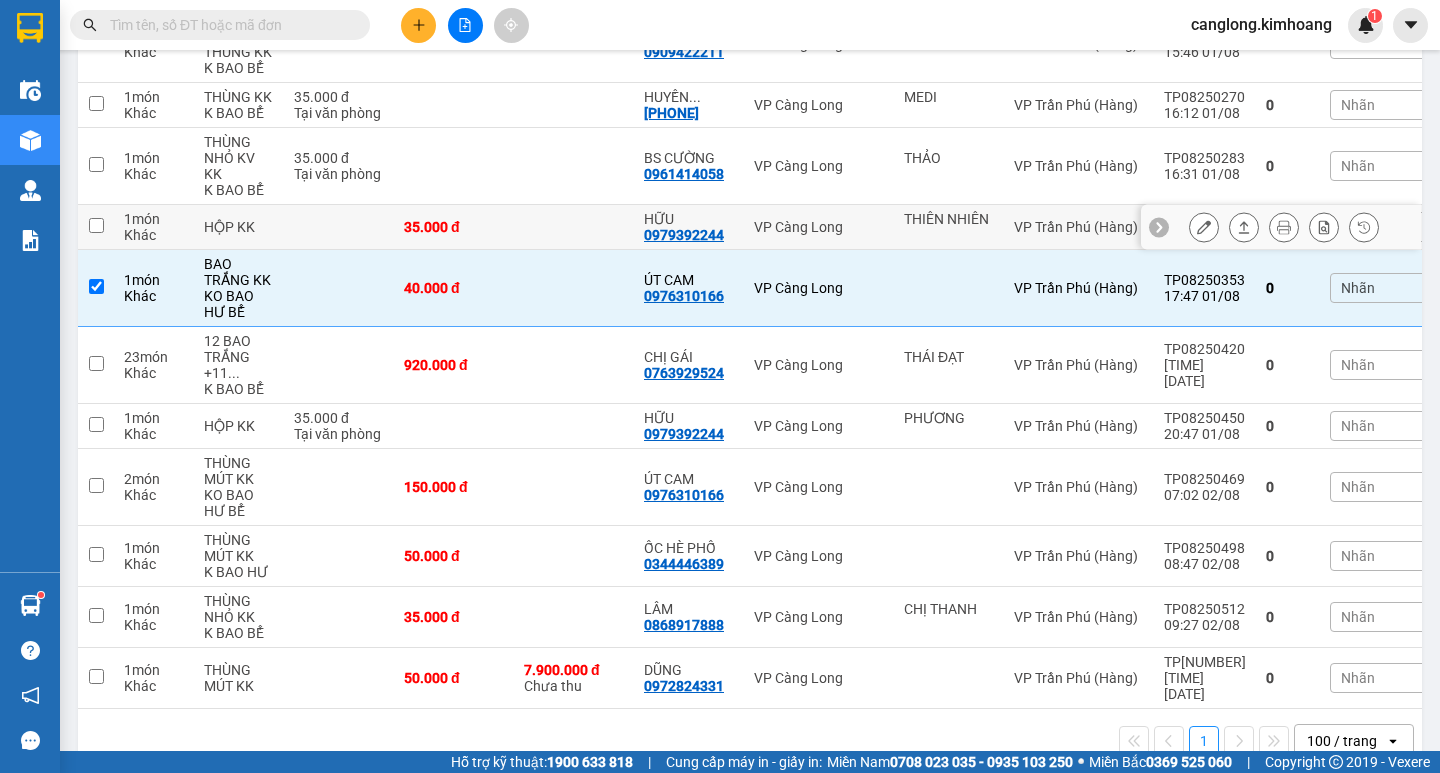 scroll, scrollTop: 593, scrollLeft: 0, axis: vertical 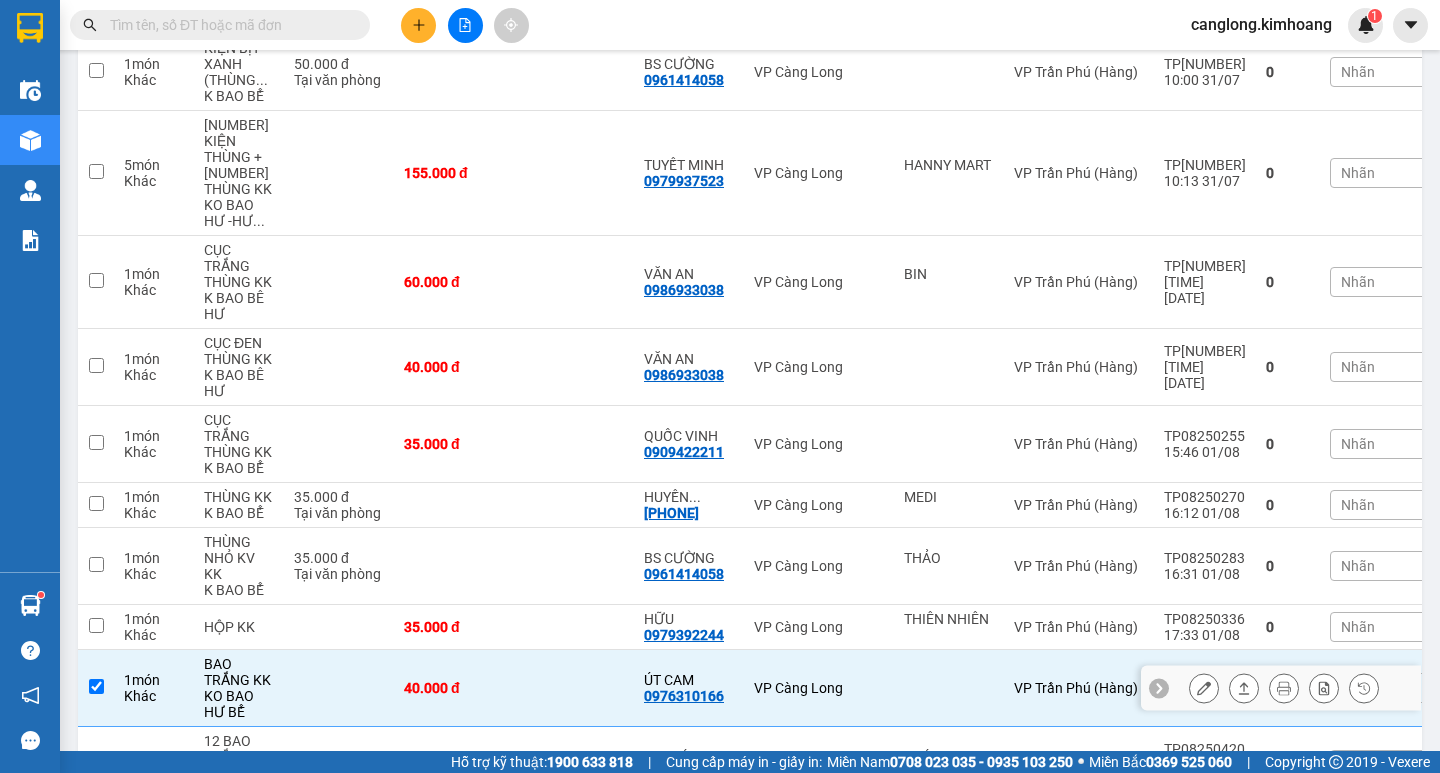 click on "40.000 đ" at bounding box center [454, 688] 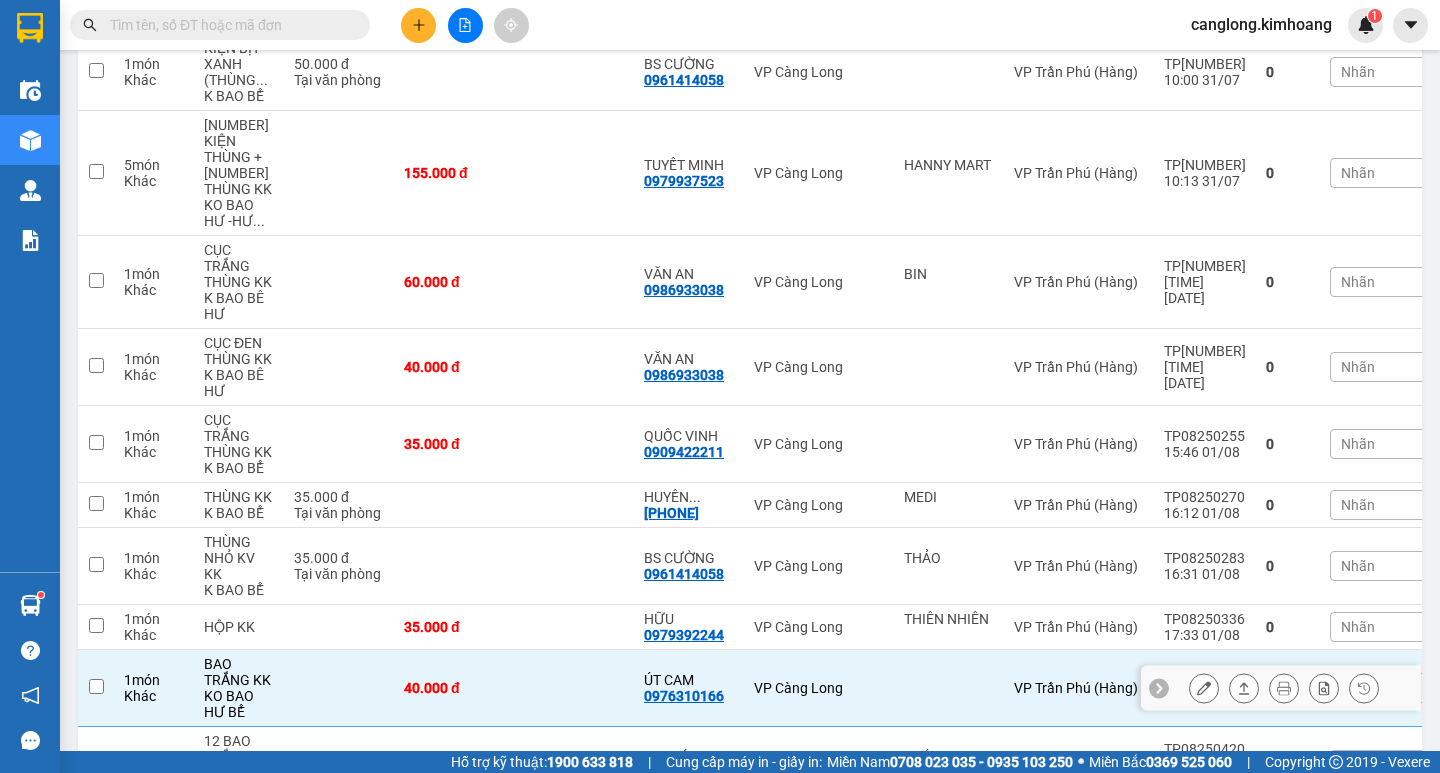 checkbox on "false" 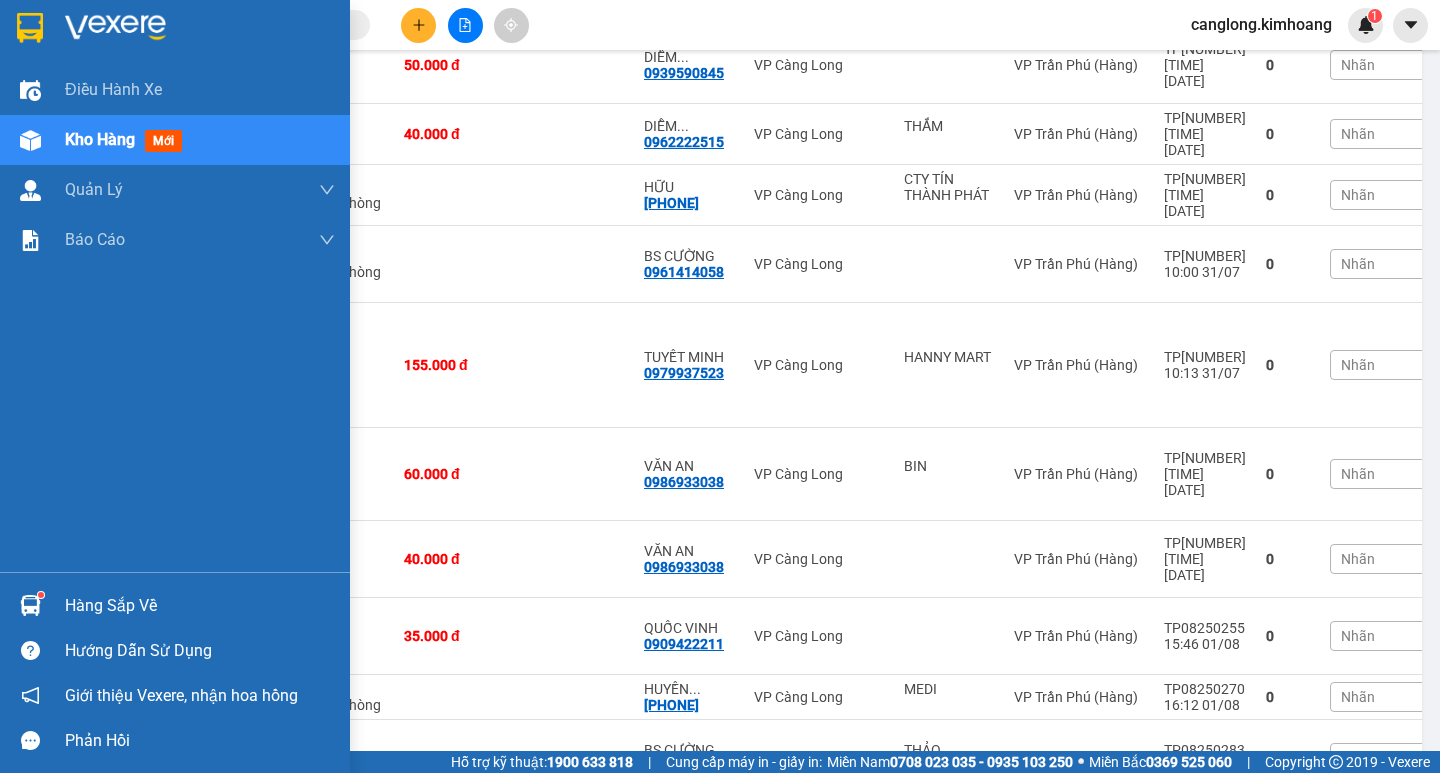 scroll, scrollTop: 393, scrollLeft: 0, axis: vertical 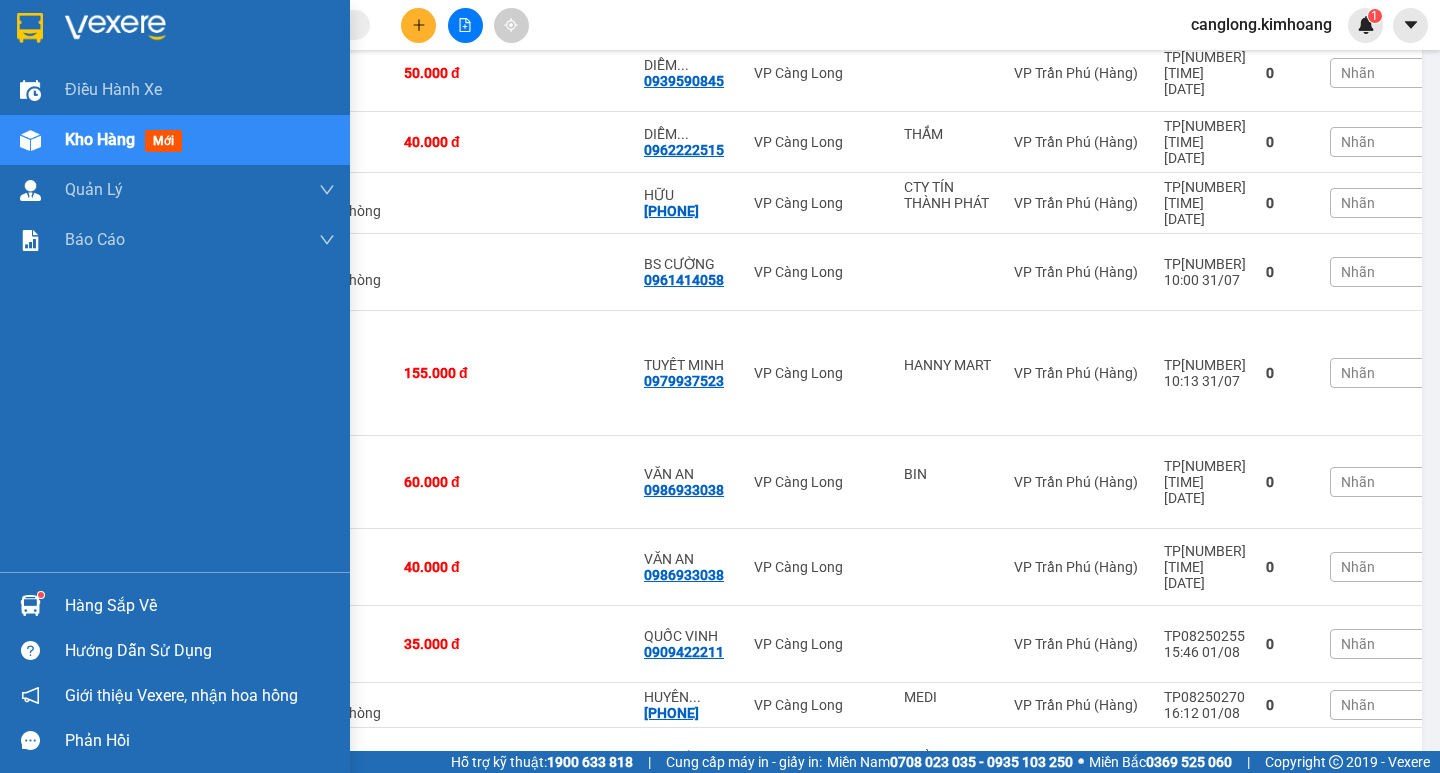 click at bounding box center (30, 605) 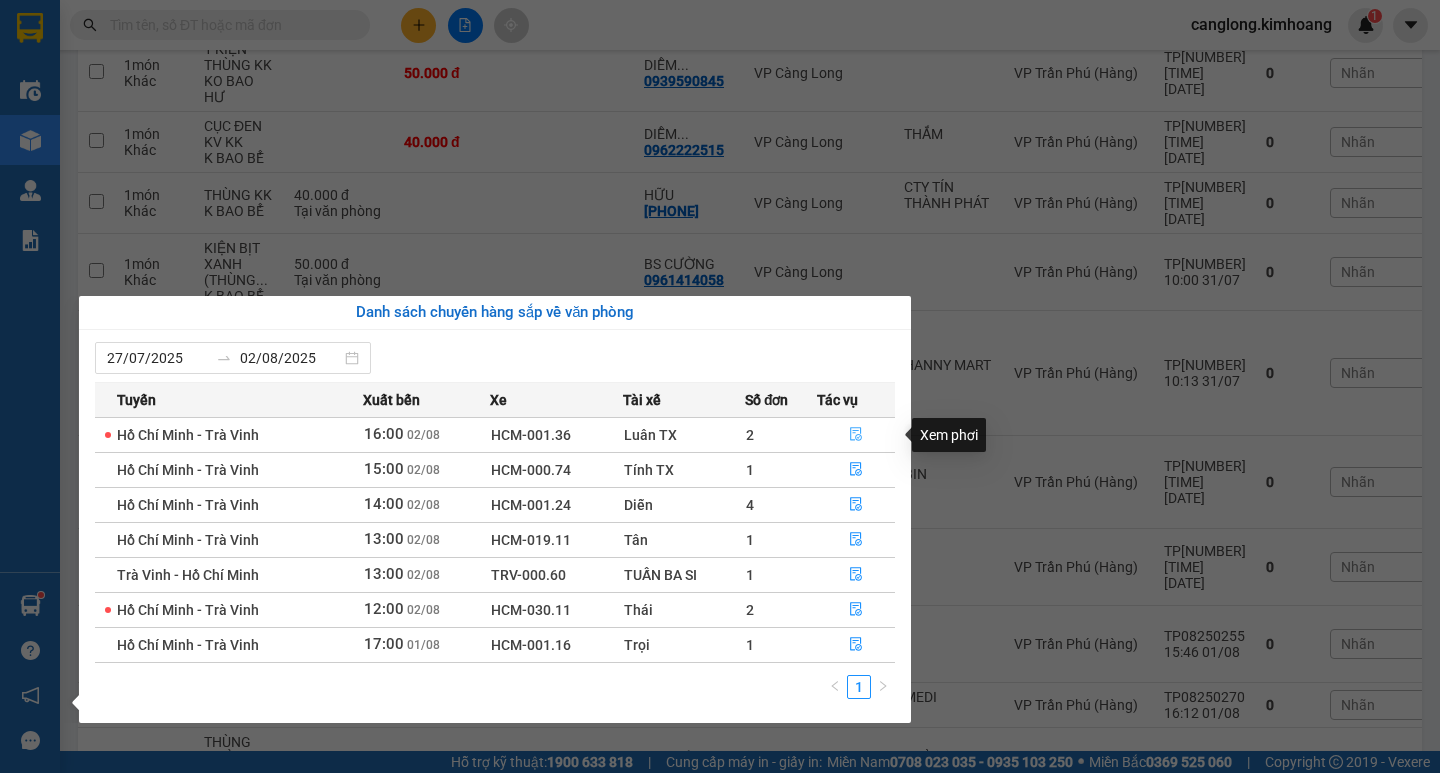click at bounding box center [856, 435] 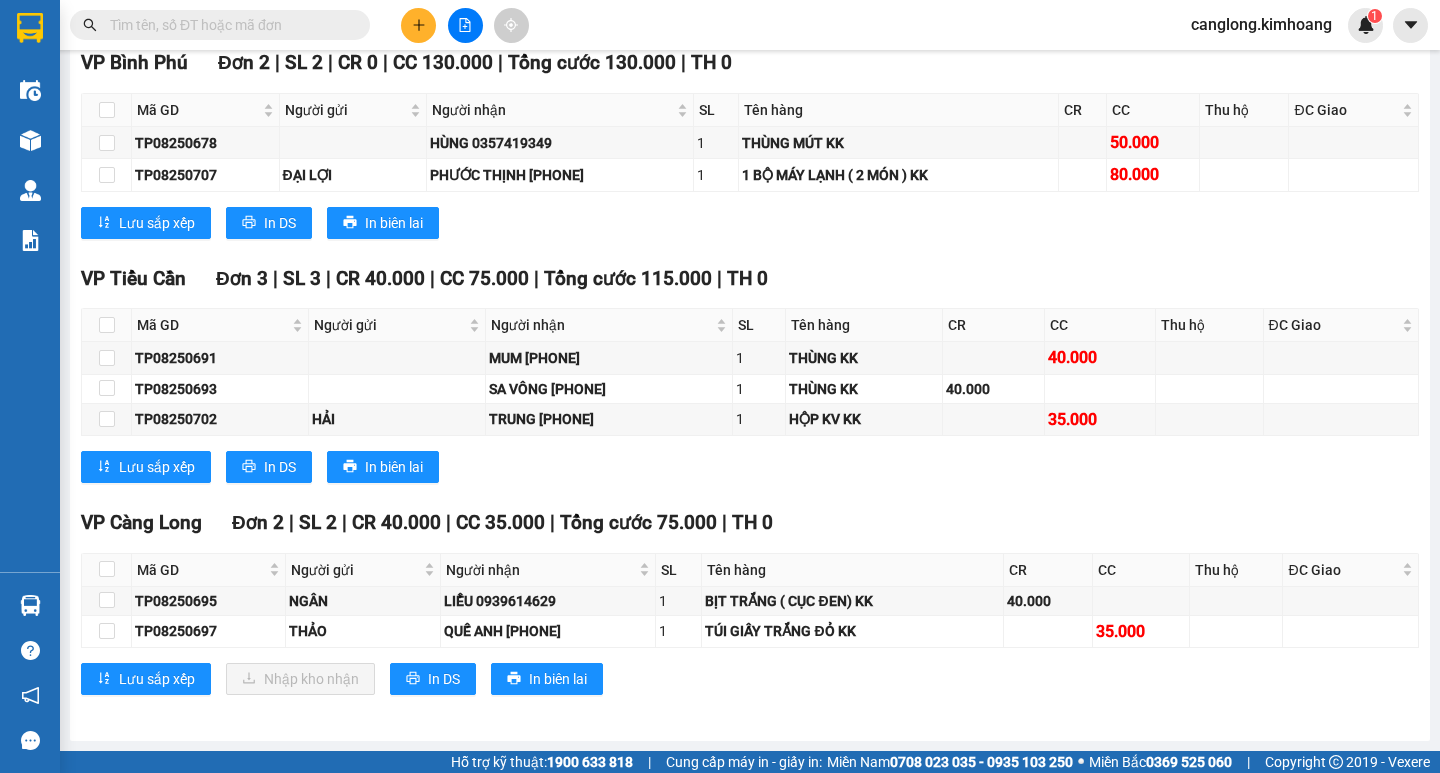 scroll, scrollTop: 1646, scrollLeft: 0, axis: vertical 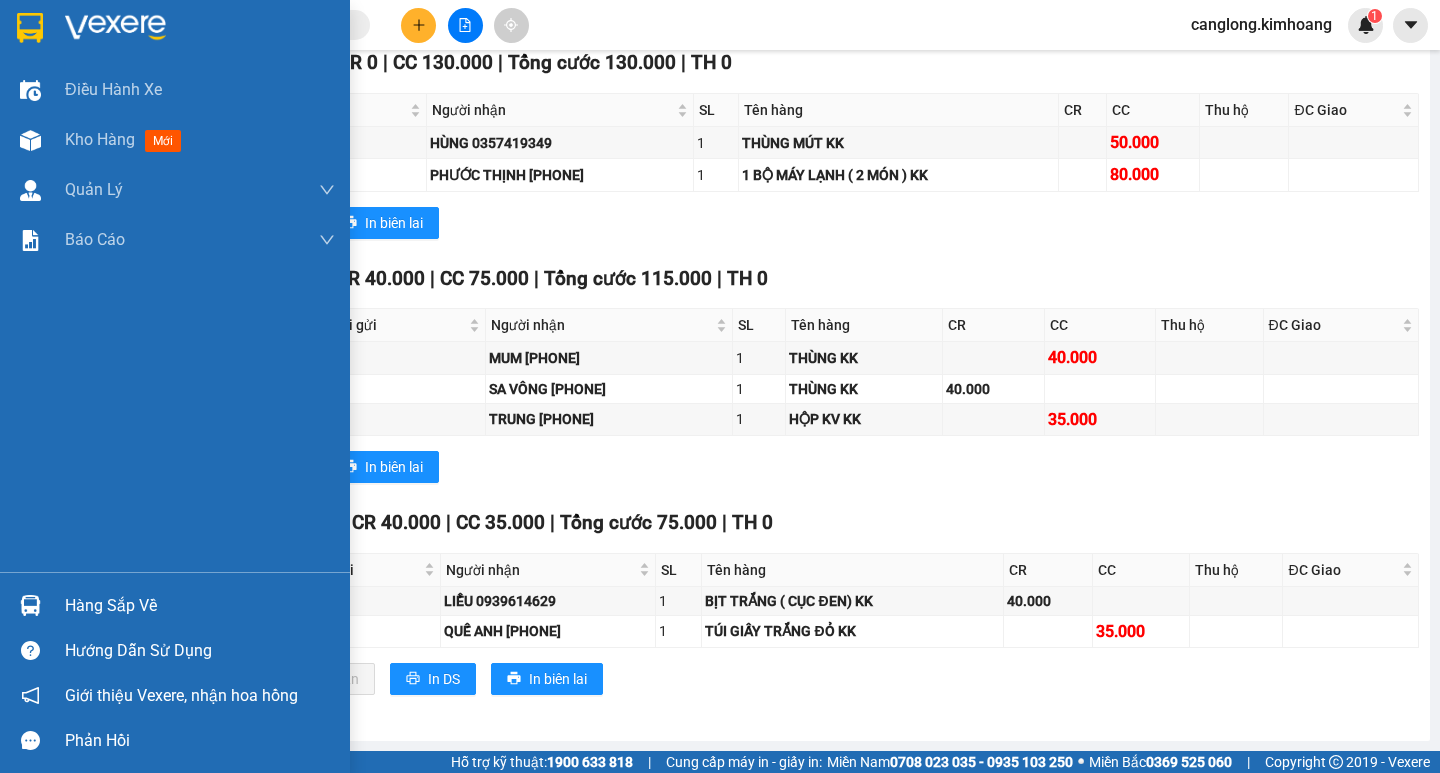 click on "Hàng sắp về" at bounding box center (175, 605) 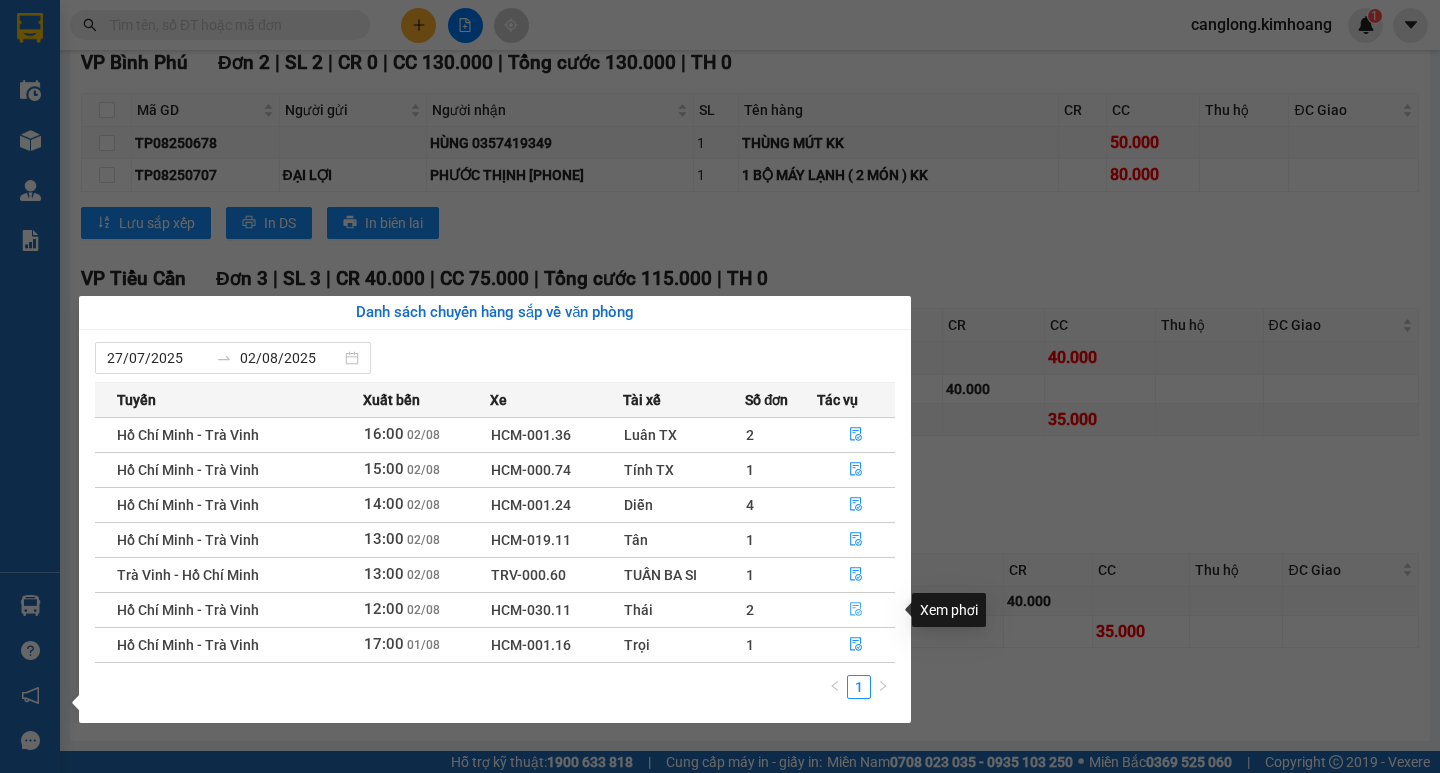 click at bounding box center (856, 610) 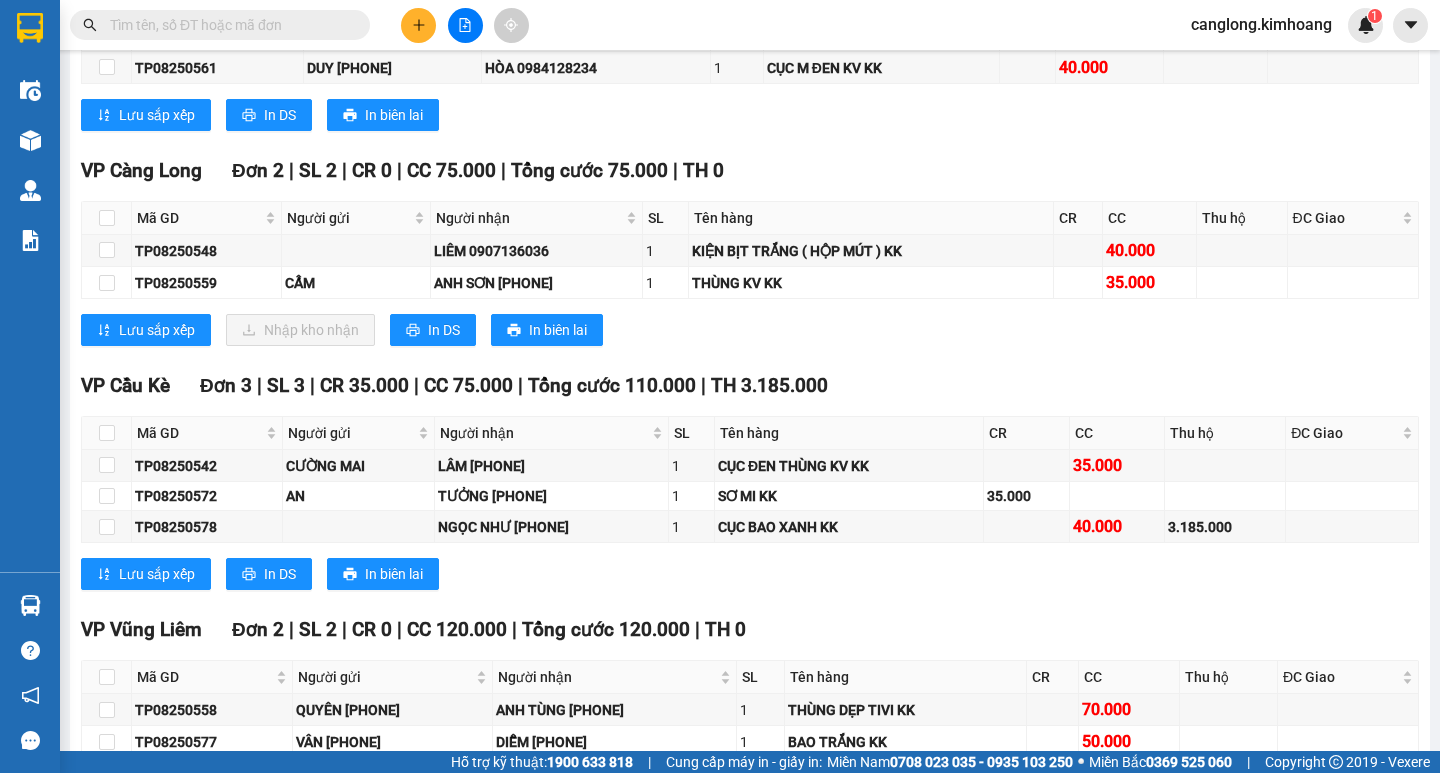 scroll, scrollTop: 2046, scrollLeft: 0, axis: vertical 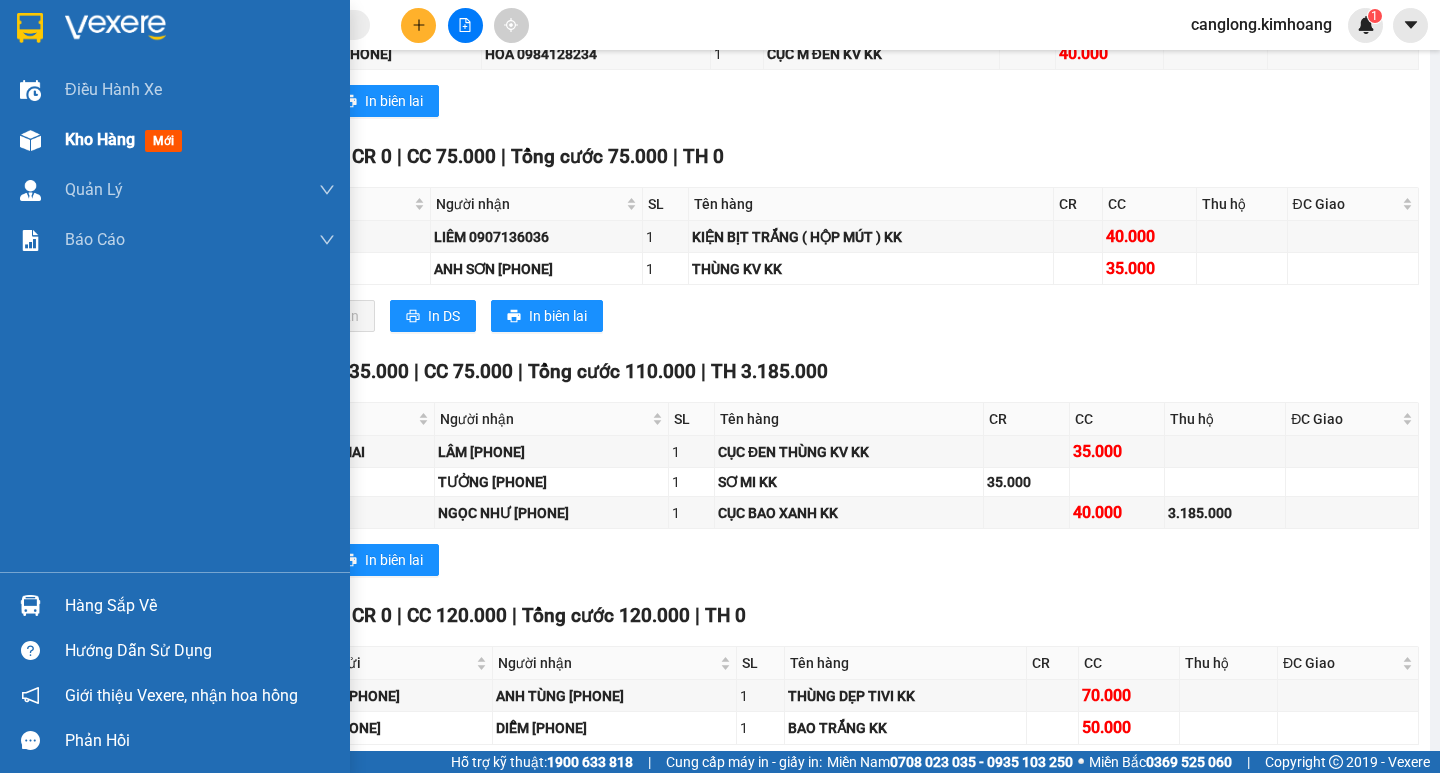click at bounding box center (30, 140) 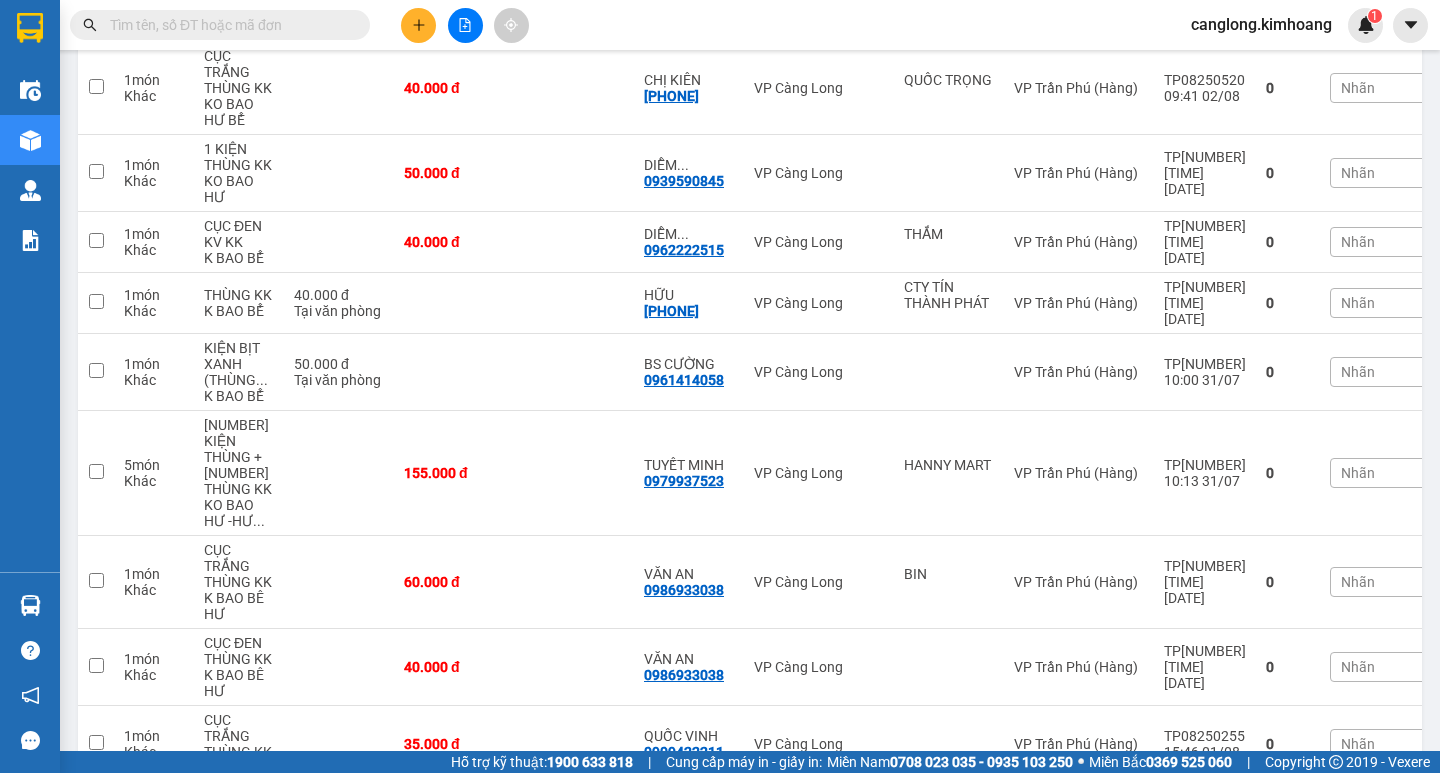 scroll, scrollTop: 0, scrollLeft: 0, axis: both 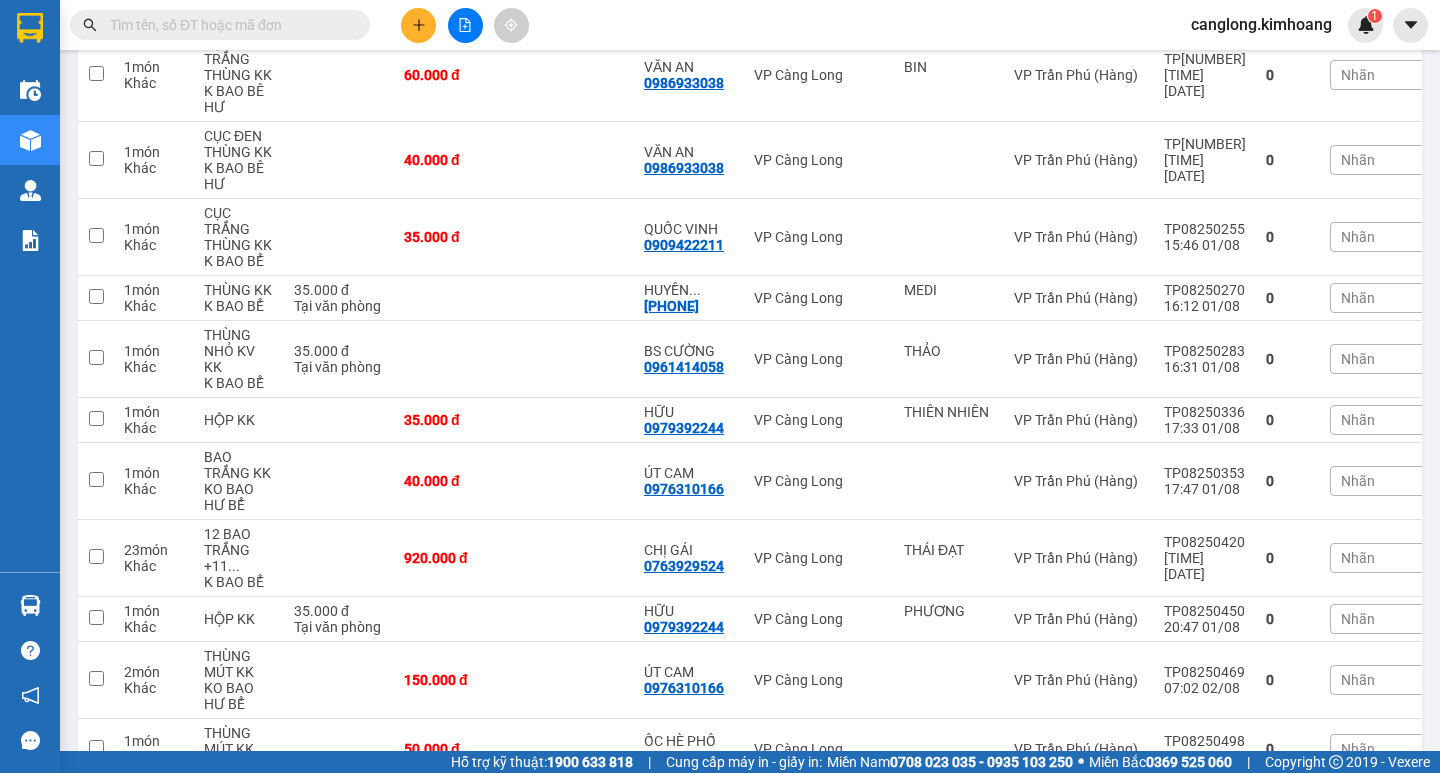 click at bounding box center [228, 25] 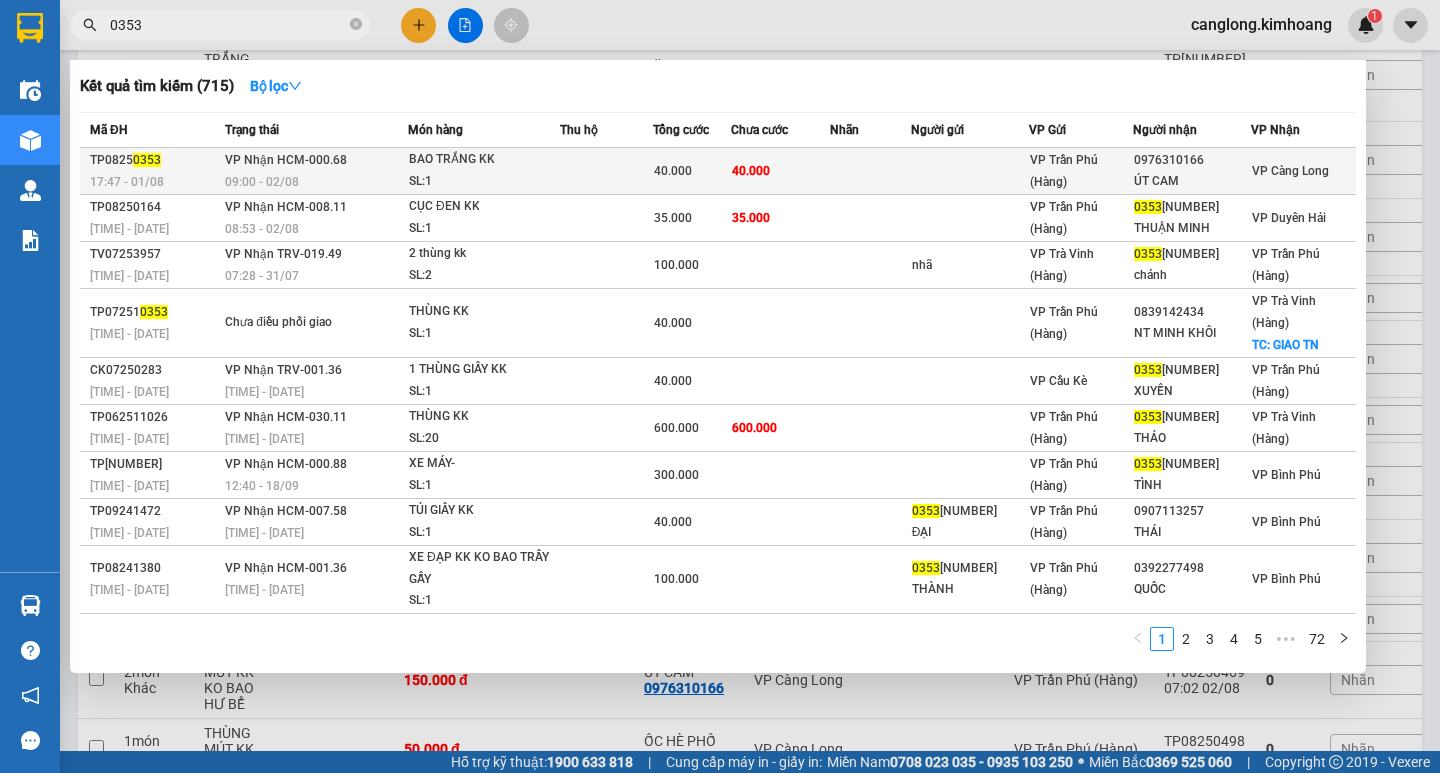 type on "0353" 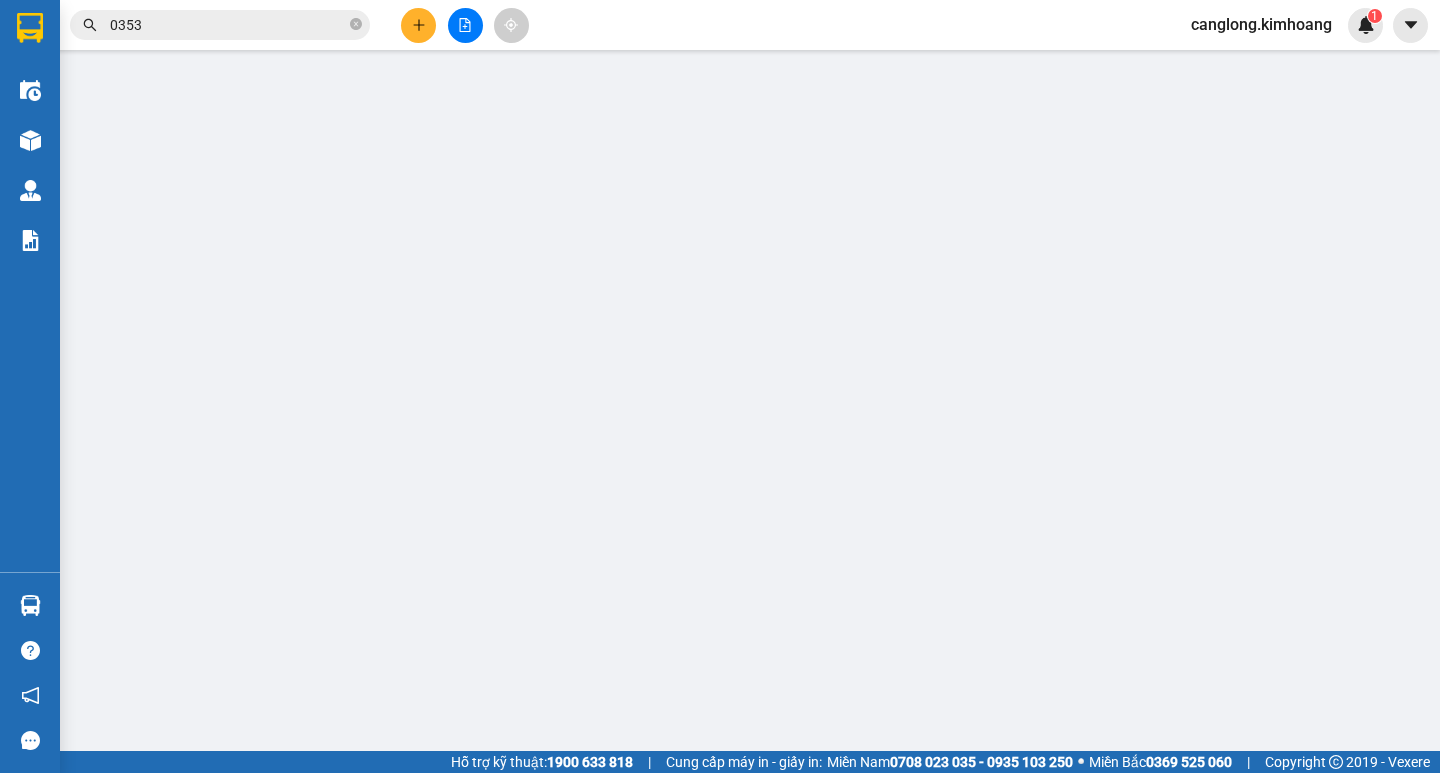 scroll, scrollTop: 0, scrollLeft: 0, axis: both 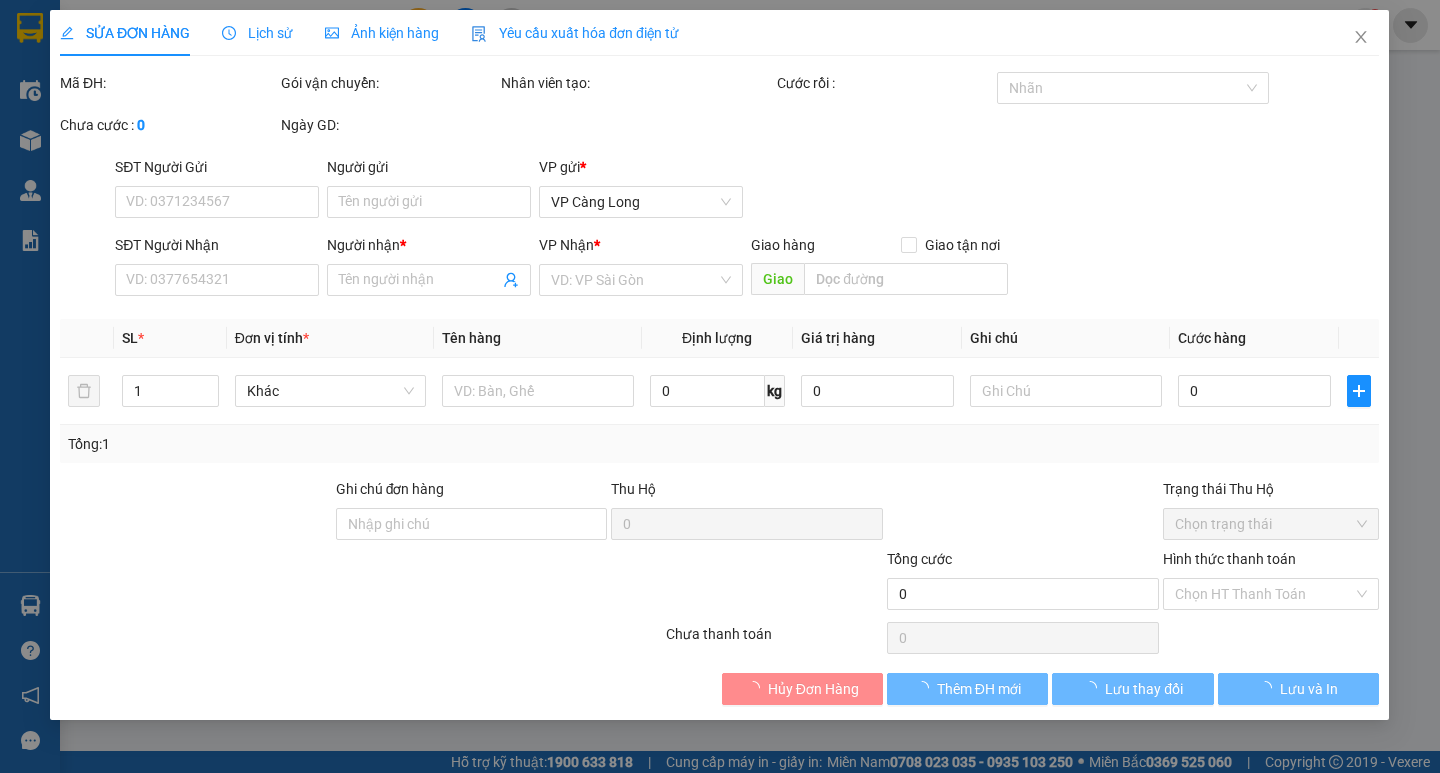 type on "0976310166" 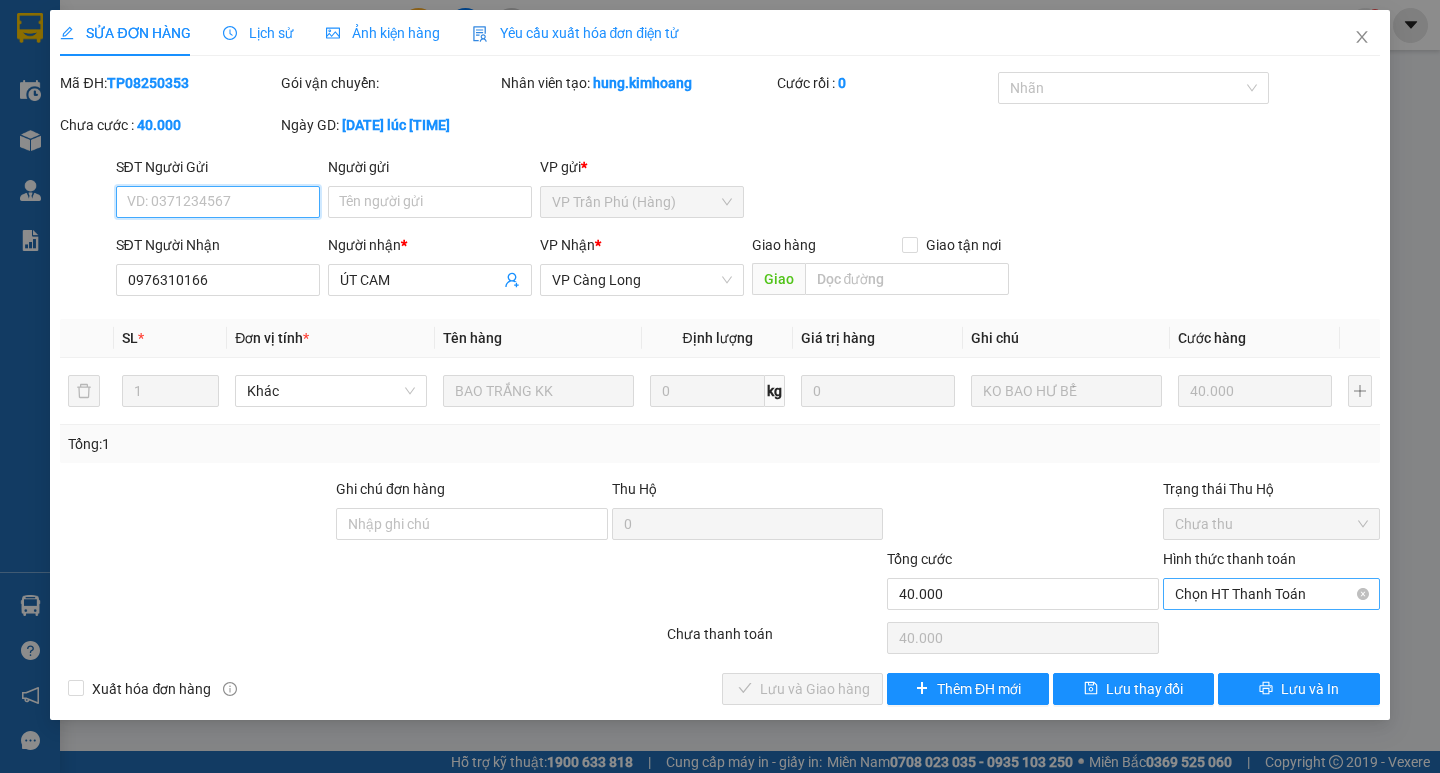 click on "Chọn HT Thanh Toán" at bounding box center [1271, 594] 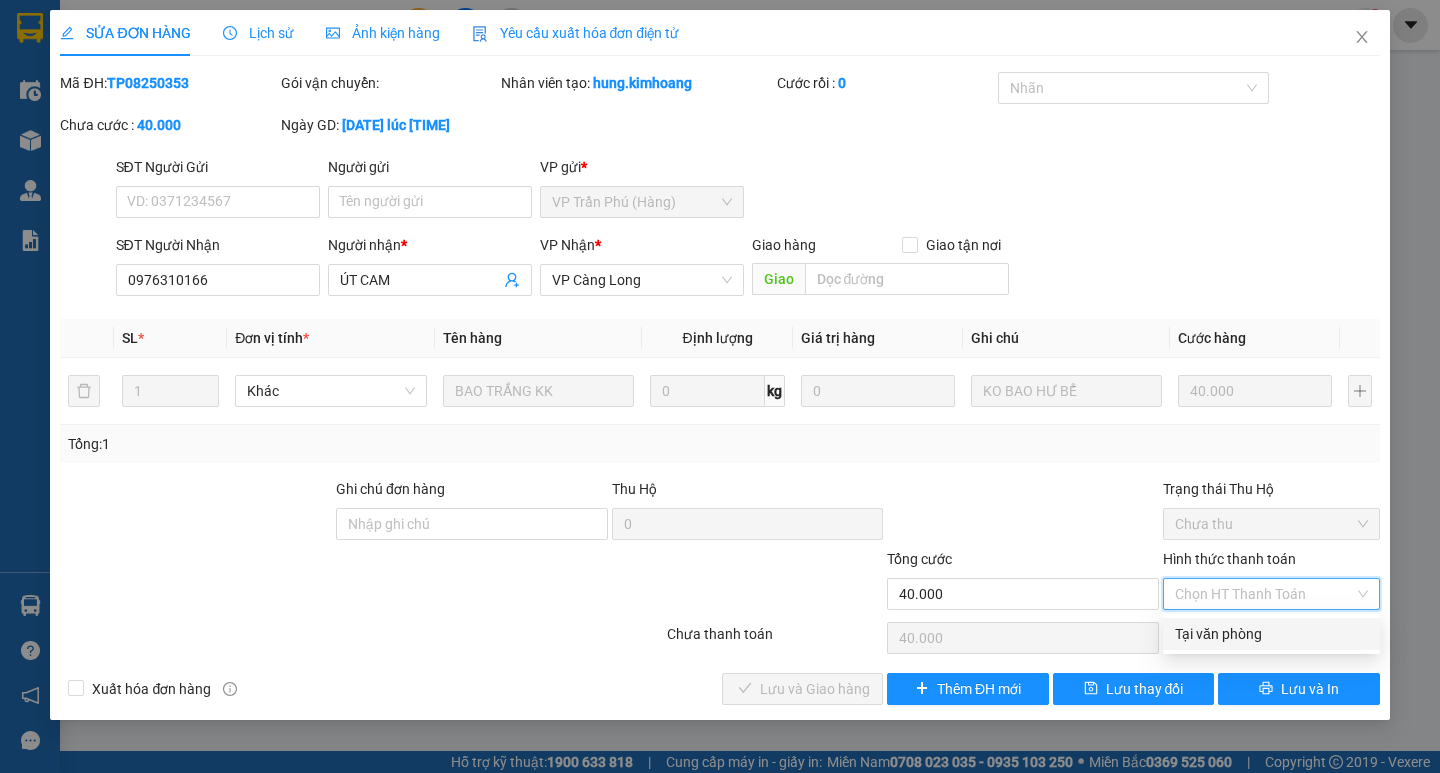 click on "Tại văn phòng" at bounding box center [1271, 634] 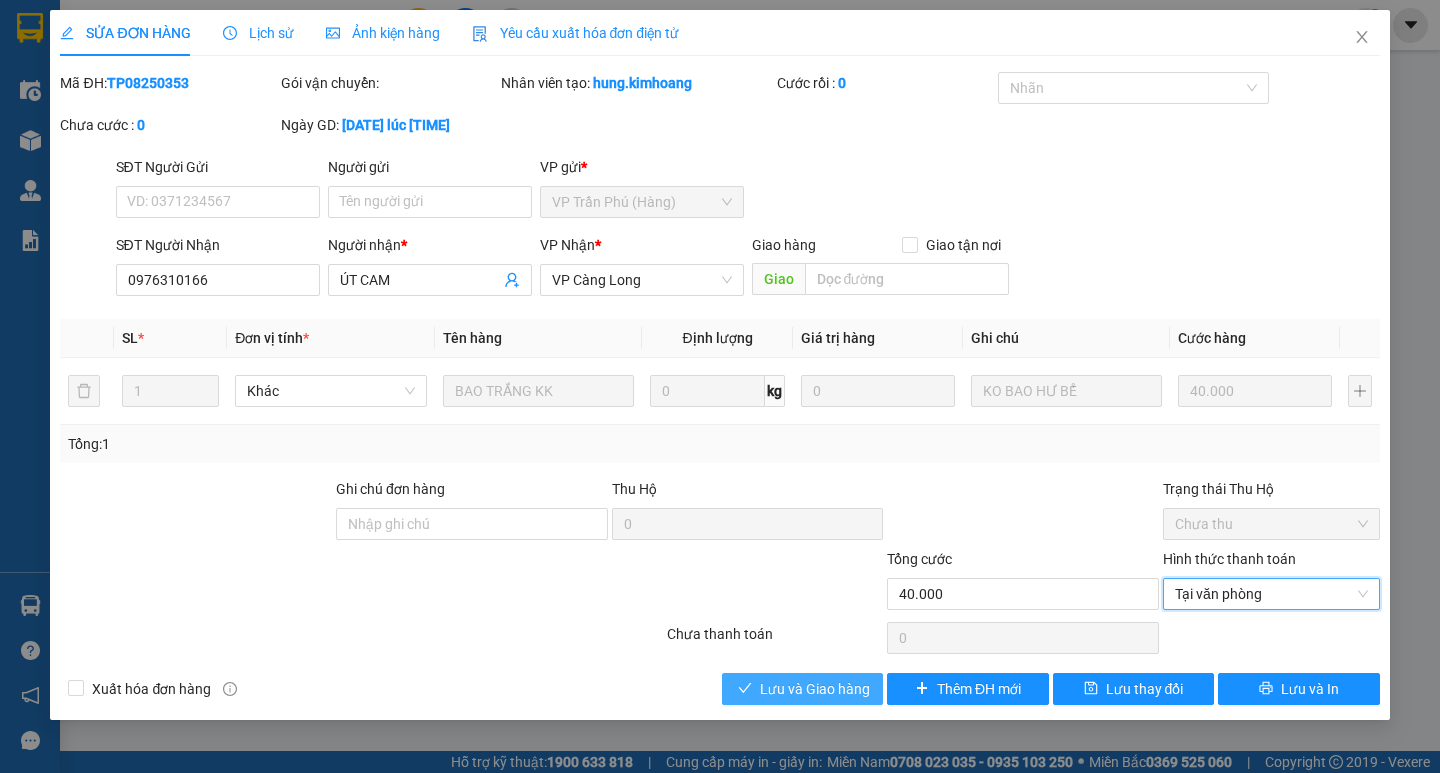 click on "Lưu và Giao hàng" at bounding box center [815, 689] 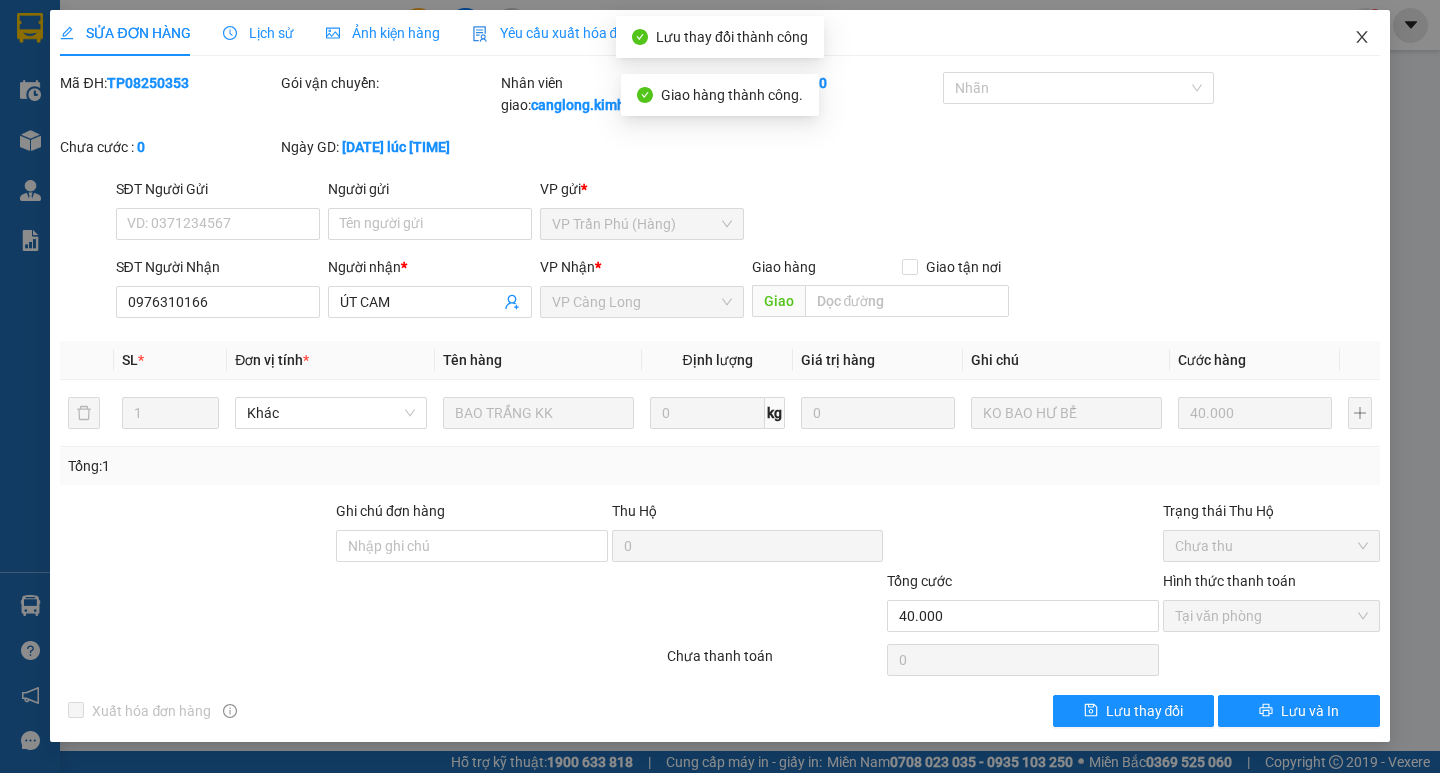 click at bounding box center [1362, 38] 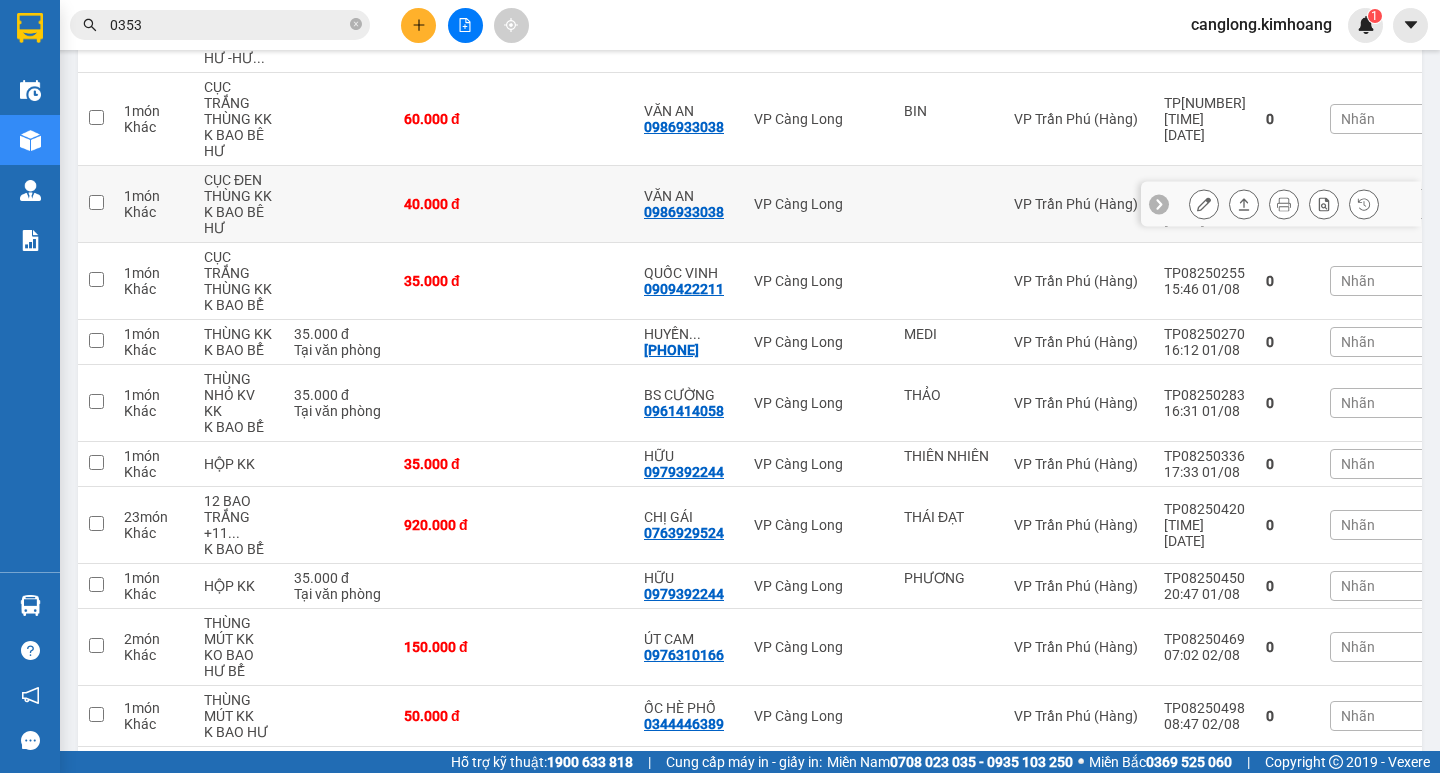 scroll, scrollTop: 800, scrollLeft: 0, axis: vertical 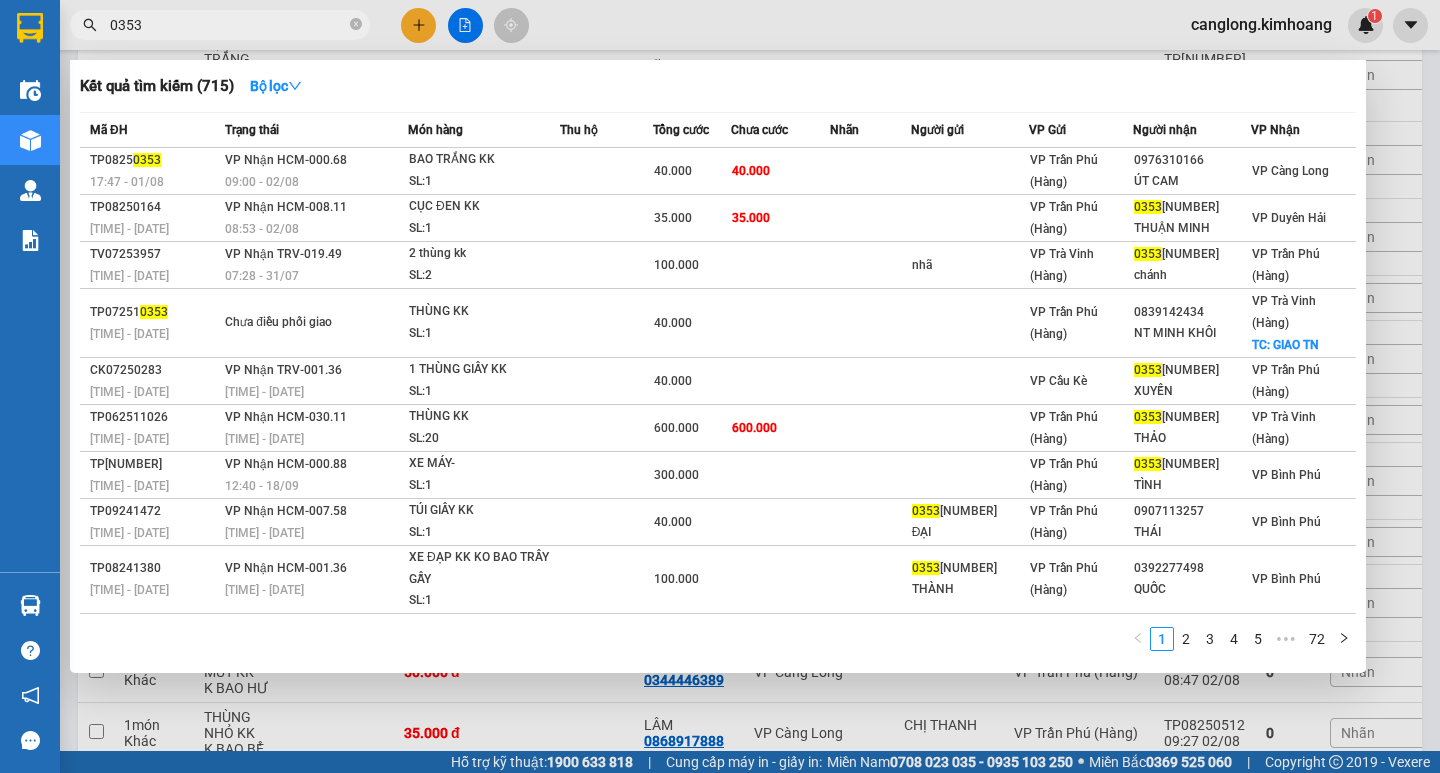 click on "0353" at bounding box center (228, 25) 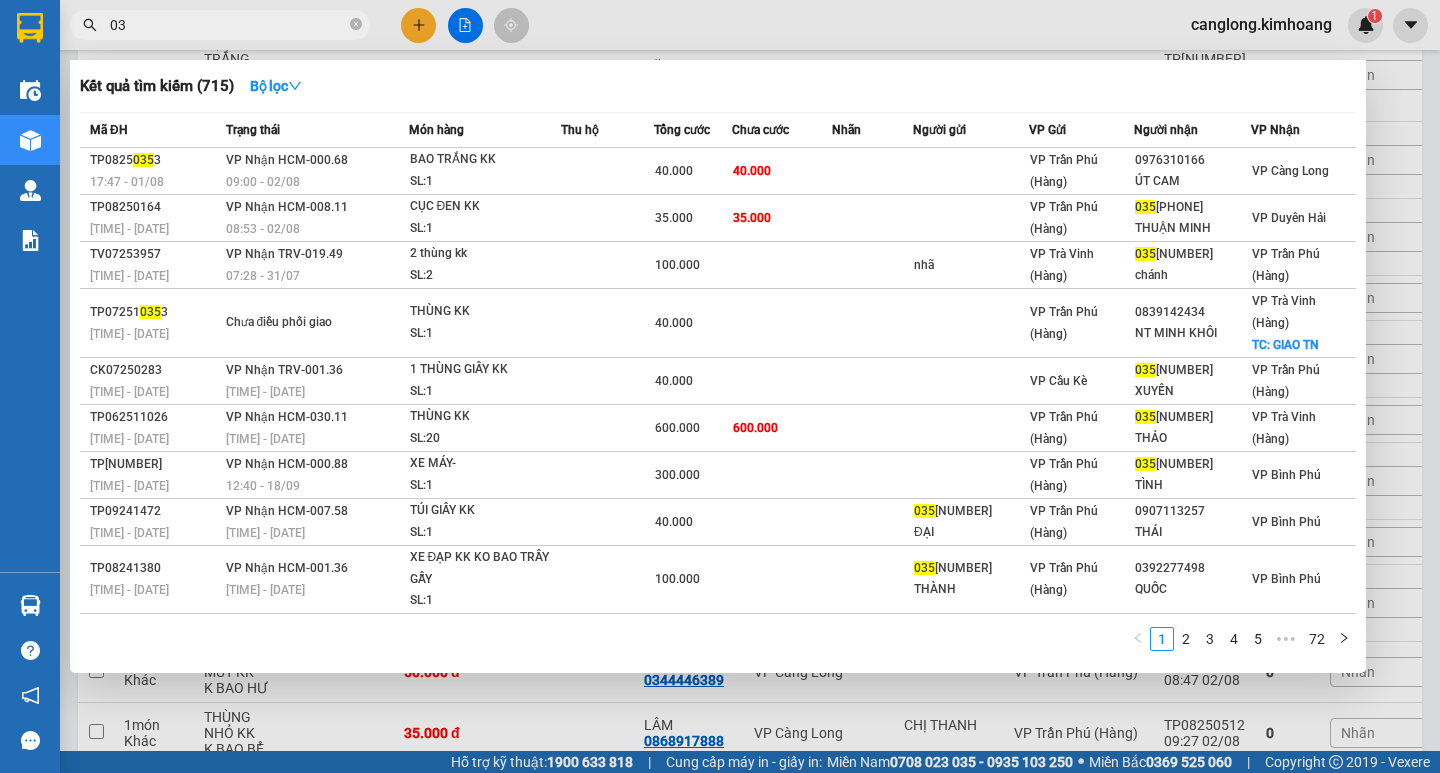 type on "0" 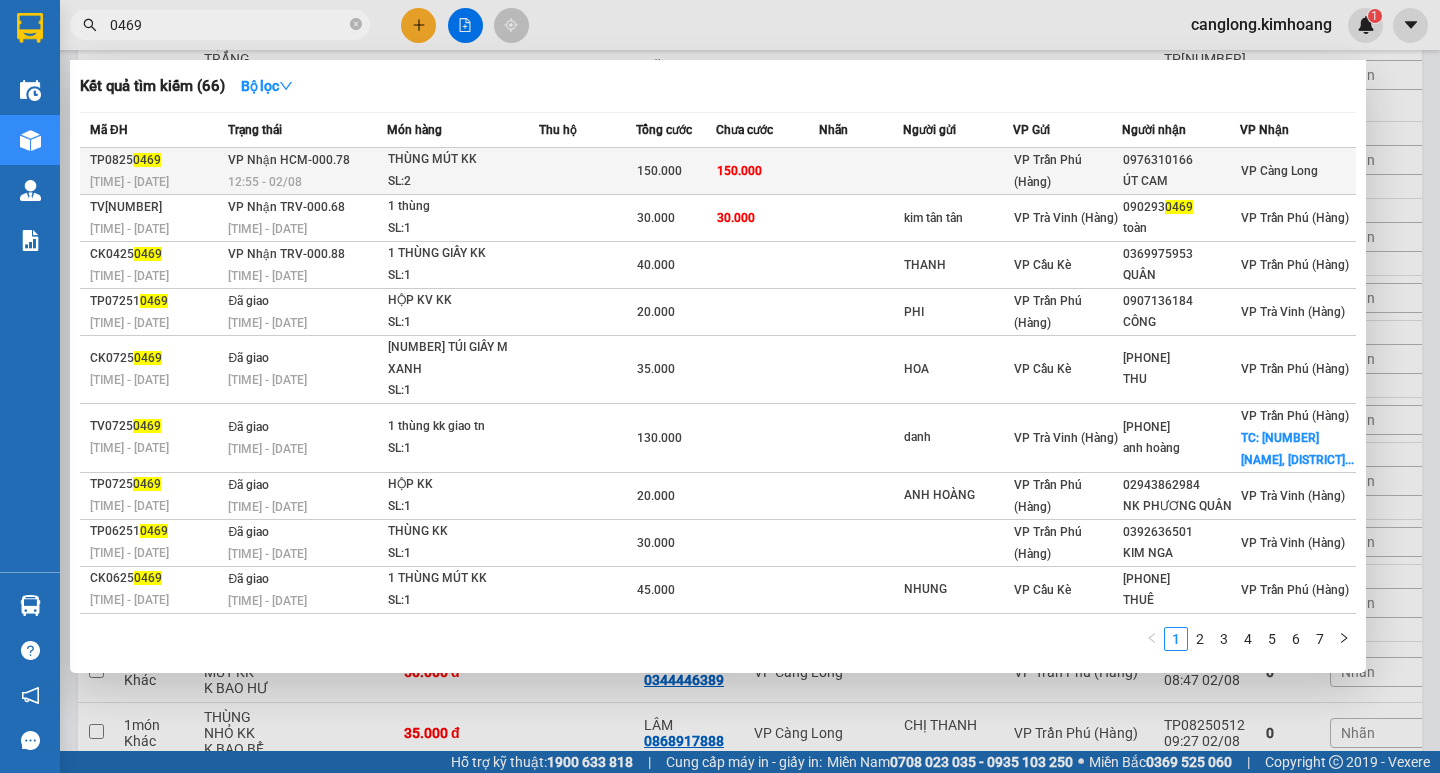 type on "0469" 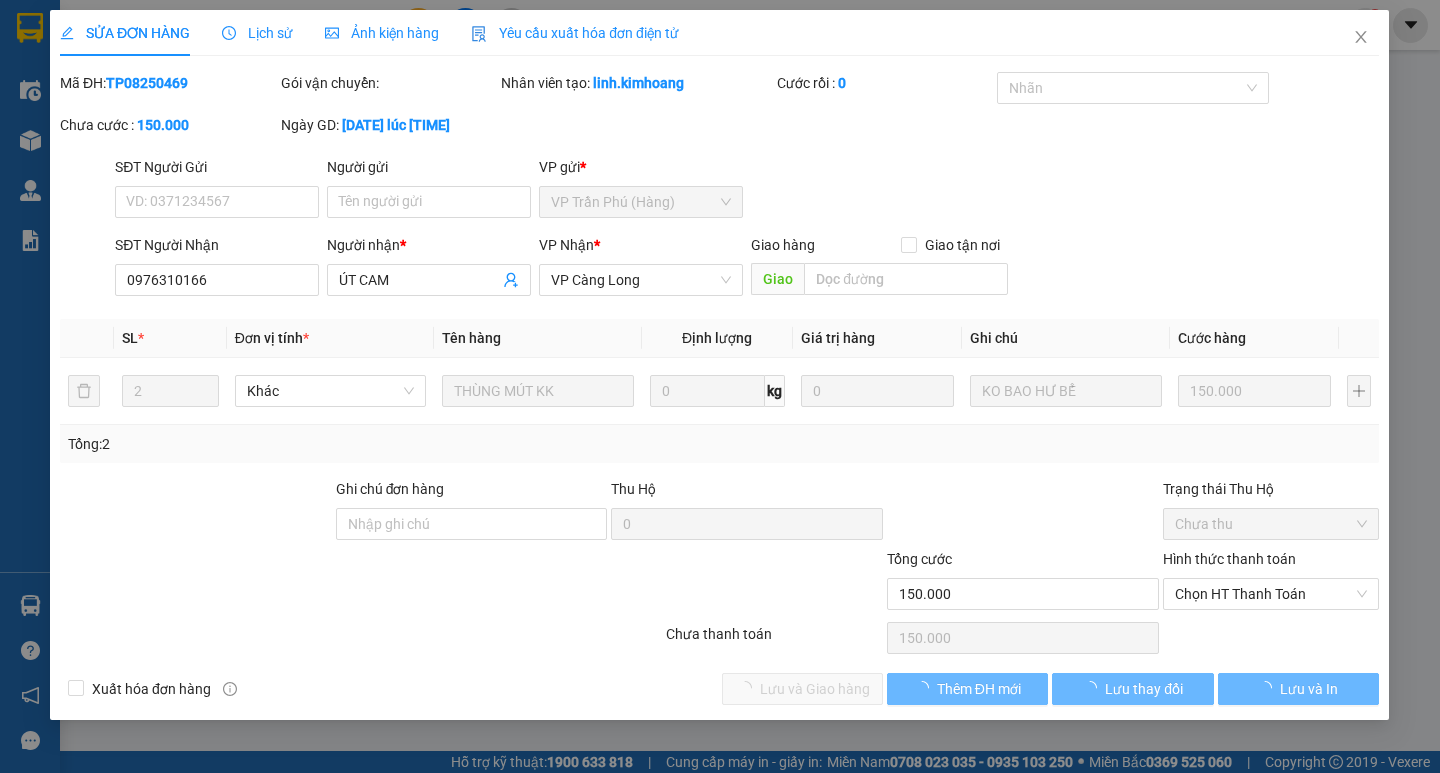 scroll, scrollTop: 0, scrollLeft: 0, axis: both 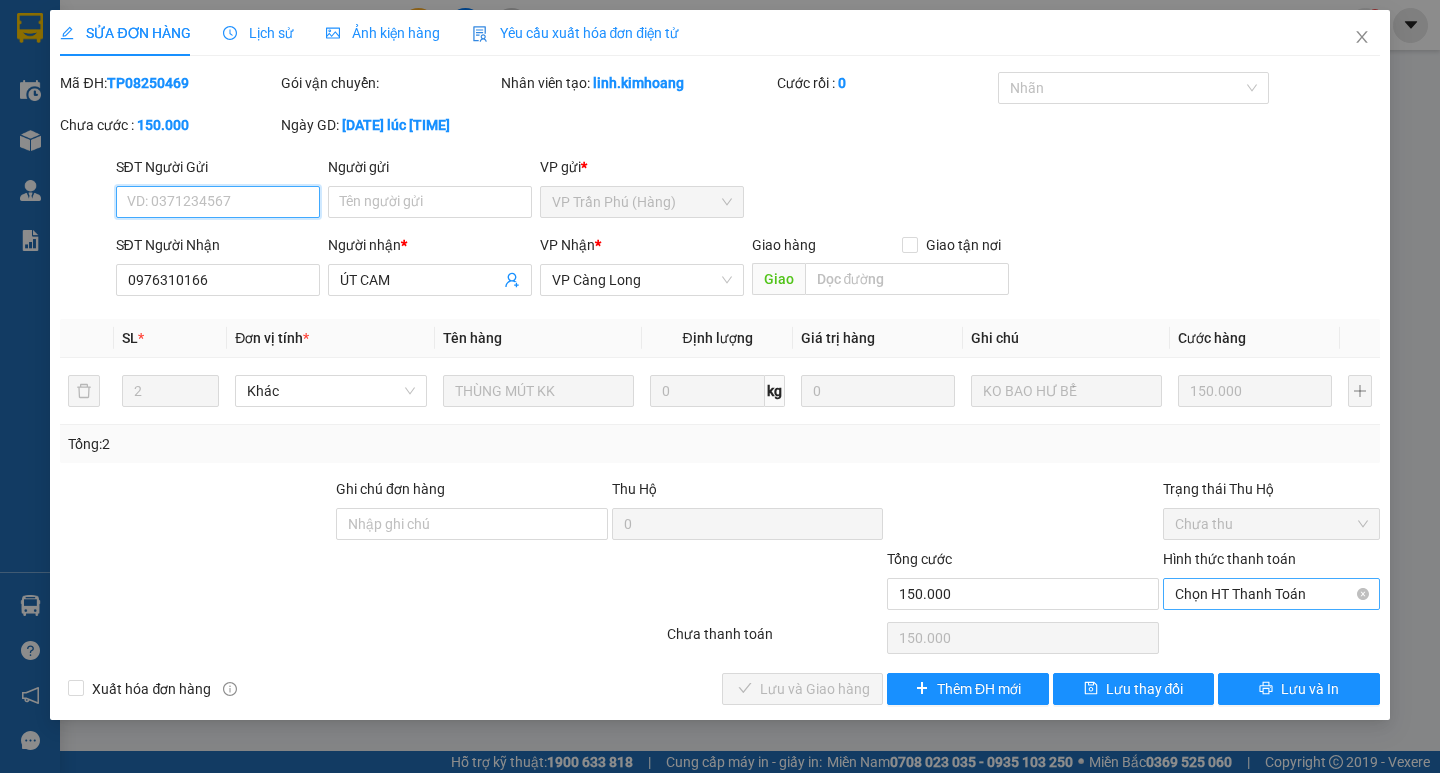 click on "Chọn HT Thanh Toán" at bounding box center (1271, 594) 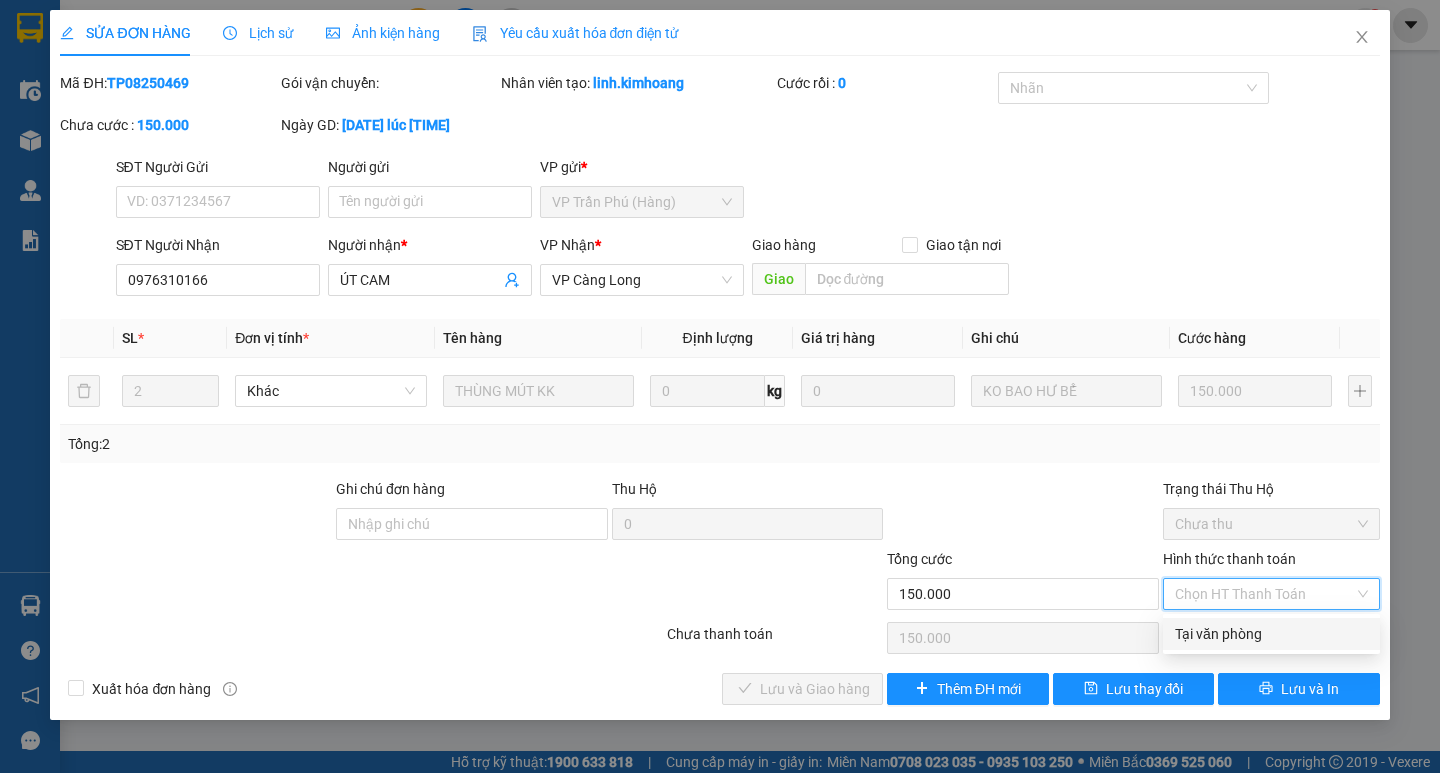 click on "Tại văn phòng" at bounding box center [1271, 634] 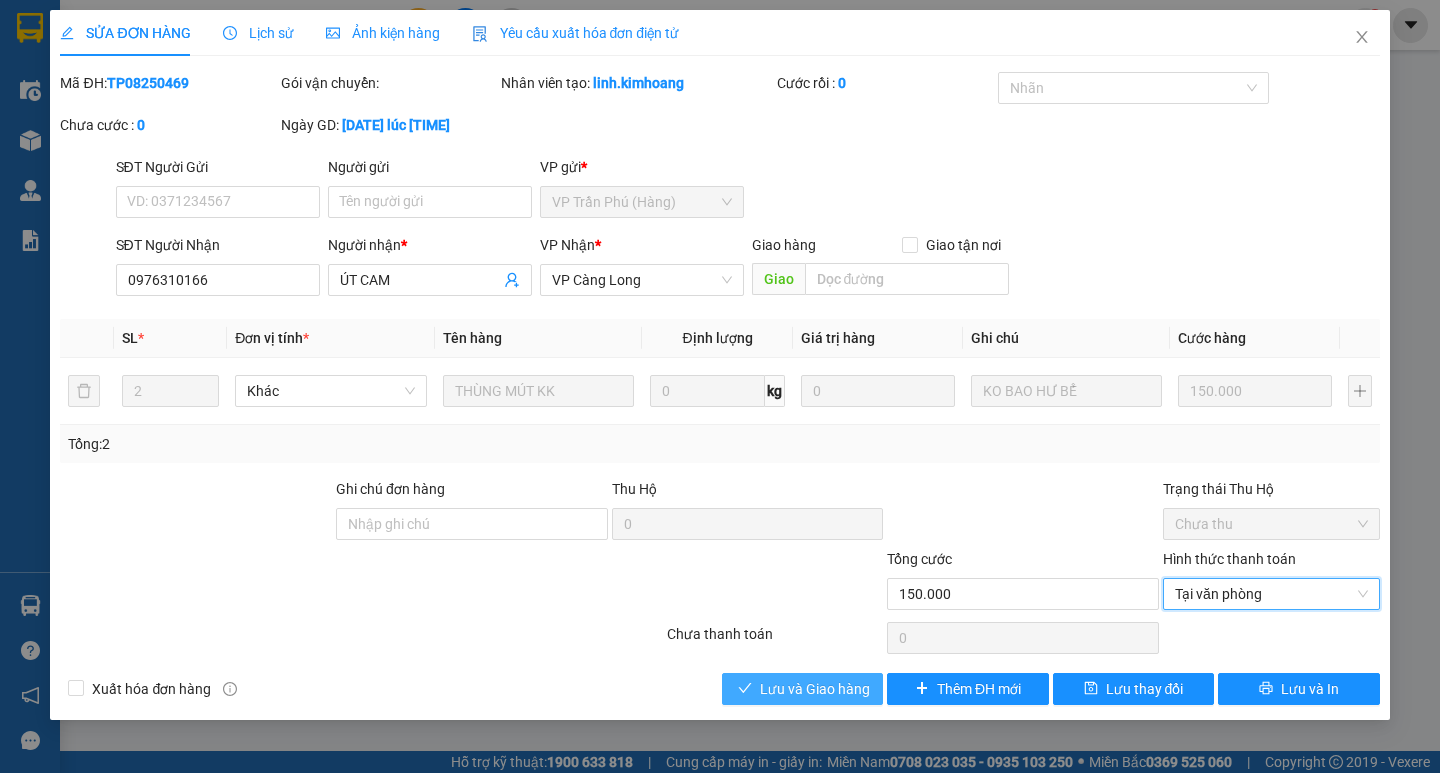 click on "Lưu và Giao hàng" at bounding box center (815, 689) 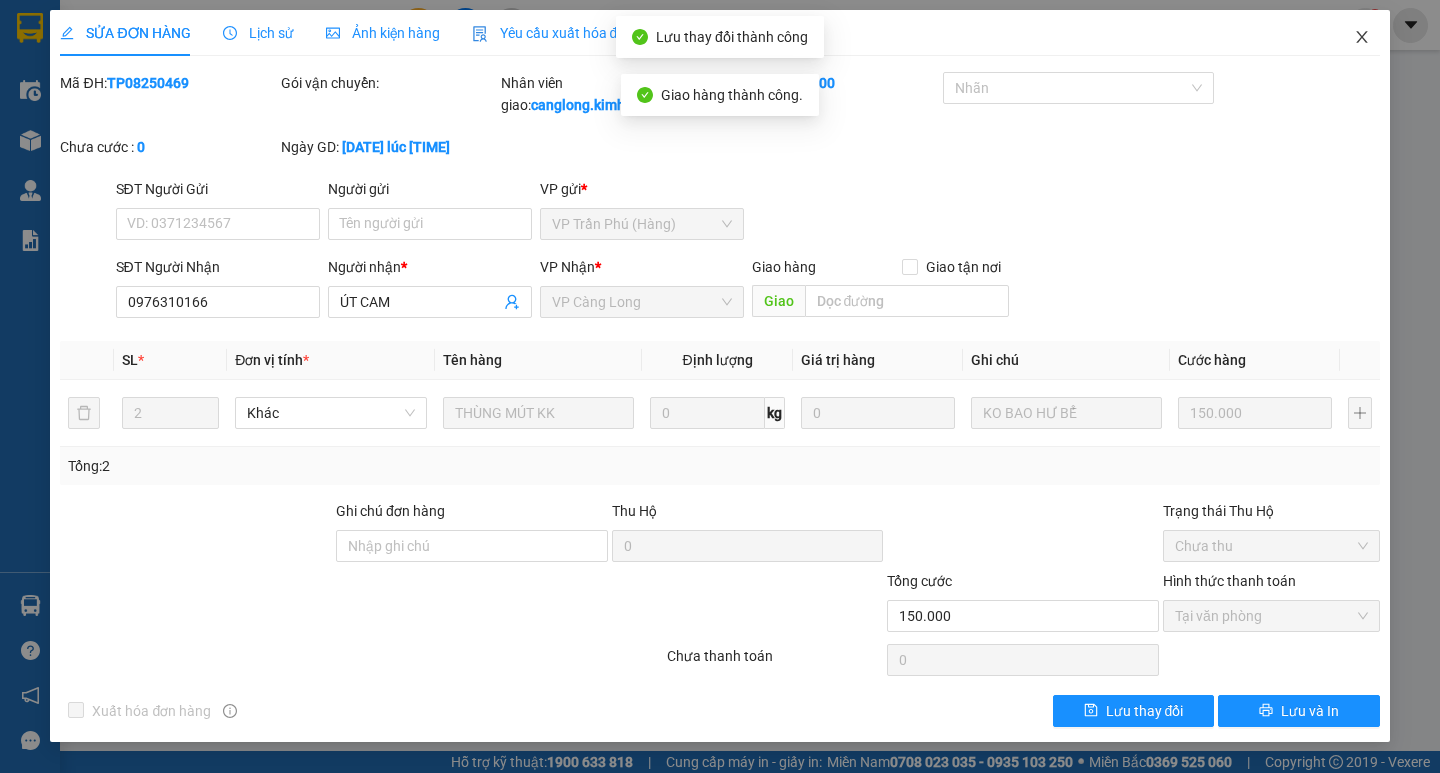 click 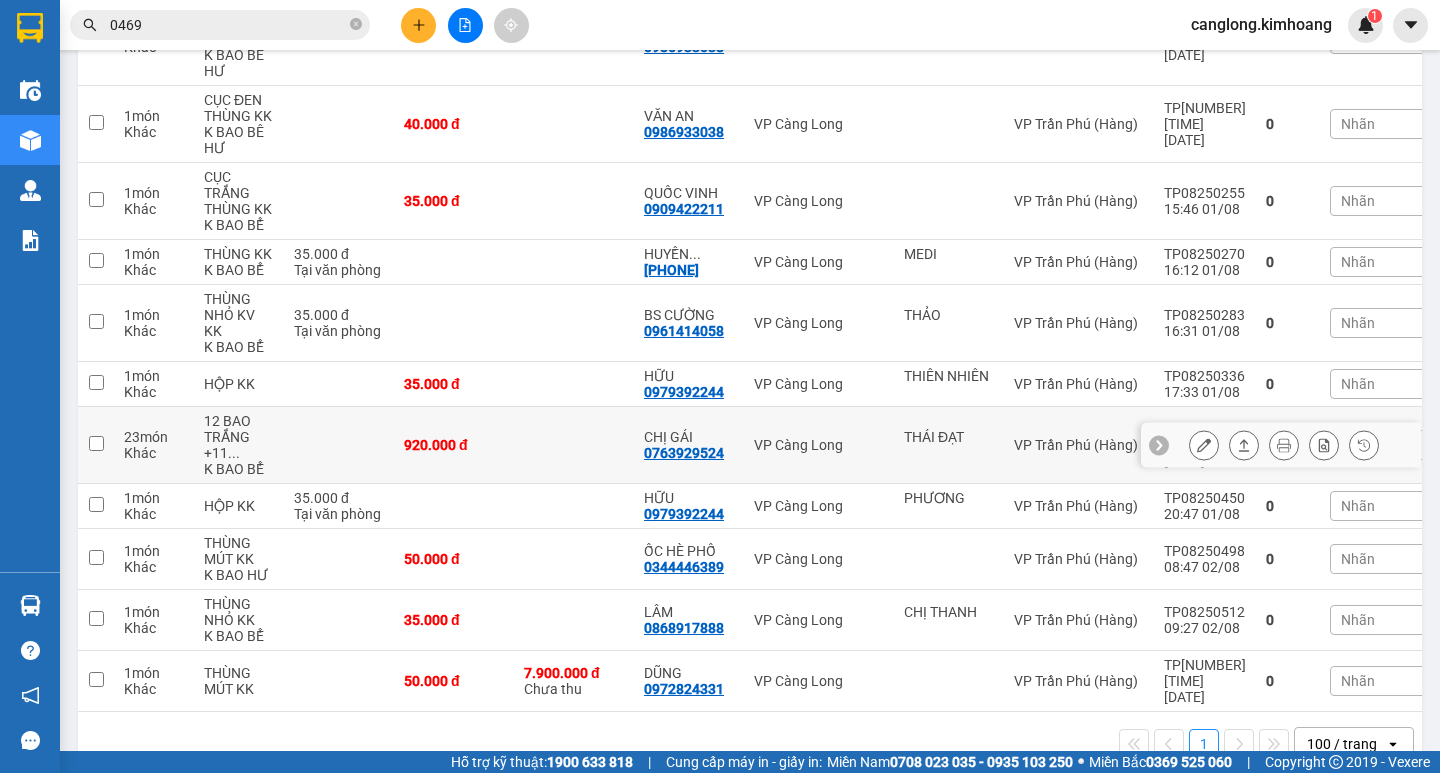 scroll, scrollTop: 839, scrollLeft: 0, axis: vertical 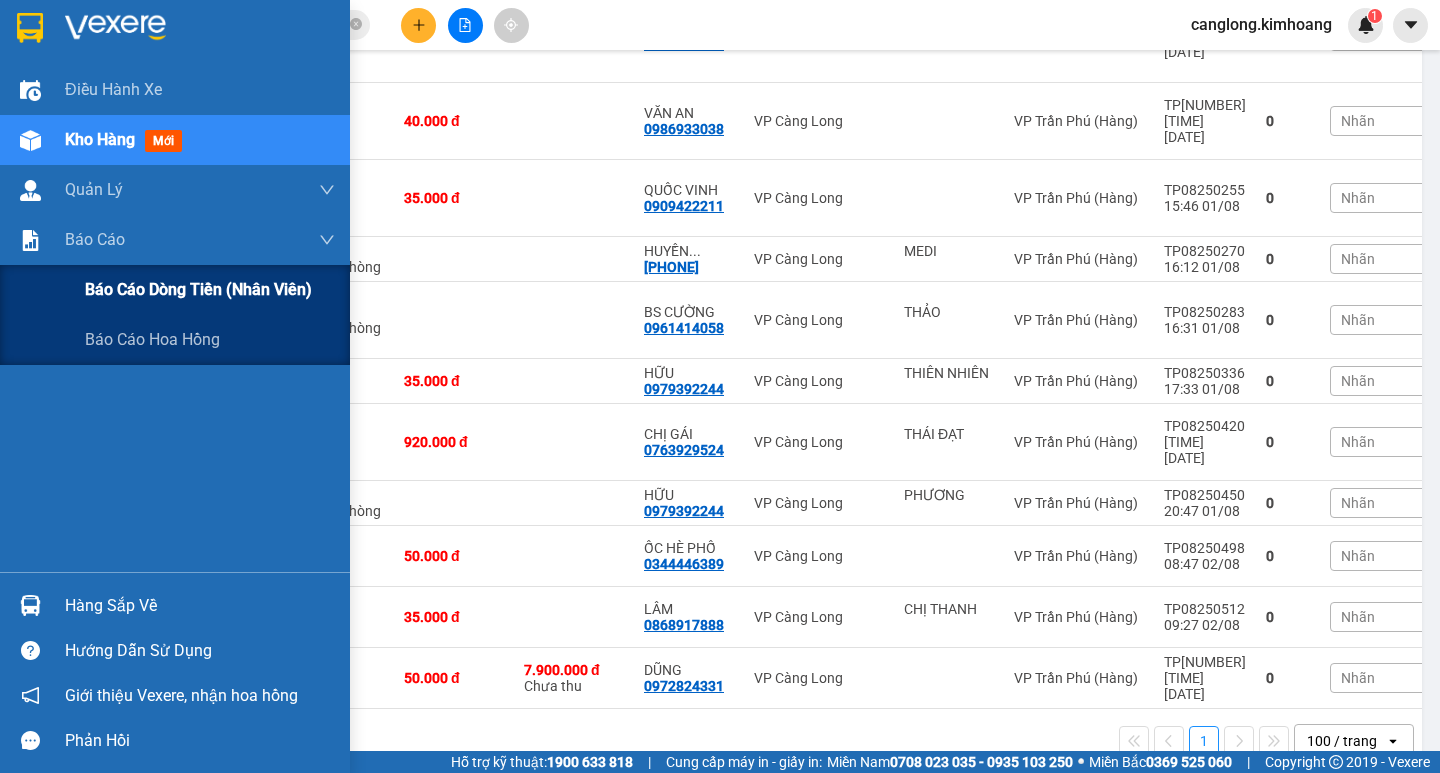 click on "Báo cáo dòng tiền (nhân viên)" at bounding box center [198, 289] 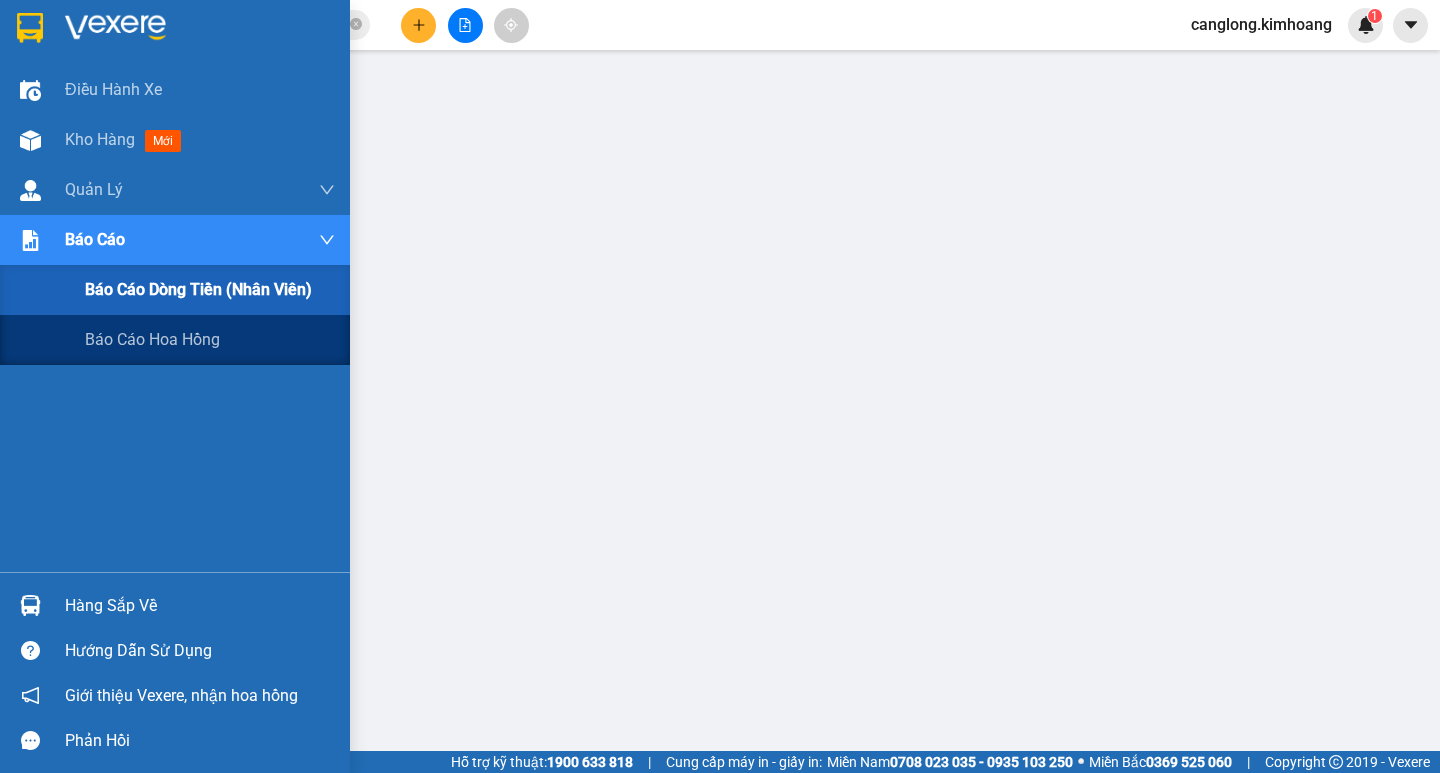 scroll, scrollTop: 0, scrollLeft: 0, axis: both 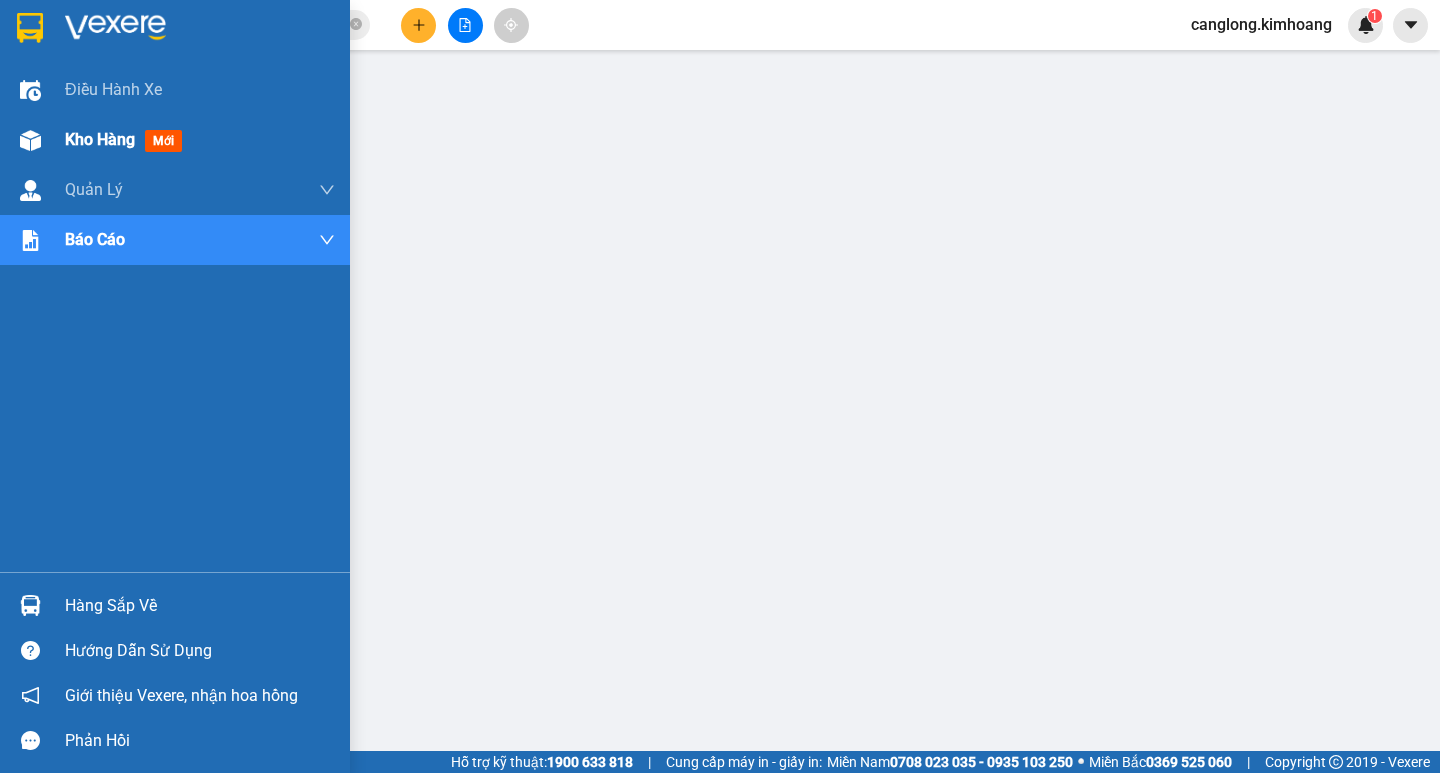click on "Kho hàng mới" at bounding box center (175, 140) 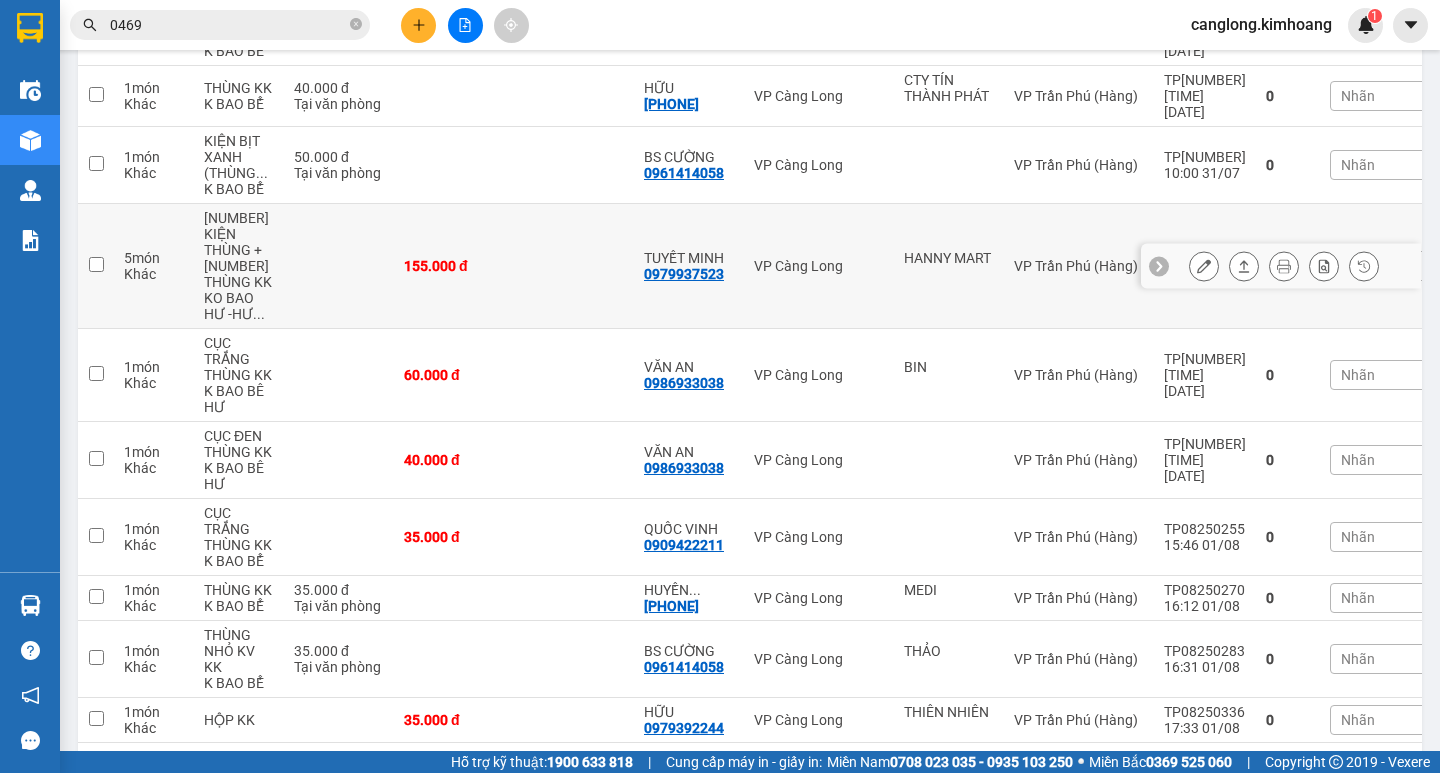 scroll, scrollTop: 600, scrollLeft: 0, axis: vertical 